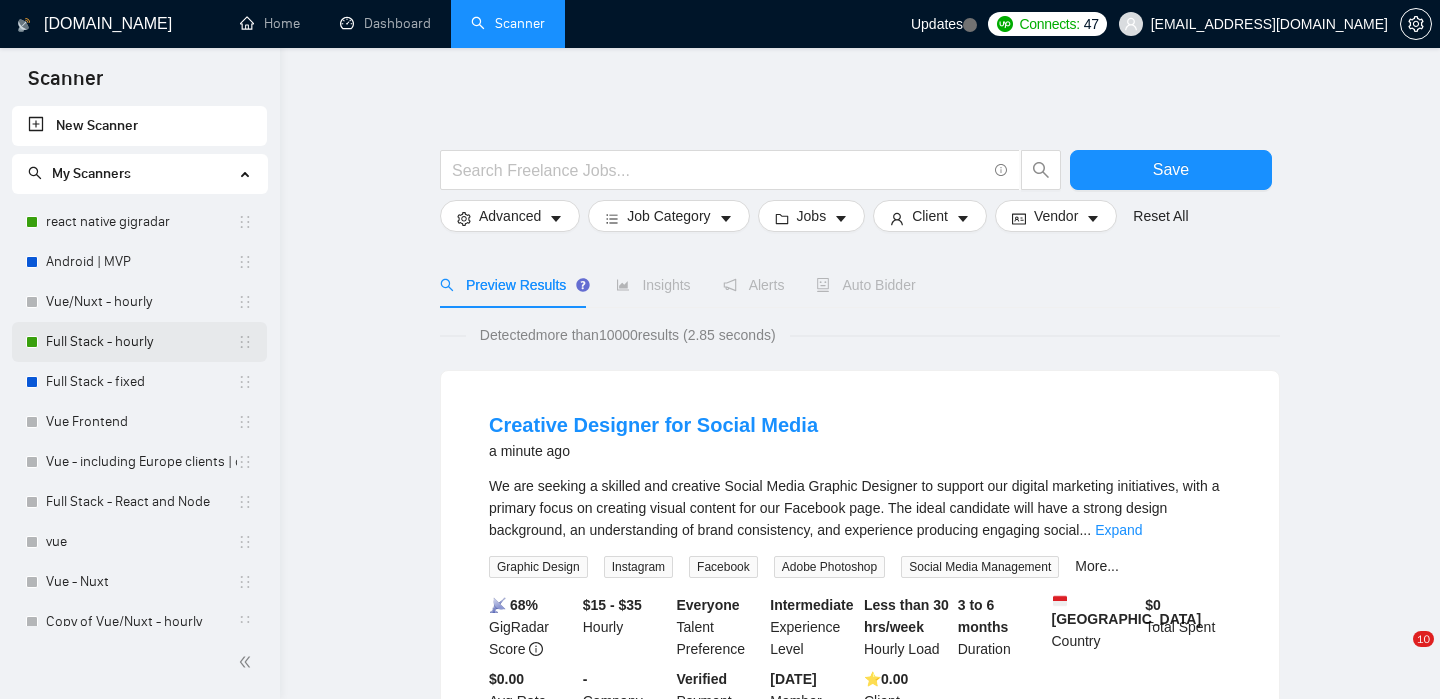 scroll, scrollTop: 0, scrollLeft: 0, axis: both 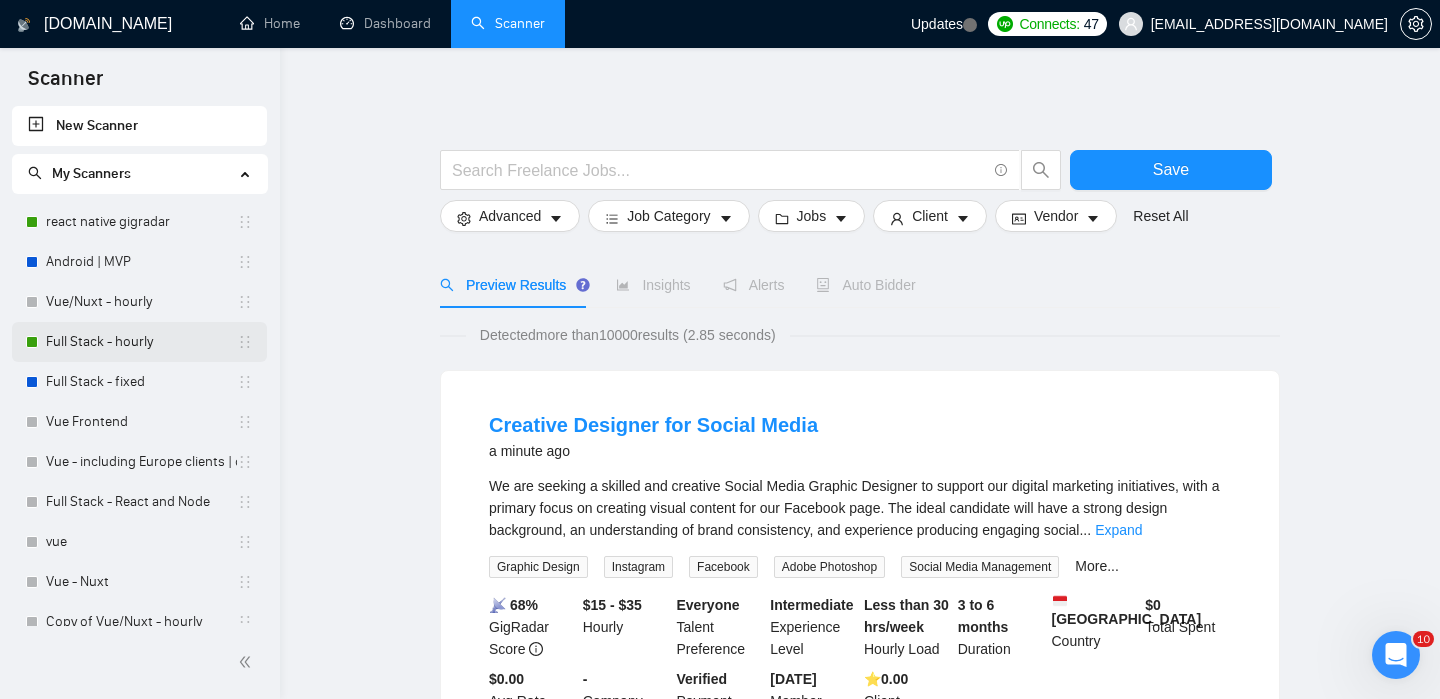 click on "Full Stack - hourly" at bounding box center [141, 342] 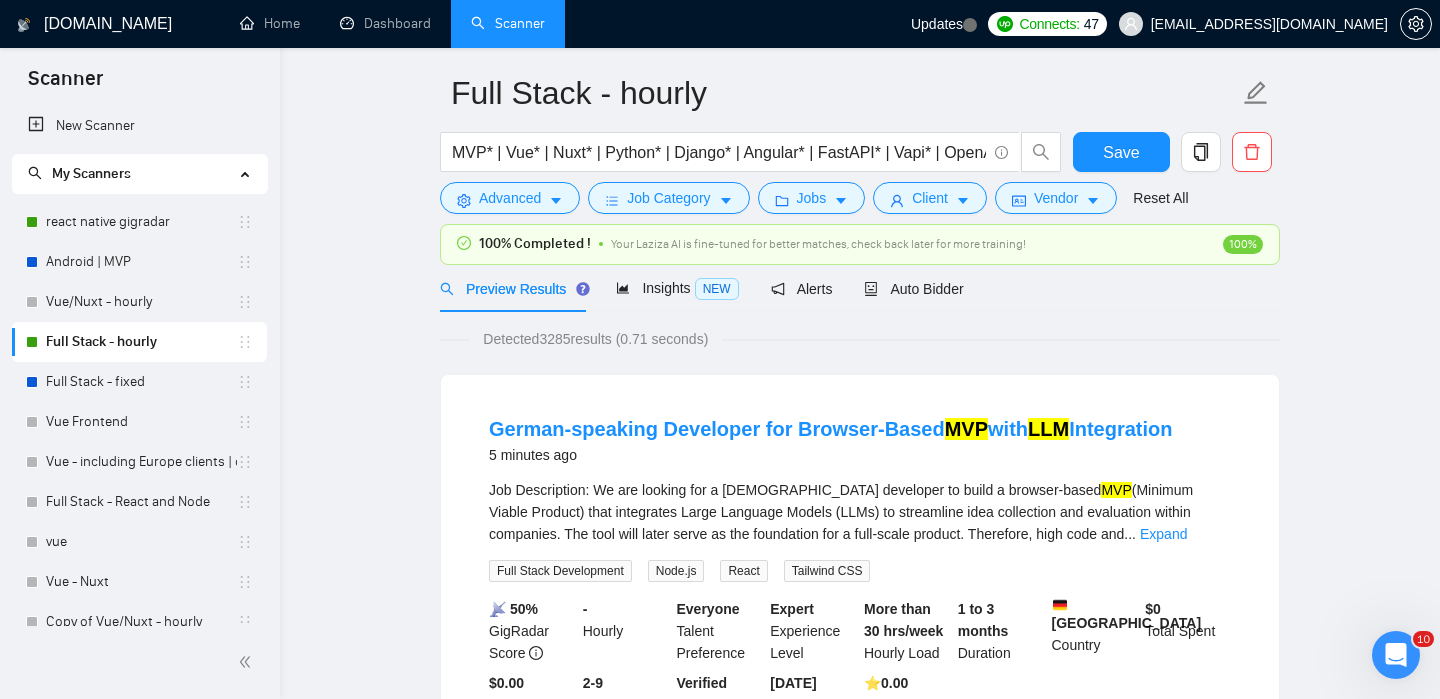 scroll, scrollTop: 0, scrollLeft: 0, axis: both 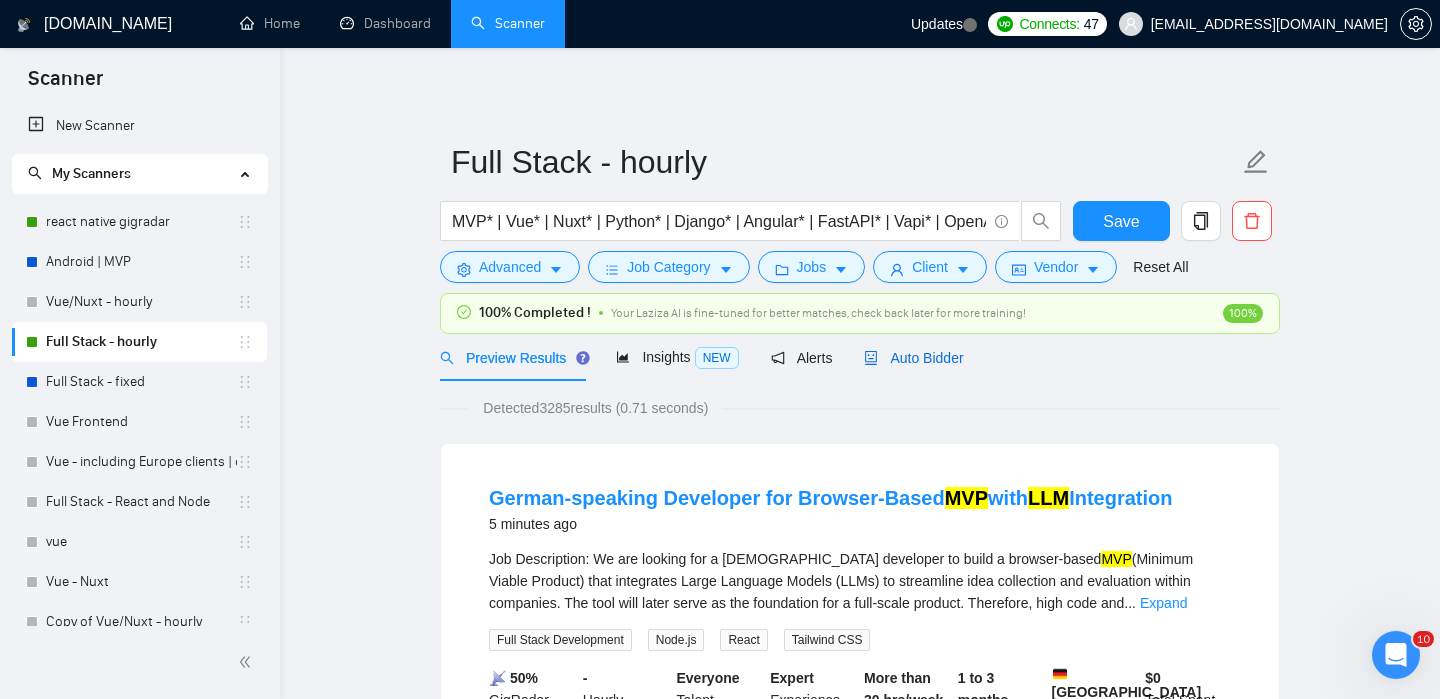 click 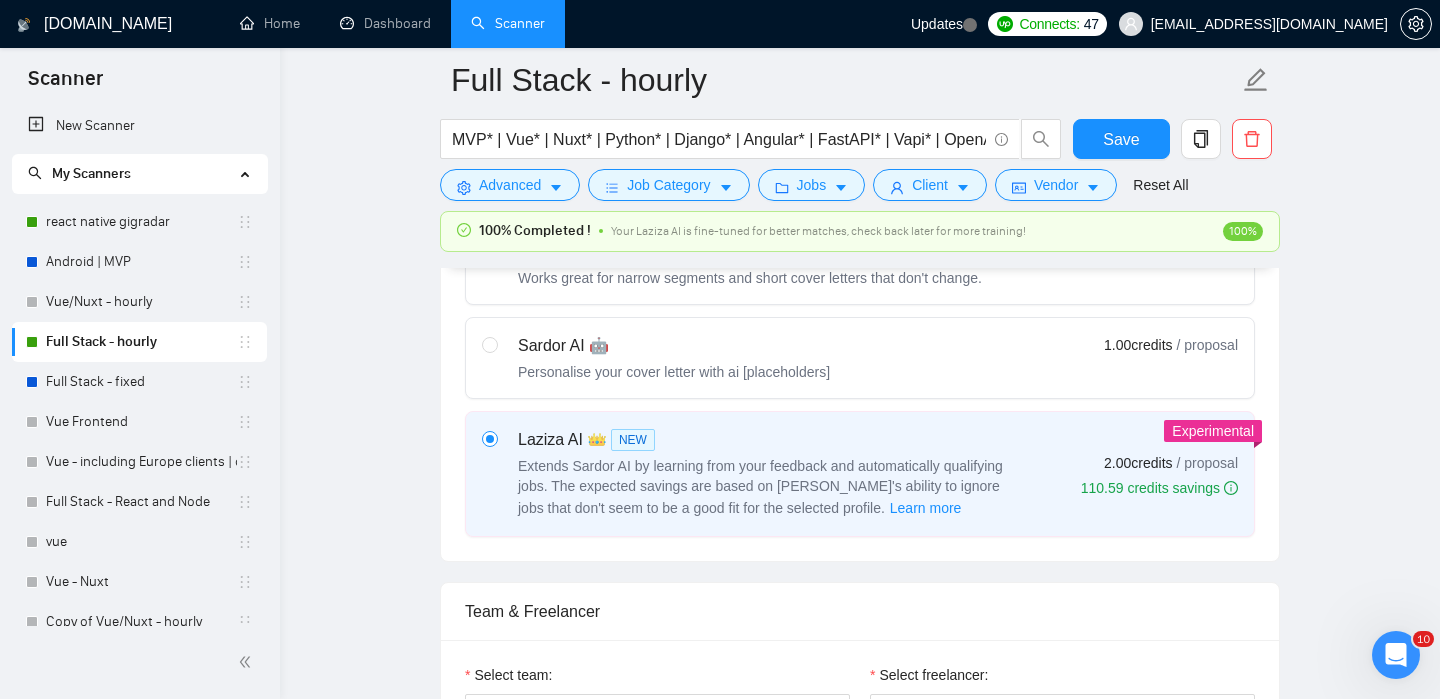 type 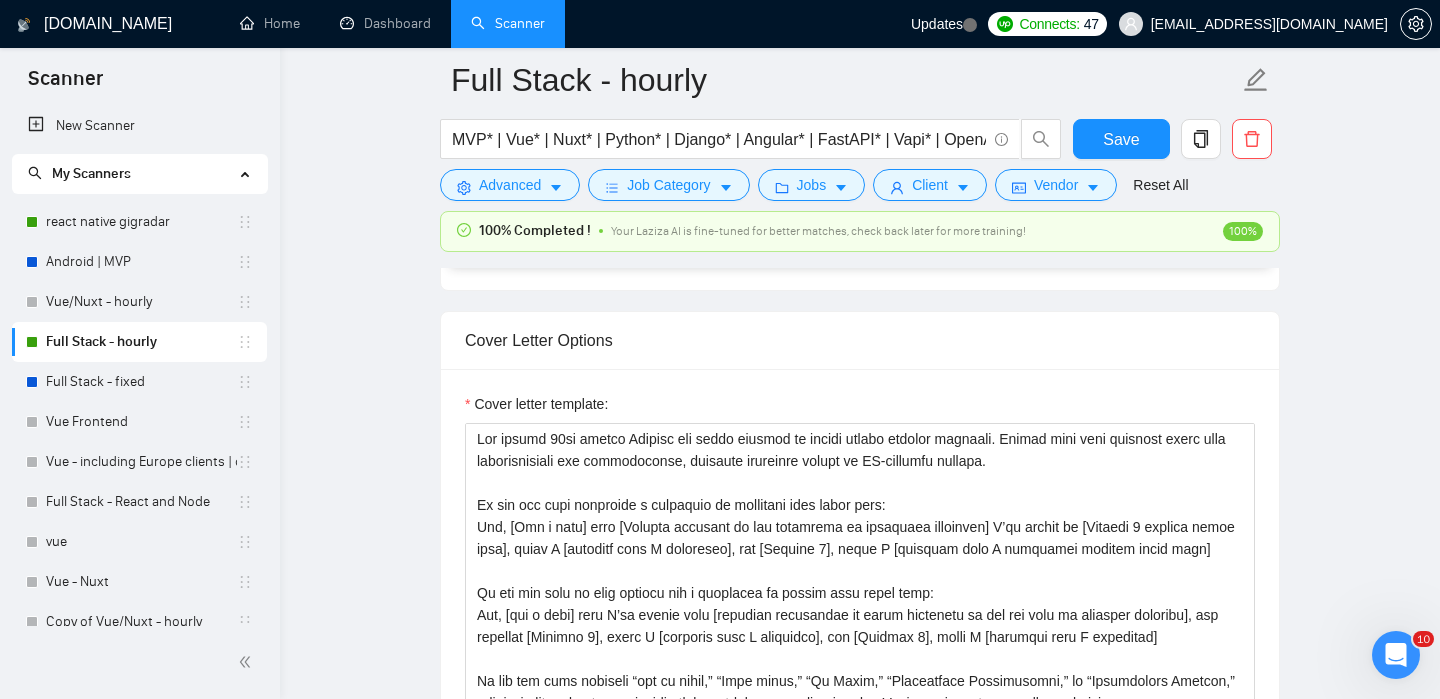 scroll, scrollTop: 1644, scrollLeft: 0, axis: vertical 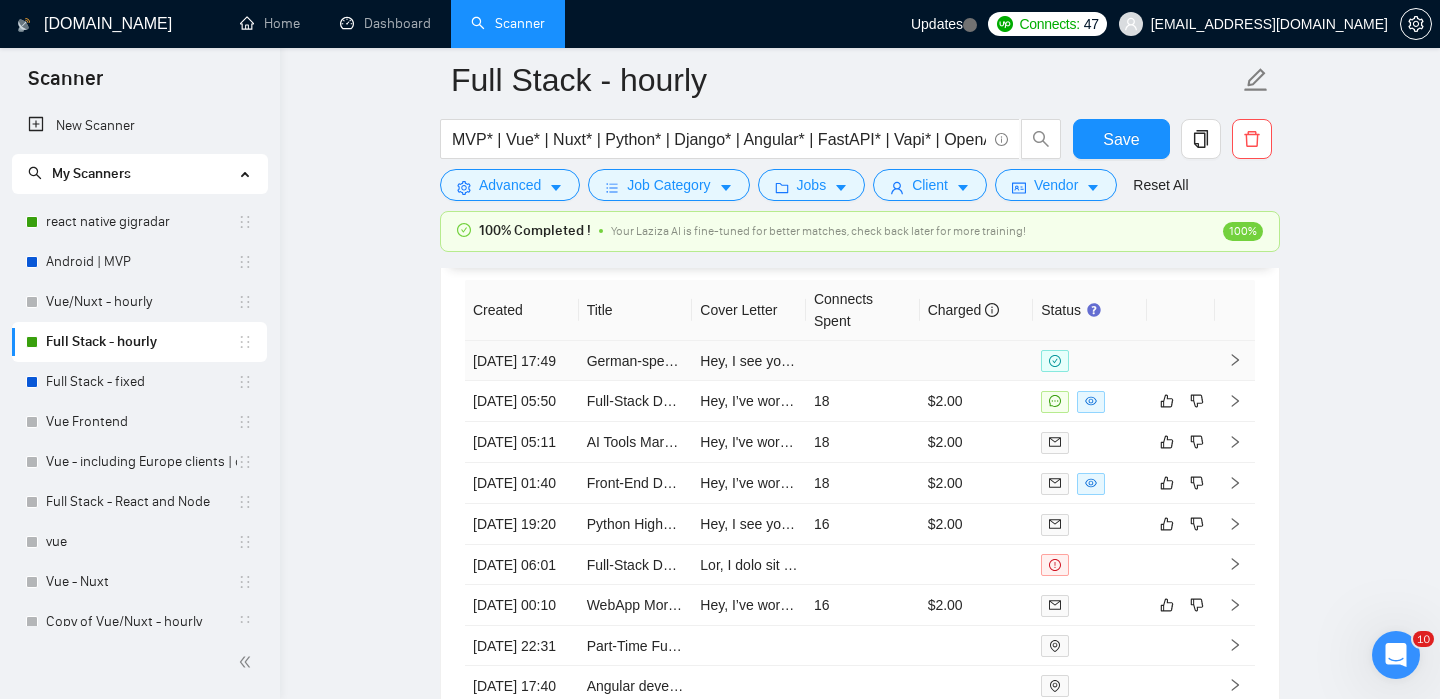 click 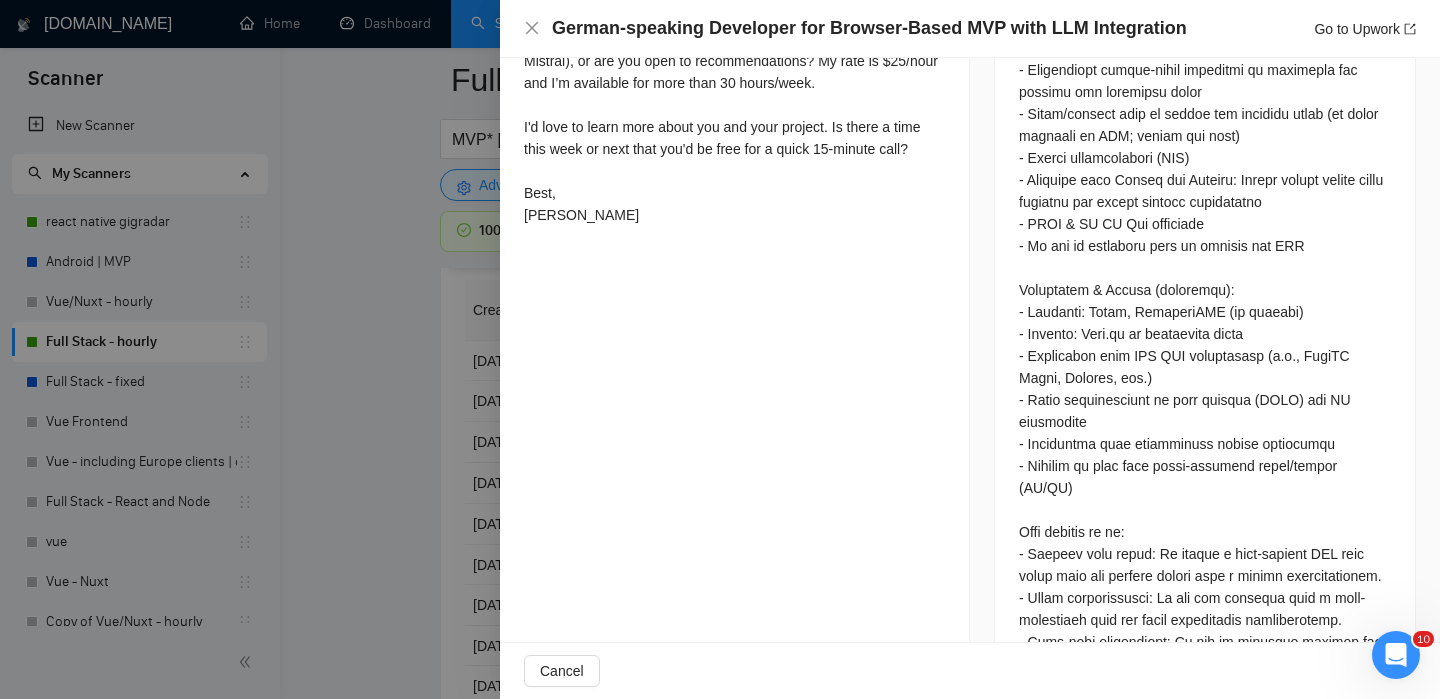 scroll, scrollTop: 1841, scrollLeft: 0, axis: vertical 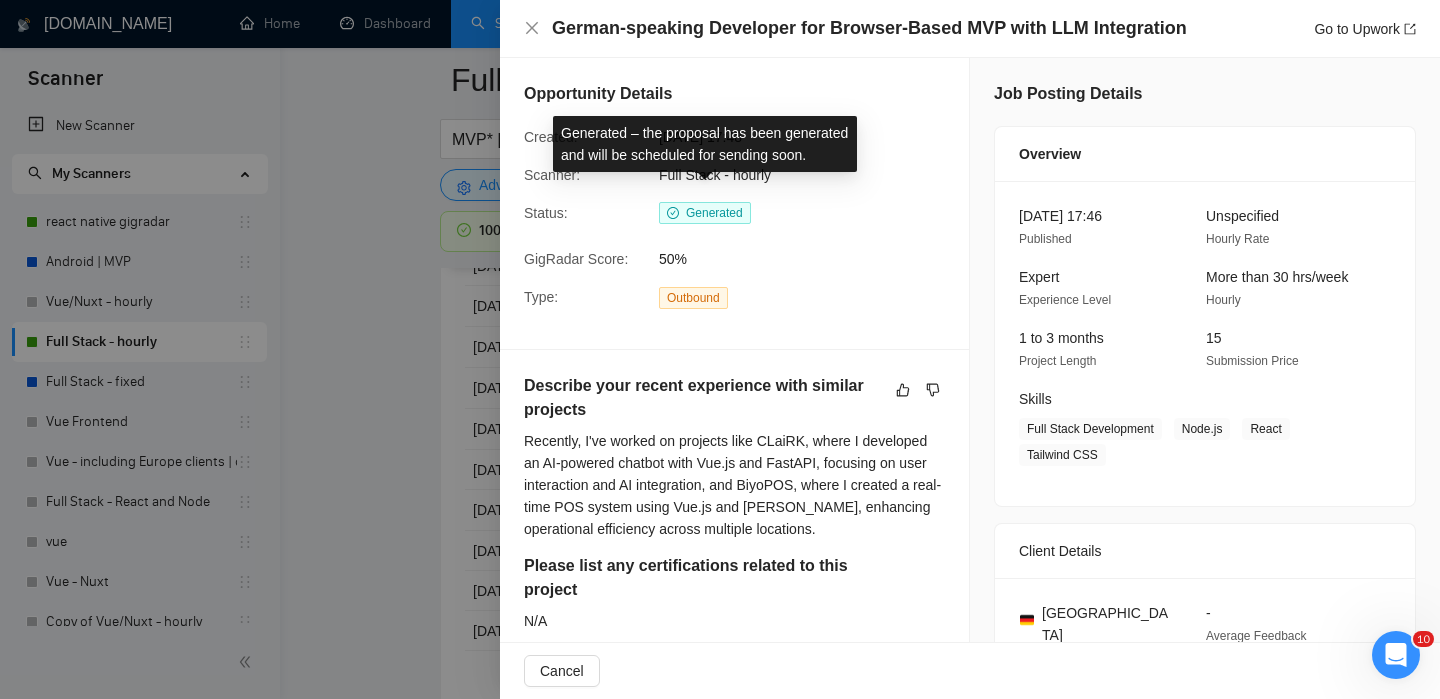 click on "Generated" at bounding box center (714, 213) 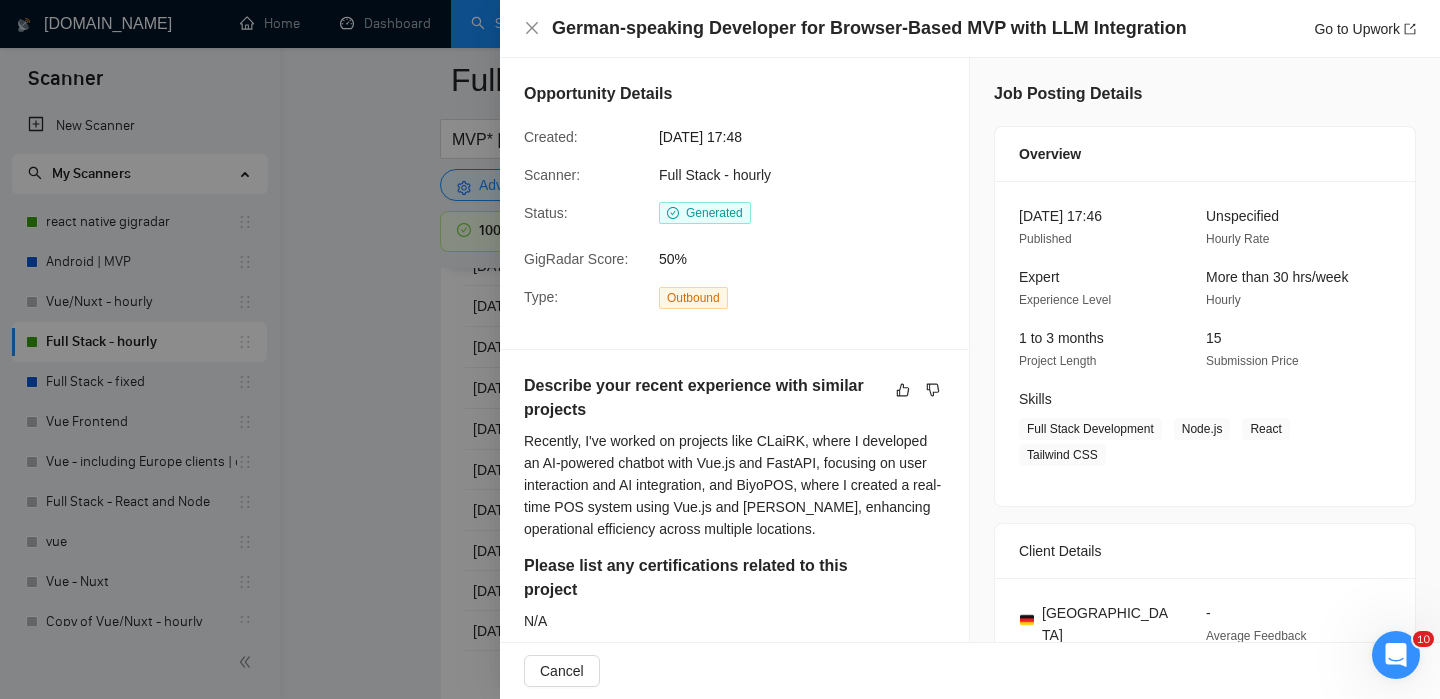 scroll, scrollTop: 71, scrollLeft: 0, axis: vertical 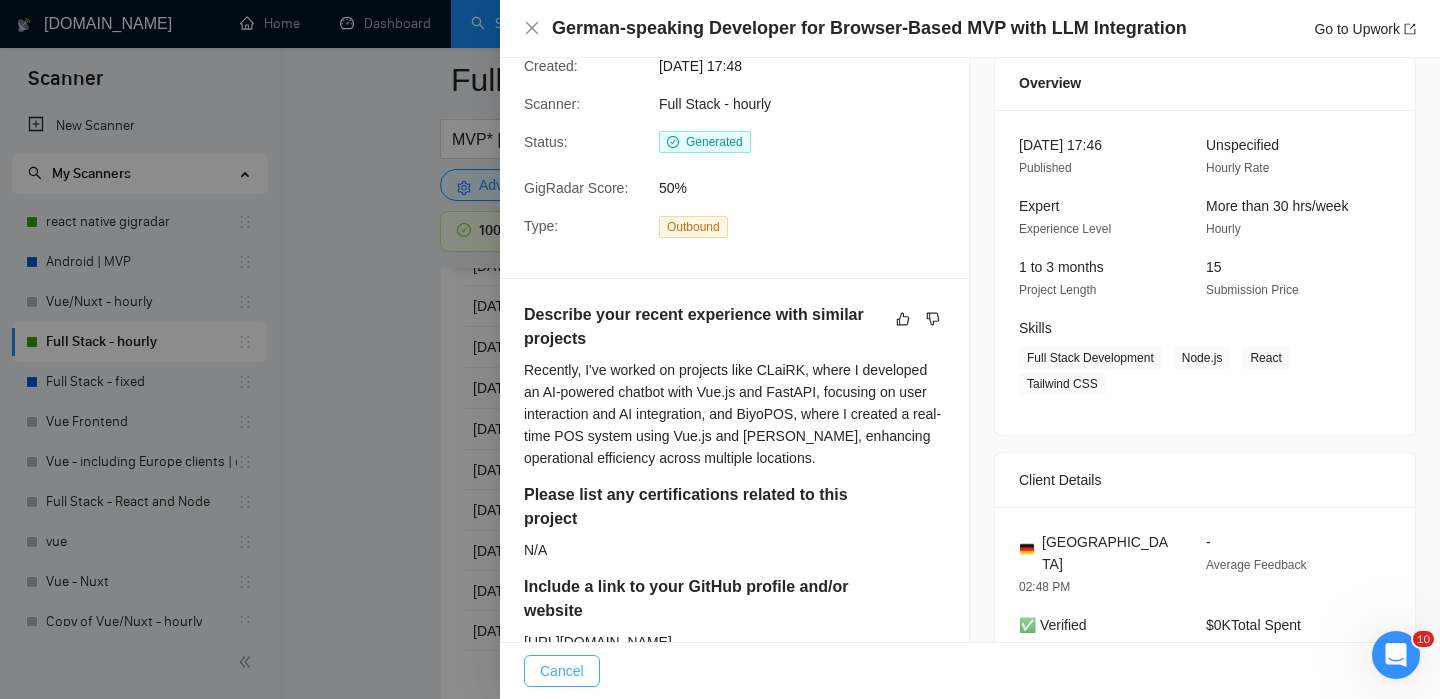 click on "Cancel" at bounding box center (562, 671) 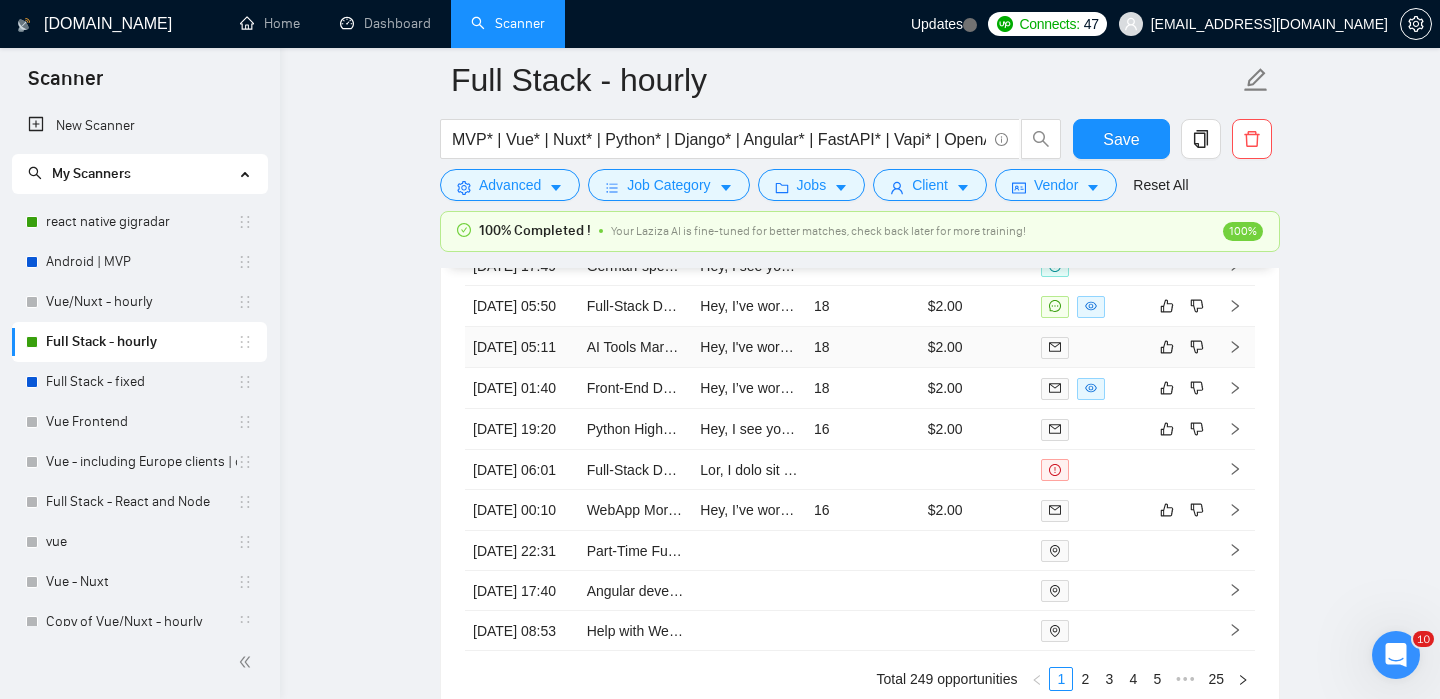 scroll, scrollTop: 4886, scrollLeft: 0, axis: vertical 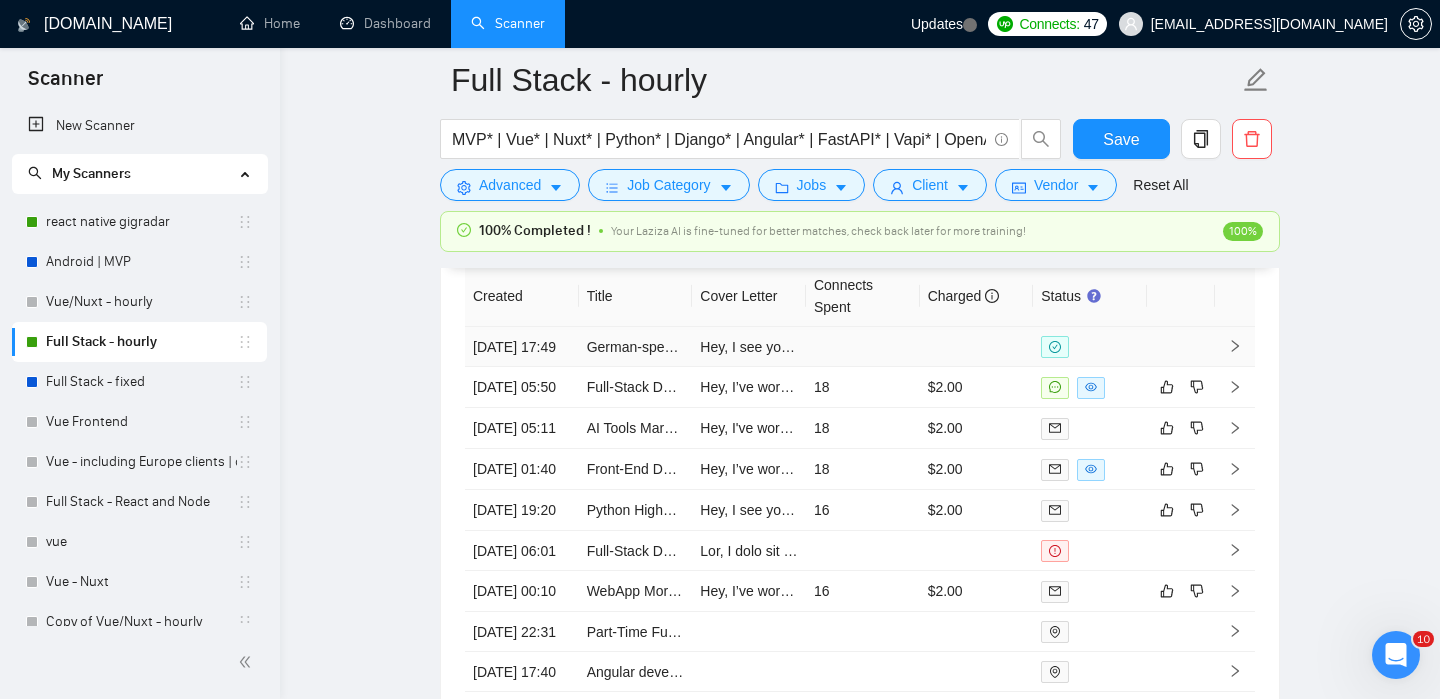 click at bounding box center [1181, 347] 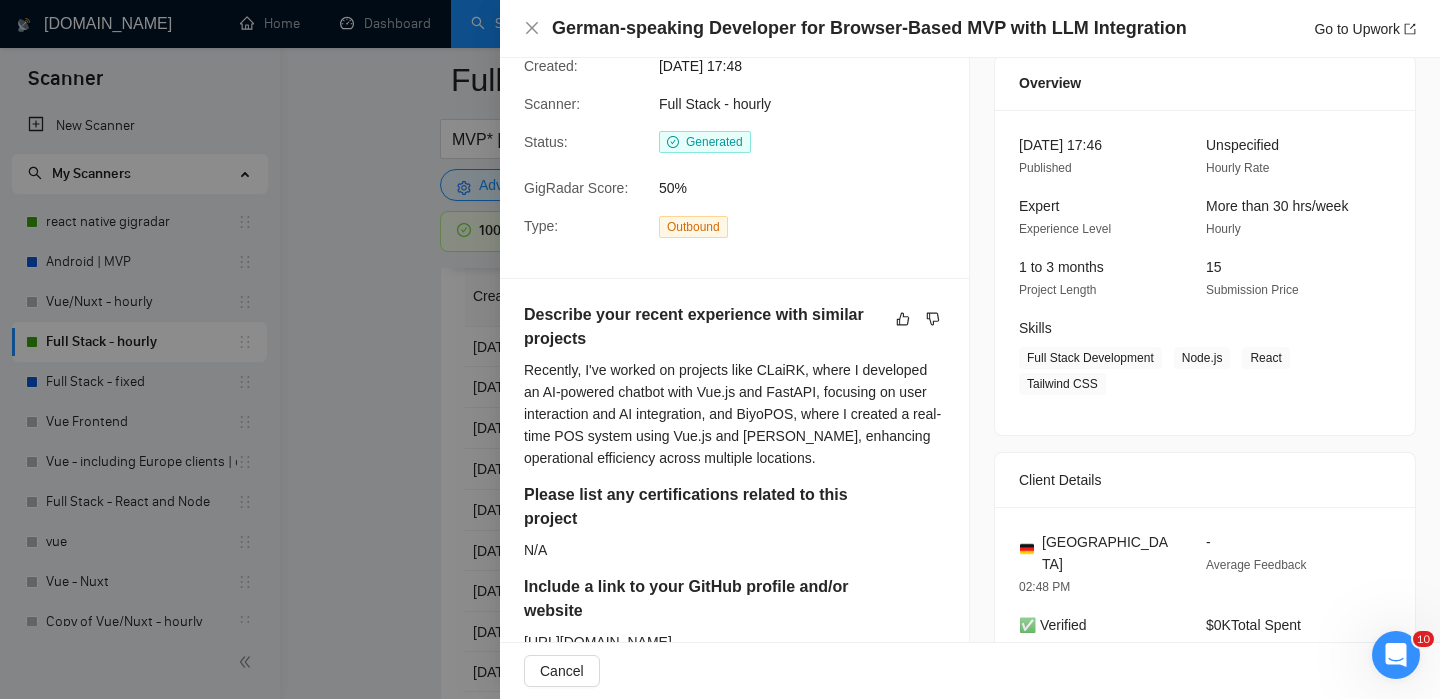 scroll, scrollTop: 0, scrollLeft: 0, axis: both 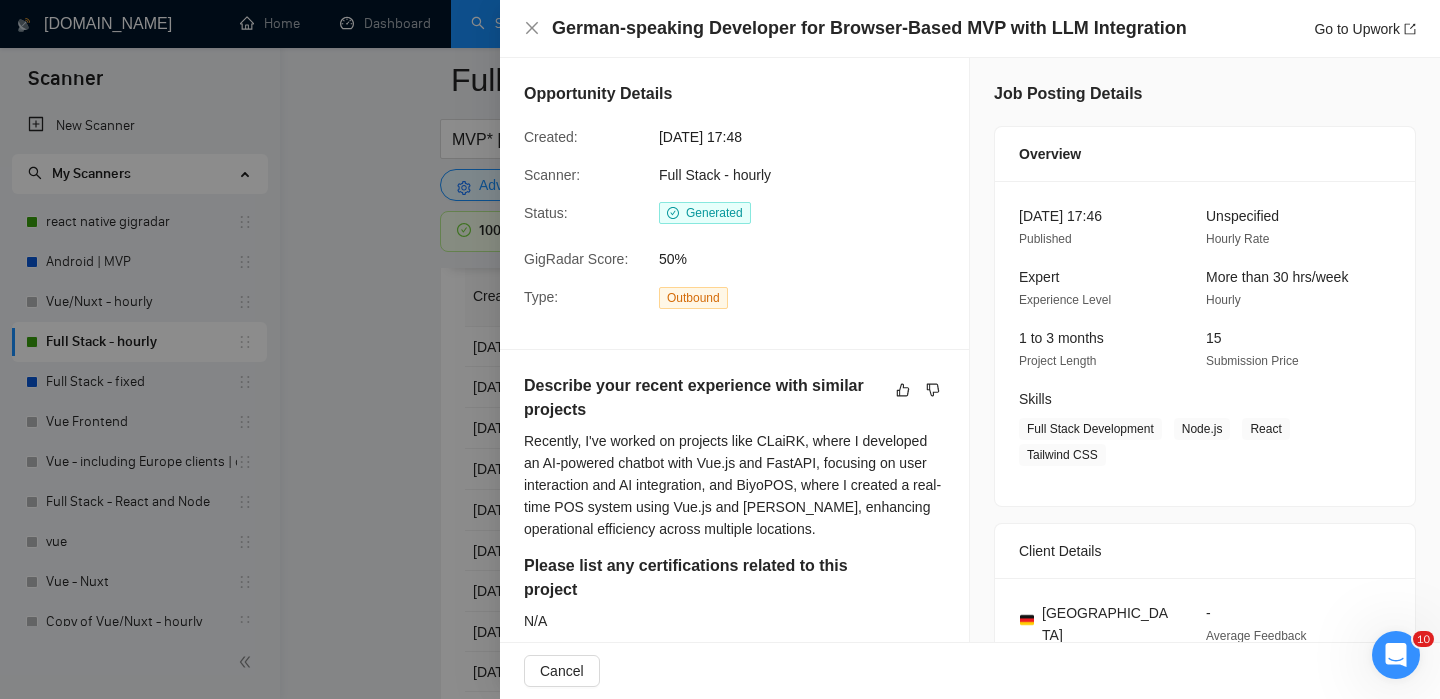 click on "Outbound" at bounding box center (693, 298) 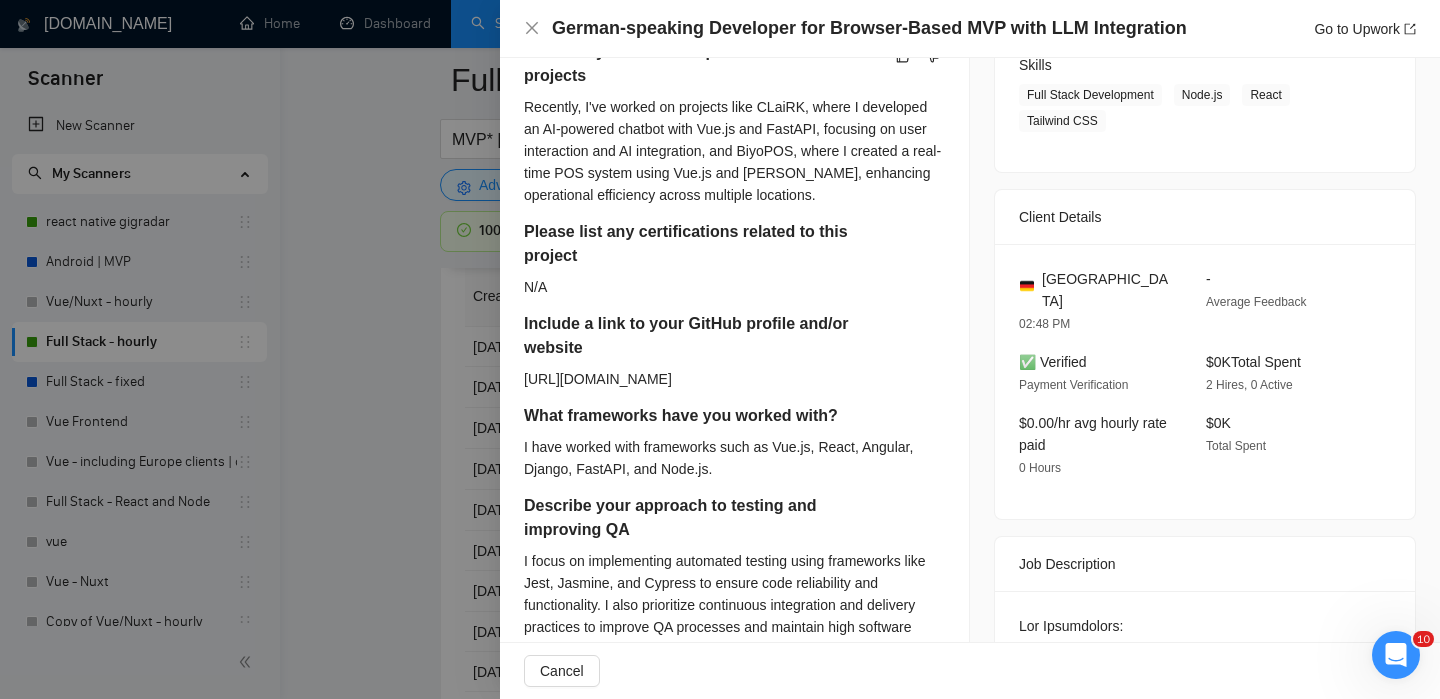 scroll, scrollTop: 0, scrollLeft: 0, axis: both 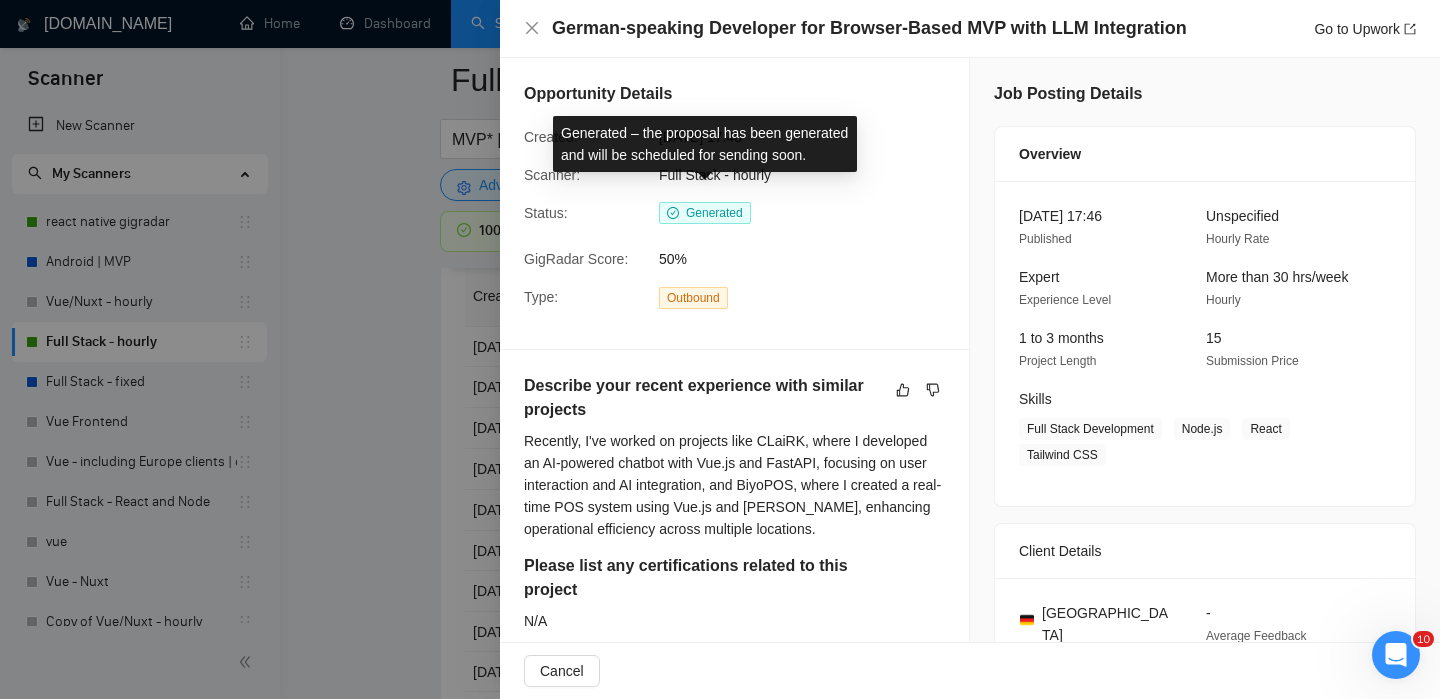 click on "Generated" at bounding box center (714, 213) 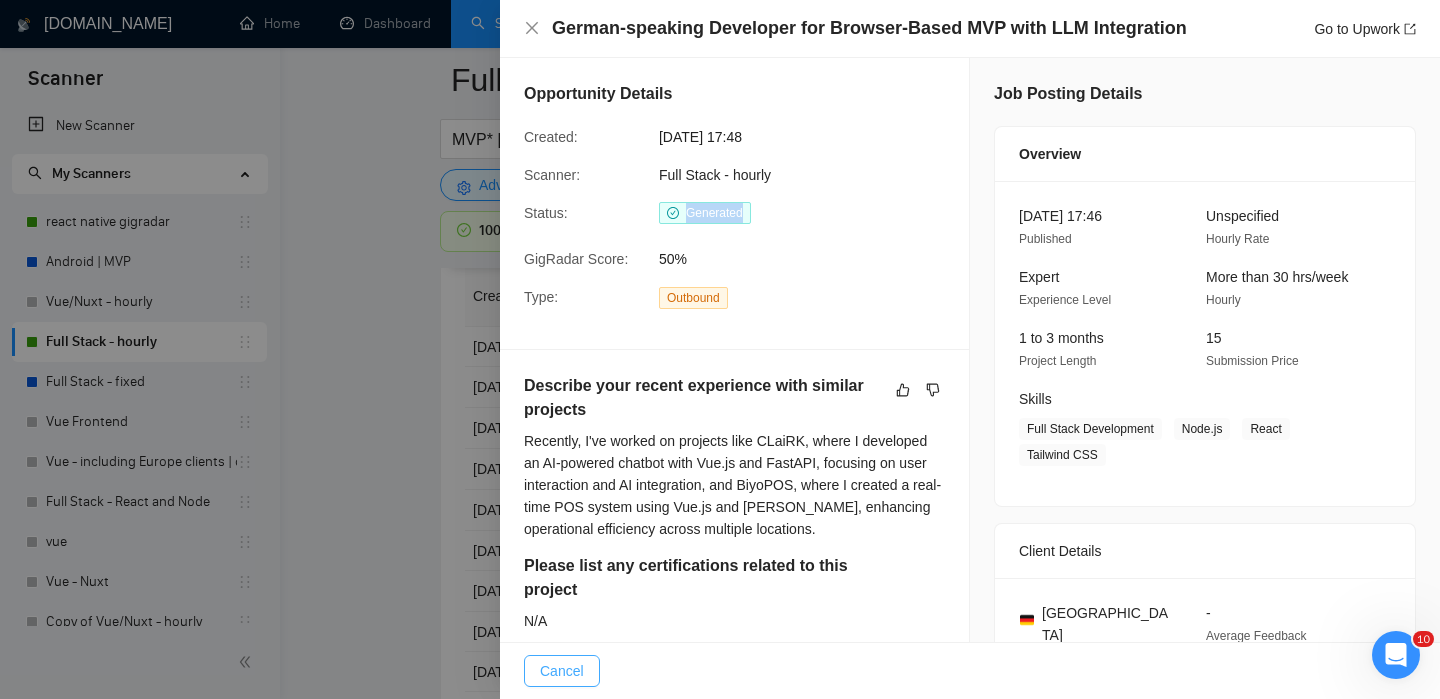 click on "Cancel" at bounding box center (562, 671) 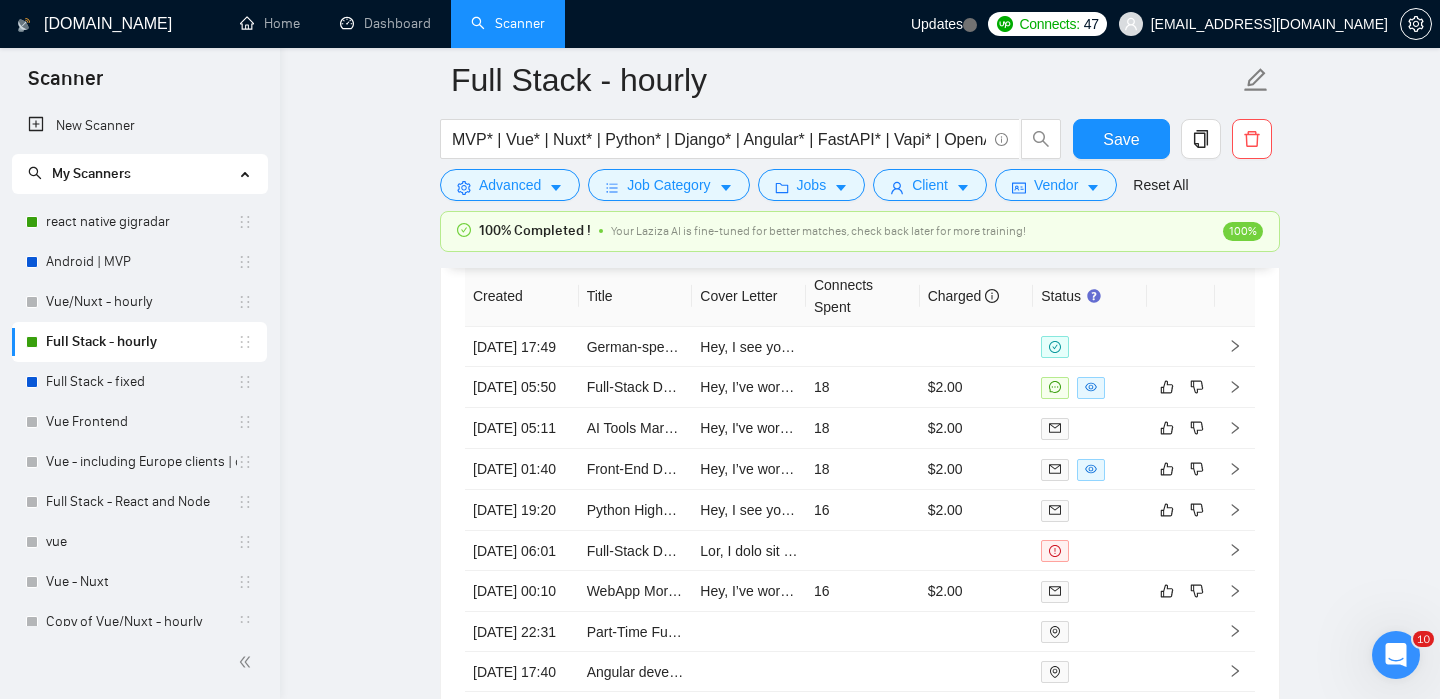 click at bounding box center (1396, 655) 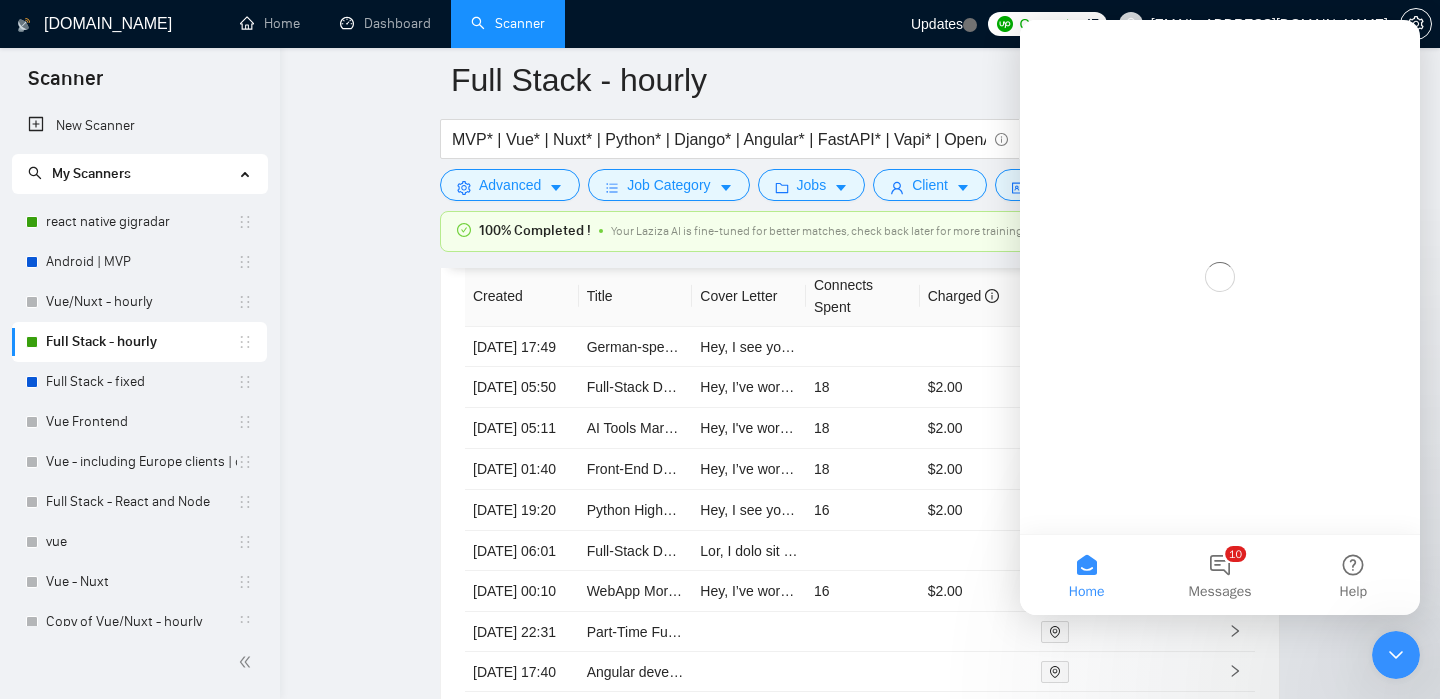scroll, scrollTop: 0, scrollLeft: 0, axis: both 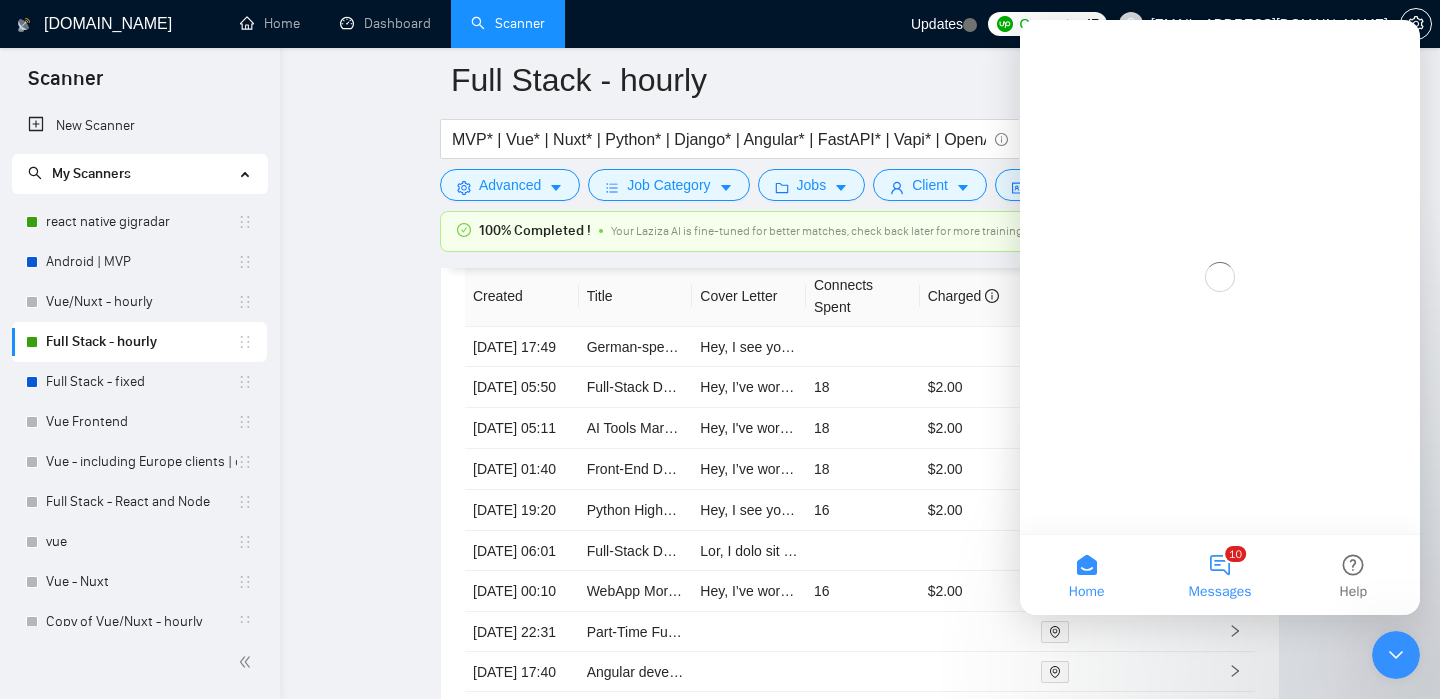 click on "10 Messages" at bounding box center [1219, 575] 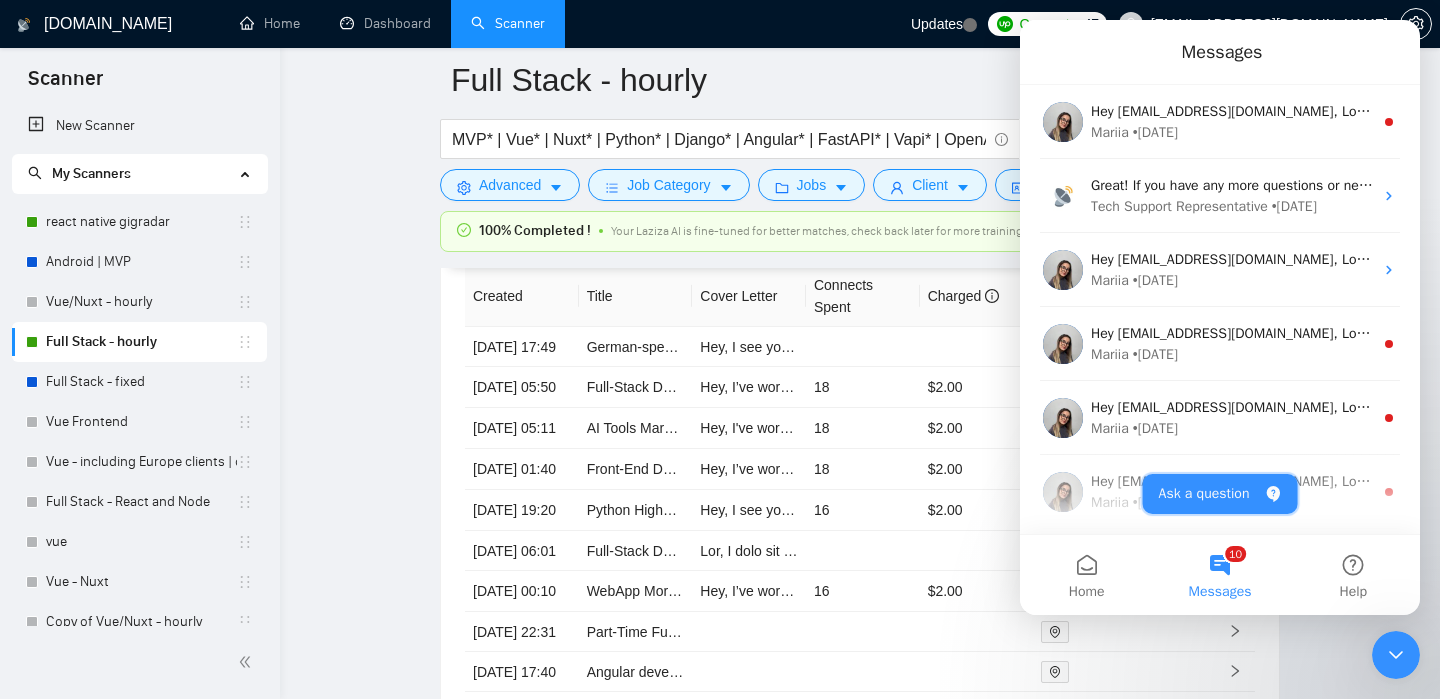 click on "Ask a question" at bounding box center (1220, 494) 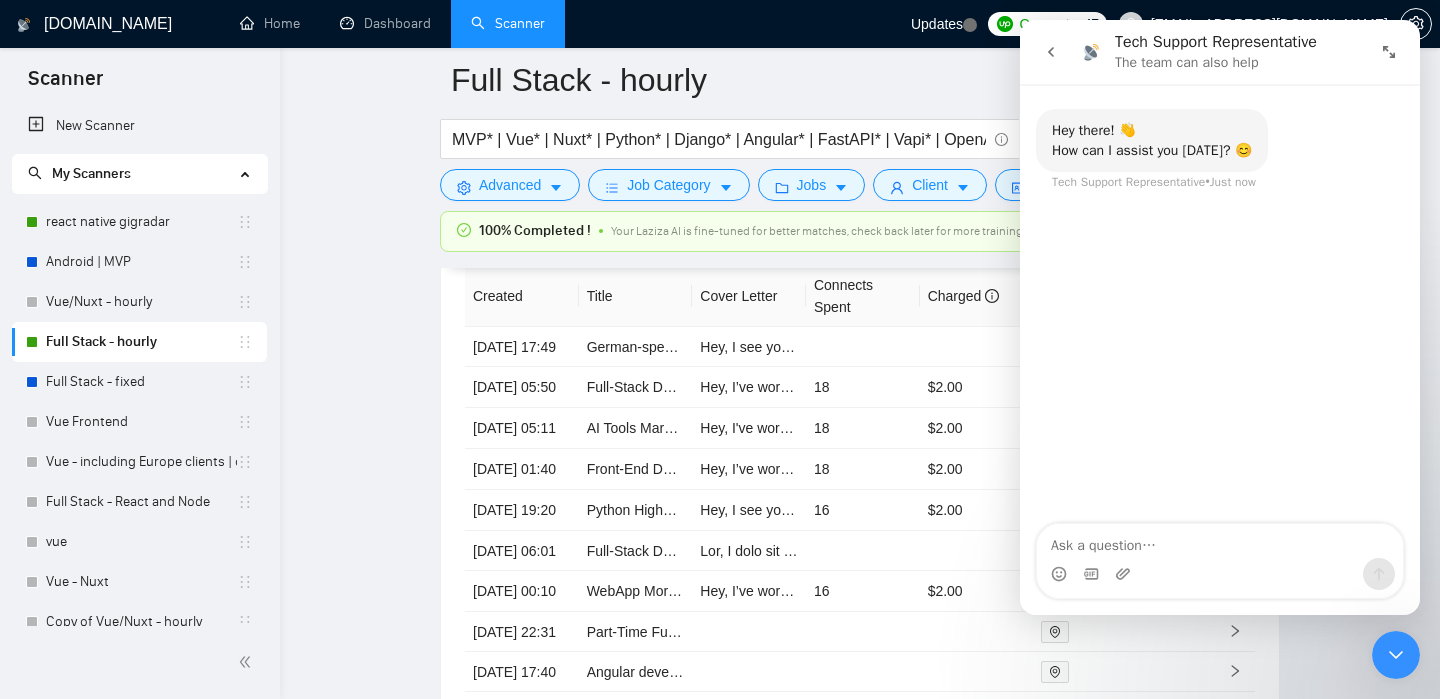 type on "s" 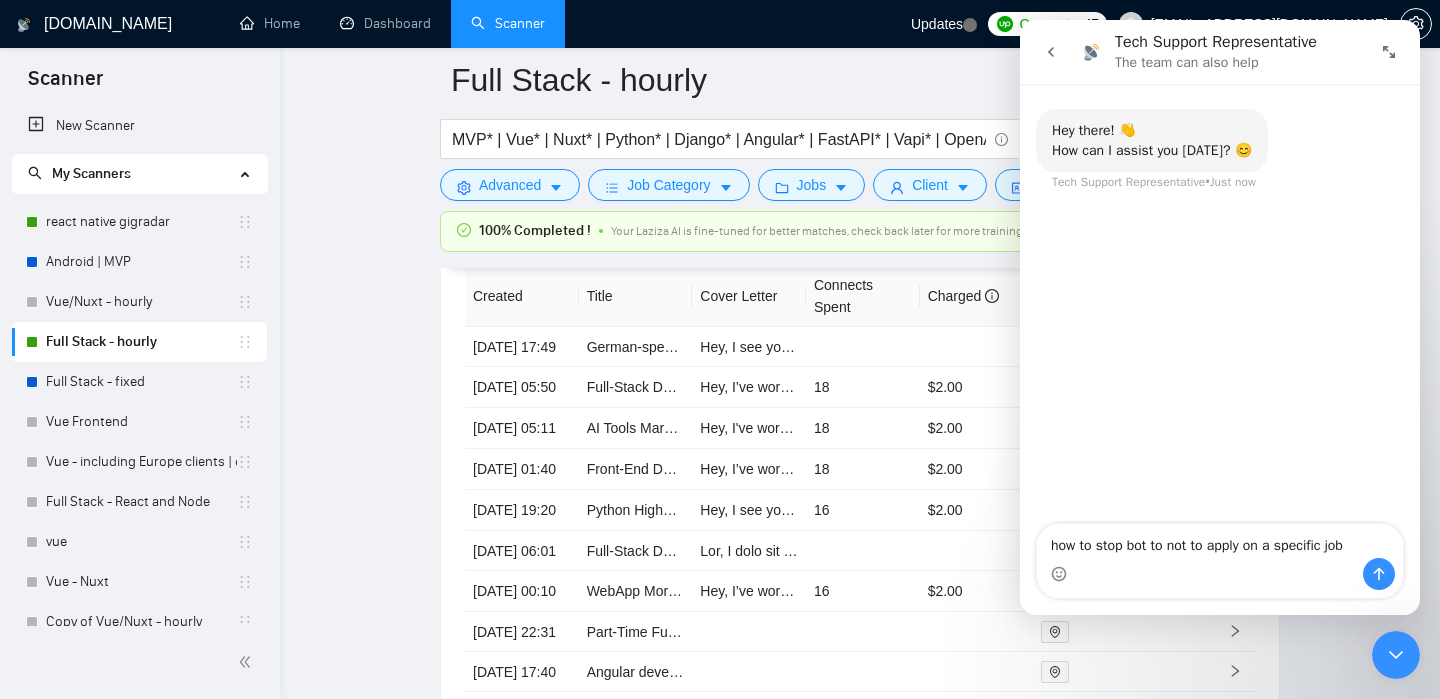 type on "how to stop bot to not to apply on a specific job?" 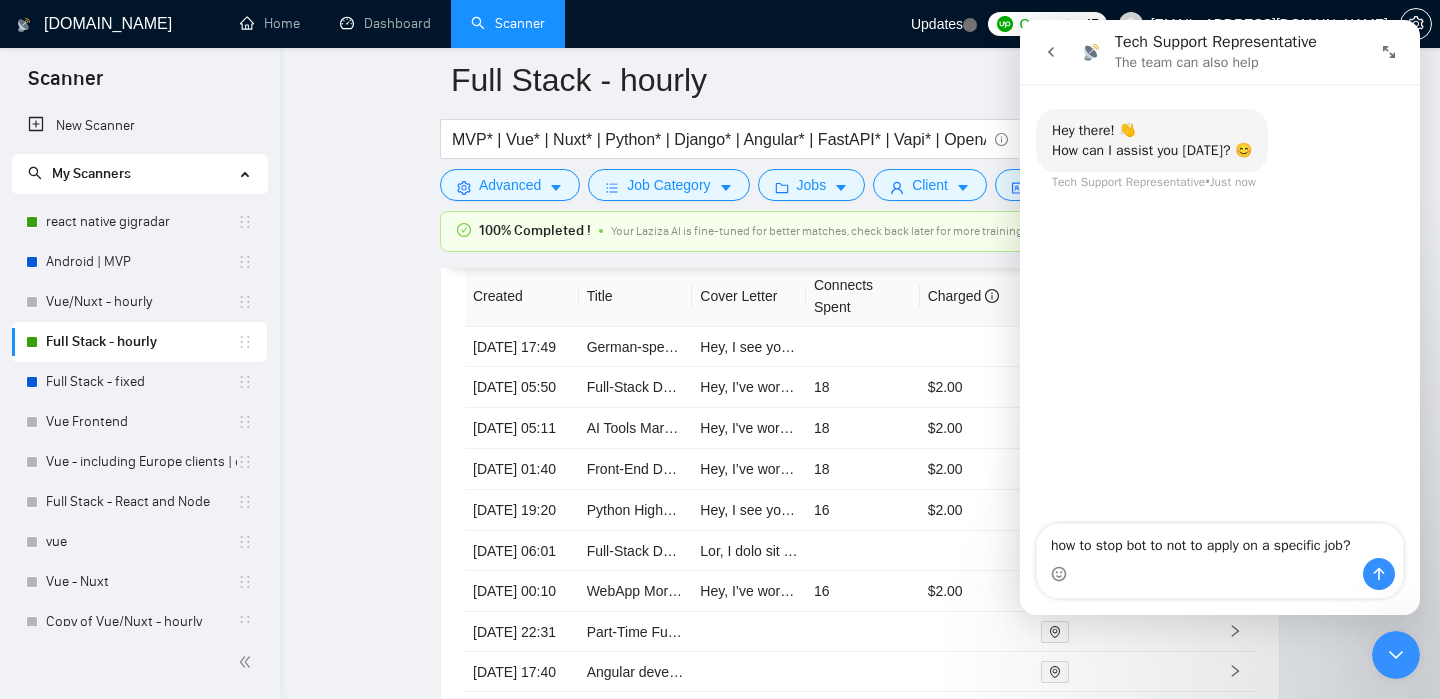 type 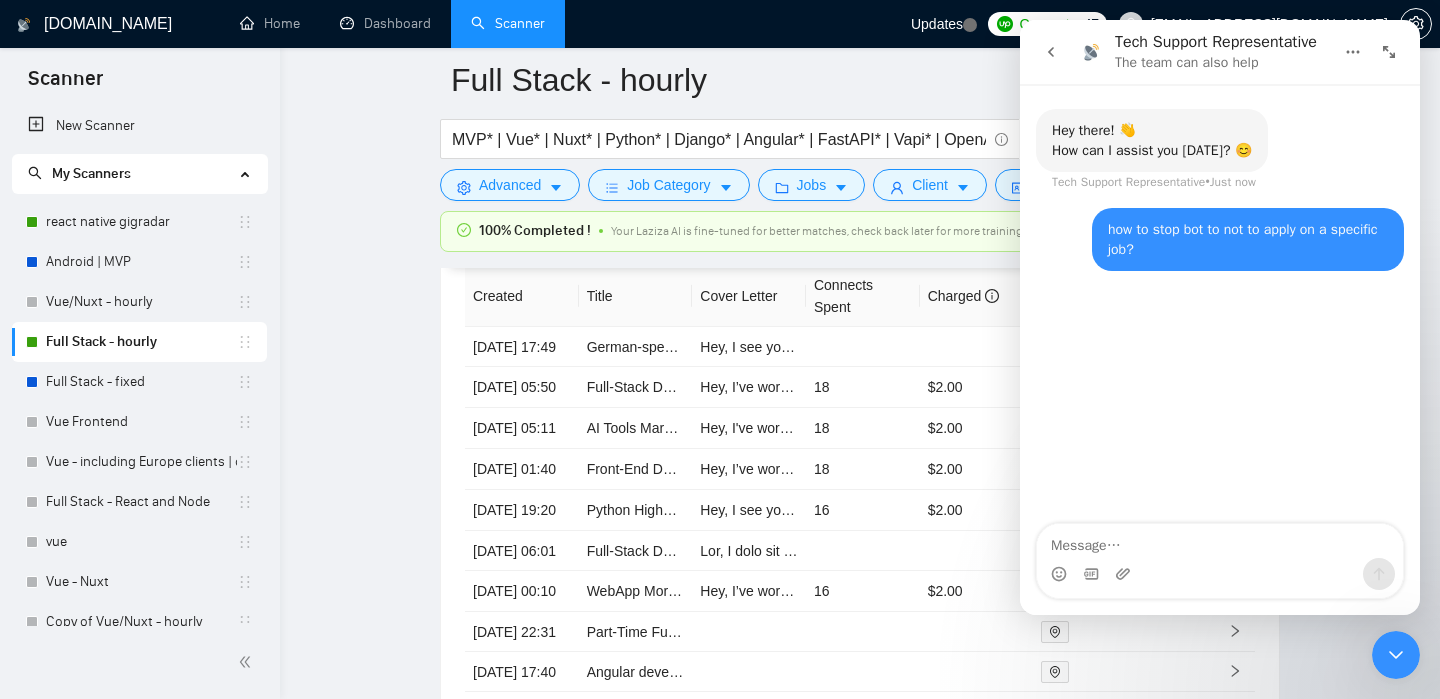scroll, scrollTop: 3, scrollLeft: 0, axis: vertical 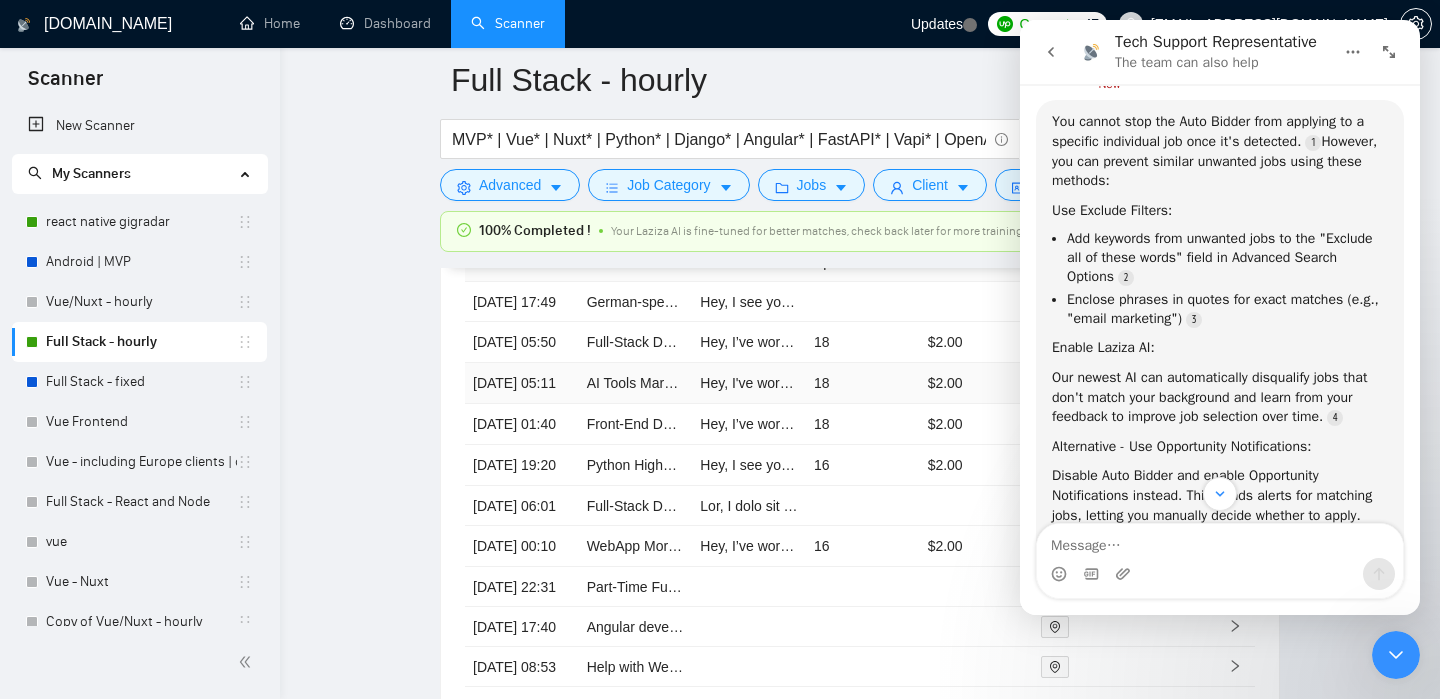 click on "18" at bounding box center (863, 383) 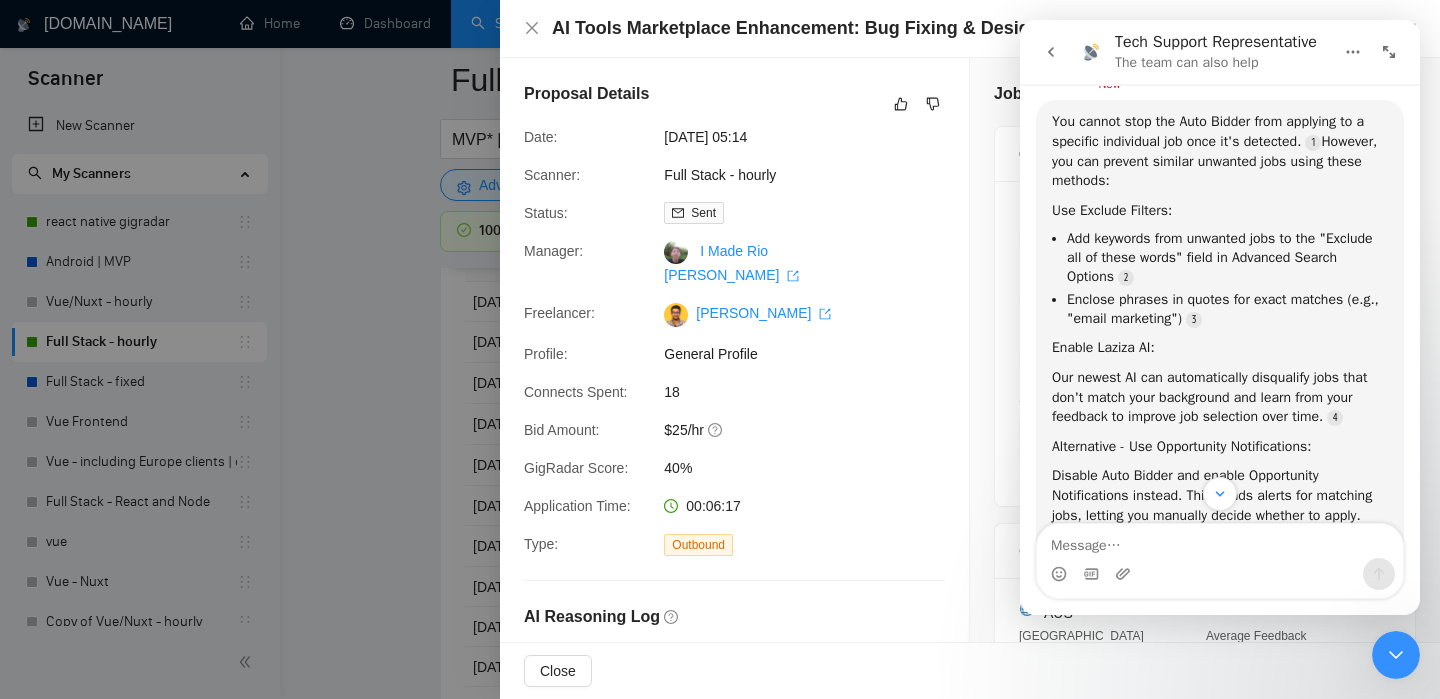 click 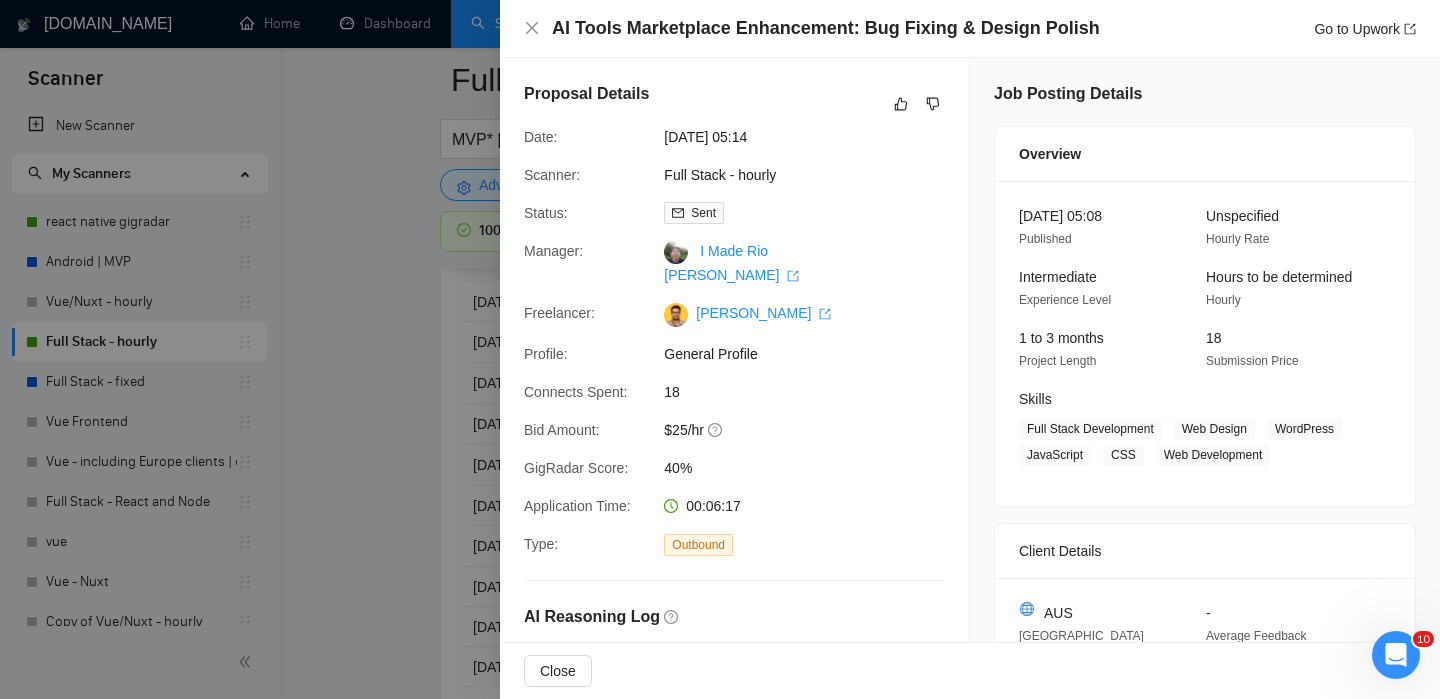 scroll, scrollTop: 0, scrollLeft: 0, axis: both 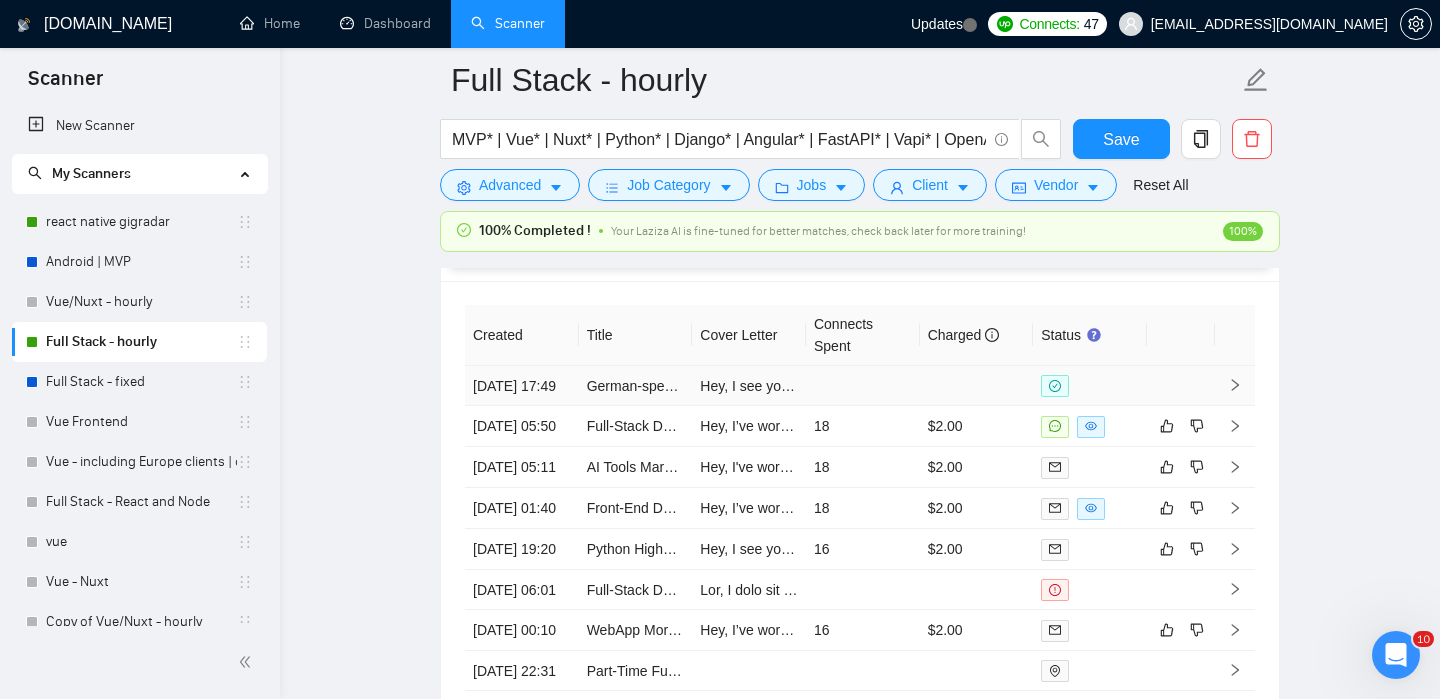 click at bounding box center [1181, 386] 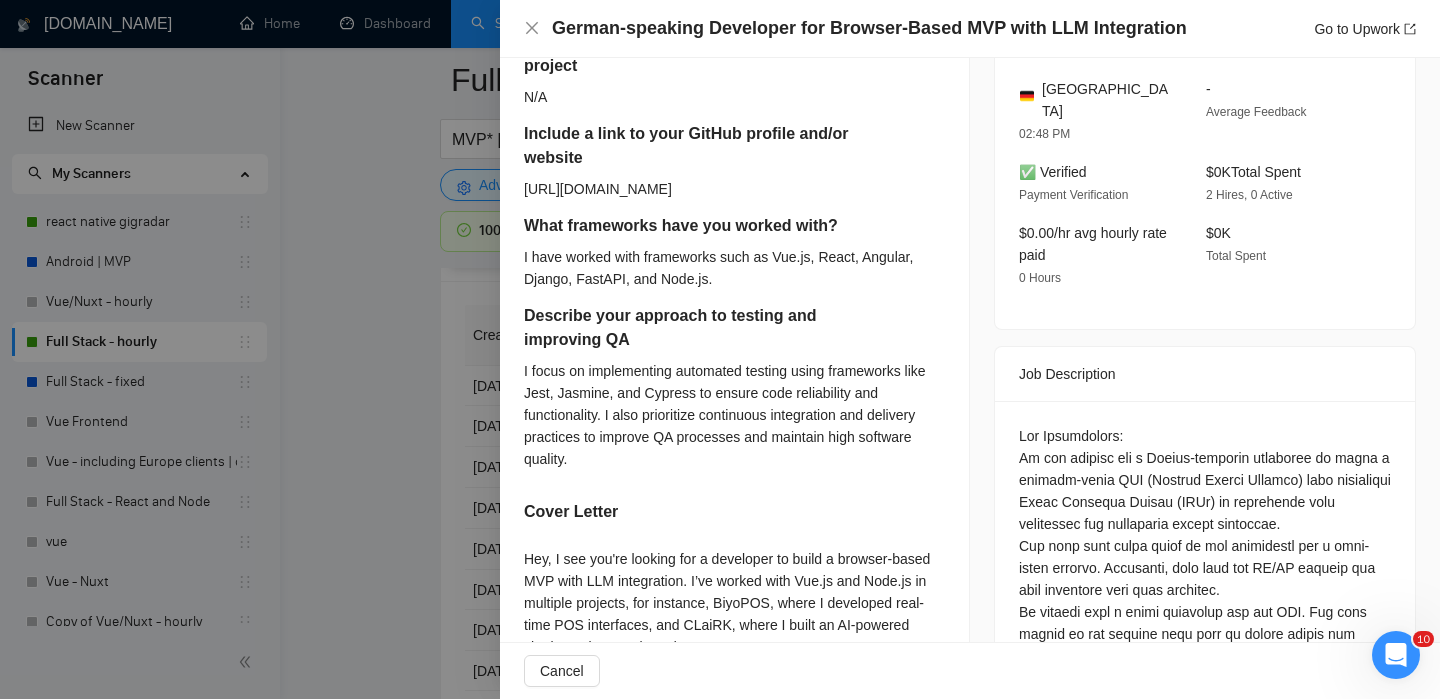 scroll, scrollTop: 539, scrollLeft: 0, axis: vertical 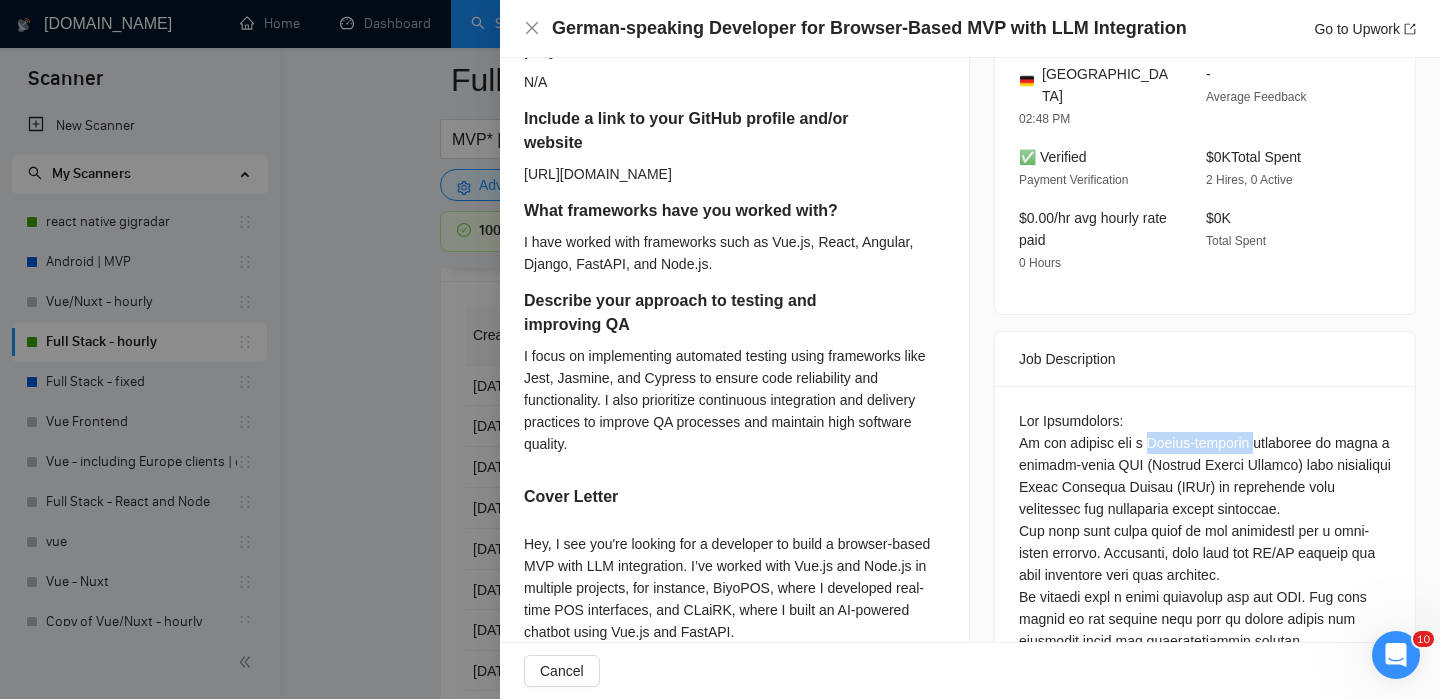 copy on "German-speaking" 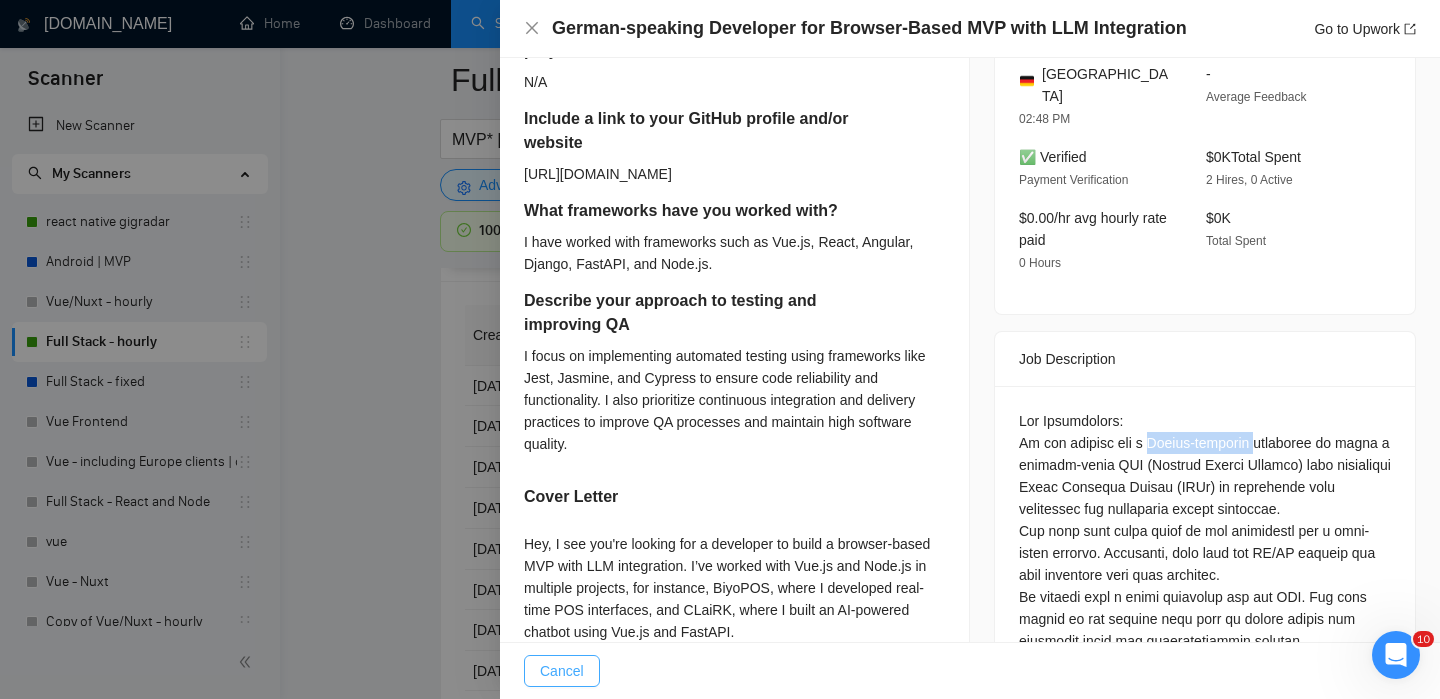 click on "Cancel" at bounding box center (562, 671) 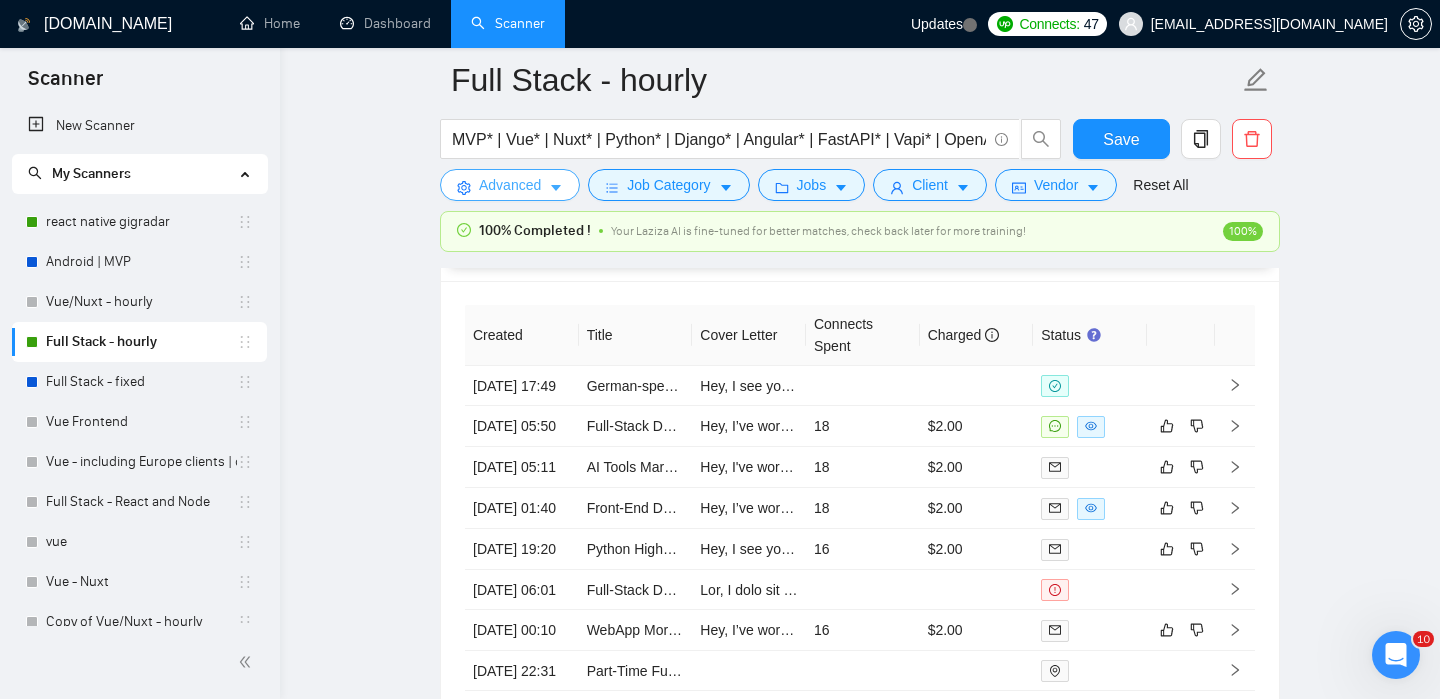 click on "Advanced" at bounding box center (510, 185) 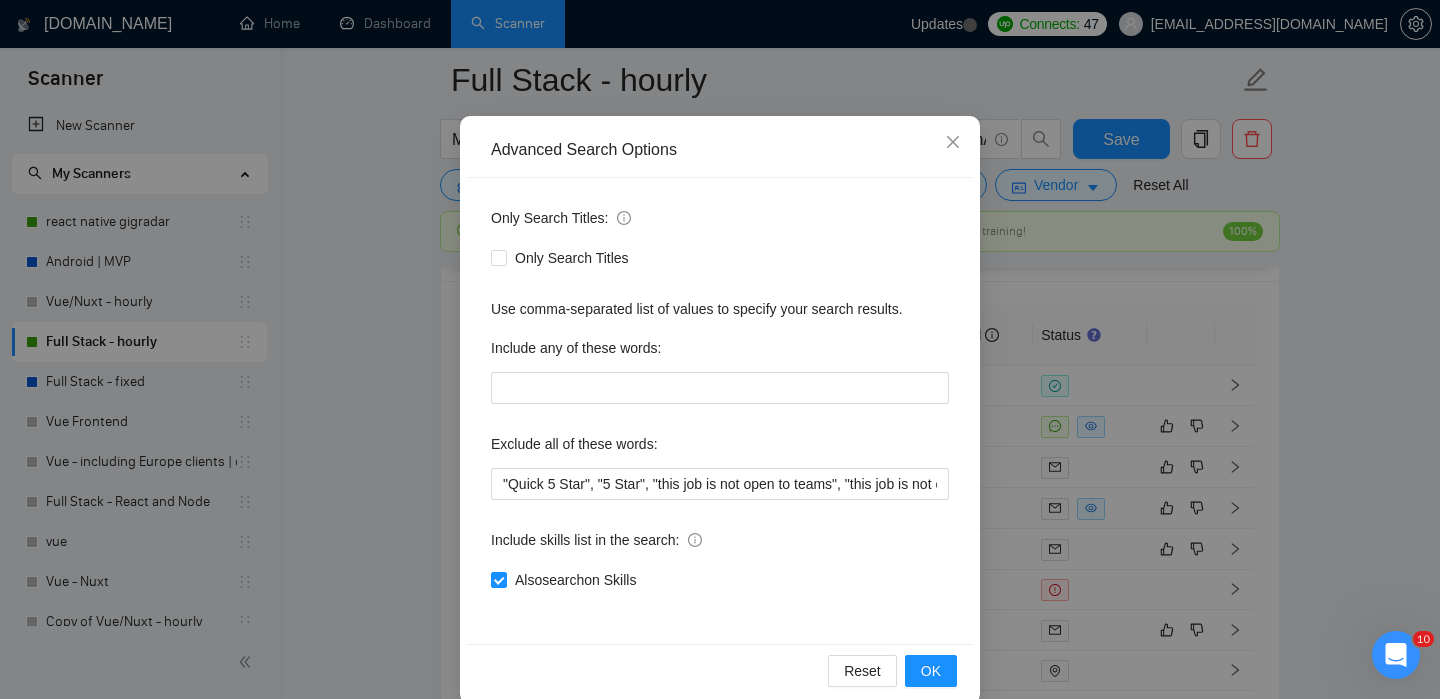 scroll, scrollTop: 133, scrollLeft: 0, axis: vertical 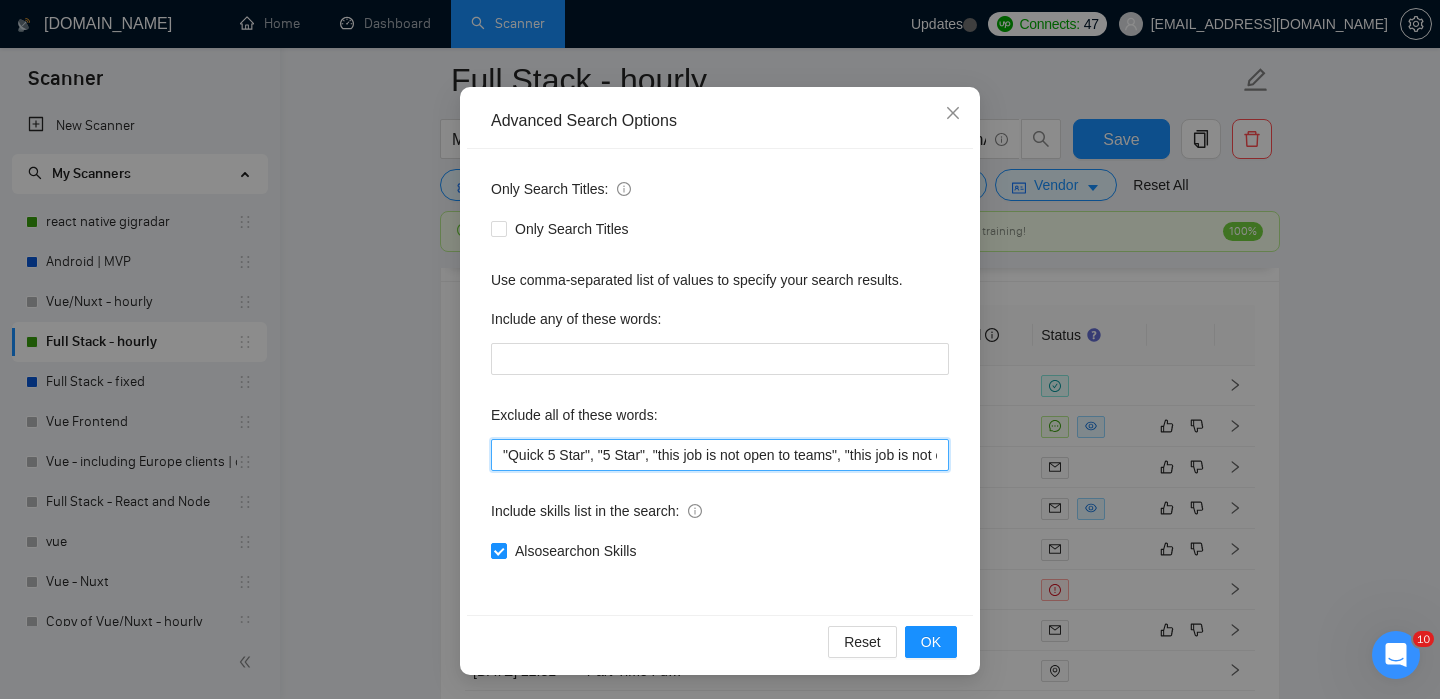 click on ""Quick 5 Star", "5 Star", "this job is not open to teams", "this job is not open to agency", "this job is not open to companies", "NO AGENCY", "Freelancers Only", "NOT AGENCY", "no agency", "no agencies", "individual only", "Individual only", "individual Only", "freelancers only", "No Agencies!", "independent contractors only", "***Freelancers Only", "/Freelancers Only", ".Freelancers Only", ",Freelancers Only.", "no agencies", "no agency", "WE DO NOT HIRE AGENCIES", "We do not hire agencies", "gambling", "drupal", "gamble", "betting", "iot", "dating", "blockchain", "Casino", "Lovable", "Test Task", "odoo", "Odoo", "Radicale", "Power BI", "Tableau", "Go High Level", "GO high level", "GHL", "Data Engineer", "Pandas", "scraping", Make*, make*, "1099", "Bubble", "Airtable", "Webflow", "Replit", C#*, .Net*, "Java", Chrome* , Shopify*, n8n*, "React Native", "Magento" , "Svelte"" at bounding box center [720, 455] 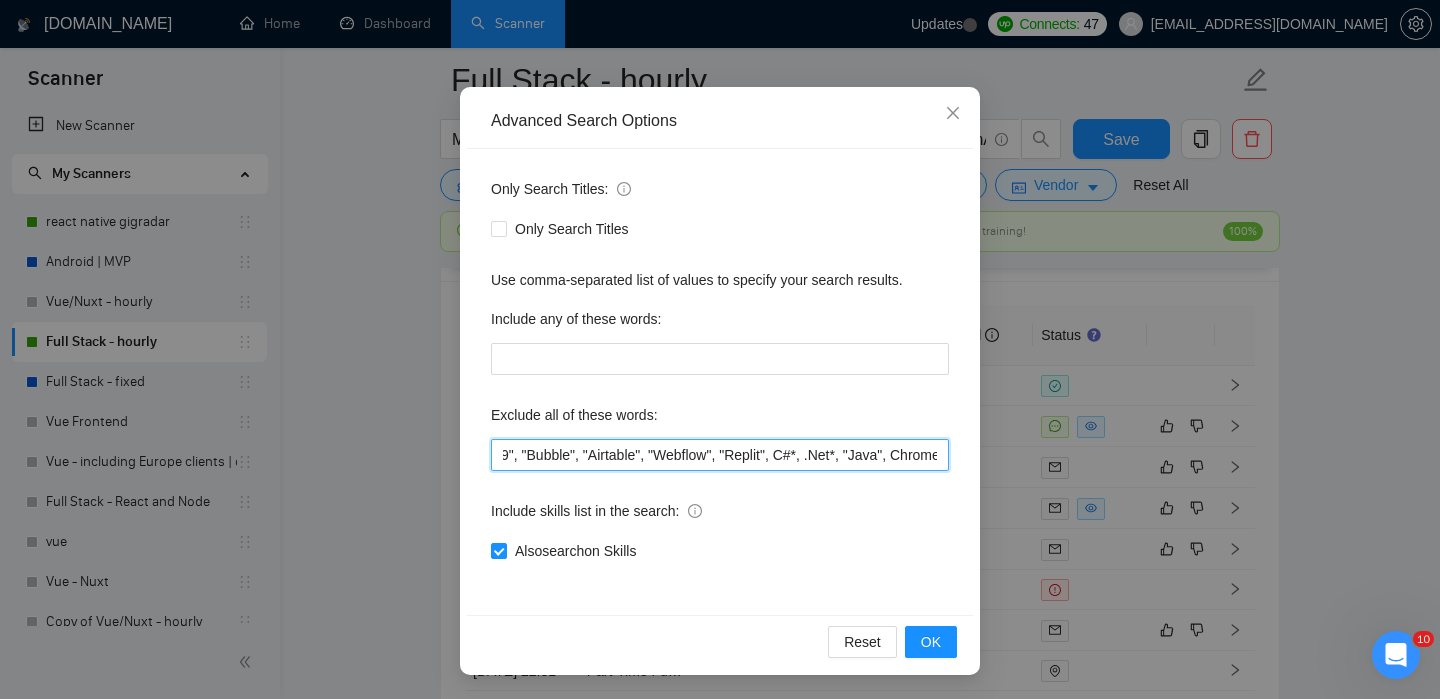 scroll, scrollTop: 0, scrollLeft: 5220, axis: horizontal 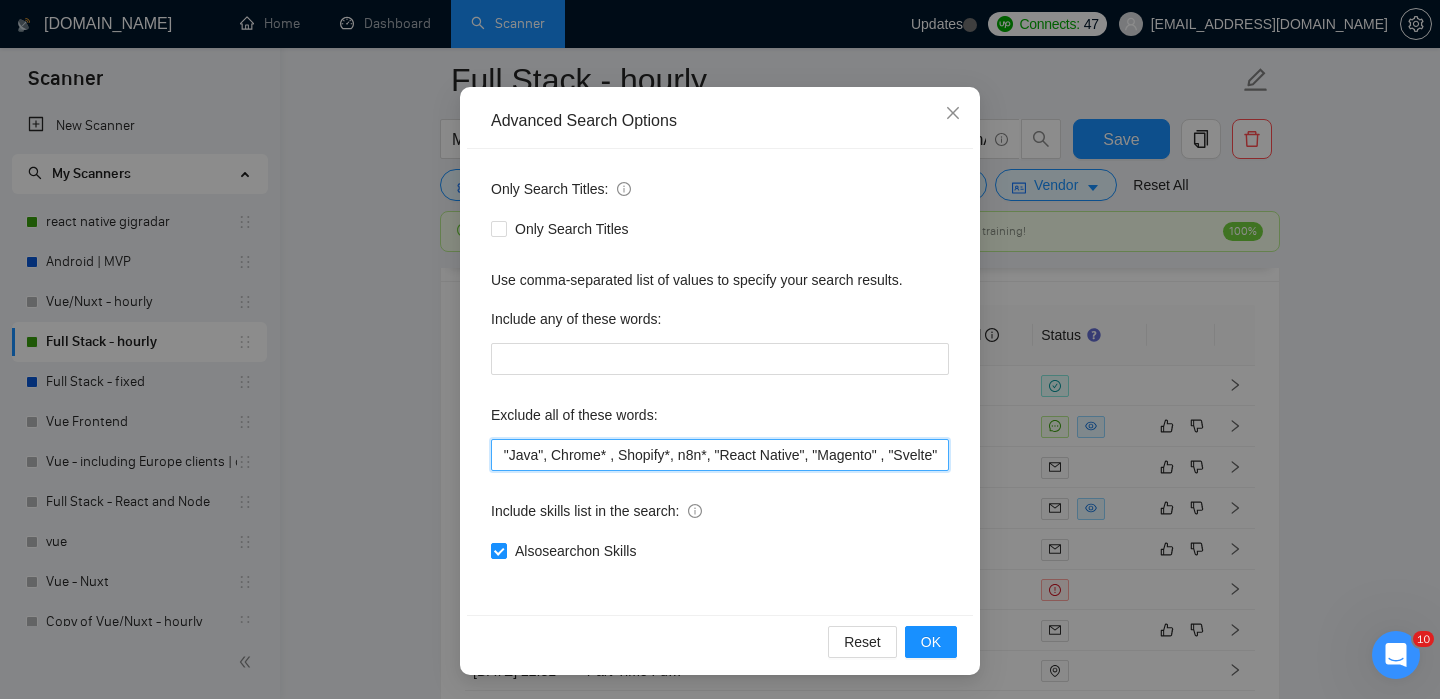 click on ""Quick 5 Star", "5 Star", "this job is not open to teams", "this job is not open to agency", "this job is not open to companies", "NO AGENCY", "Freelancers Only", "NOT AGENCY", "no agency", "no agencies", "individual only", "Individual only", "individual Only", "freelancers only", "No Agencies!", "independent contractors only", "***Freelancers Only", "/Freelancers Only", ".Freelancers Only", ",Freelancers Only.", "no agencies", "no agency", "WE DO NOT HIRE AGENCIES", "We do not hire agencies", "gambling", "drupal", "gamble", "betting", "iot", "dating", "blockchain", "Casino", "Lovable", "Test Task", "odoo", "Odoo", "Radicale", "Power BI", "Tableau", "Go High Level", "GO high level", "GHL", "Data Engineer", "Pandas", "scraping", Make*, make*, "1099", "Bubble", "Airtable", "Webflow", "Replit", C#*, .Net*, "Java", Chrome* , Shopify*, n8n*, "React Native", "Magento" , "Svelte"" at bounding box center [720, 455] 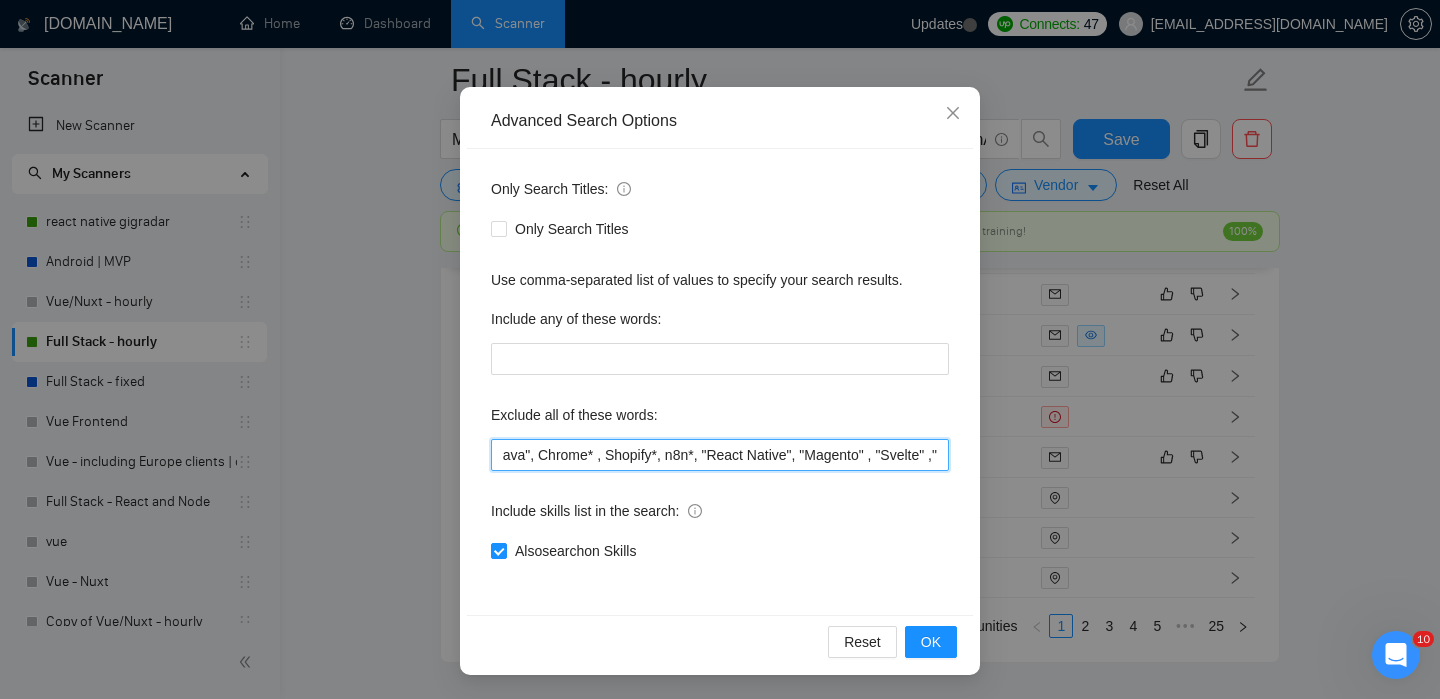 scroll, scrollTop: 0, scrollLeft: 5229, axis: horizontal 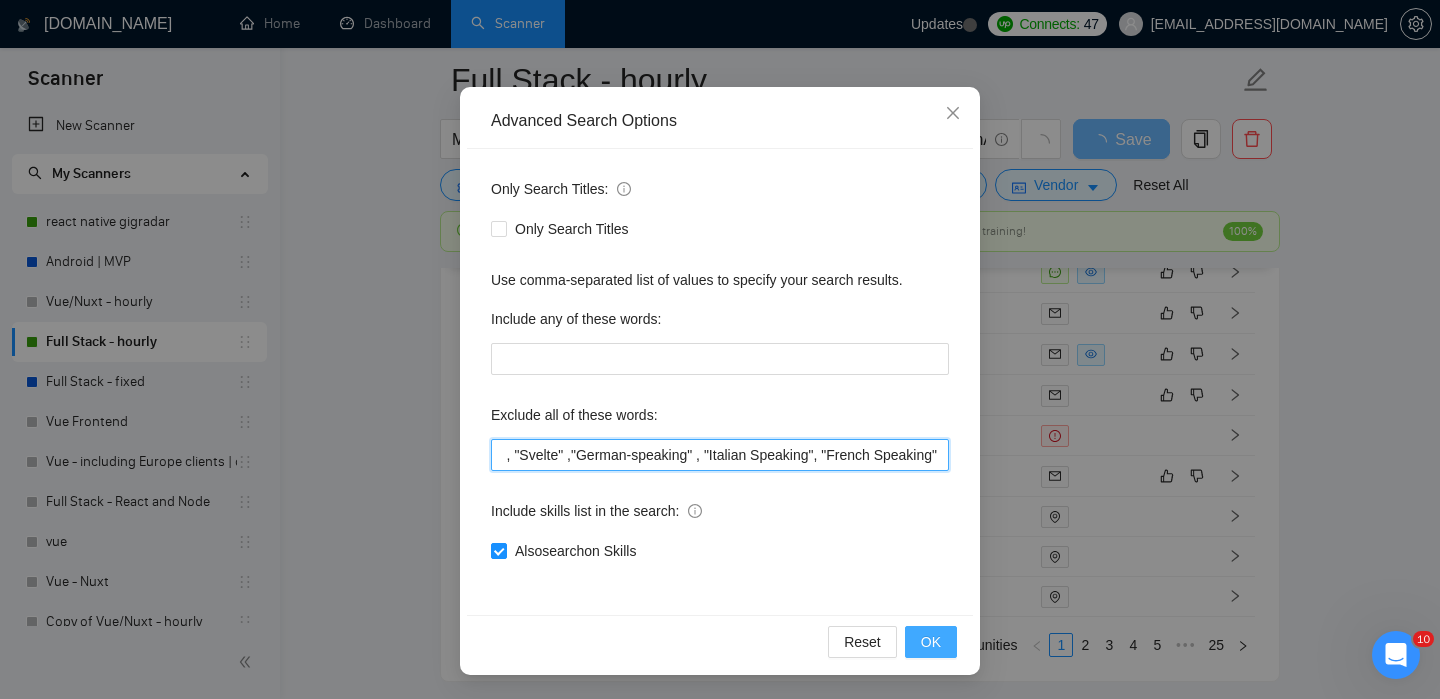 type on ""Quick 5 Star", "5 Star", "this job is not open to teams", "this job is not open to agency", "this job is not open to companies", "NO AGENCY", "Freelancers Only", "NOT AGENCY", "no agency", "no agencies", "individual only", "Individual only", "individual Only", "freelancers only", "No Agencies!", "independent contractors only", "***Freelancers Only", "/Freelancers Only", ".Freelancers Only", ",Freelancers Only.", "no agencies", "no agency", "WE DO NOT HIRE AGENCIES", "We do not hire agencies", "gambling", "drupal", "[PERSON_NAME]", "betting", "iot", "dating", "blockchain", "Casino", "Lovable", "Test Task", "odoo", "Odoo", "Radicale", "Power BI", "Tableau", "Go High Level", "GO high level", "GHL", "Data Engineer", "Pandas", "scraping", Make*, make*, "1099", "Bubble", "Airtable", "Webflow", "Replit", C#*, .Net*, "Java", Chrome* , Shopify*, n8n*, "React Native", "Magento" , "Svelte" ,"German-speaking" , "Italian Speaking", "French Speaking"" 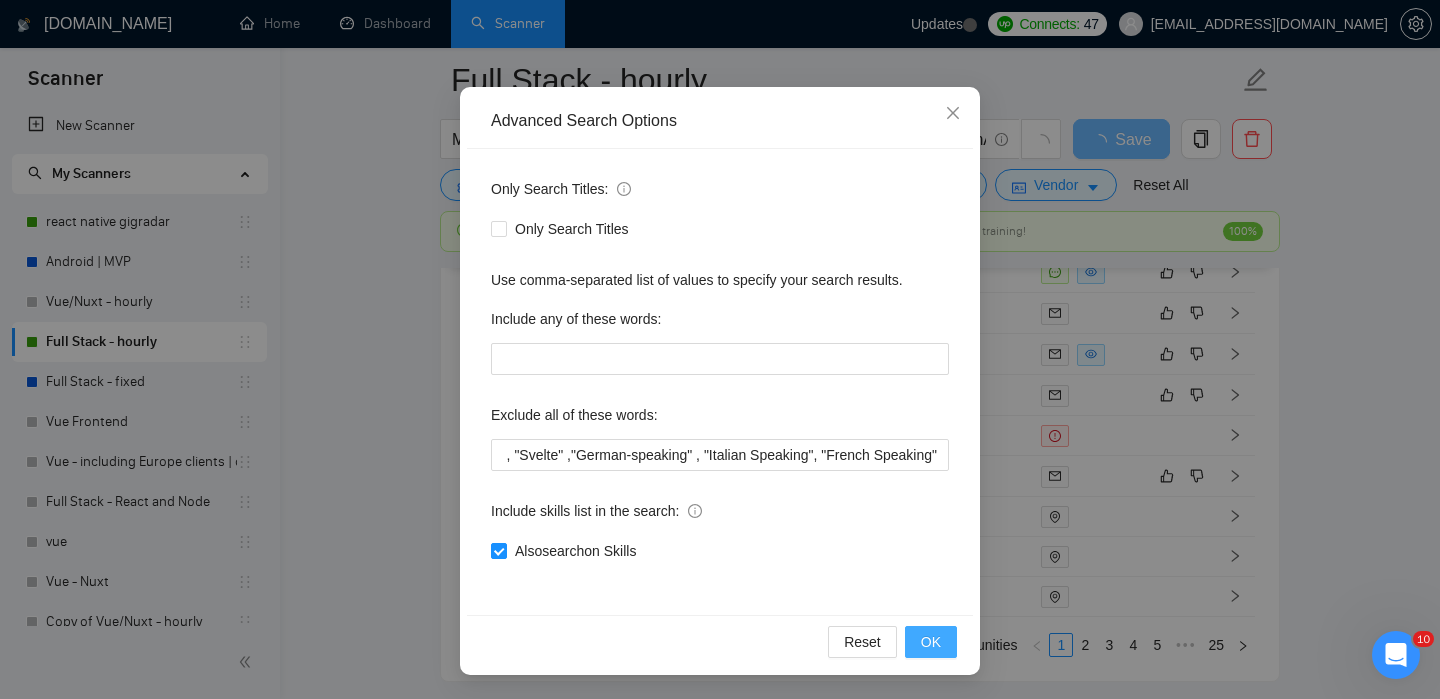 click on "OK" at bounding box center [931, 642] 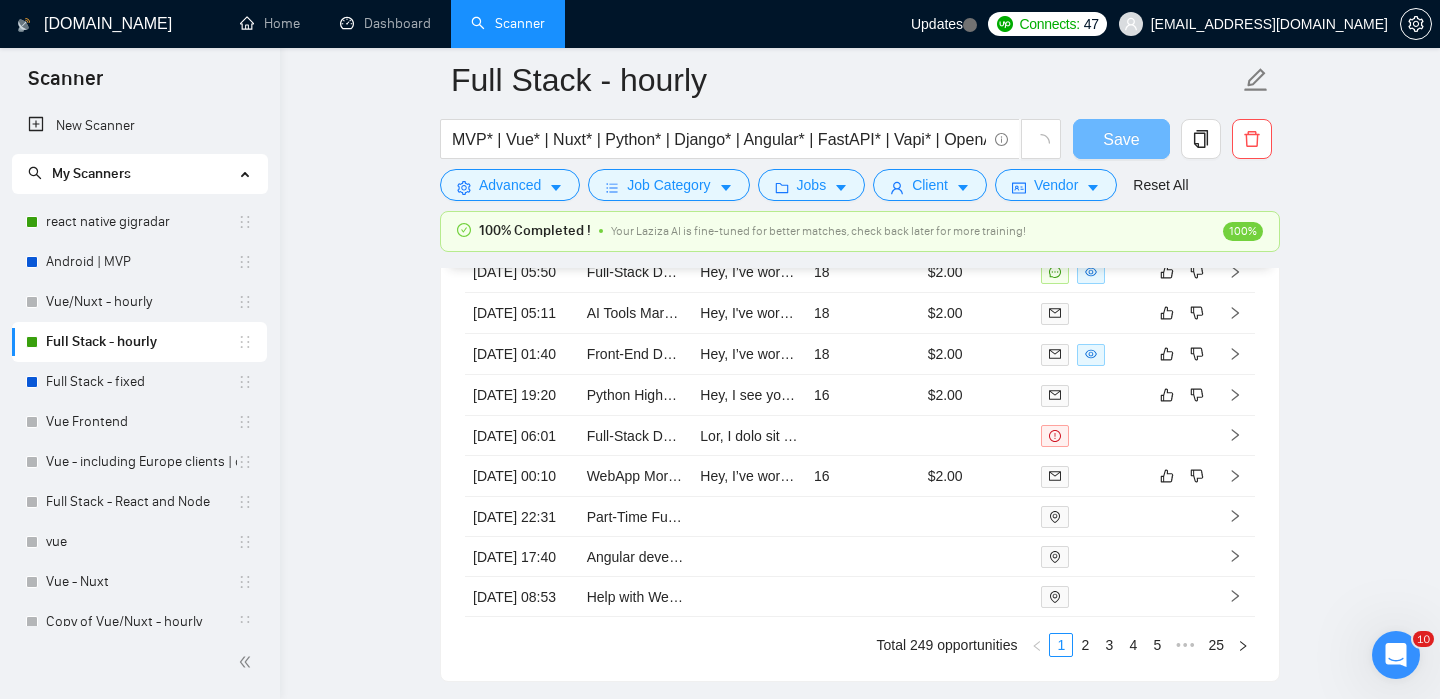 scroll, scrollTop: 0, scrollLeft: 0, axis: both 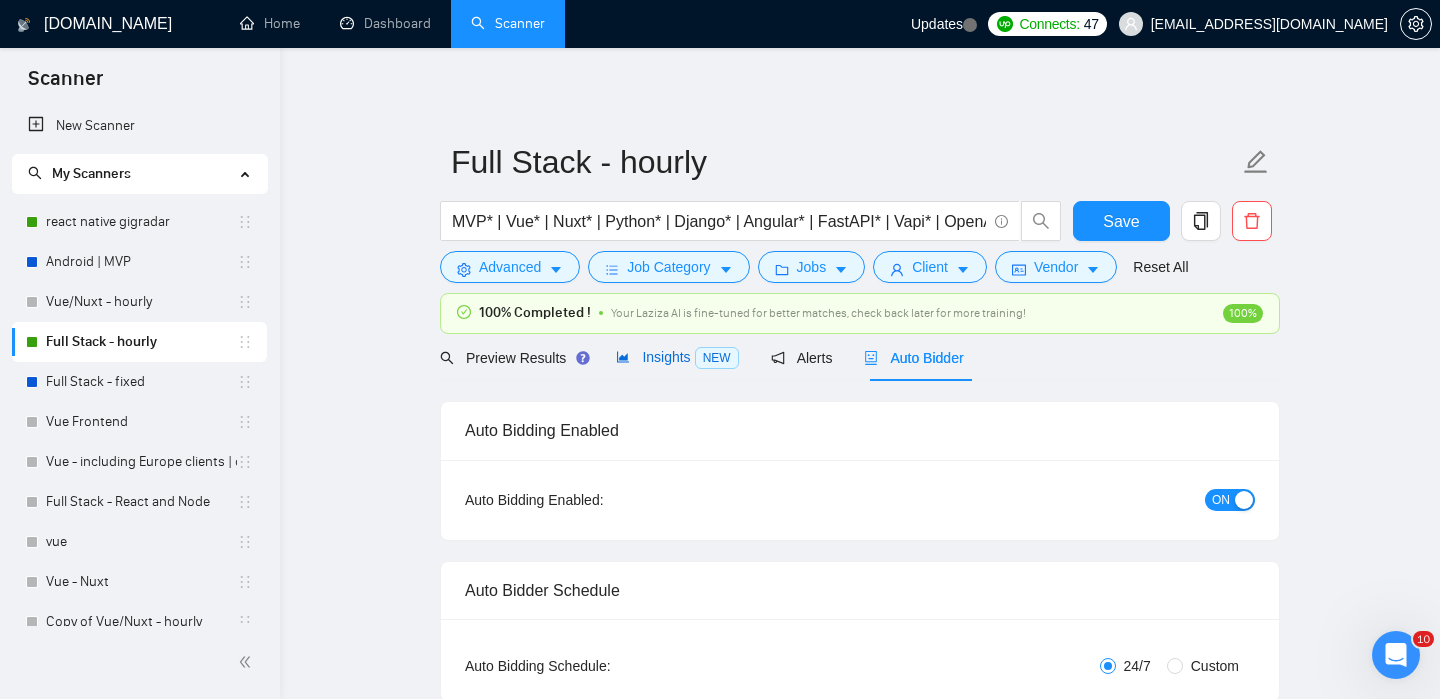 click on "Insights NEW" at bounding box center [677, 357] 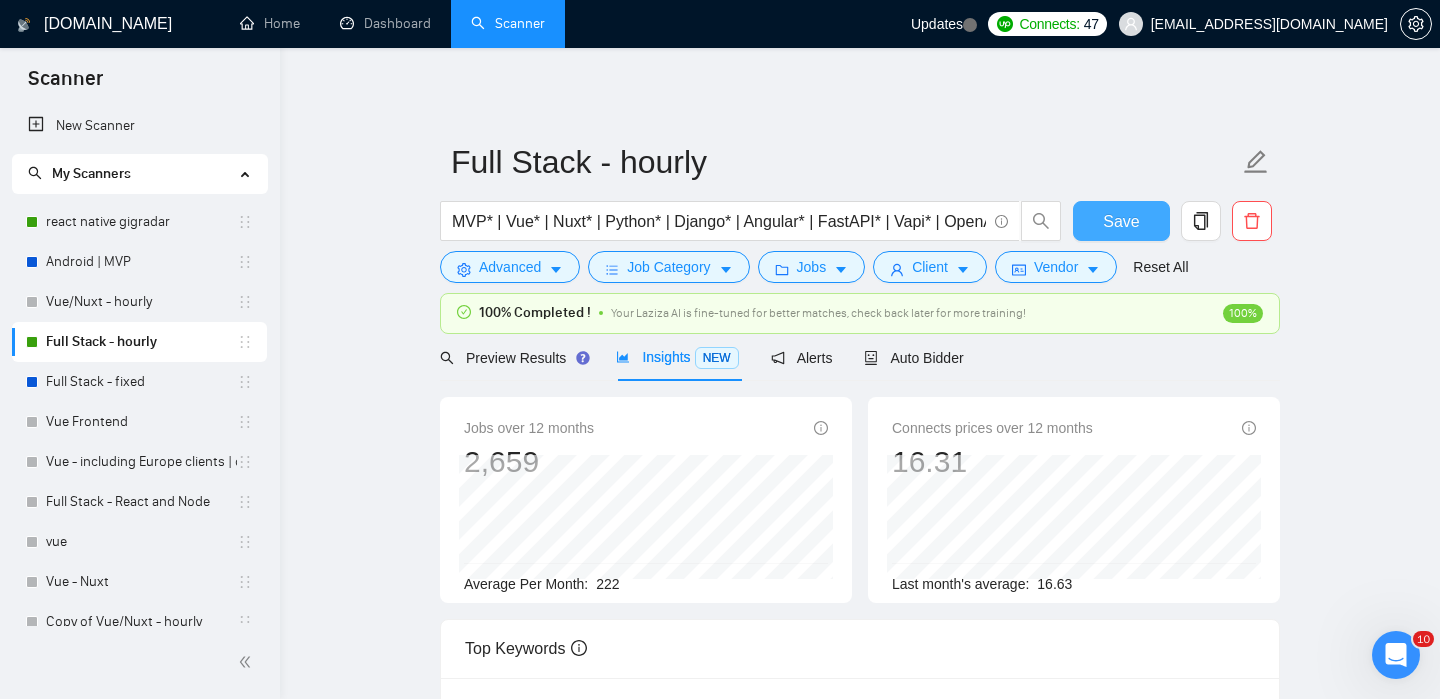 click on "Save" at bounding box center (1121, 221) 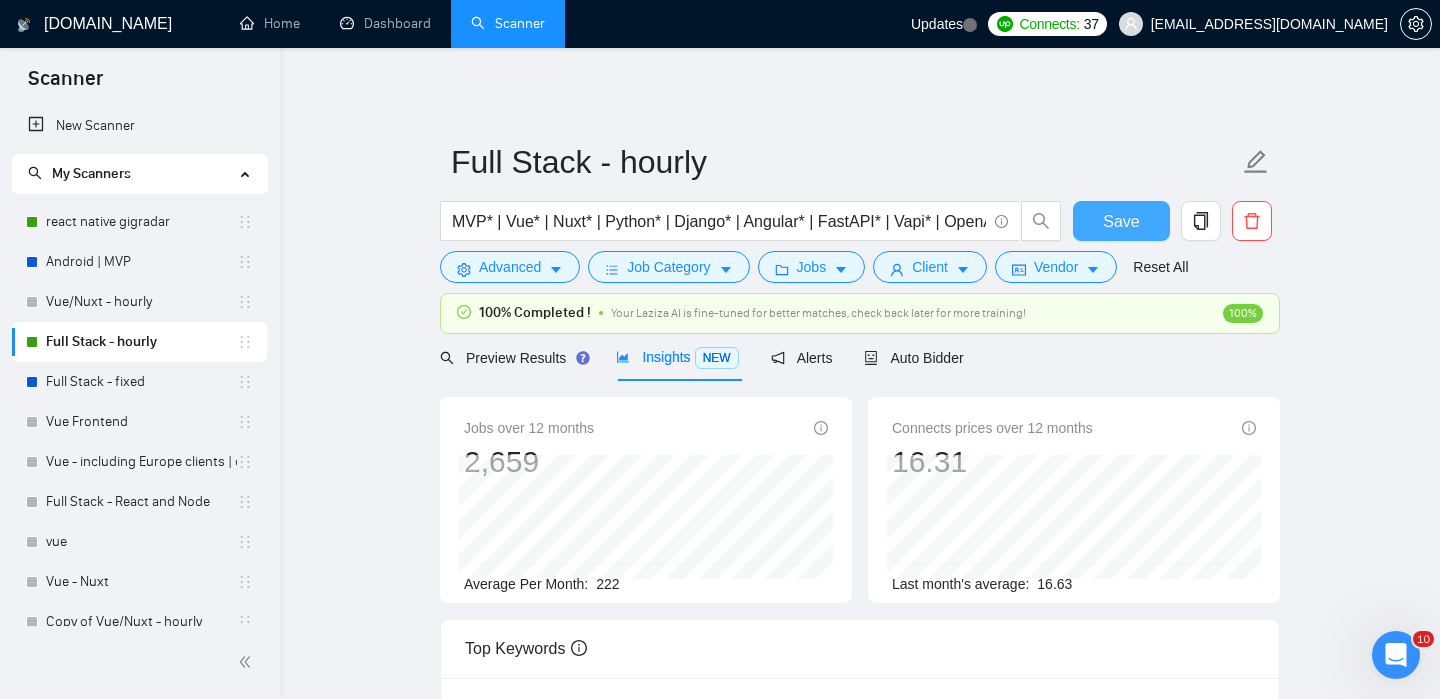 type 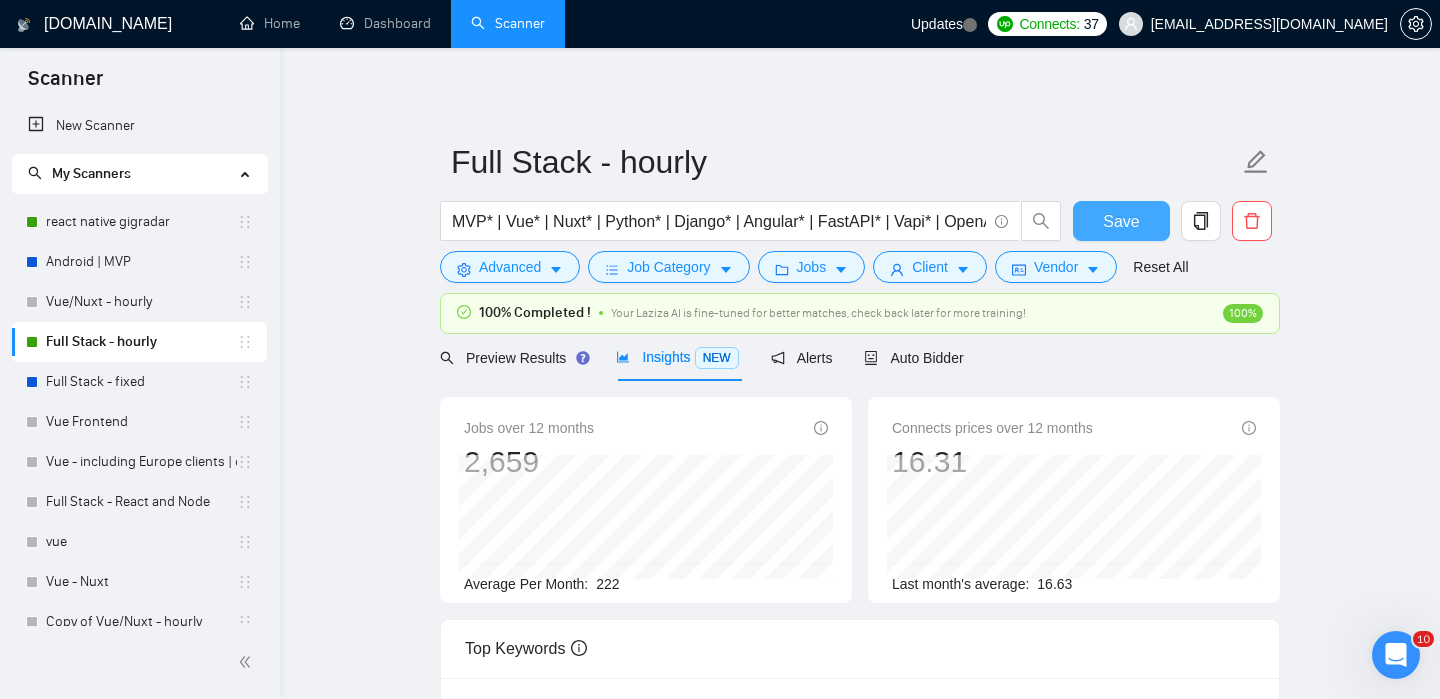 scroll, scrollTop: 414, scrollLeft: 0, axis: vertical 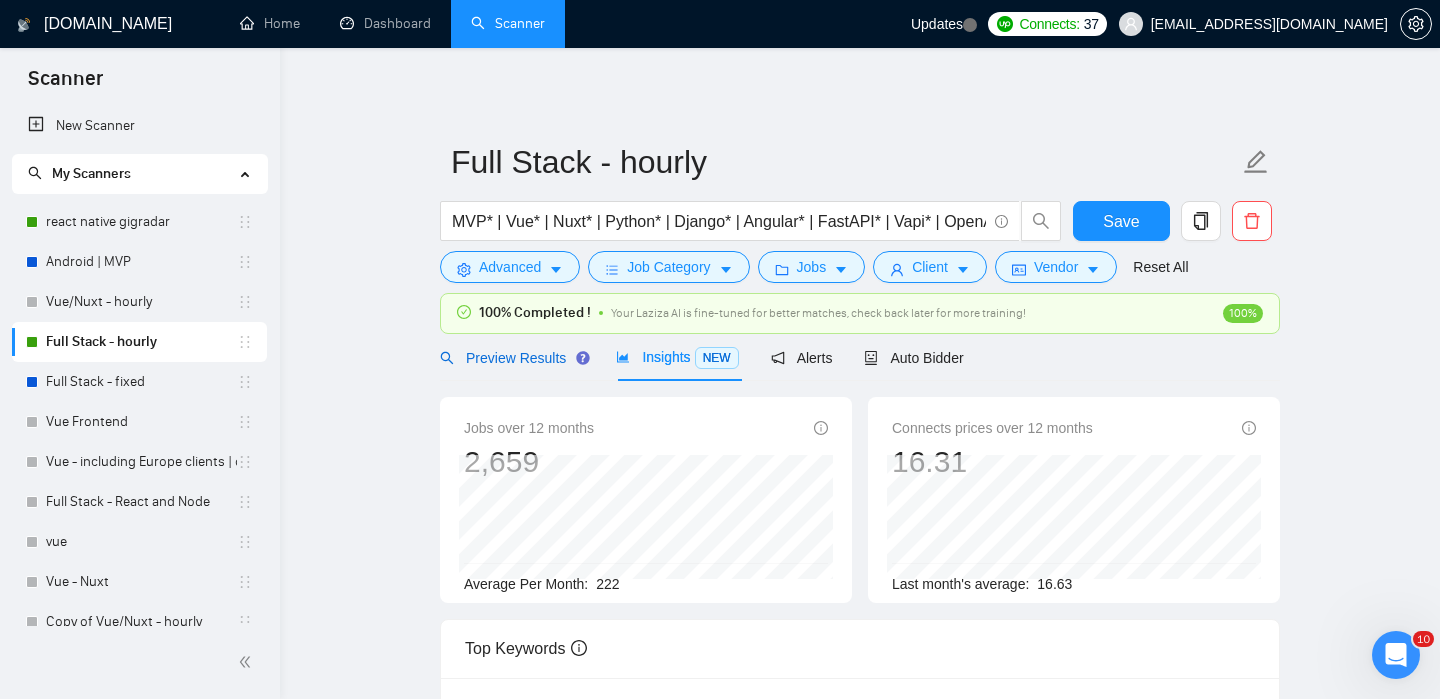 click on "Preview Results" at bounding box center (512, 358) 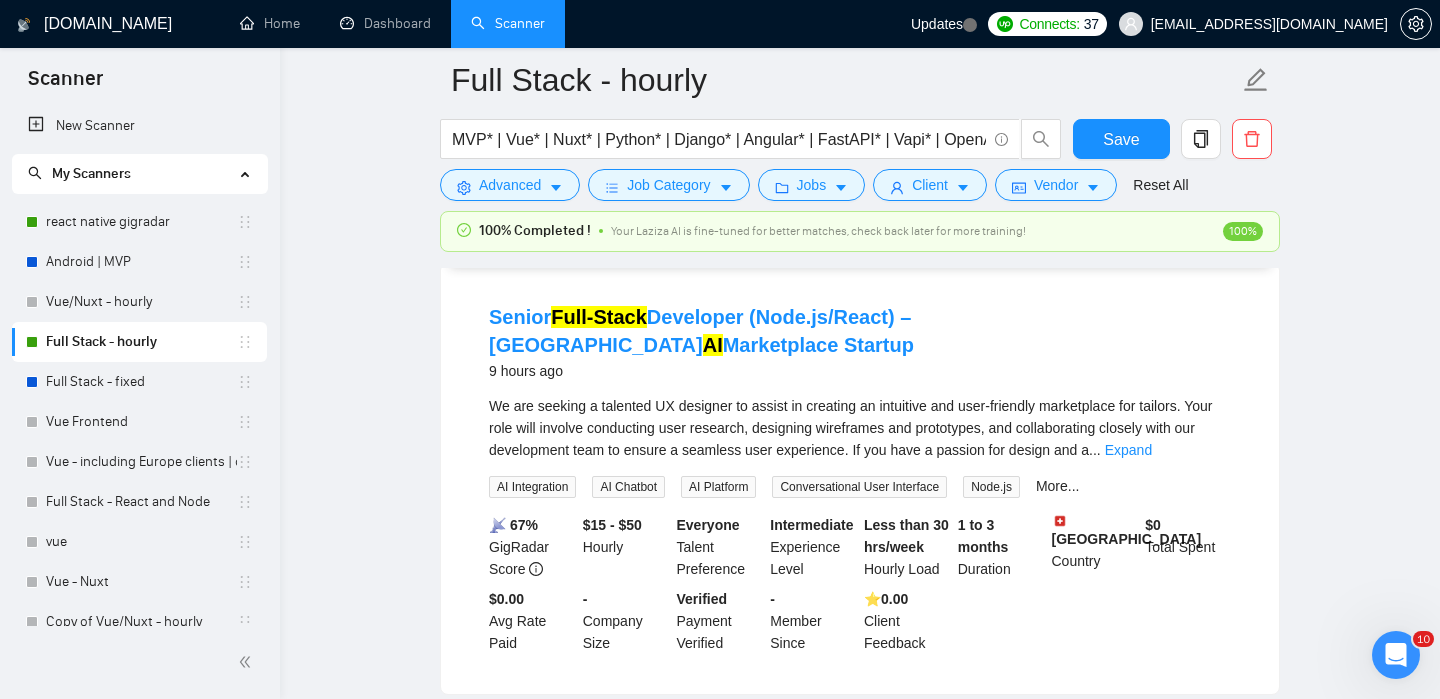 scroll, scrollTop: 180, scrollLeft: 0, axis: vertical 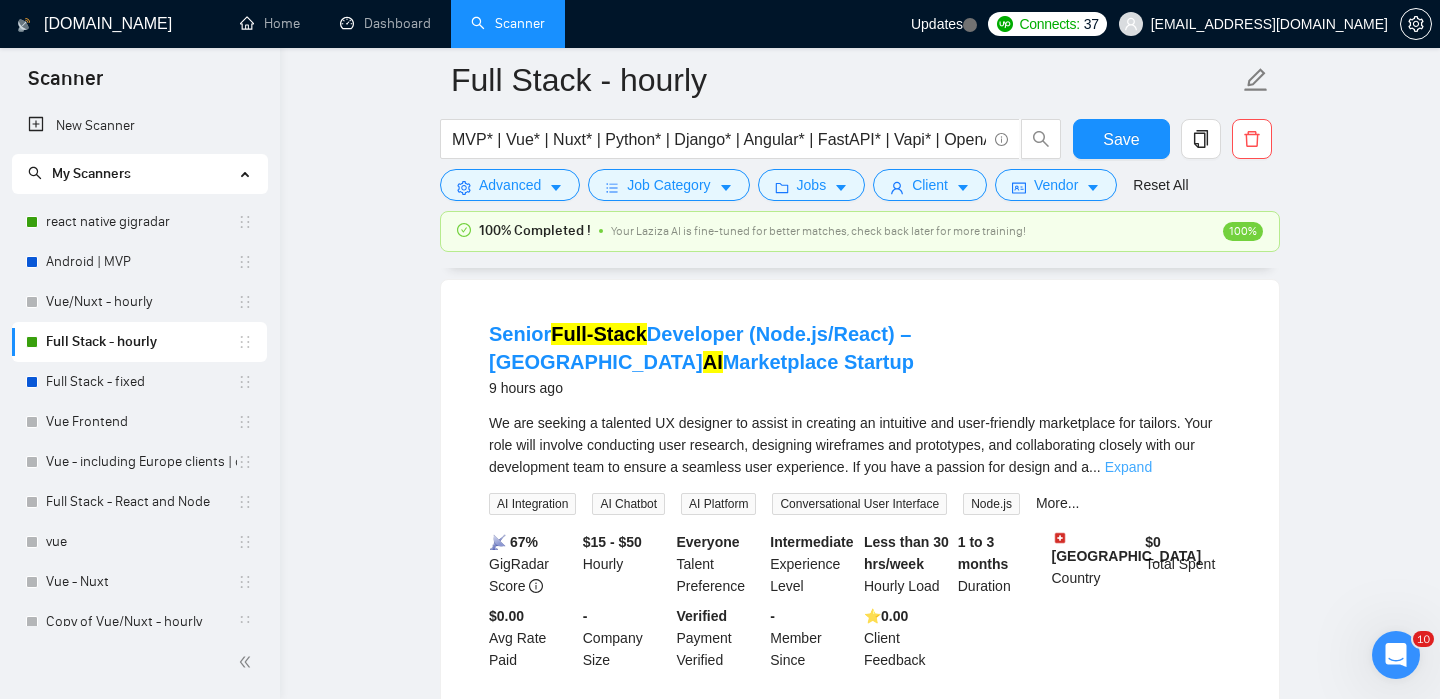 click on "Expand" at bounding box center [1128, 467] 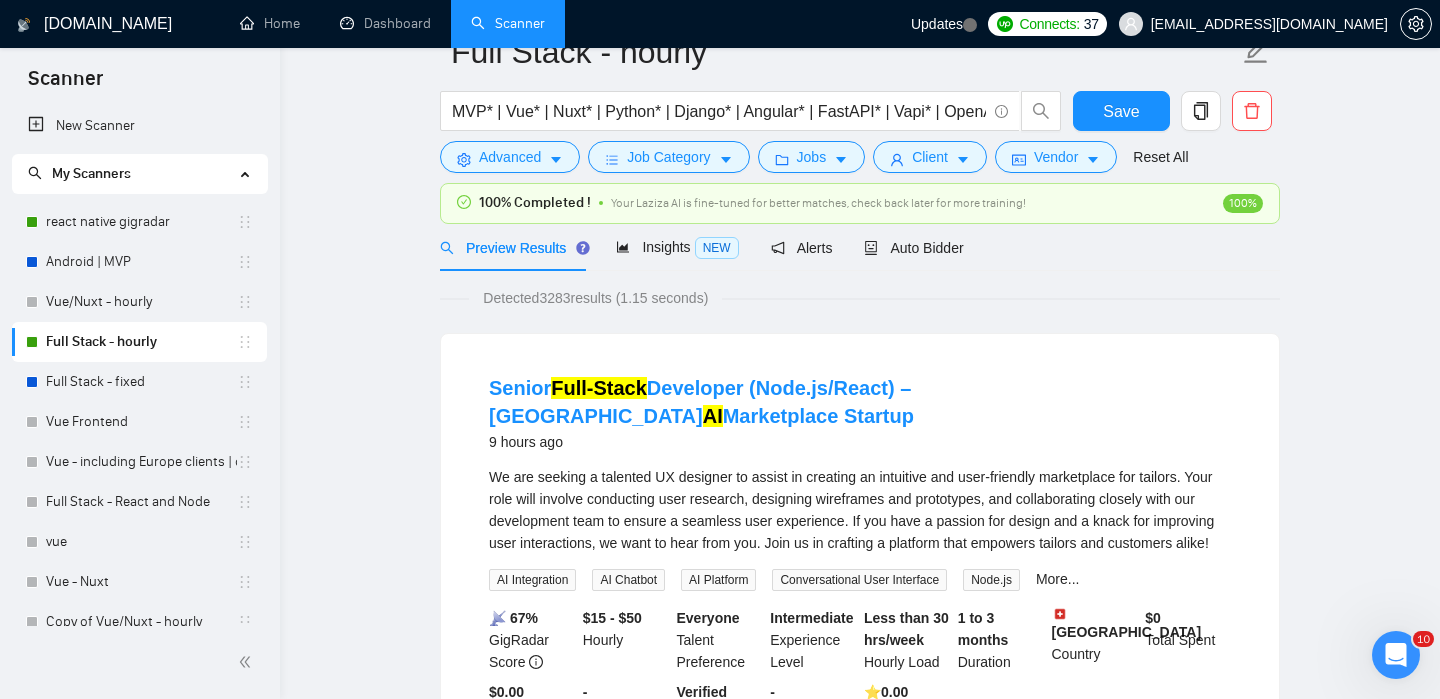 scroll, scrollTop: 0, scrollLeft: 0, axis: both 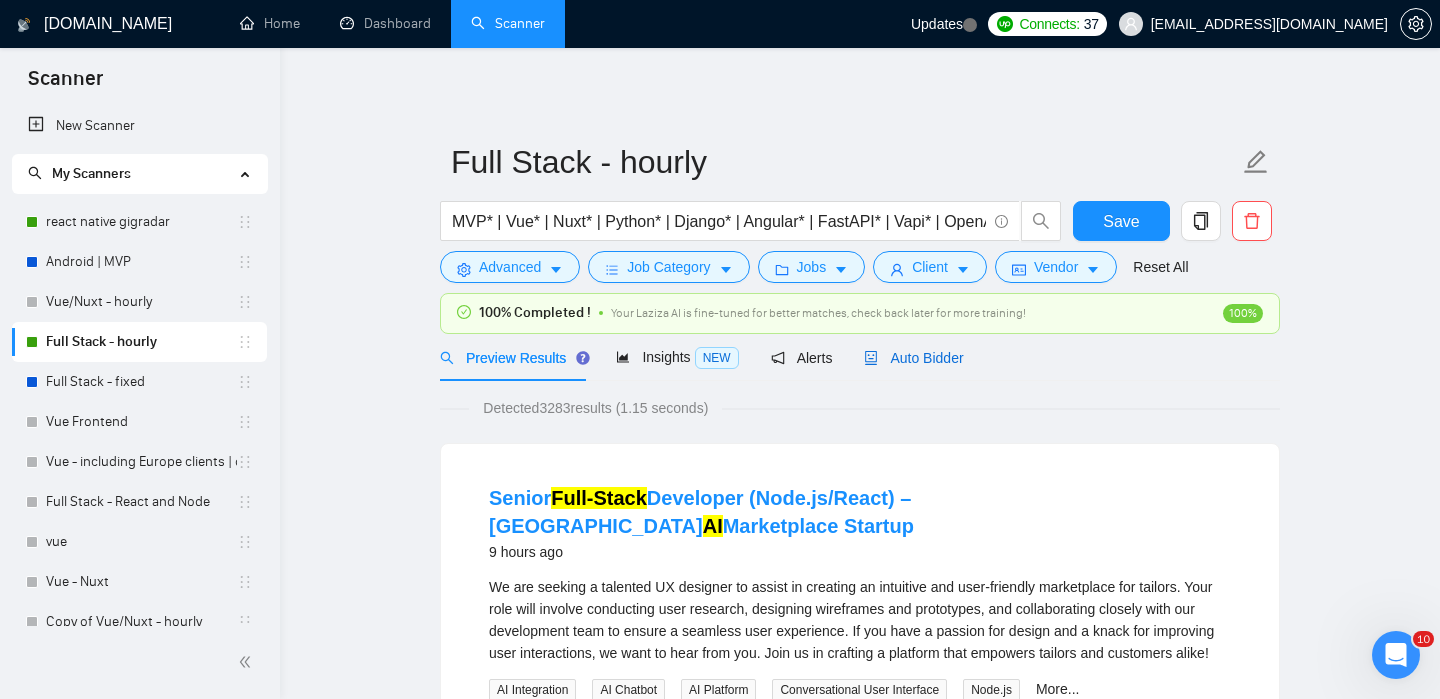 click on "Auto Bidder" at bounding box center (913, 358) 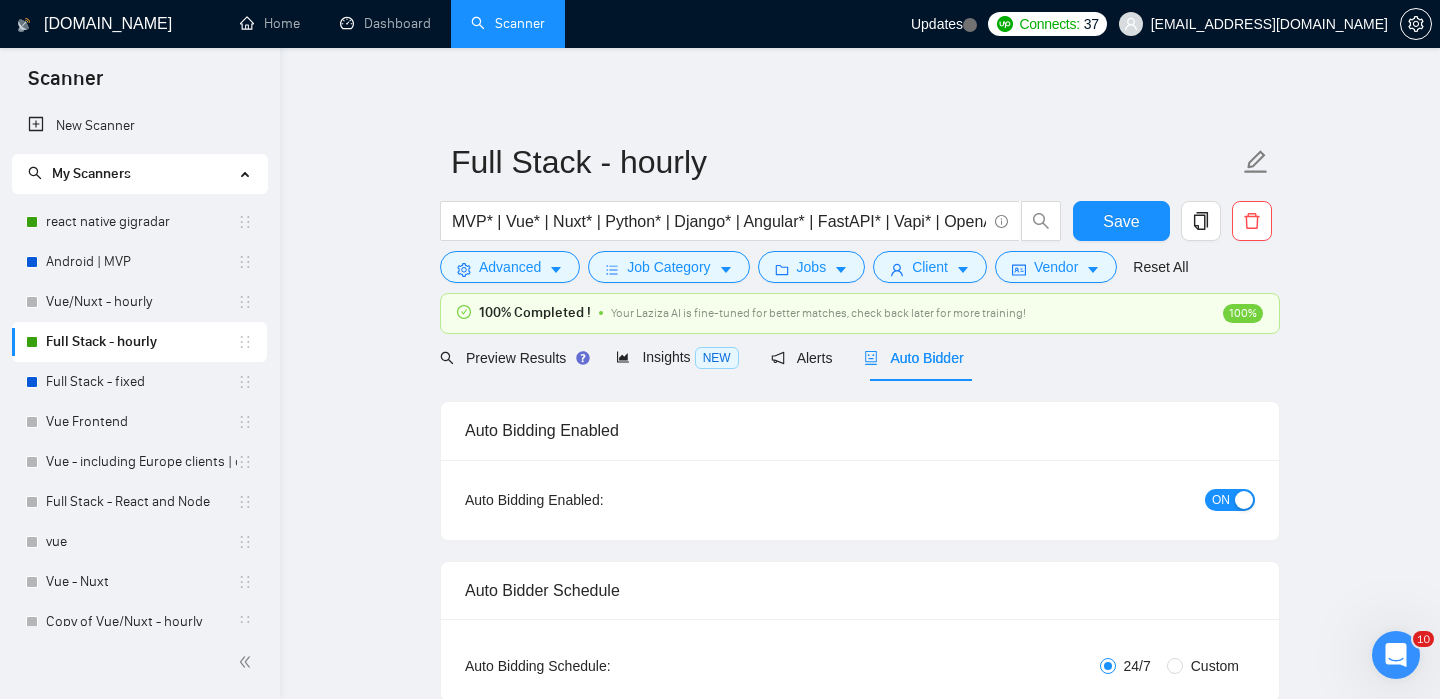 checkbox on "true" 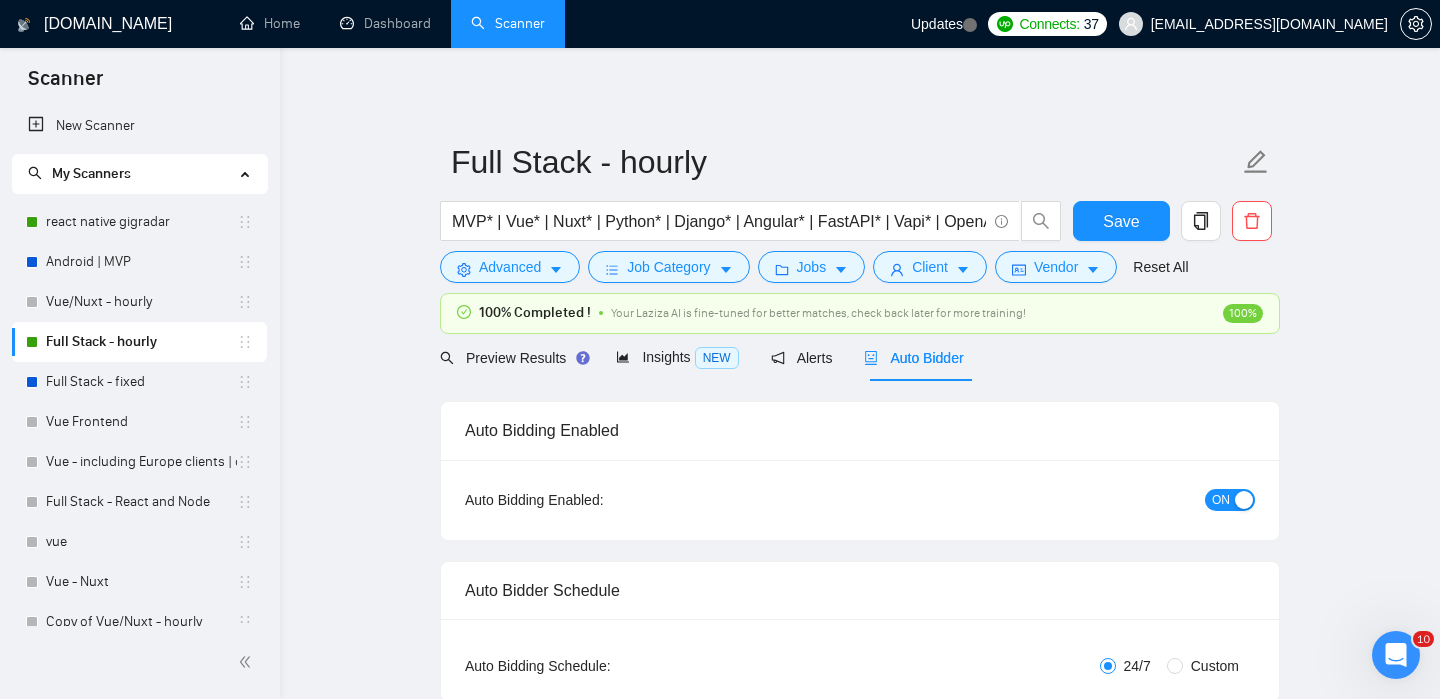 type 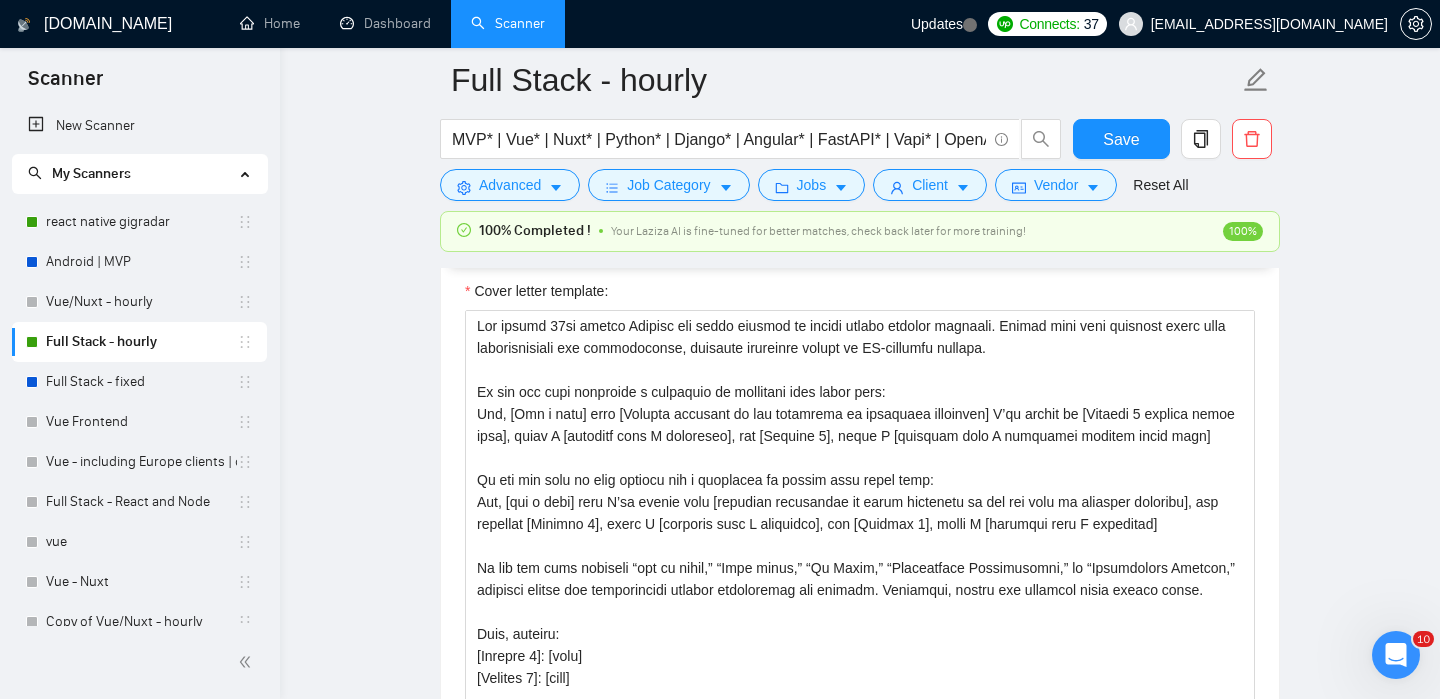 scroll, scrollTop: 1909, scrollLeft: 0, axis: vertical 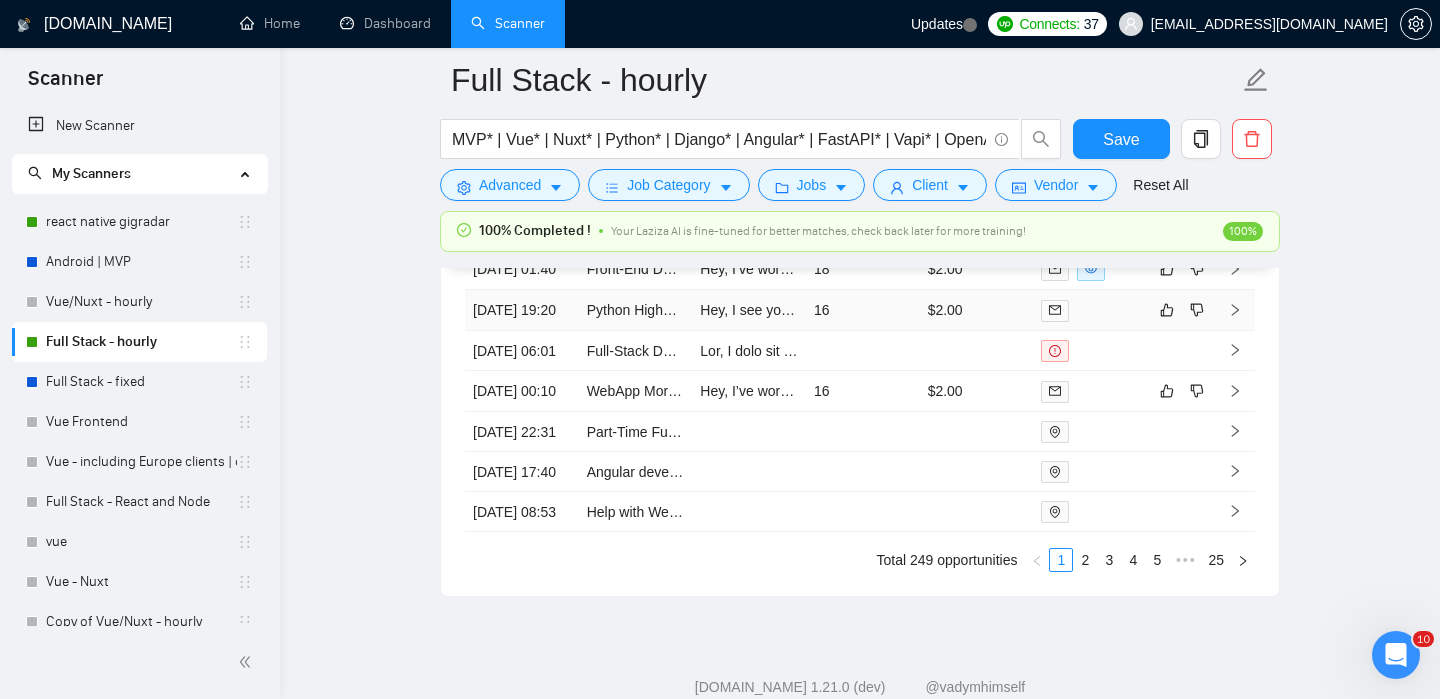 click 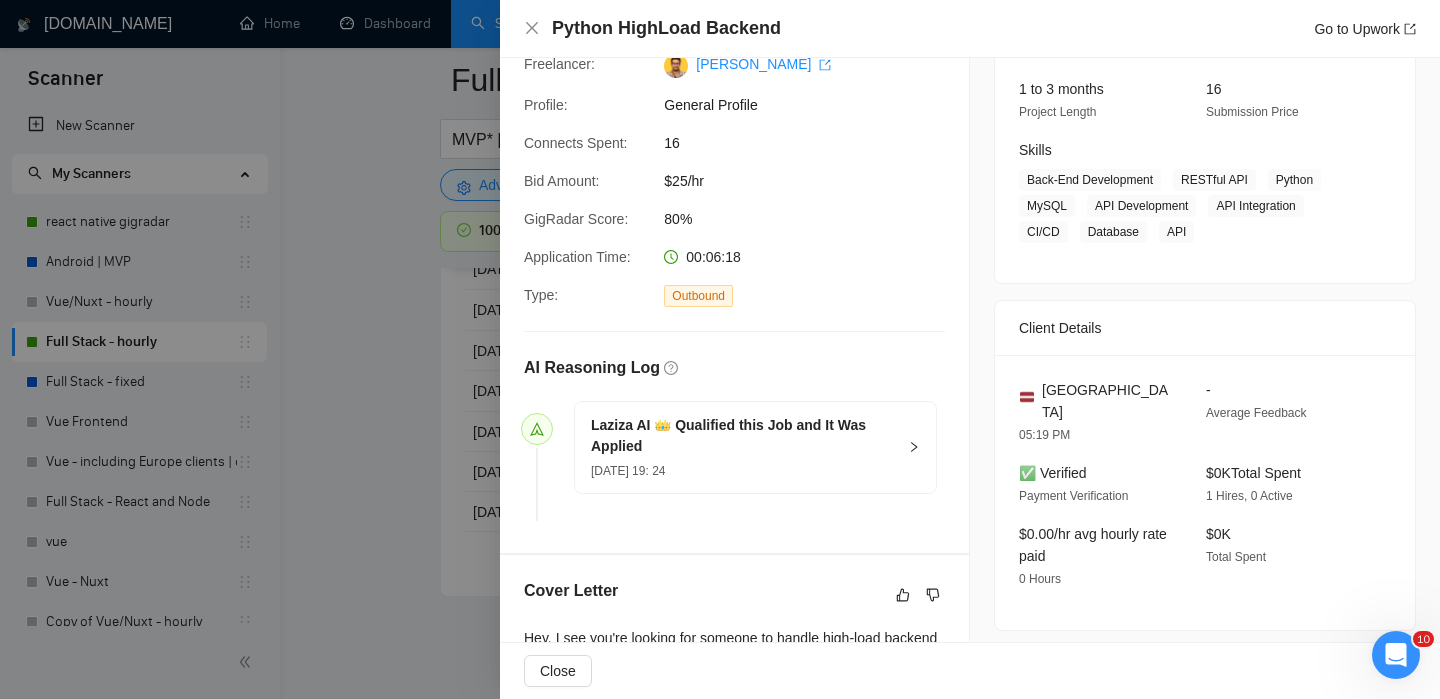 scroll, scrollTop: 0, scrollLeft: 0, axis: both 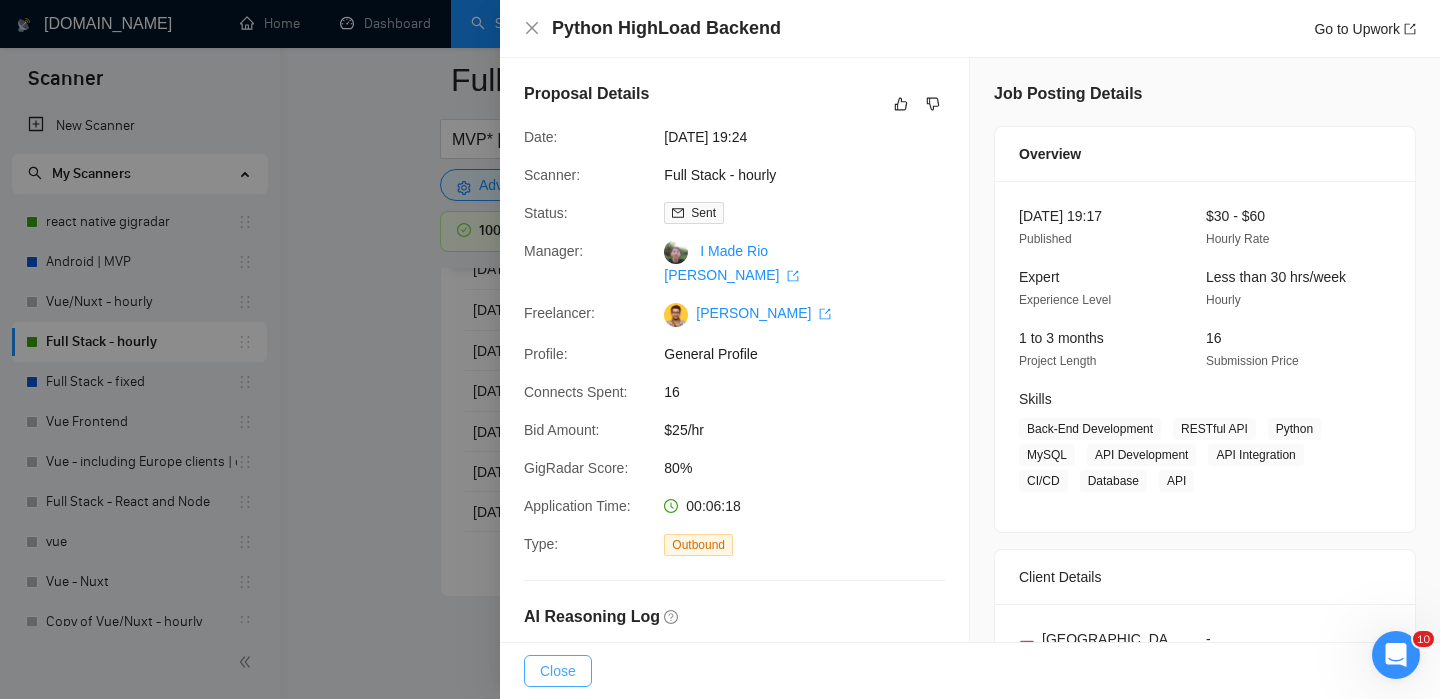 click on "Close" at bounding box center (558, 671) 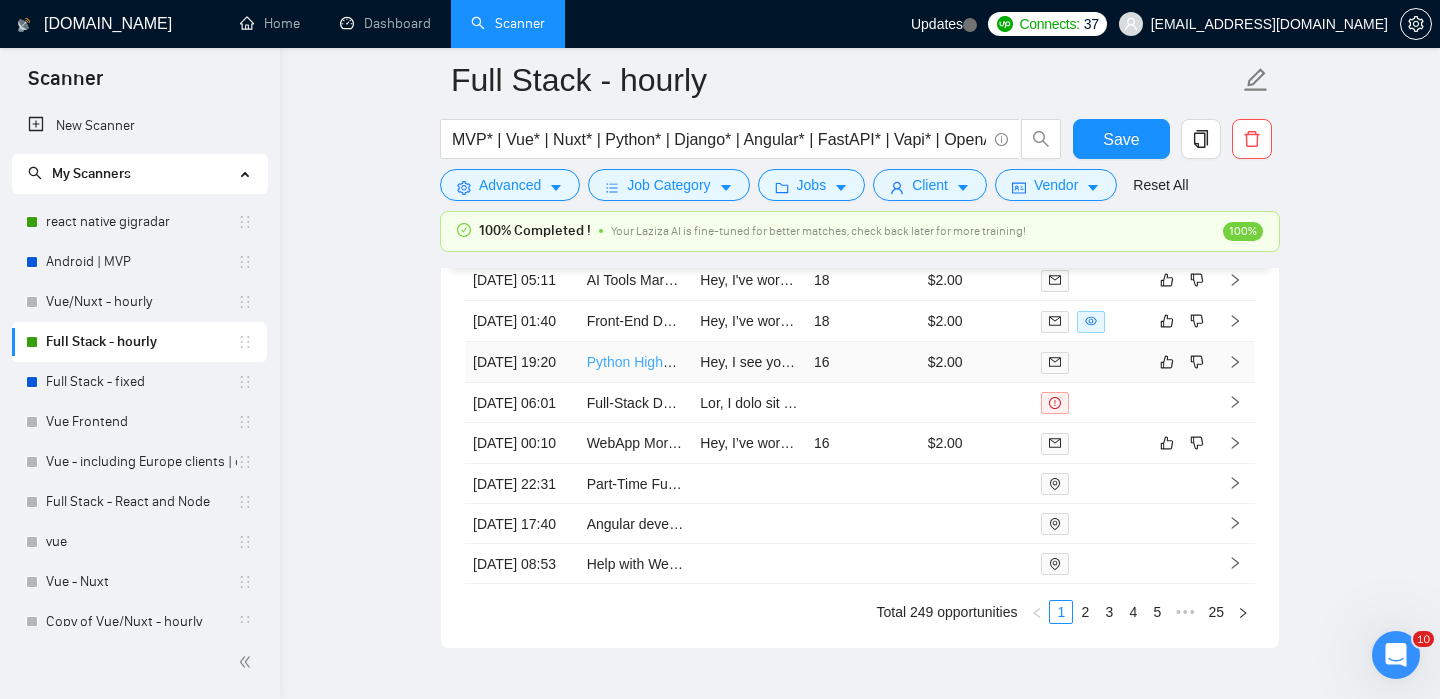scroll, scrollTop: 5041, scrollLeft: 0, axis: vertical 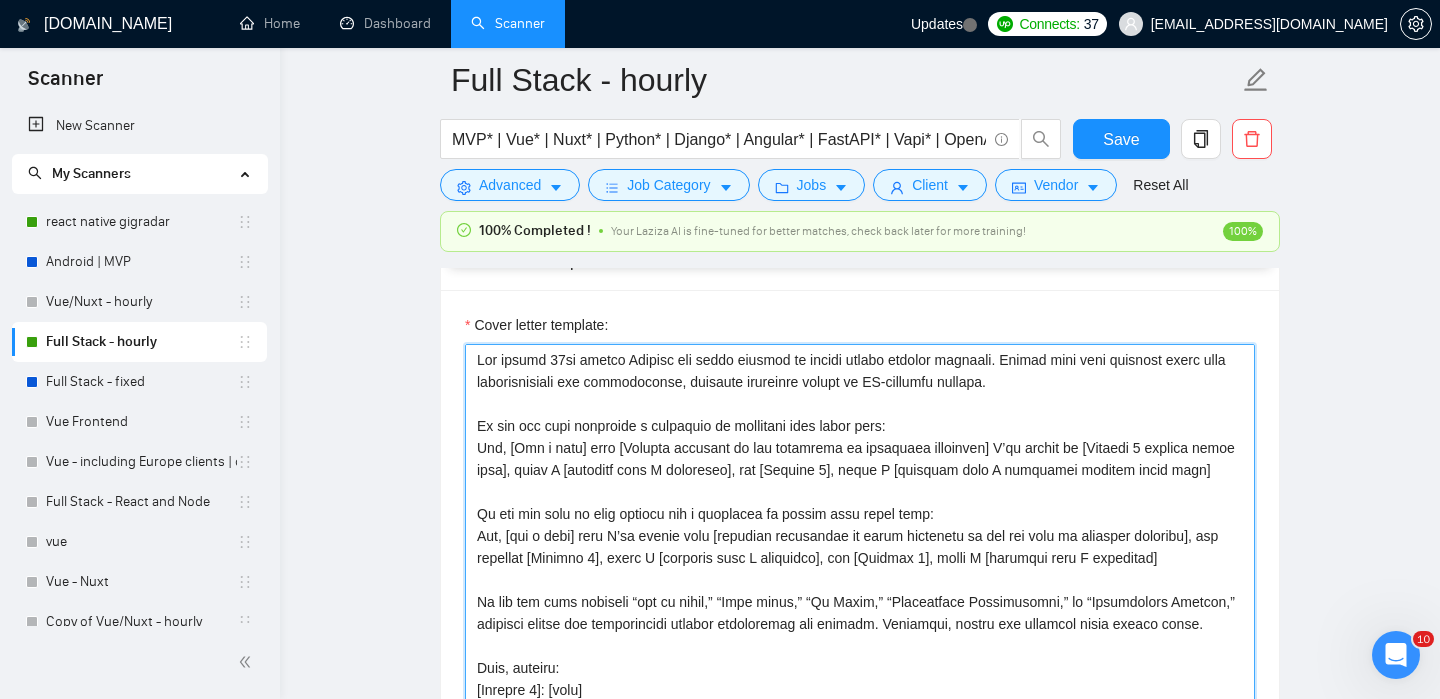 click on "Cover letter template:" at bounding box center (860, 569) 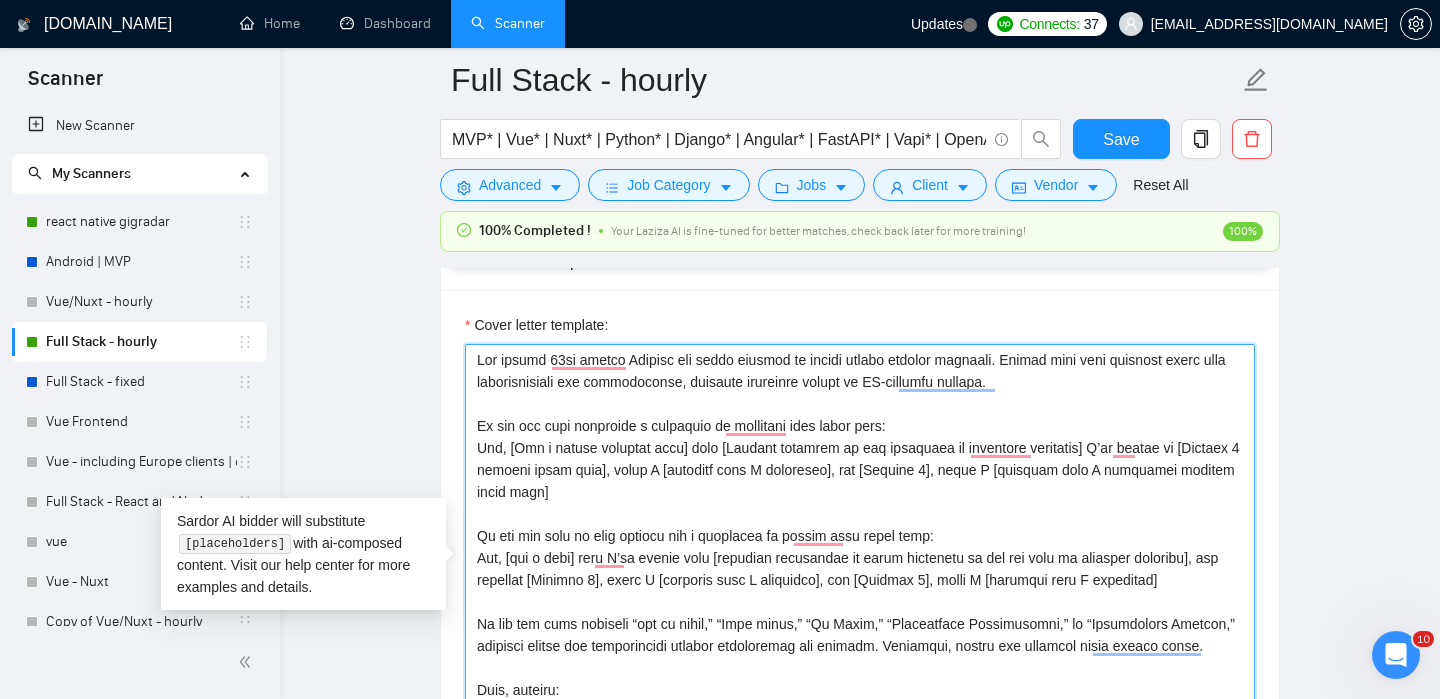 scroll, scrollTop: 15, scrollLeft: 0, axis: vertical 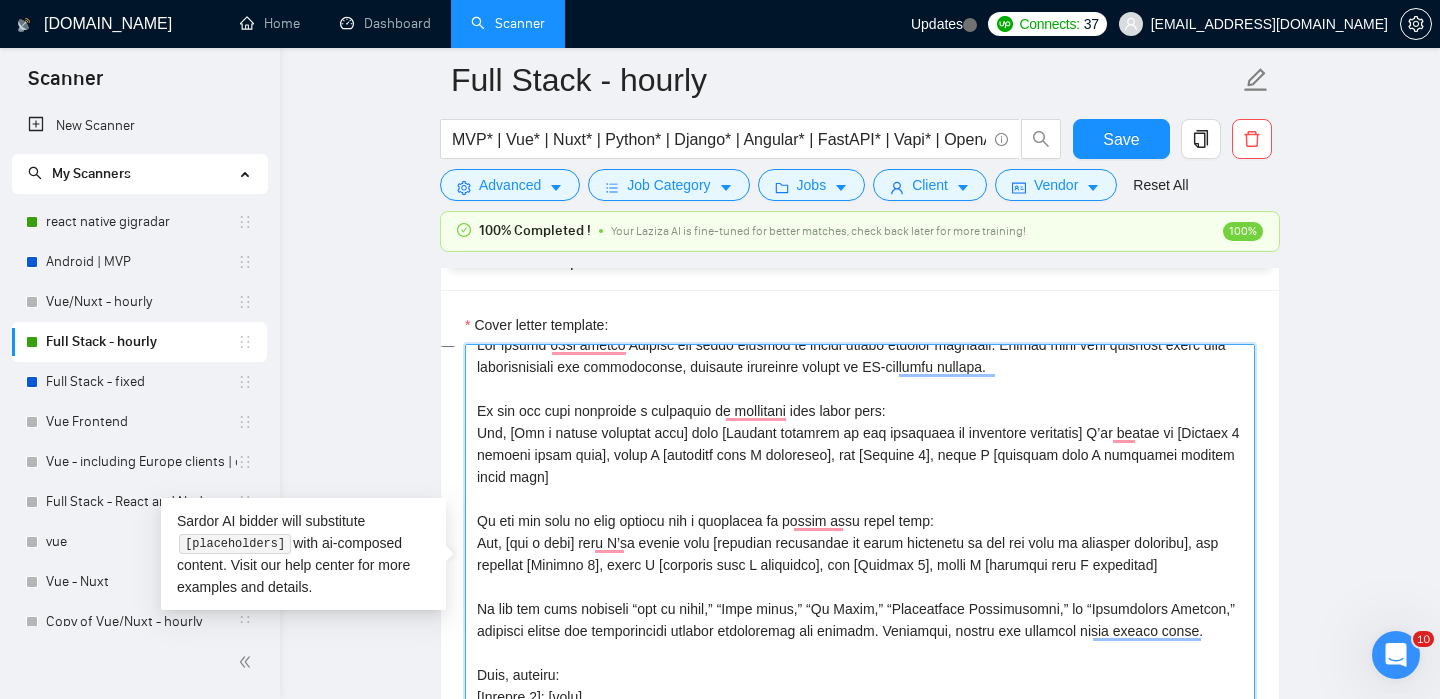 drag, startPoint x: 557, startPoint y: 434, endPoint x: 654, endPoint y: 430, distance: 97.082436 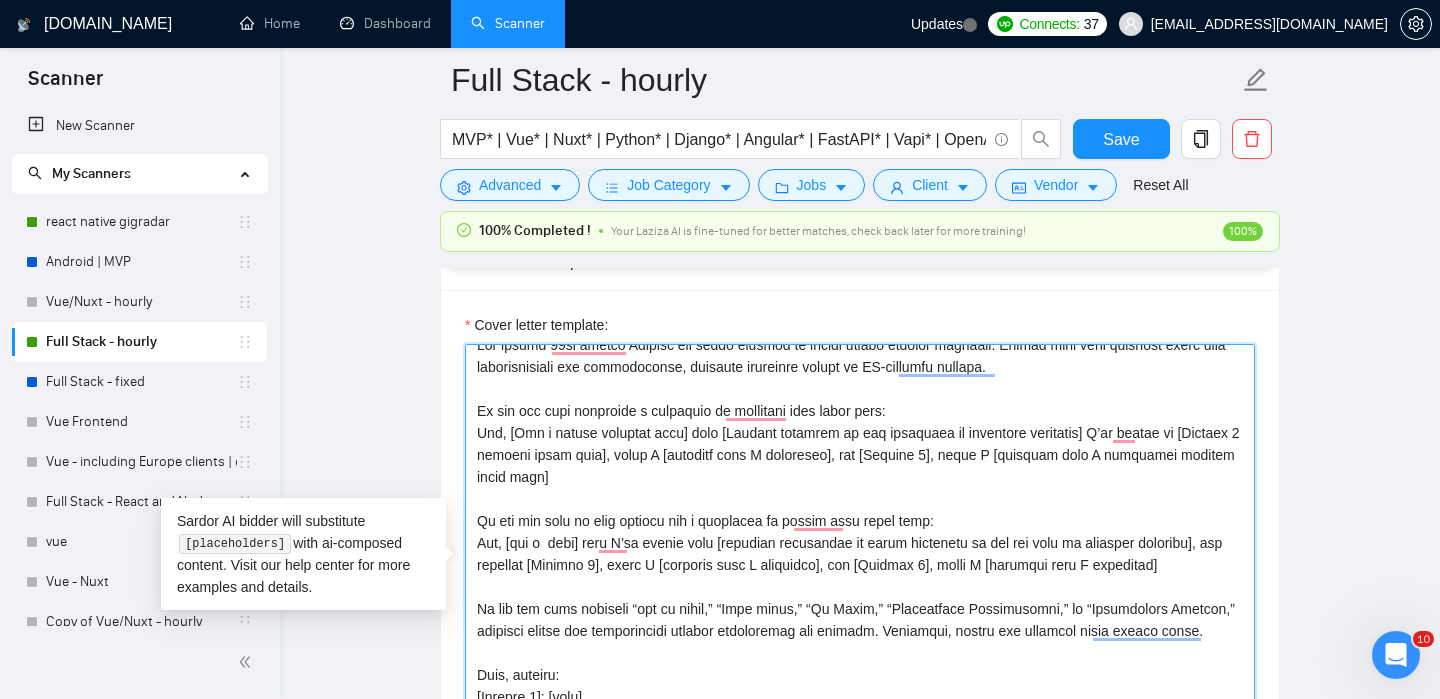 paste on "strong relevant" 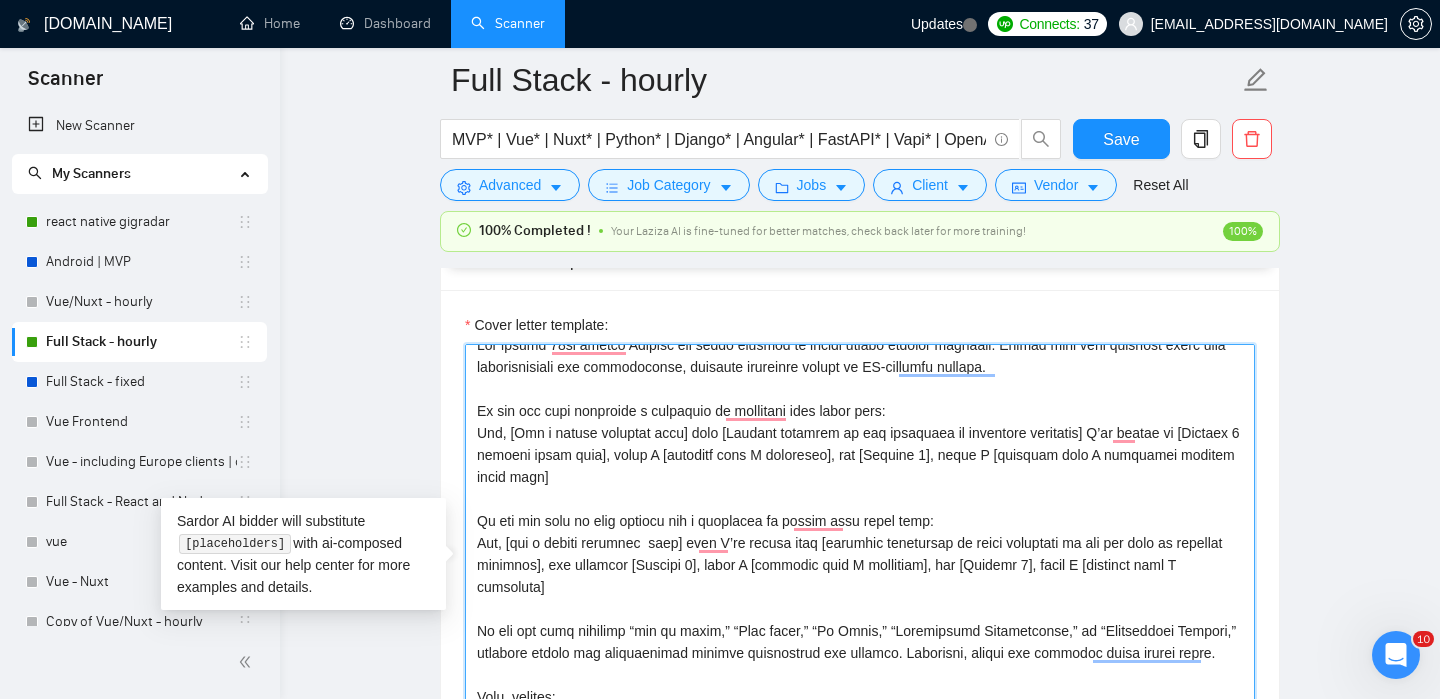 type on "Use simple 10th grader English and avoid complex or overly formal robotic language. Please make this proposal sound more conversational and approachable, avoiding technical jargon or AI-sounding phrases.
If the job post specifies a challenge or painpoint then start with:
Hey, [Add a strong relevant hook] then [Propose solution to the challenge or painpoint mentioned] I’ve worked on [Project 1 mention stack used], where I [specific task I performed], and [Project 2], where I [specific task I performed mention stack used]
If the job post is more general and a developer is needed then start with:
Hey, [add a strong relevant hook] then I’ve worked with [specific technology or stack mentioned in the job post in multiple projects], for instance [Project 1], where I [specific task I performed], and [Project 2], where I [specific task I performed]
If the job post includes “how to apply,” “Next steps,” “To Apply,” “Application Requirements,” or “Application Process,” directly answer the instructions without refe..." 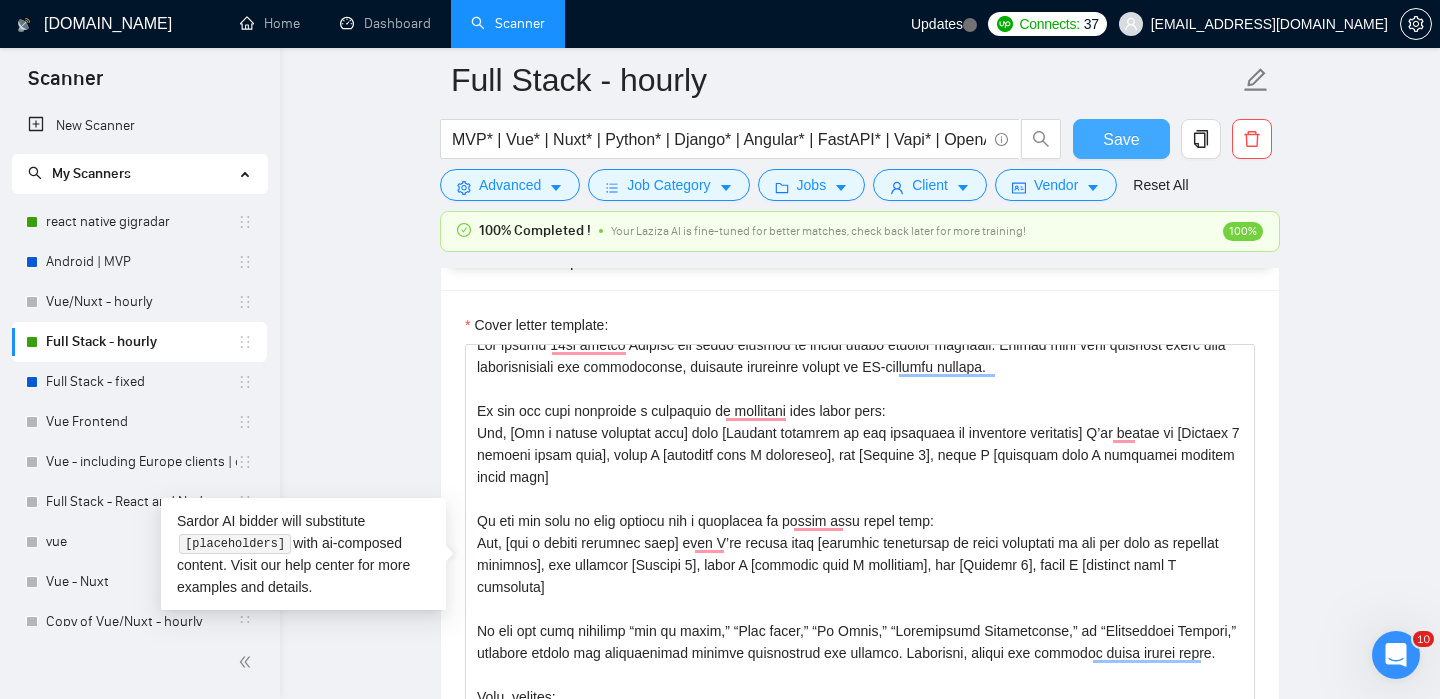 click on "Save" at bounding box center [1121, 139] 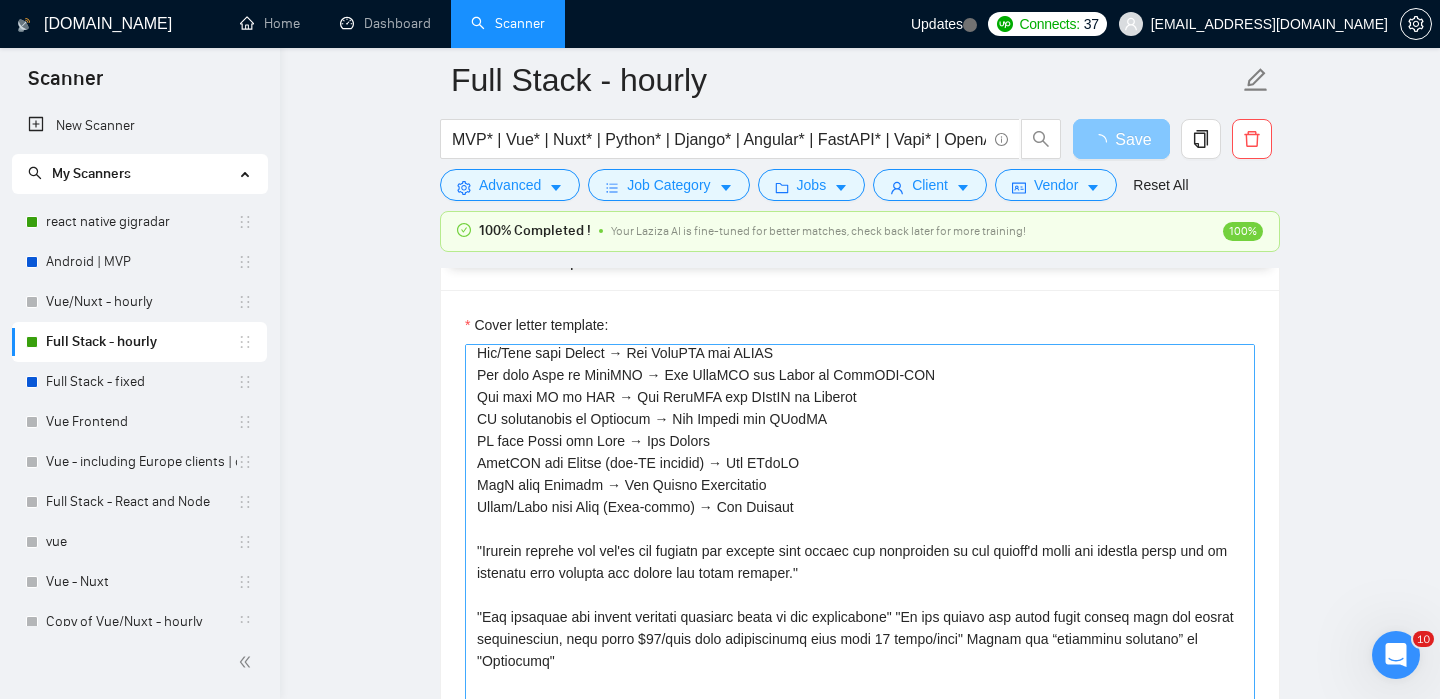scroll, scrollTop: 792, scrollLeft: 0, axis: vertical 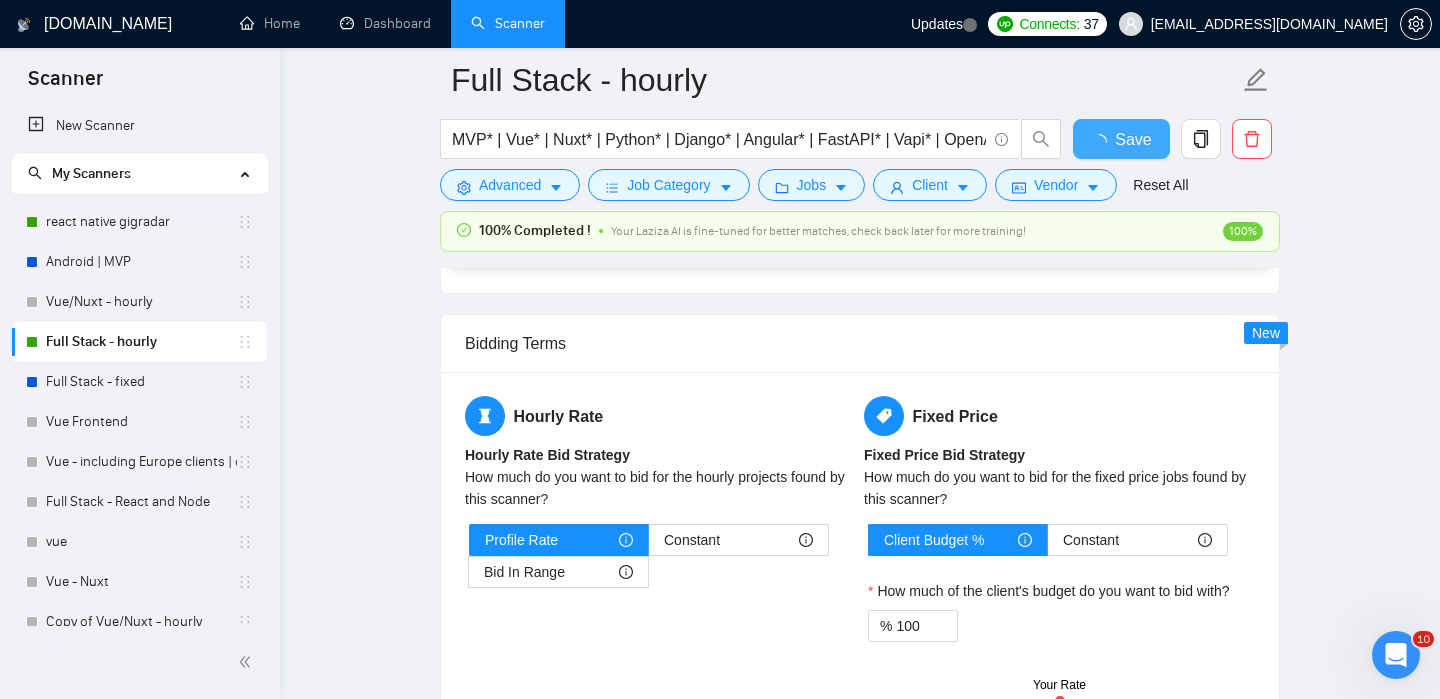 type 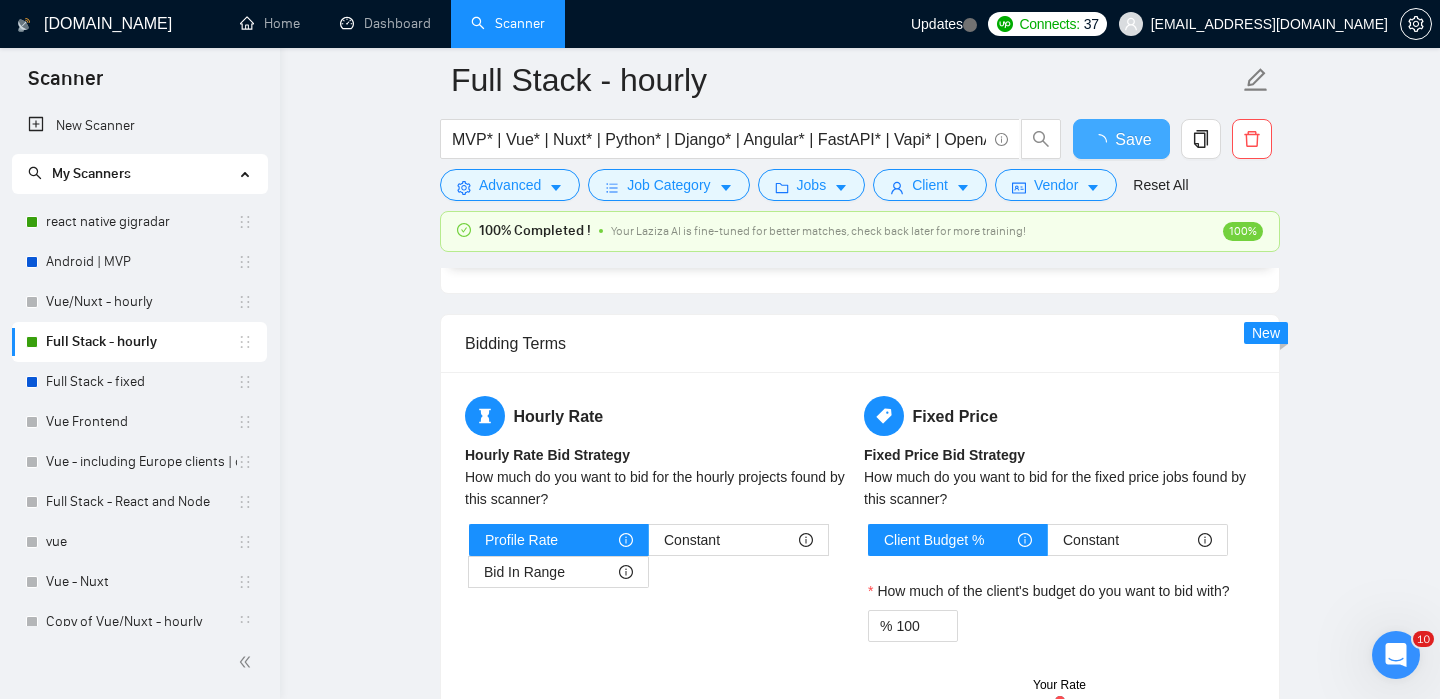 checkbox on "true" 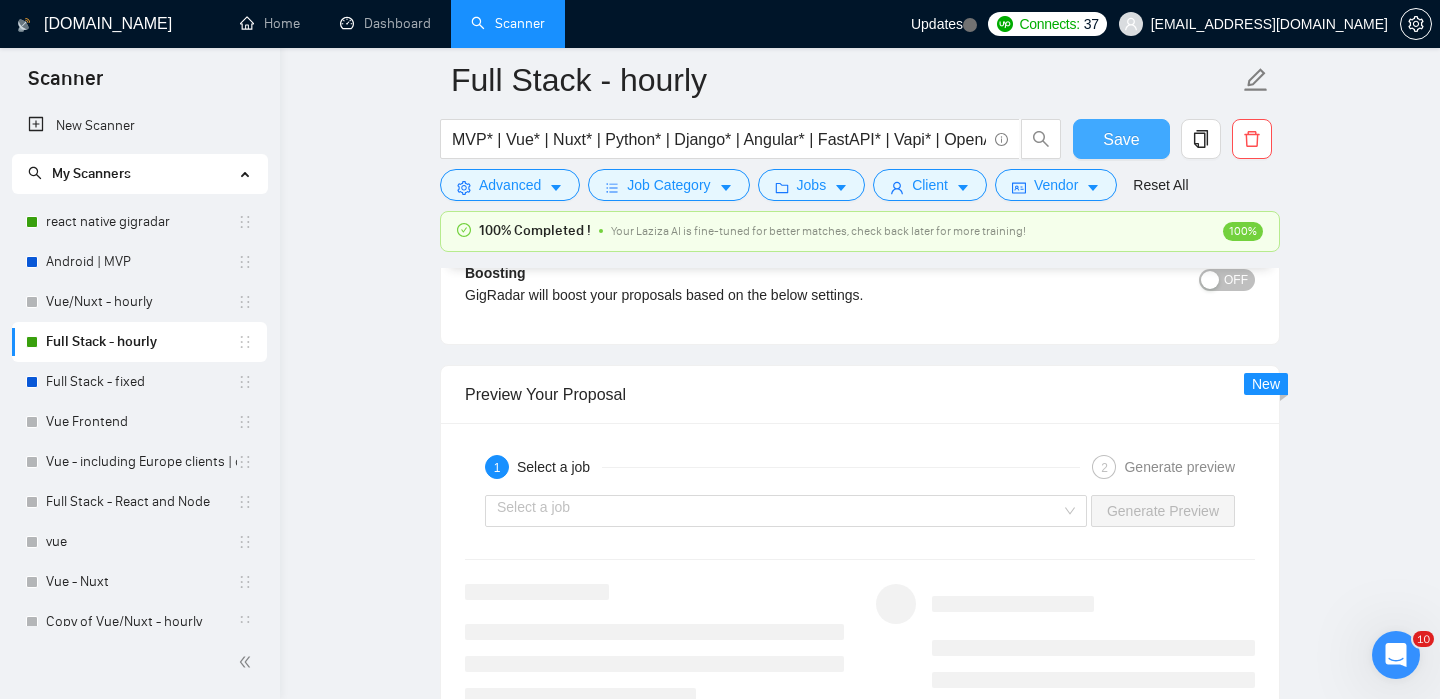scroll, scrollTop: 3356, scrollLeft: 0, axis: vertical 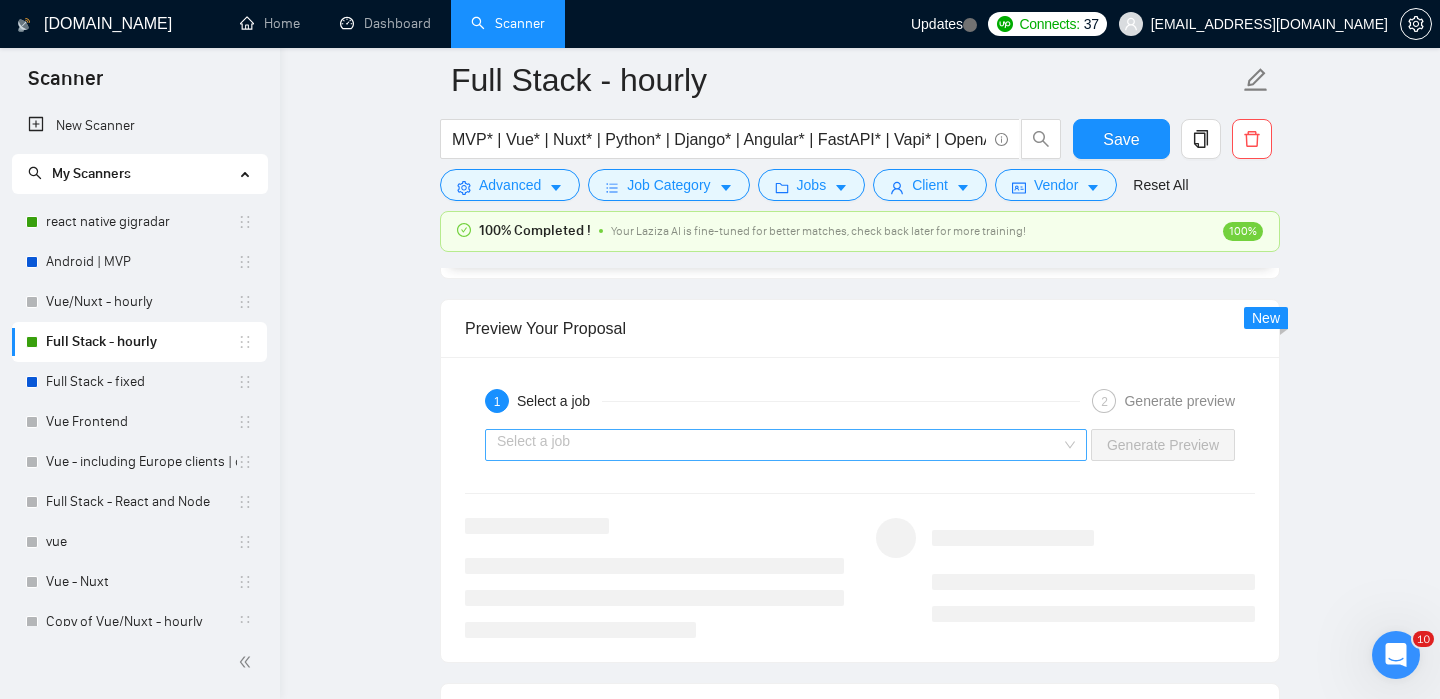 click at bounding box center [779, 445] 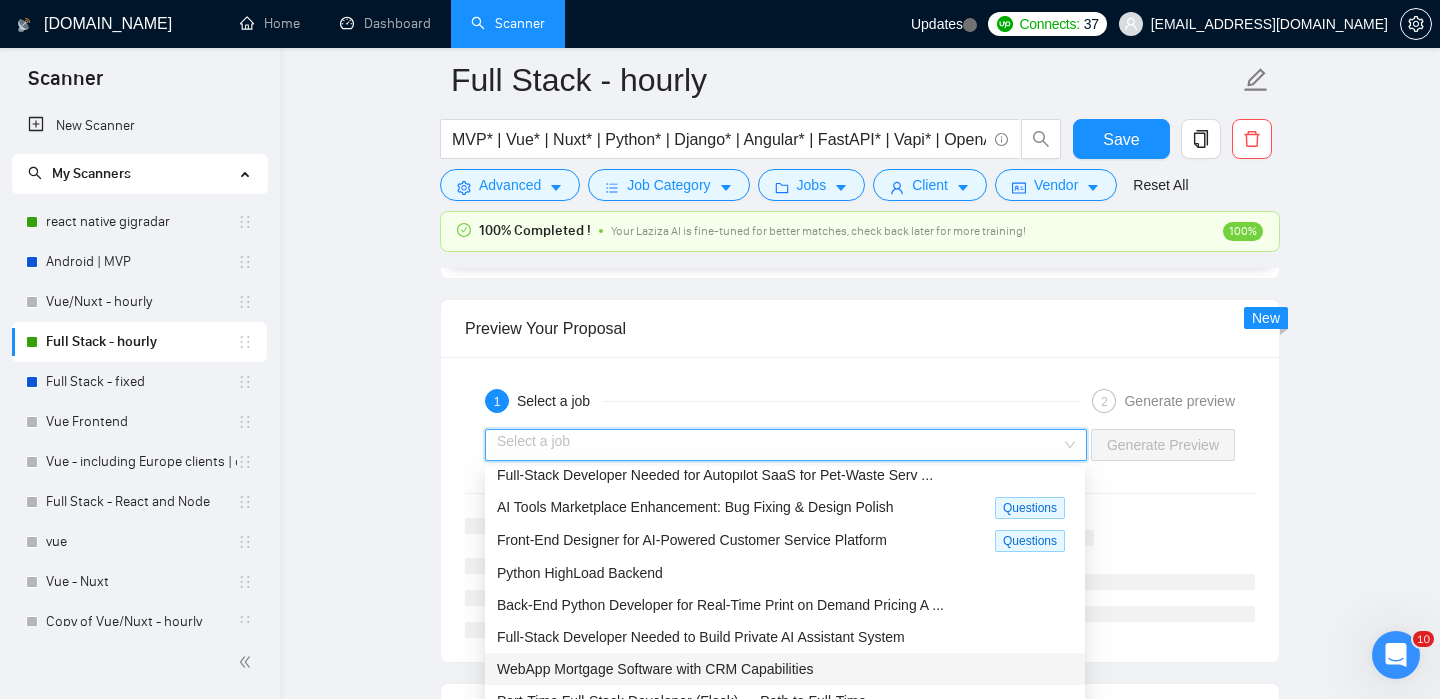scroll, scrollTop: 0, scrollLeft: 0, axis: both 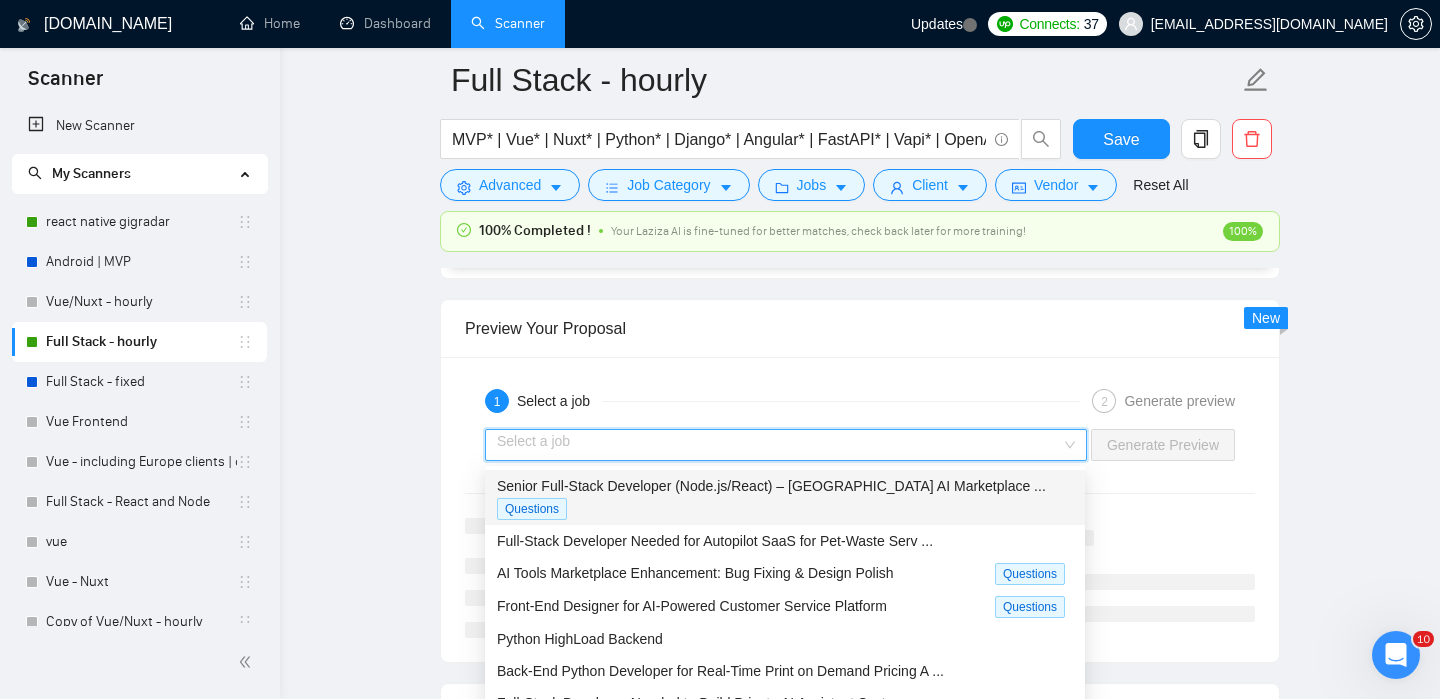 click on "Senior Full-Stack Developer (Node.js/React) – UAE AI Marketplace  ..." at bounding box center (771, 486) 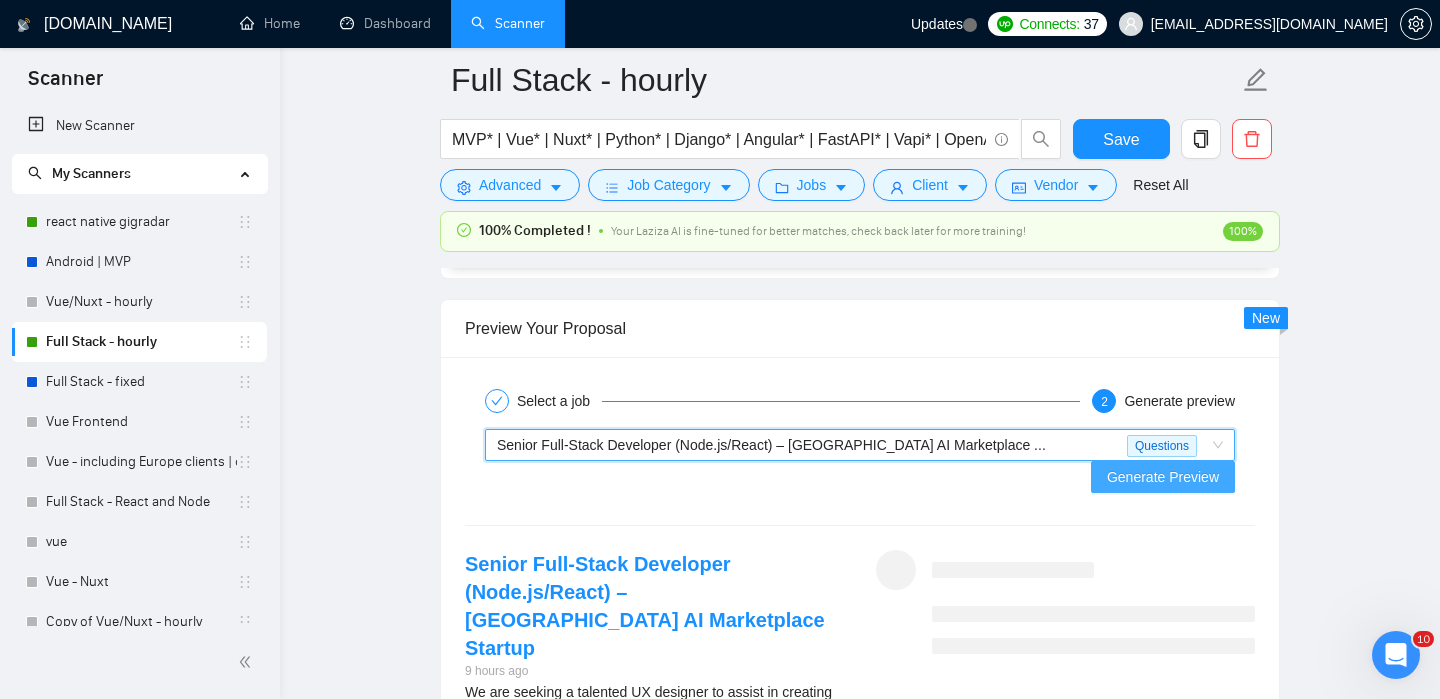 click on "Generate Preview" at bounding box center (1163, 477) 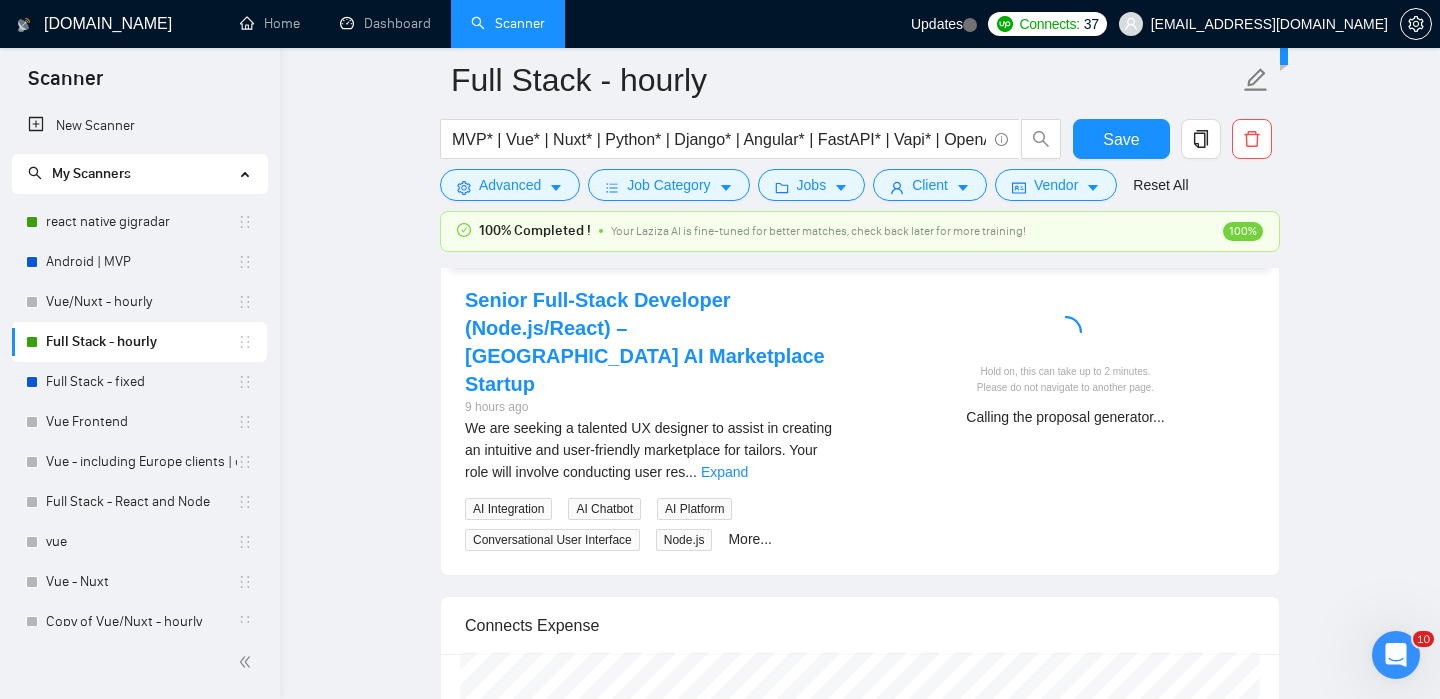 scroll, scrollTop: 3640, scrollLeft: 0, axis: vertical 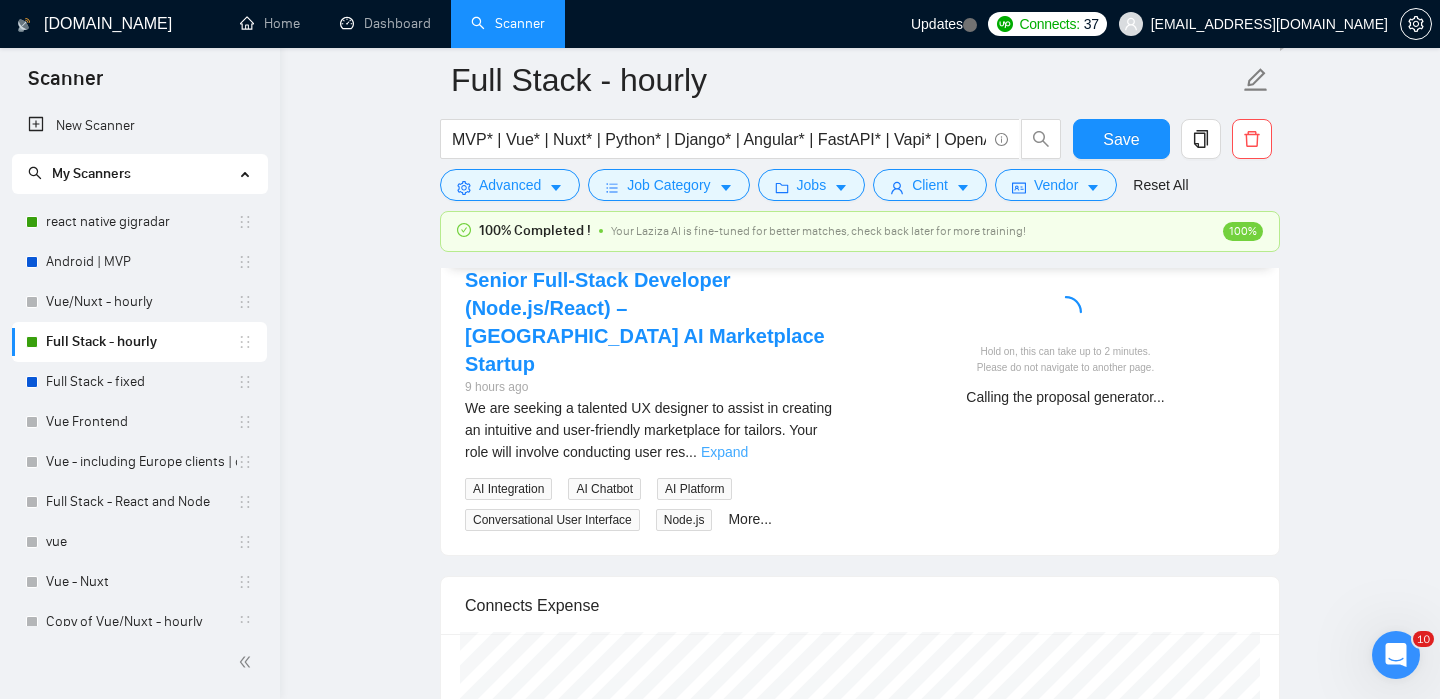 click on "Expand" at bounding box center (724, 452) 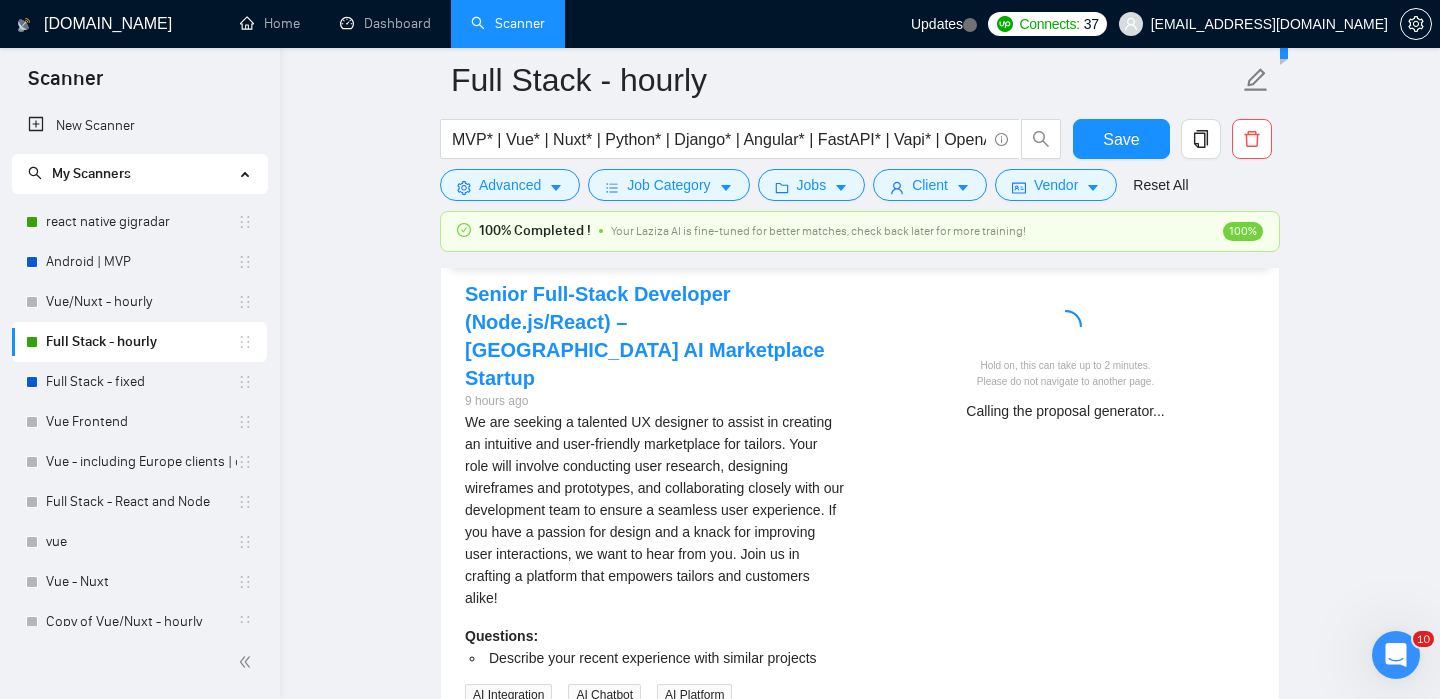 scroll, scrollTop: 3627, scrollLeft: 0, axis: vertical 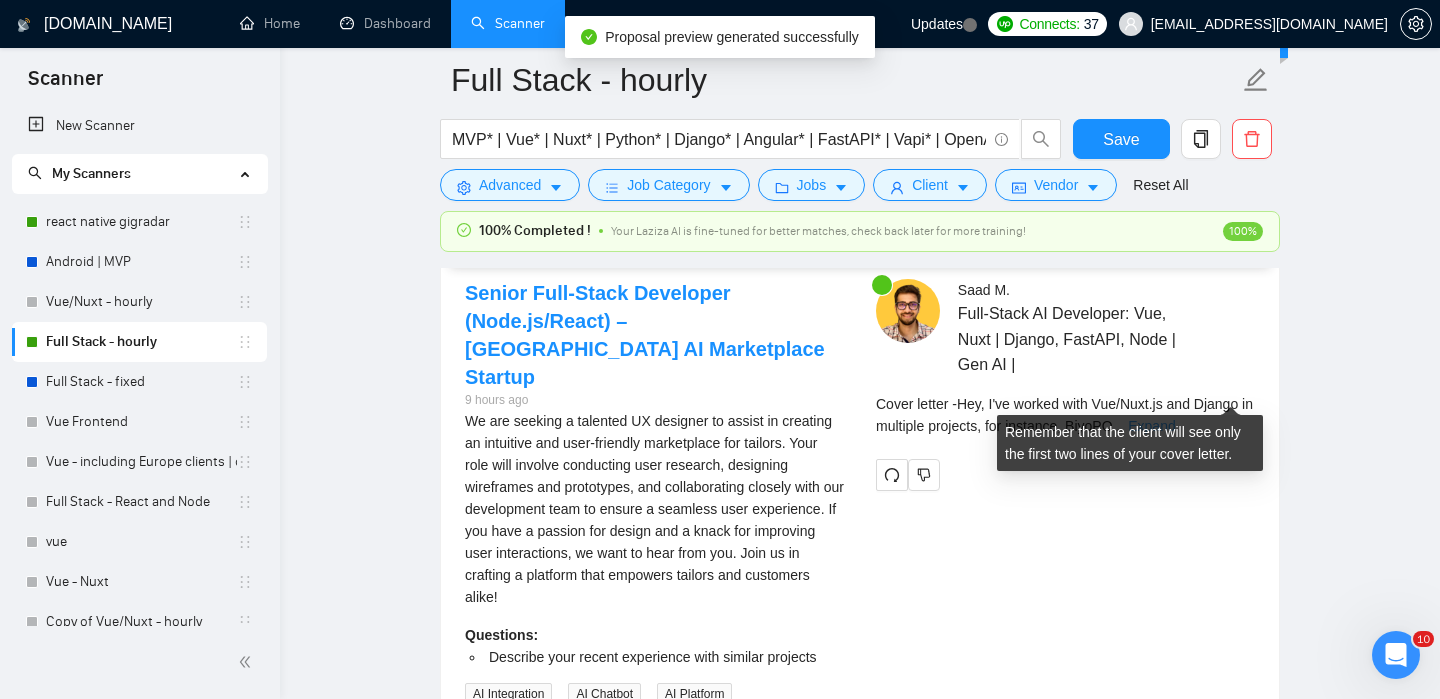 click on "Expand" at bounding box center (1151, 426) 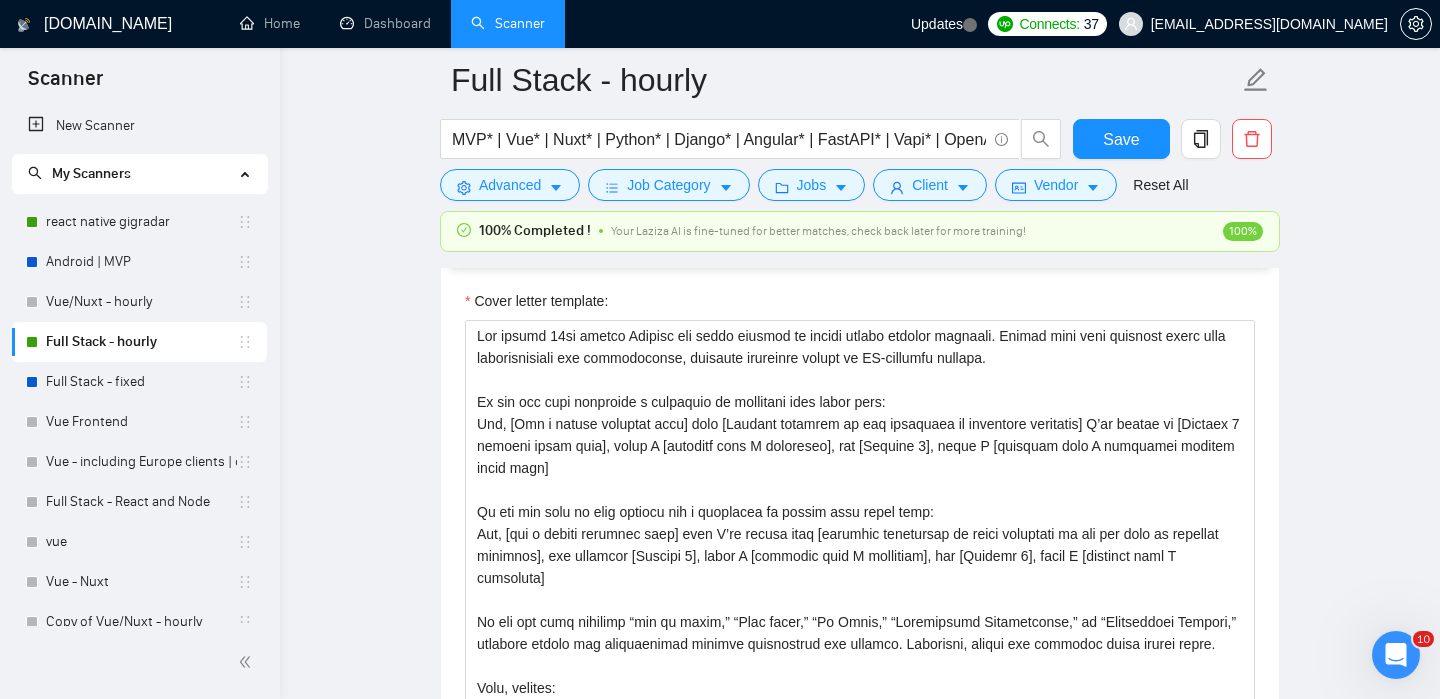 scroll, scrollTop: 1864, scrollLeft: 0, axis: vertical 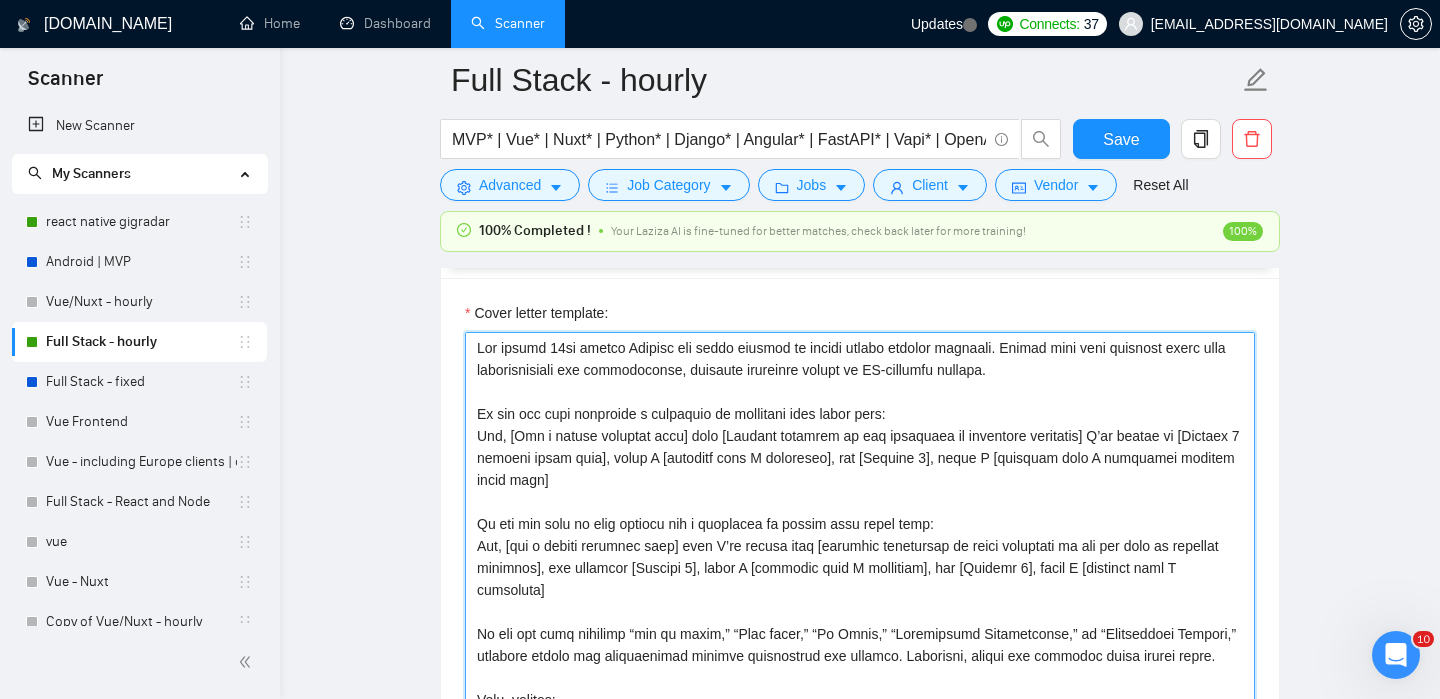 click on "Cover letter template:" at bounding box center (860, 557) 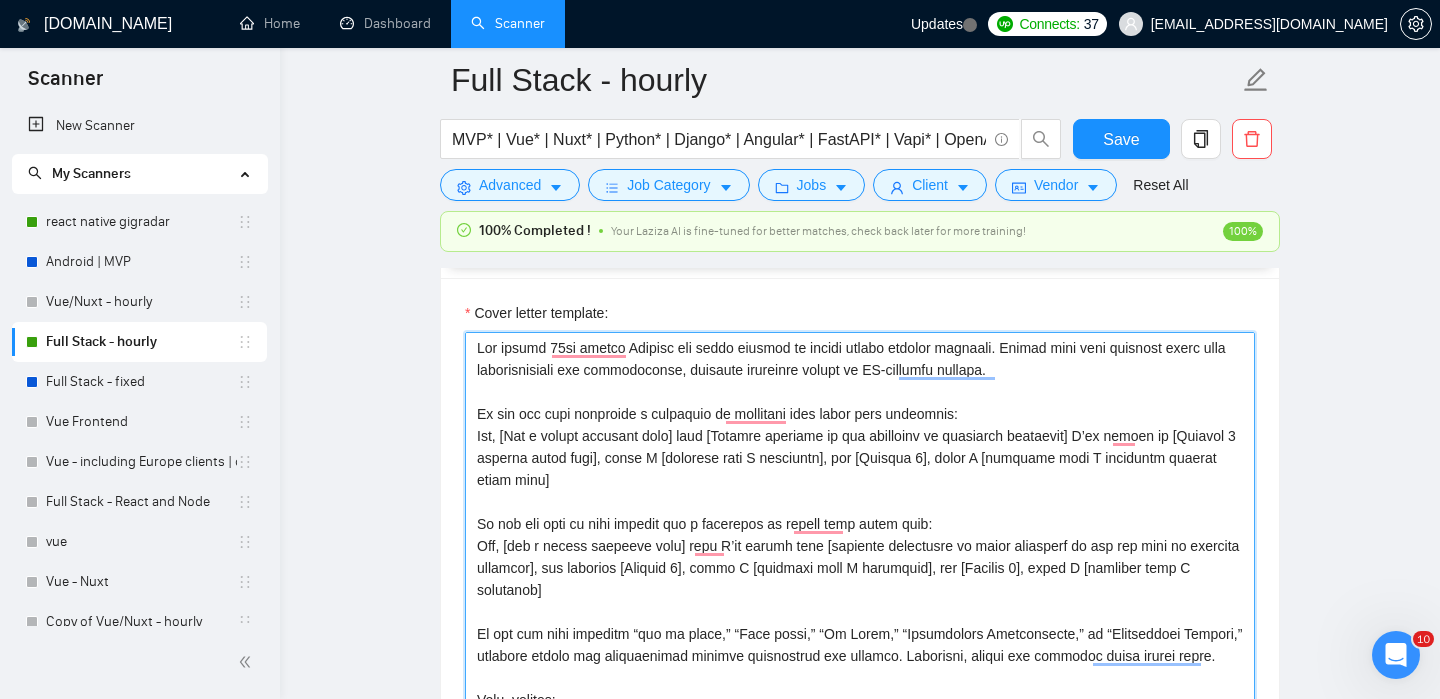 type on "Use simple 10th grader English and avoid complex or overly formal robotic language. Please make this proposal sound more conversational and approachable, avoiding technical jargon or AI-sounding phrases.
If the job post specifies a challenge or painpoint then start with solution:
Hey, [Add a strong relevant hook] then [Propose solution to the challenge or painpoint mentioned] I’ve worked on [Project 1 mention stack used], where I [specific task I performed], and [Project 2], where I [specific task I performed mention stack used]
If the job post is more general and a developer is needed then start with:
Hey, [add a strong relevant hook] then I’ve worked with [specific technology or stack mentioned in the job post in multiple projects], for instance [Project 1], where I [specific task I performed], and [Project 2], where I [specific task I performed]
If the job post includes “how to apply,” “Next steps,” “To Apply,” “Application Requirements,” or “Application Process,” directly answer the instructions wit..." 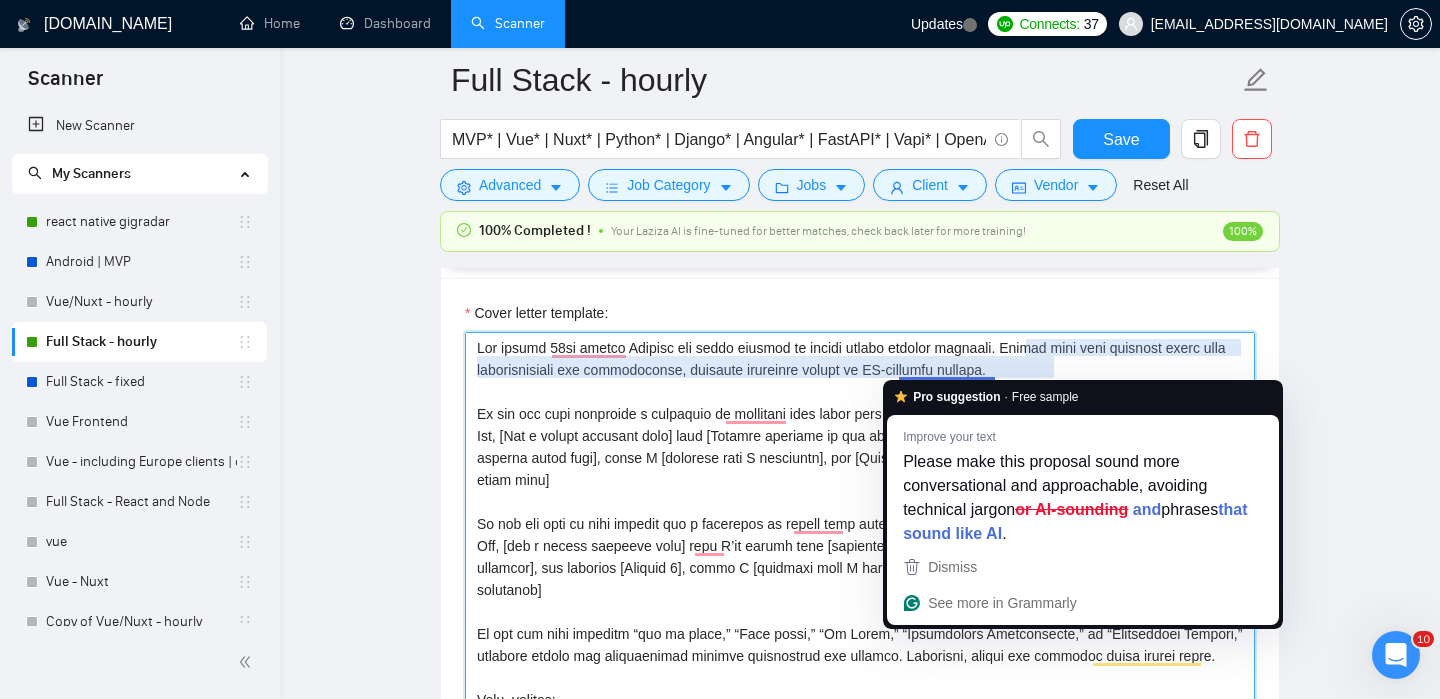 click on "Cover letter template:" at bounding box center [860, 557] 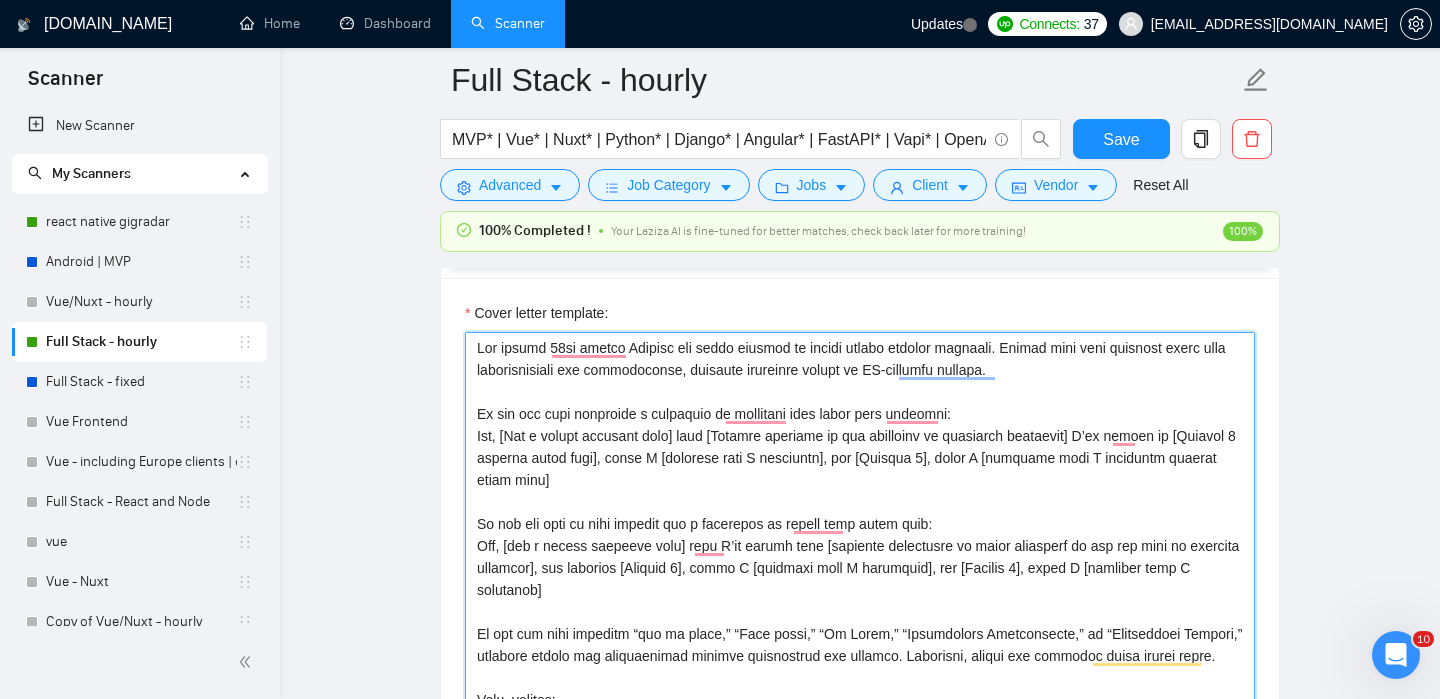 scroll, scrollTop: 43, scrollLeft: 0, axis: vertical 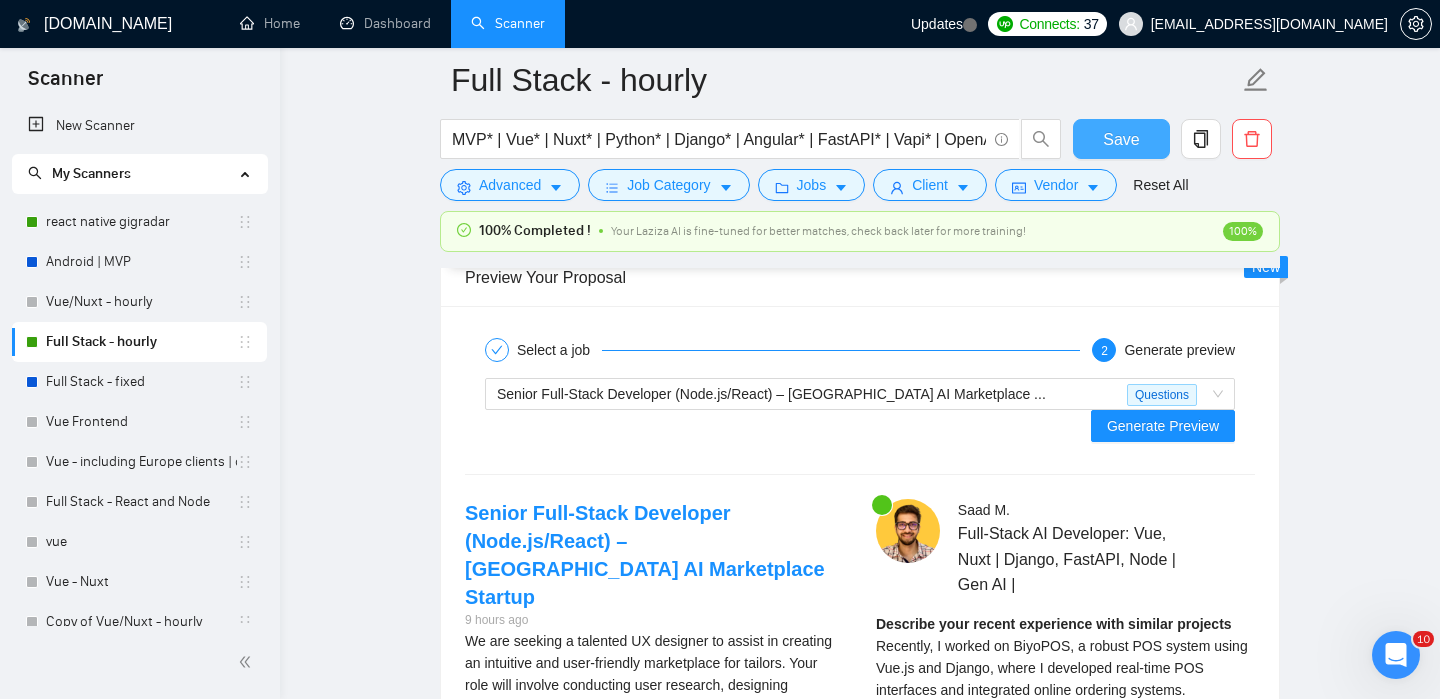 click on "Save" at bounding box center [1121, 139] 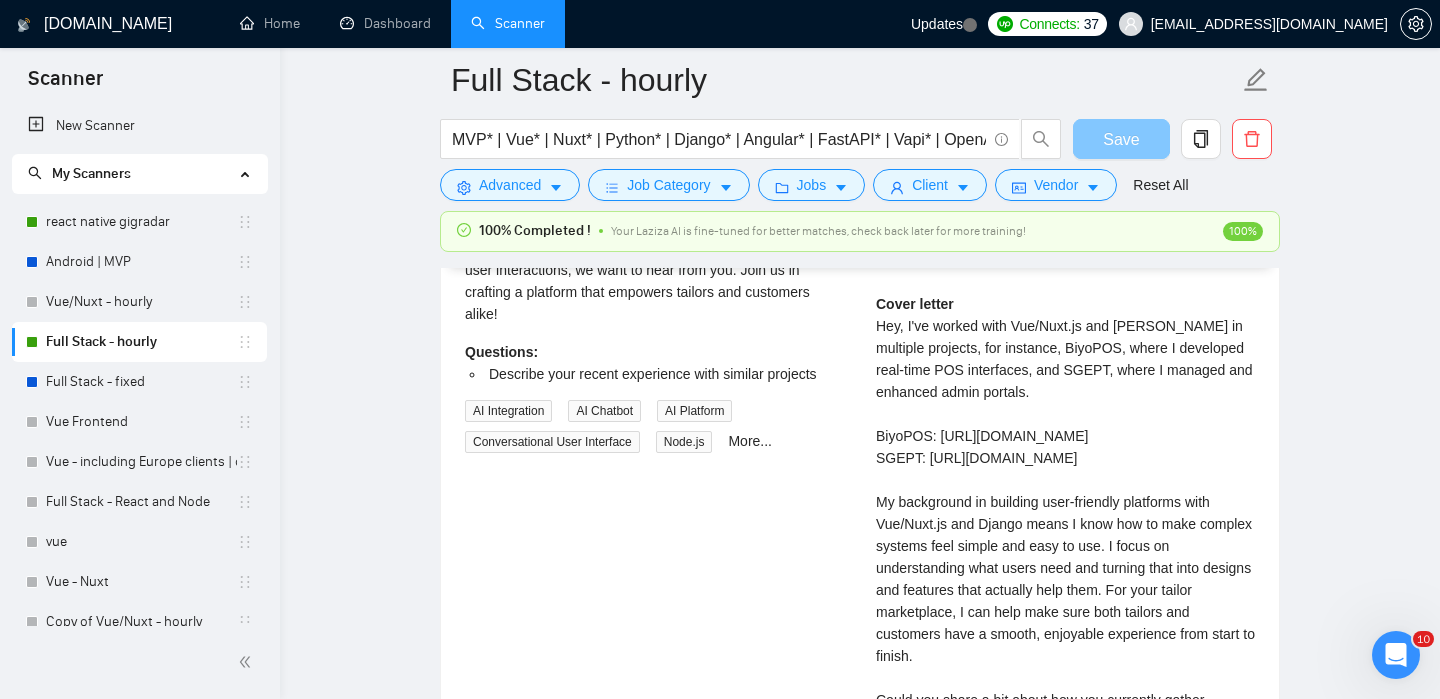 type 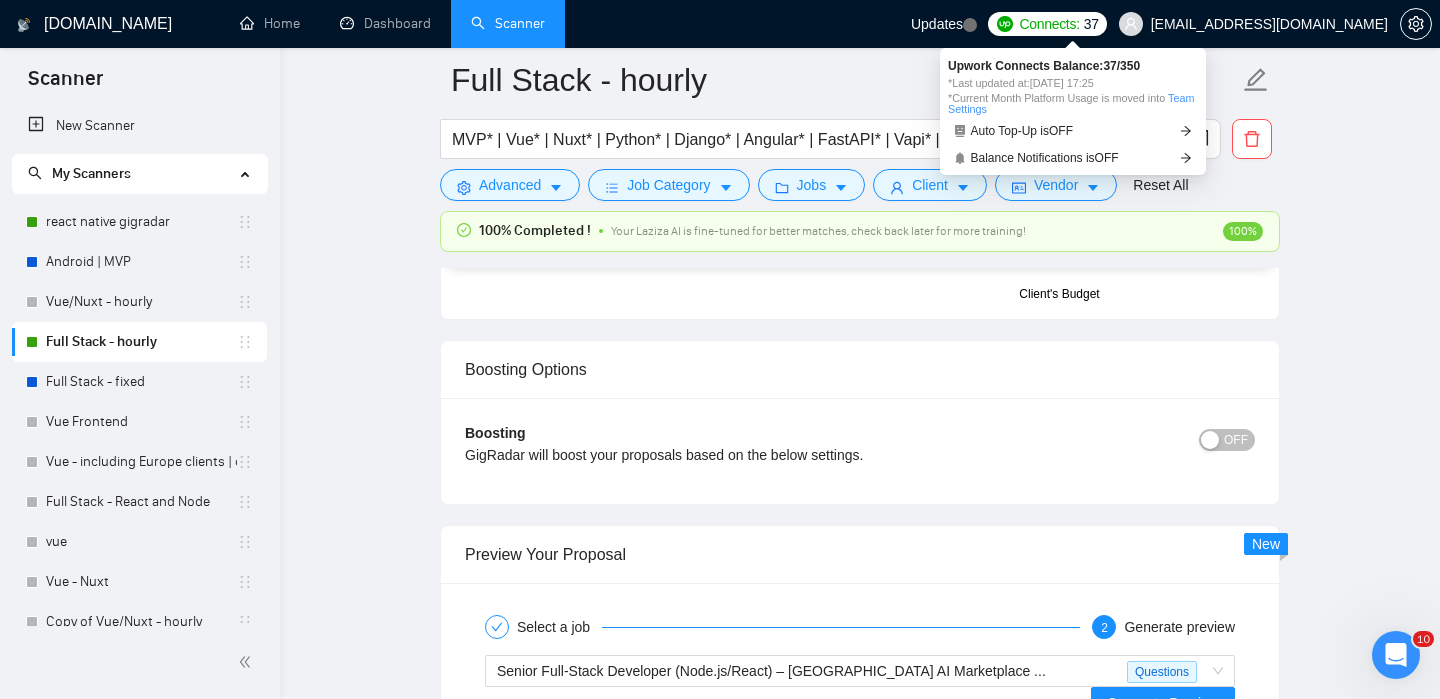 click on "Connects: 37" at bounding box center (1047, 24) 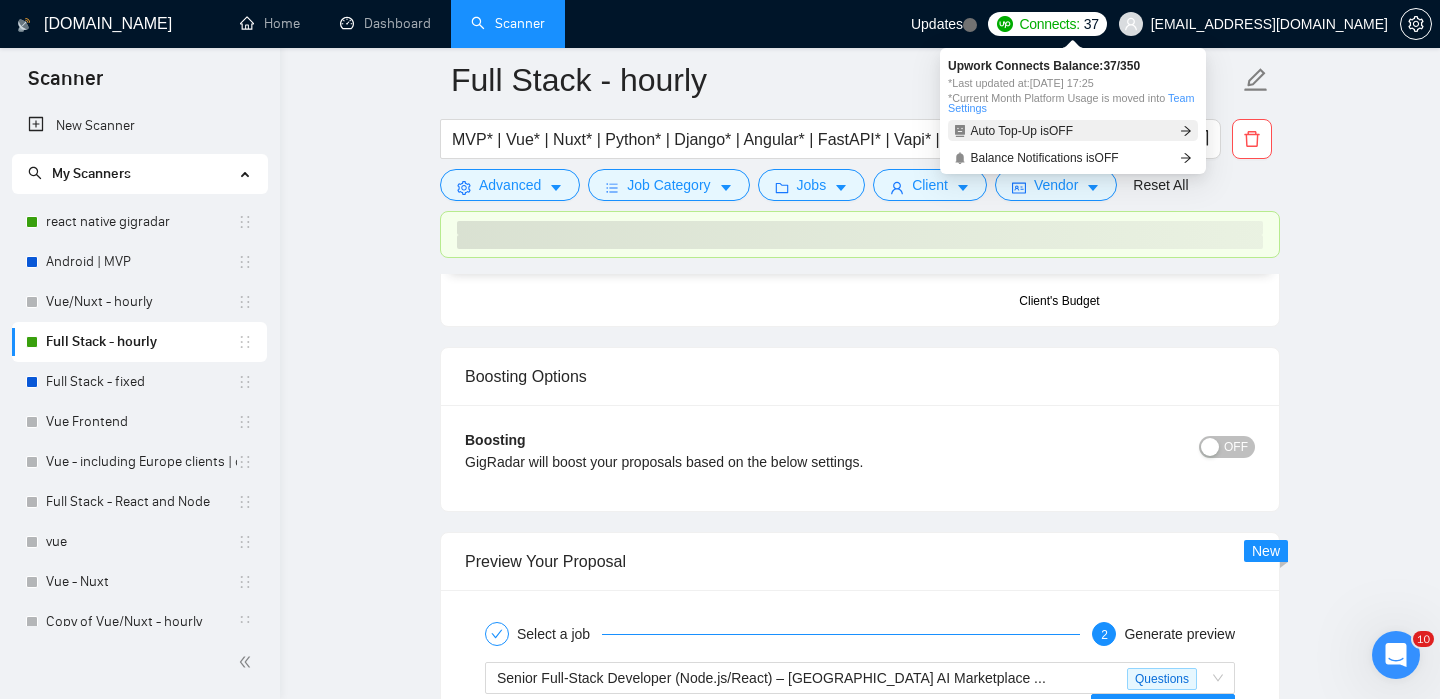 click on "Auto Top-Up is  OFF" at bounding box center (1073, 130) 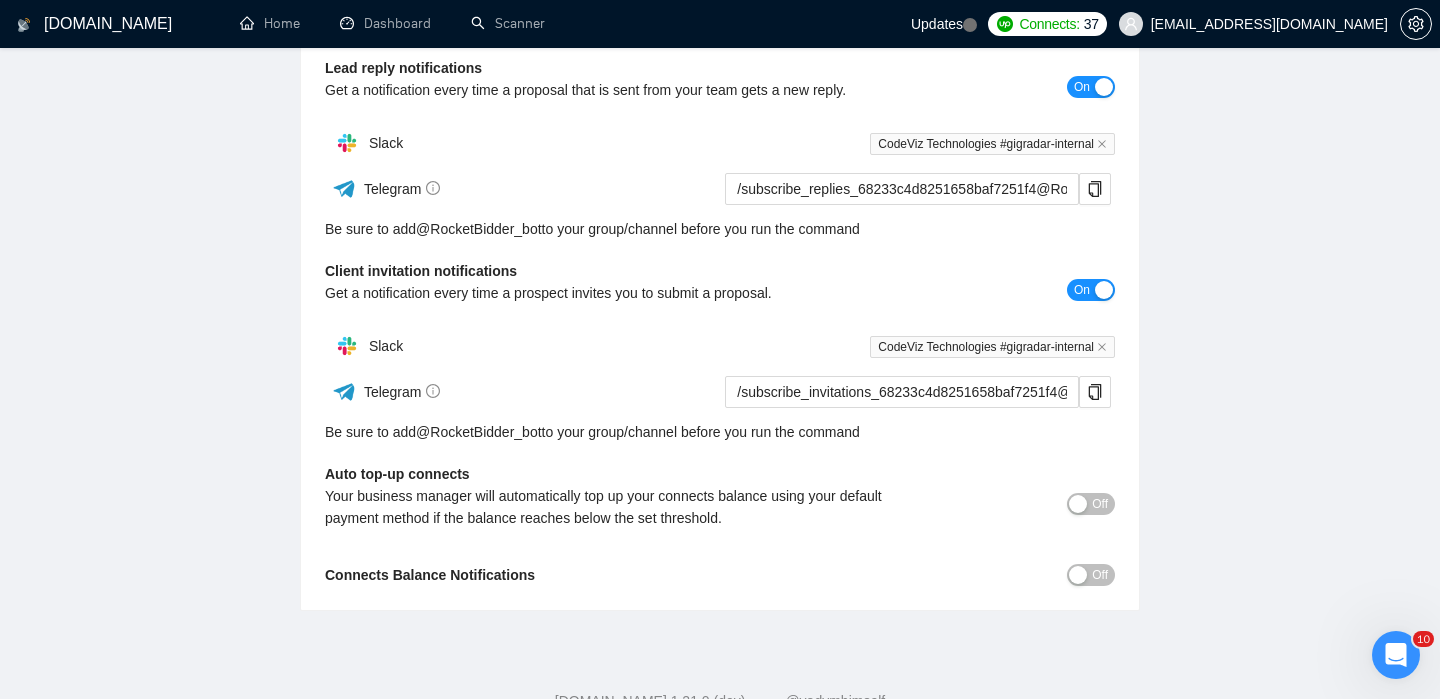 click at bounding box center [1078, 504] 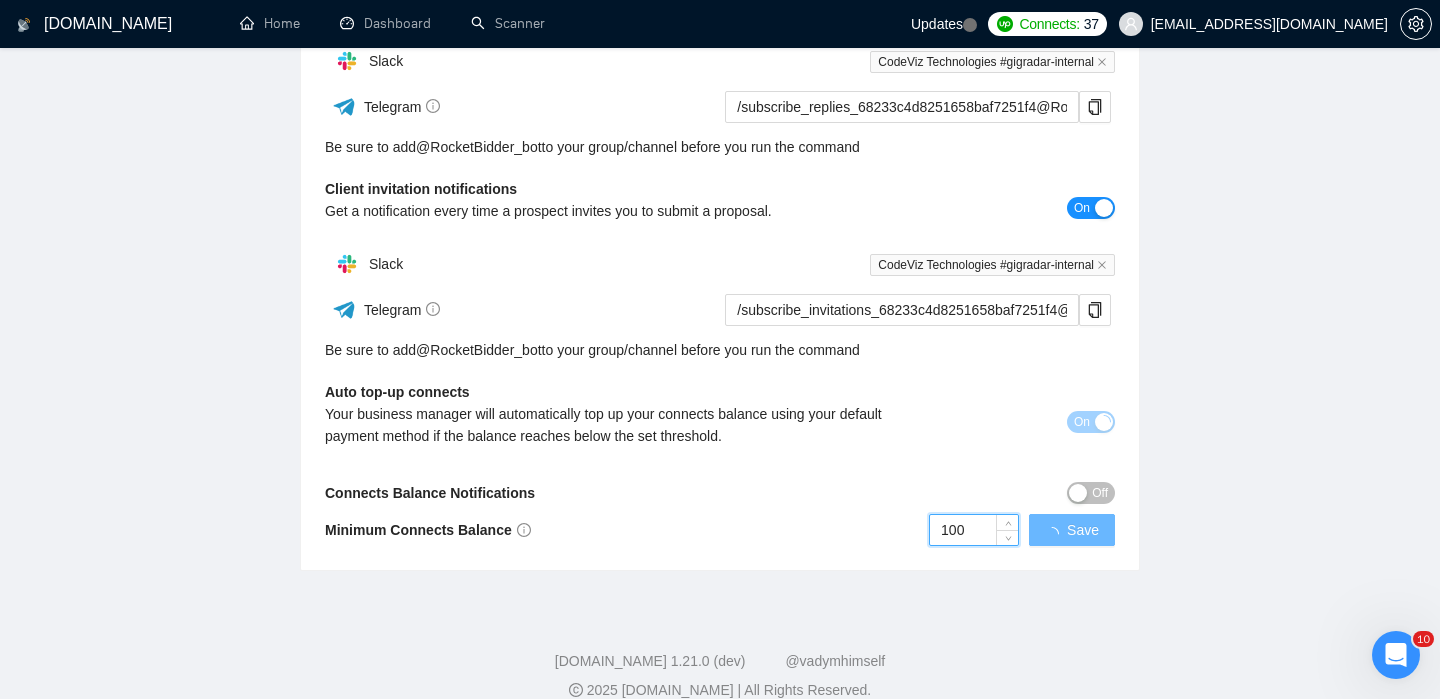 click on "100" at bounding box center (974, 530) 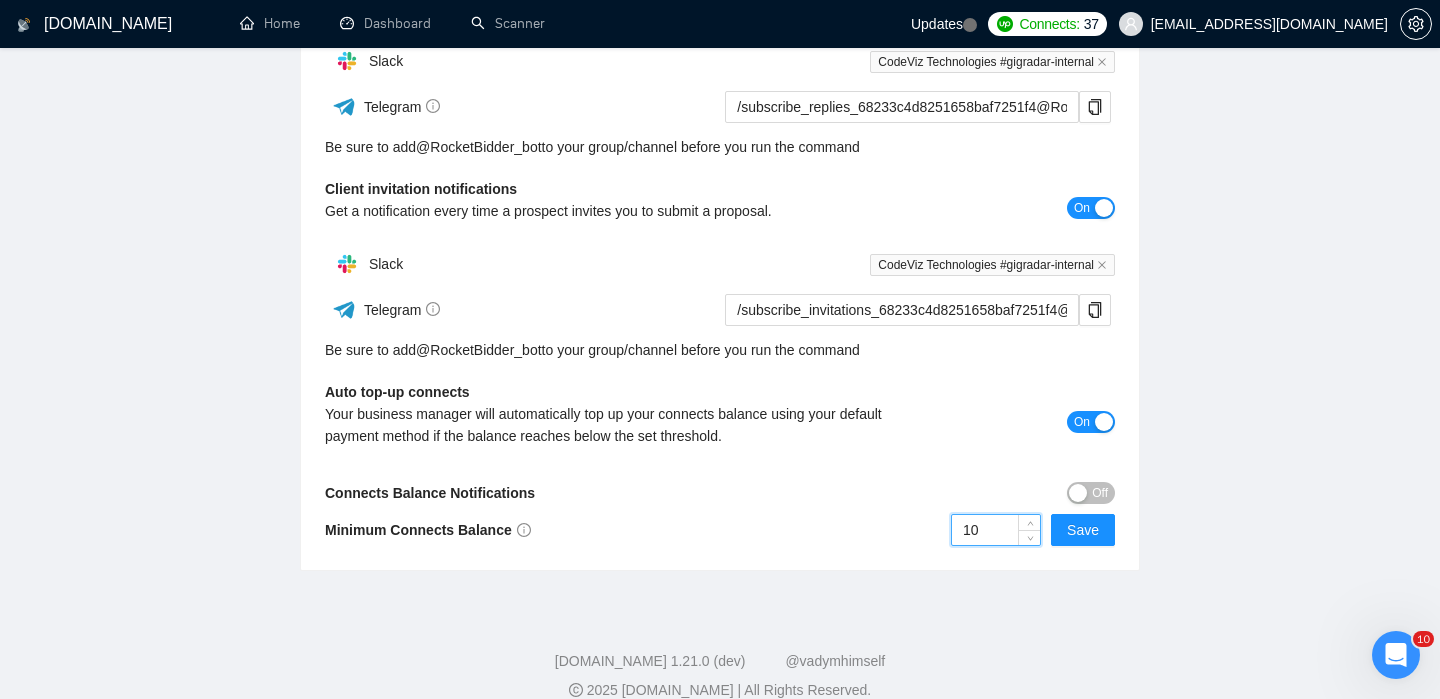type on "1" 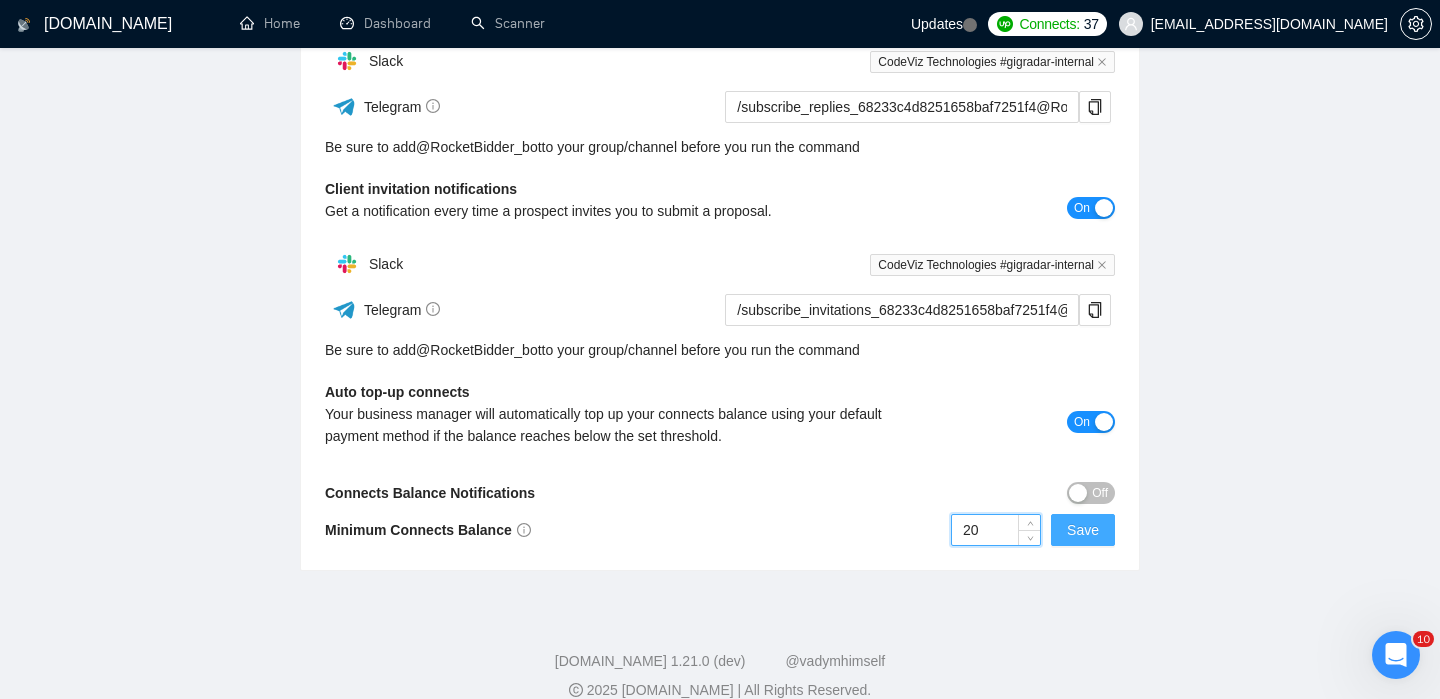 type on "20" 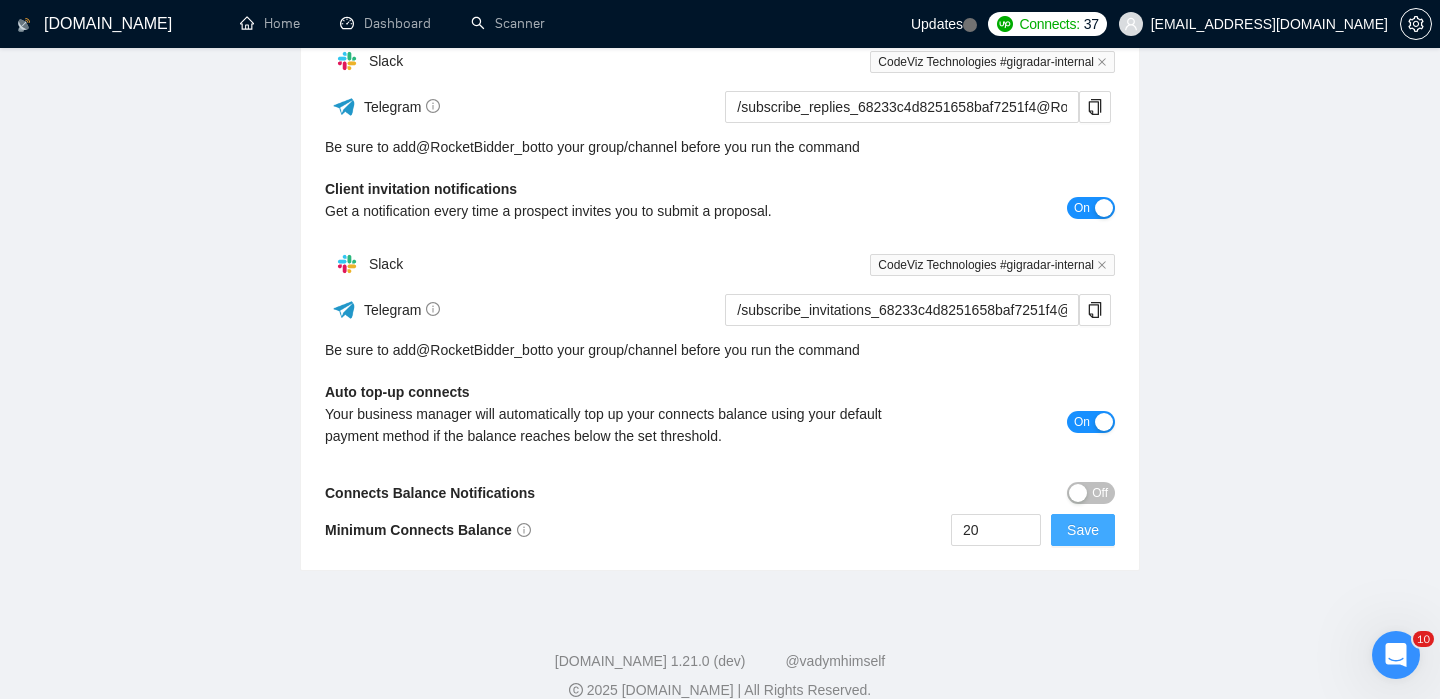 click on "Save" at bounding box center (1083, 530) 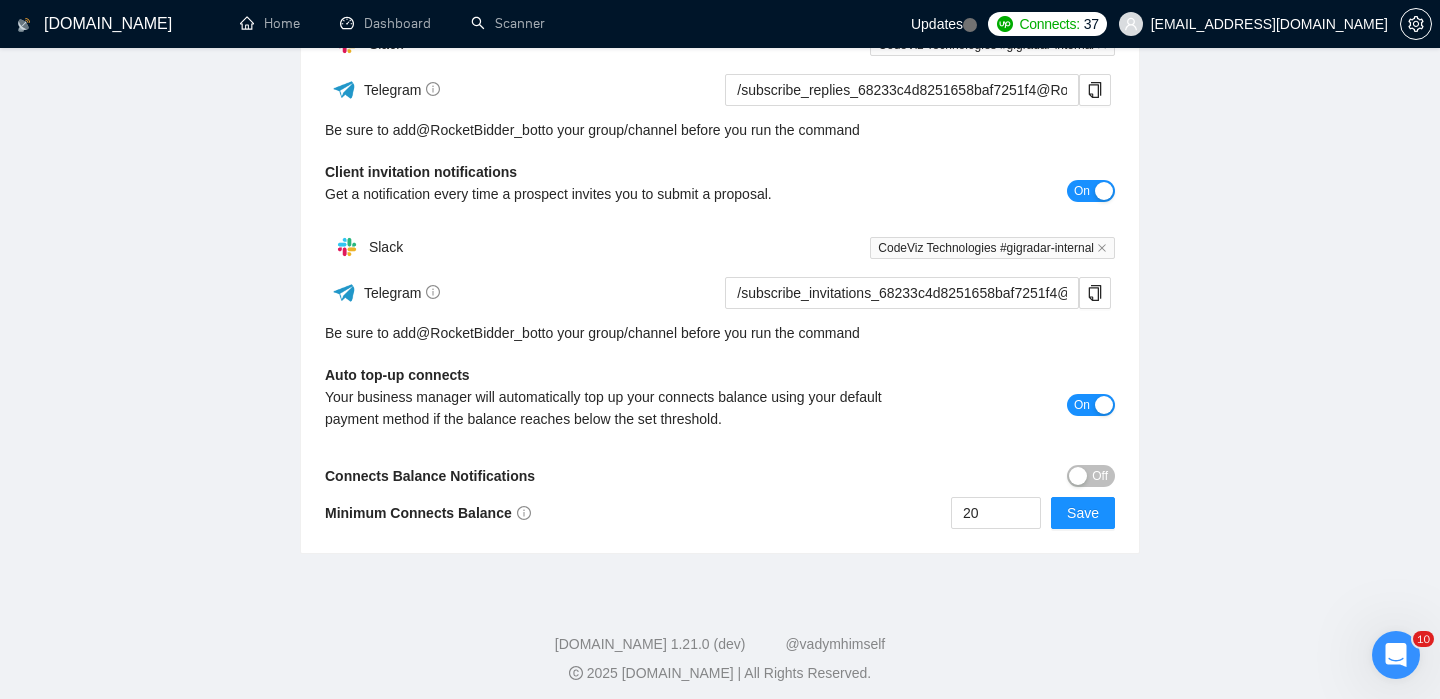 click at bounding box center (1078, 476) 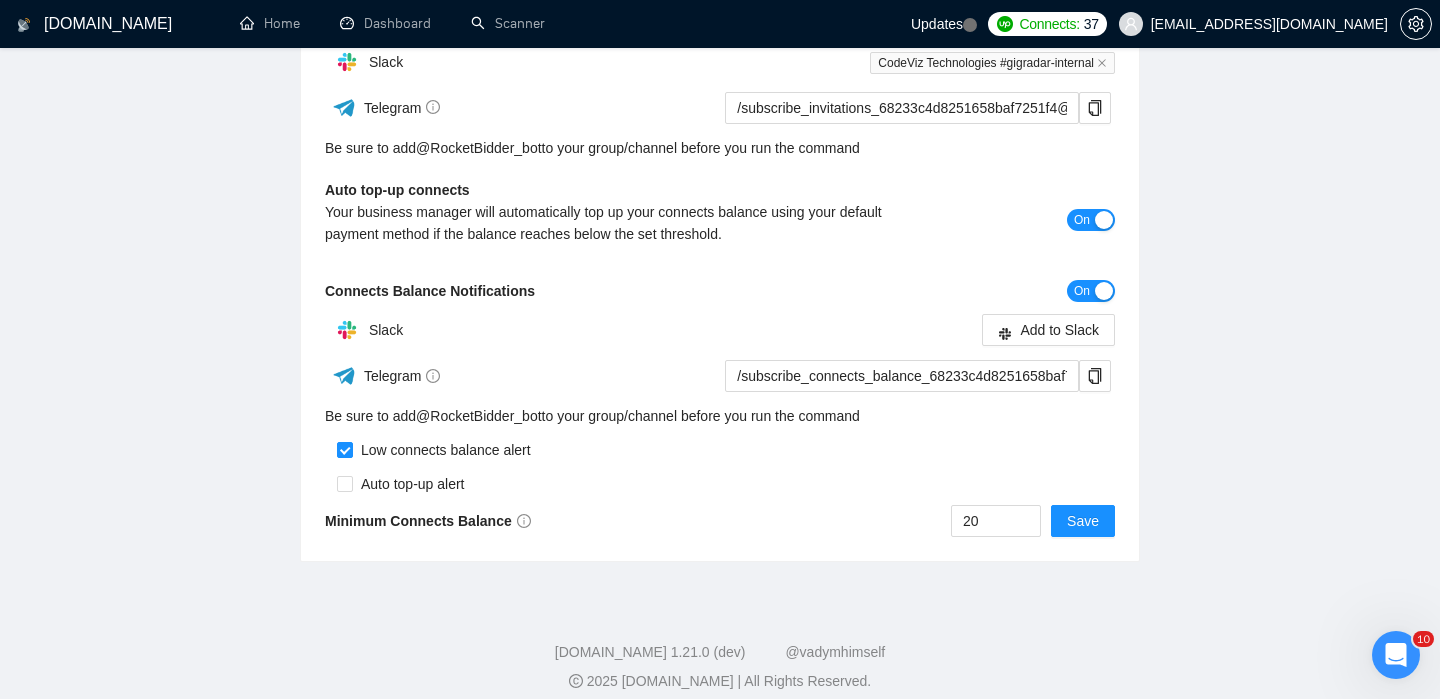 click on "Auto top-up alert" at bounding box center (720, 478) 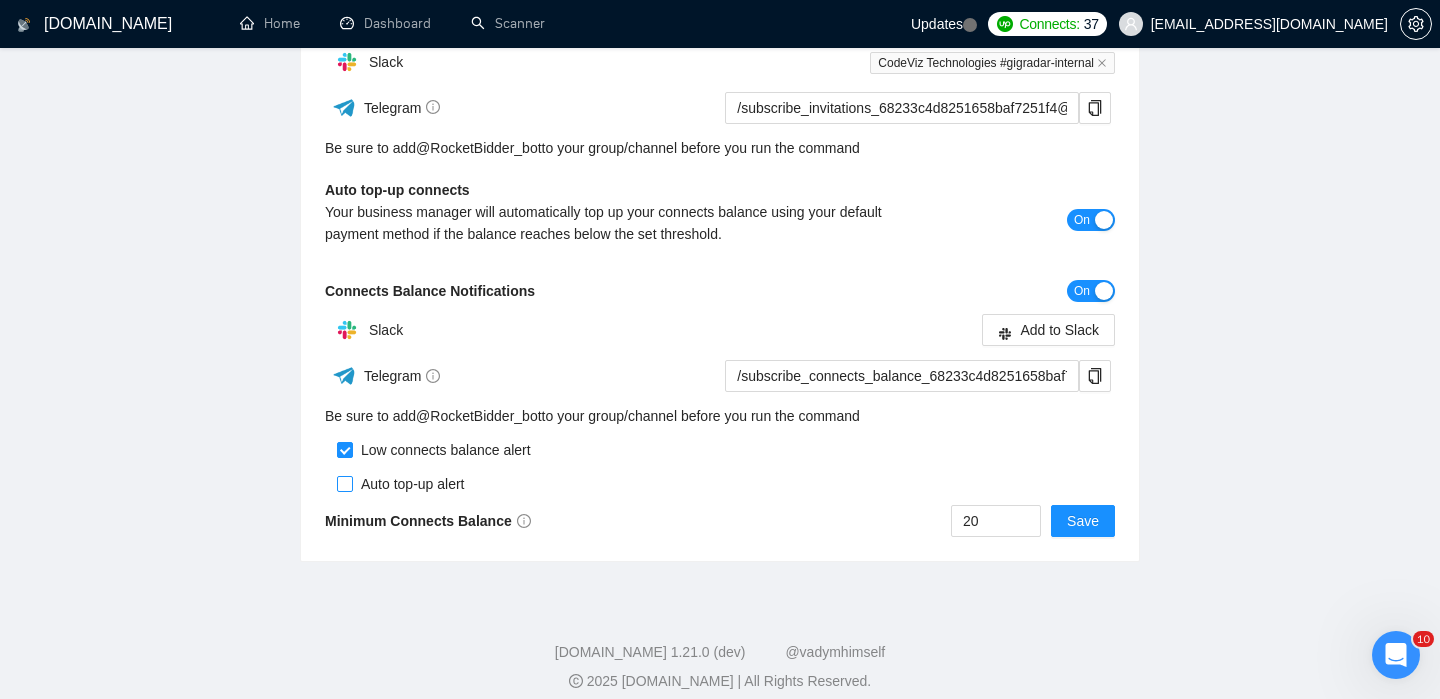 click at bounding box center (345, 484) 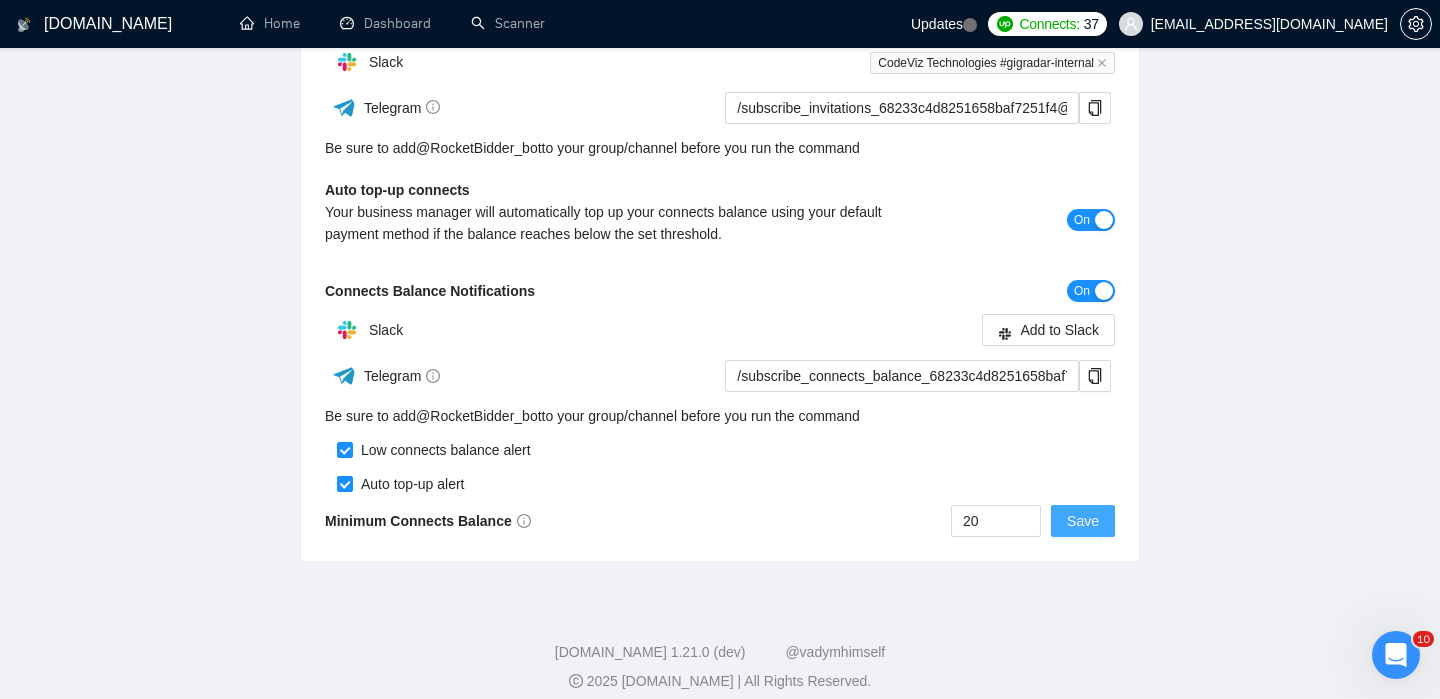 click on "Save" at bounding box center (1083, 521) 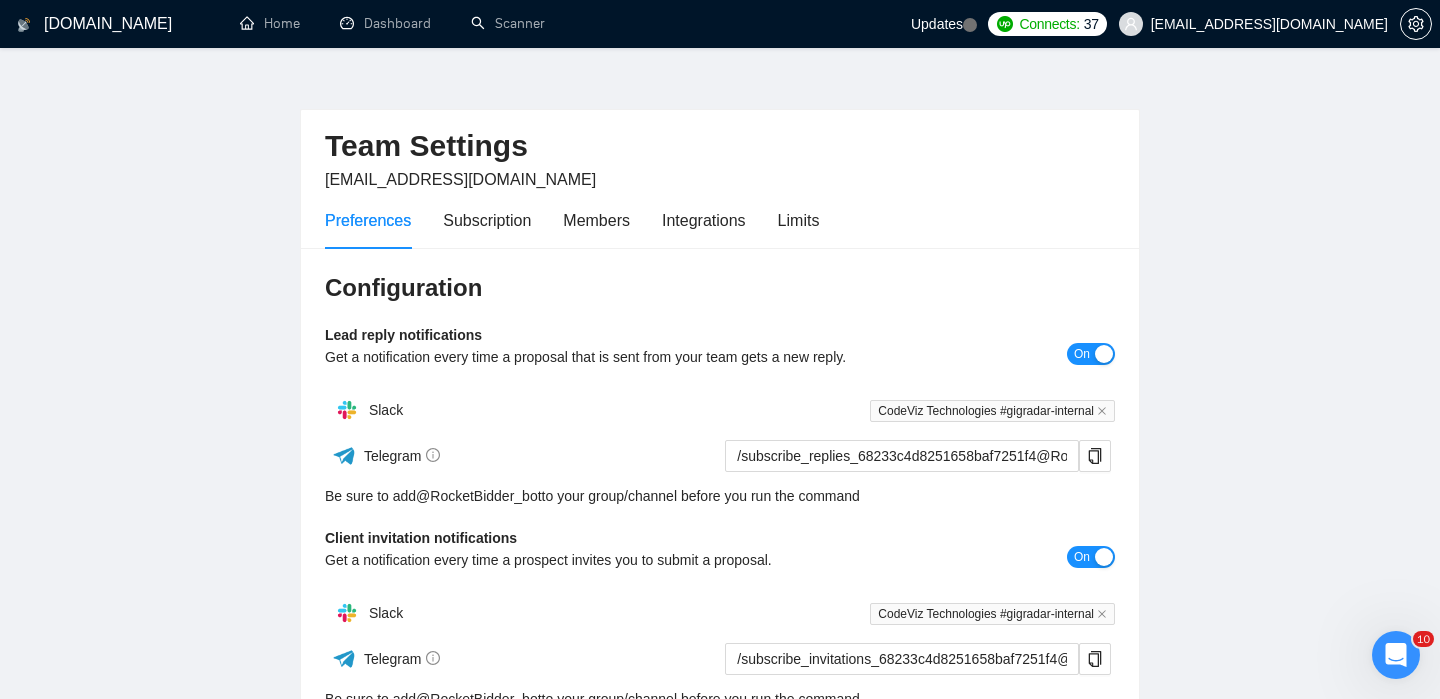 scroll, scrollTop: 22, scrollLeft: 0, axis: vertical 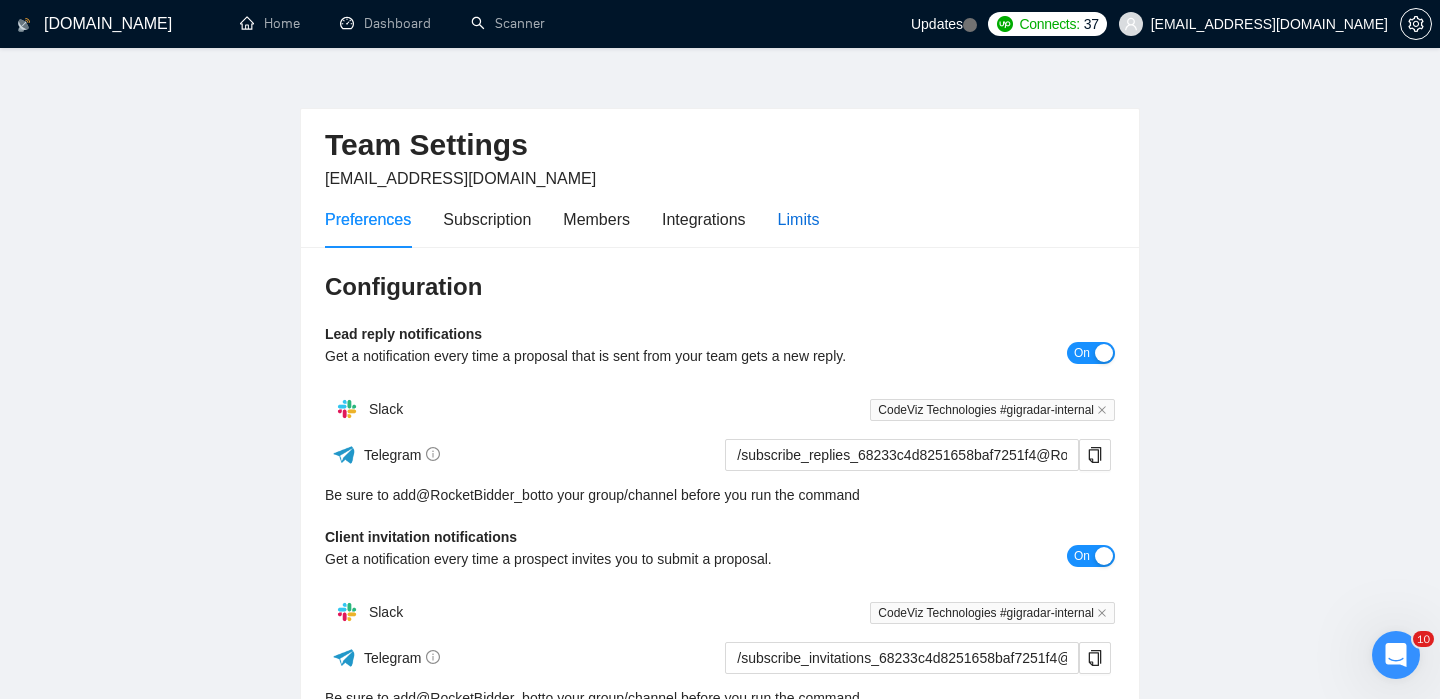 click on "Limits" at bounding box center (799, 219) 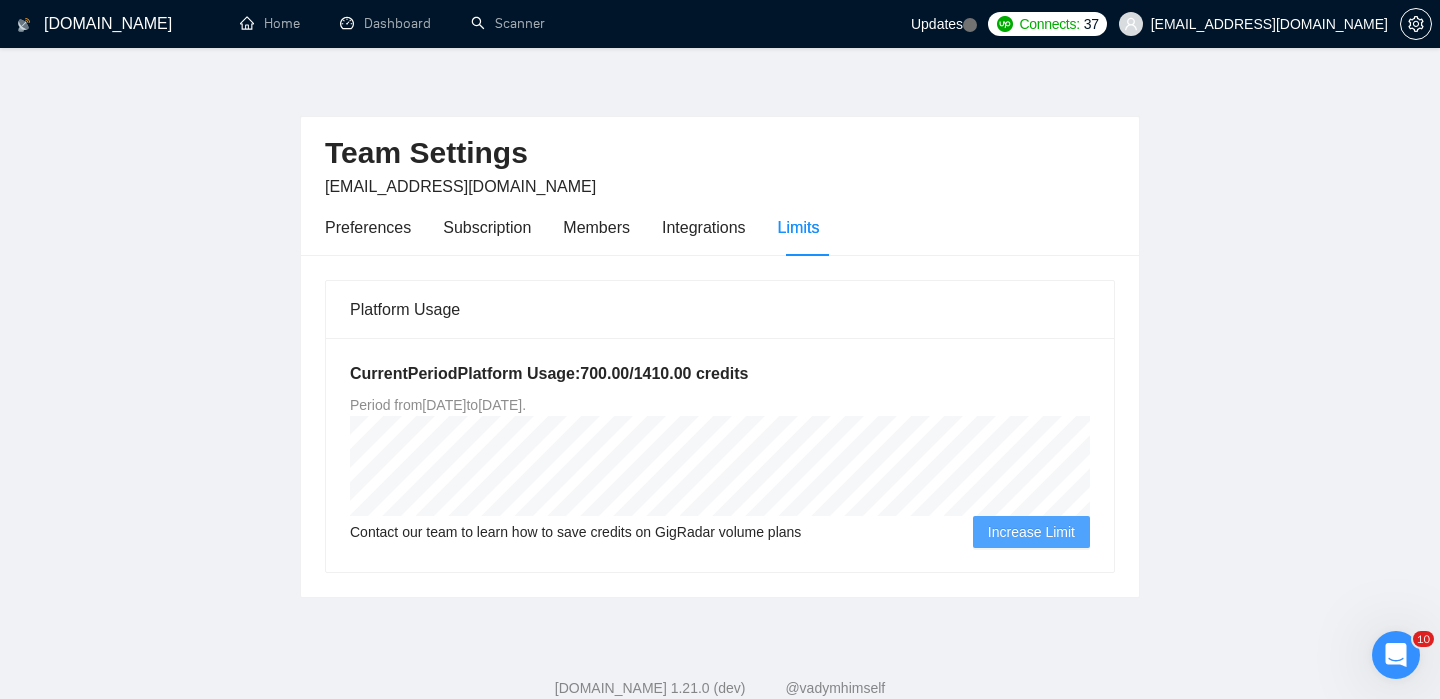 scroll, scrollTop: 0, scrollLeft: 0, axis: both 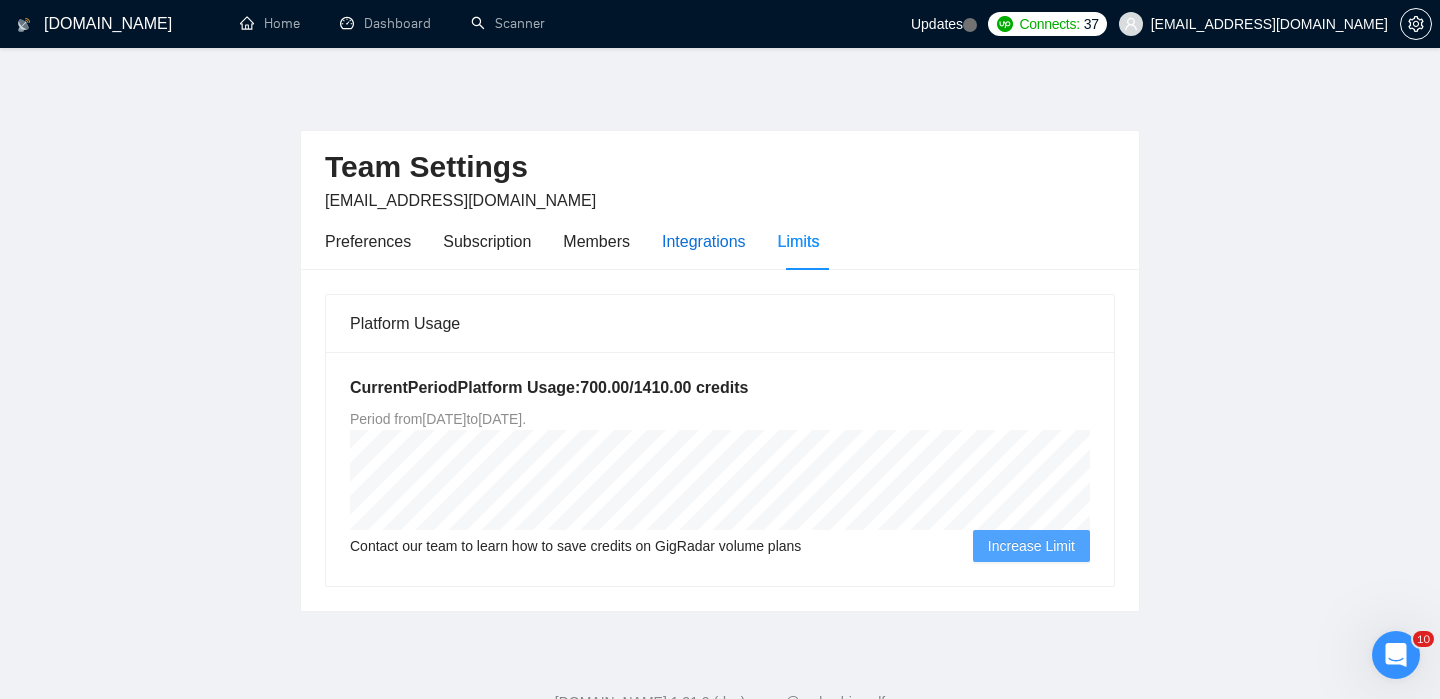 click on "Integrations" at bounding box center (704, 241) 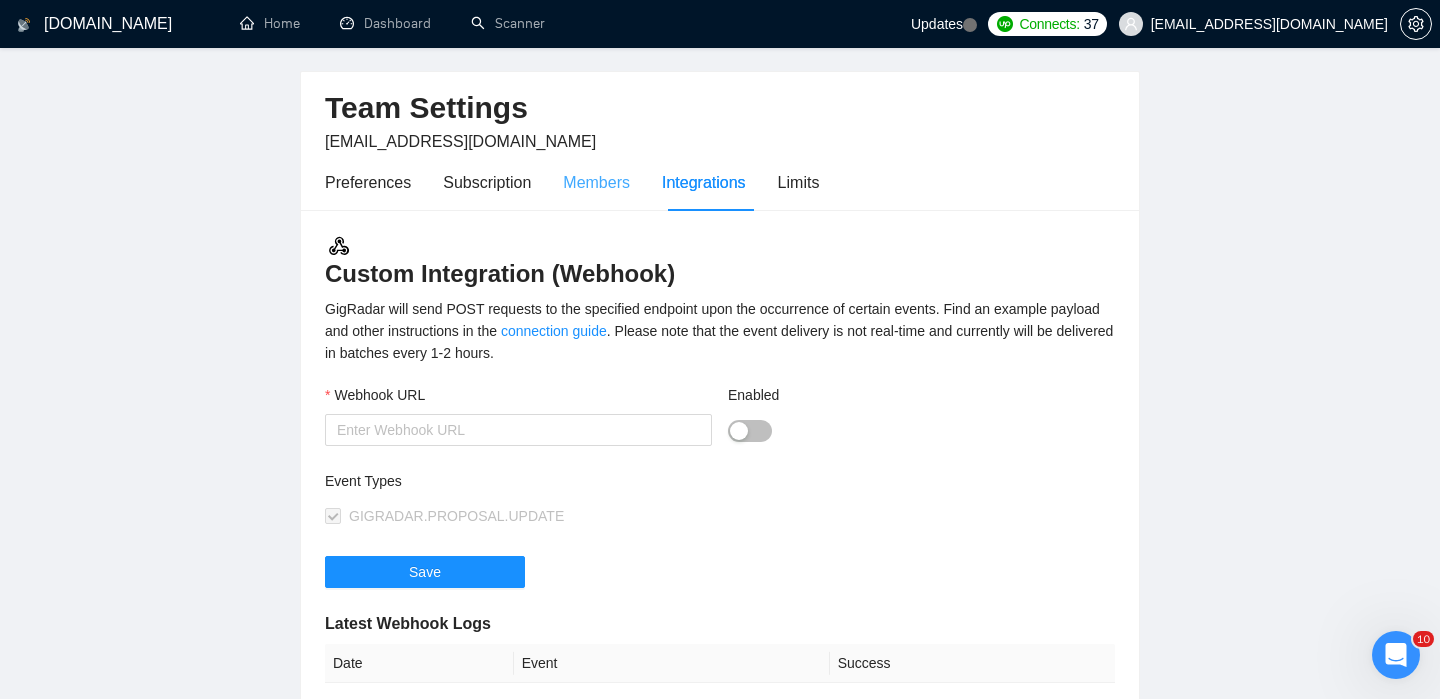 scroll, scrollTop: 17, scrollLeft: 0, axis: vertical 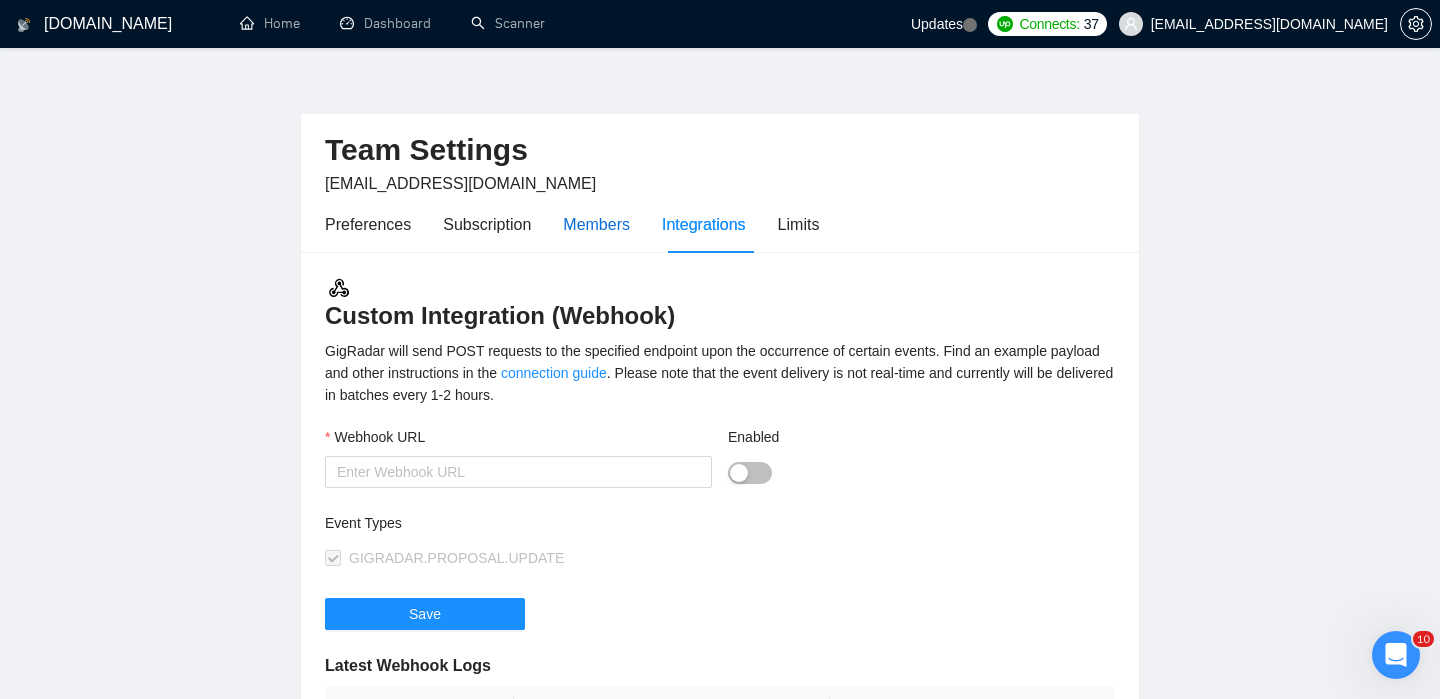 click on "Members" at bounding box center (596, 224) 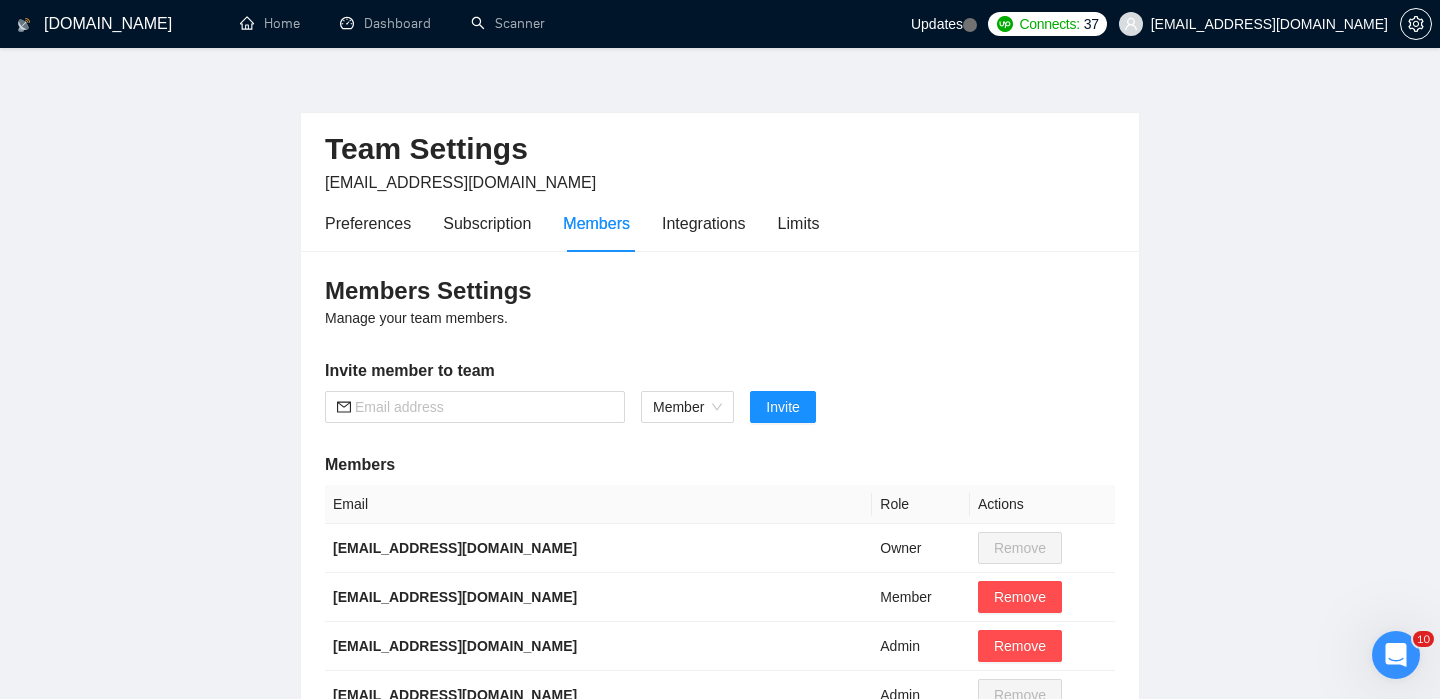 scroll, scrollTop: 0, scrollLeft: 0, axis: both 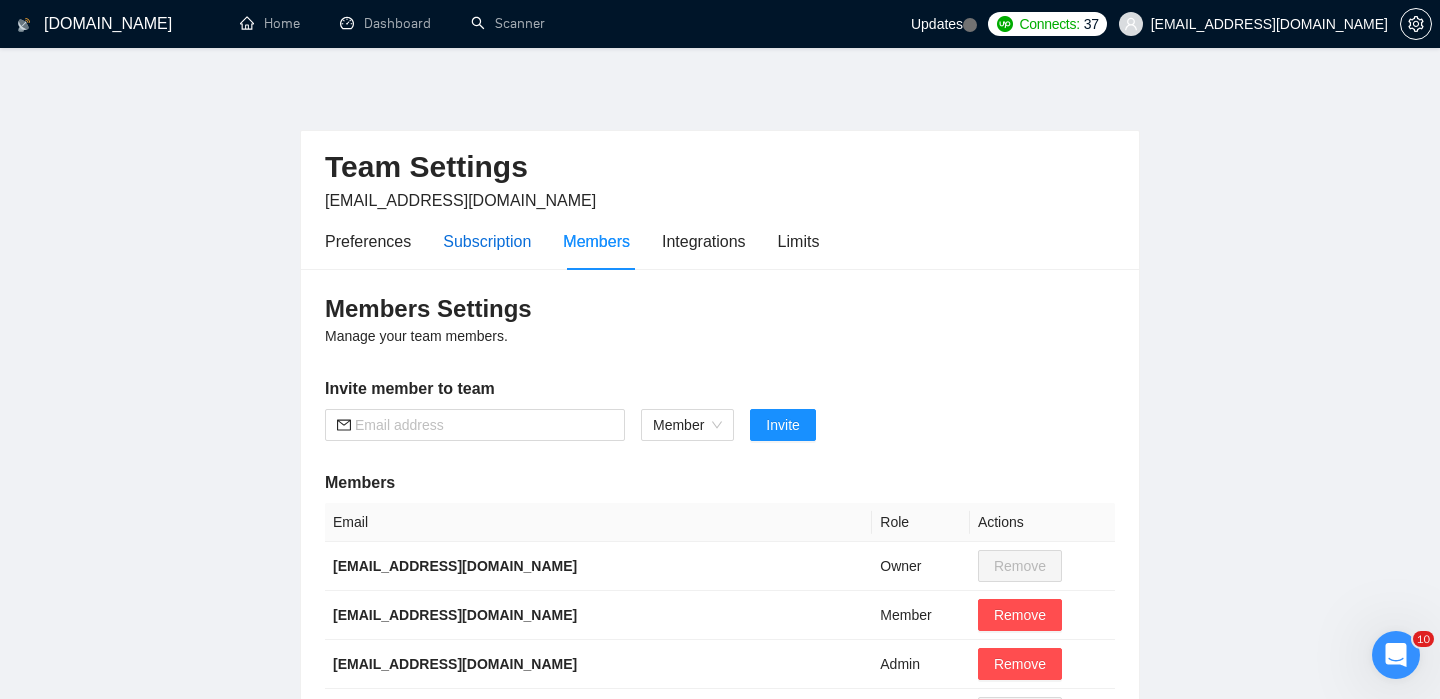 click on "Subscription" at bounding box center (487, 241) 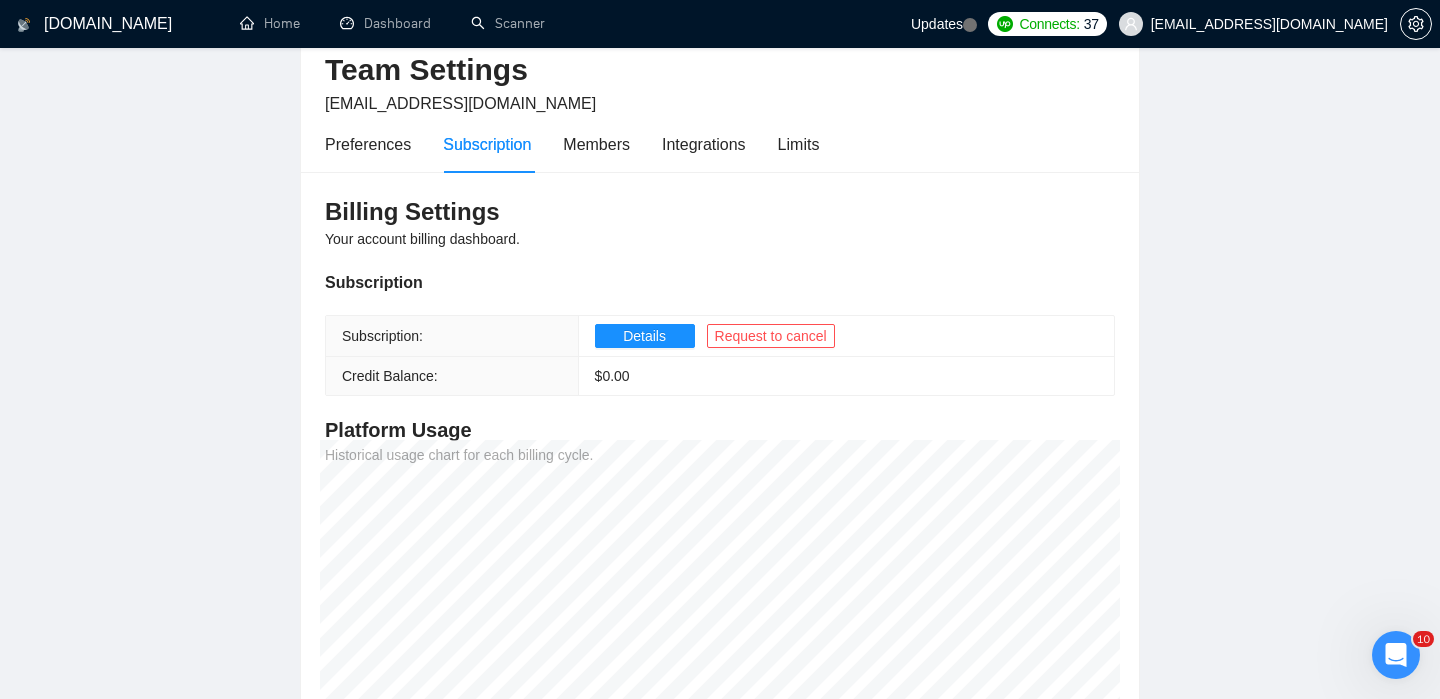 scroll, scrollTop: 0, scrollLeft: 0, axis: both 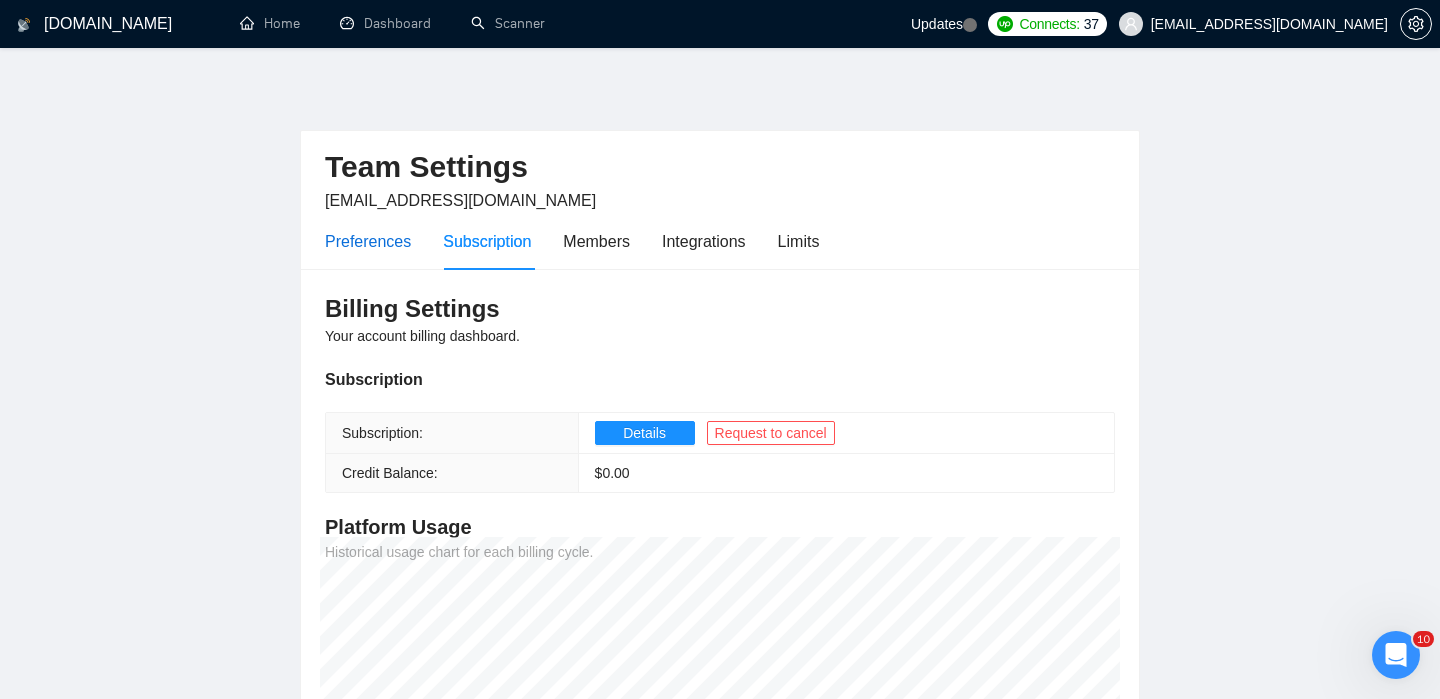 click on "Preferences" at bounding box center (368, 241) 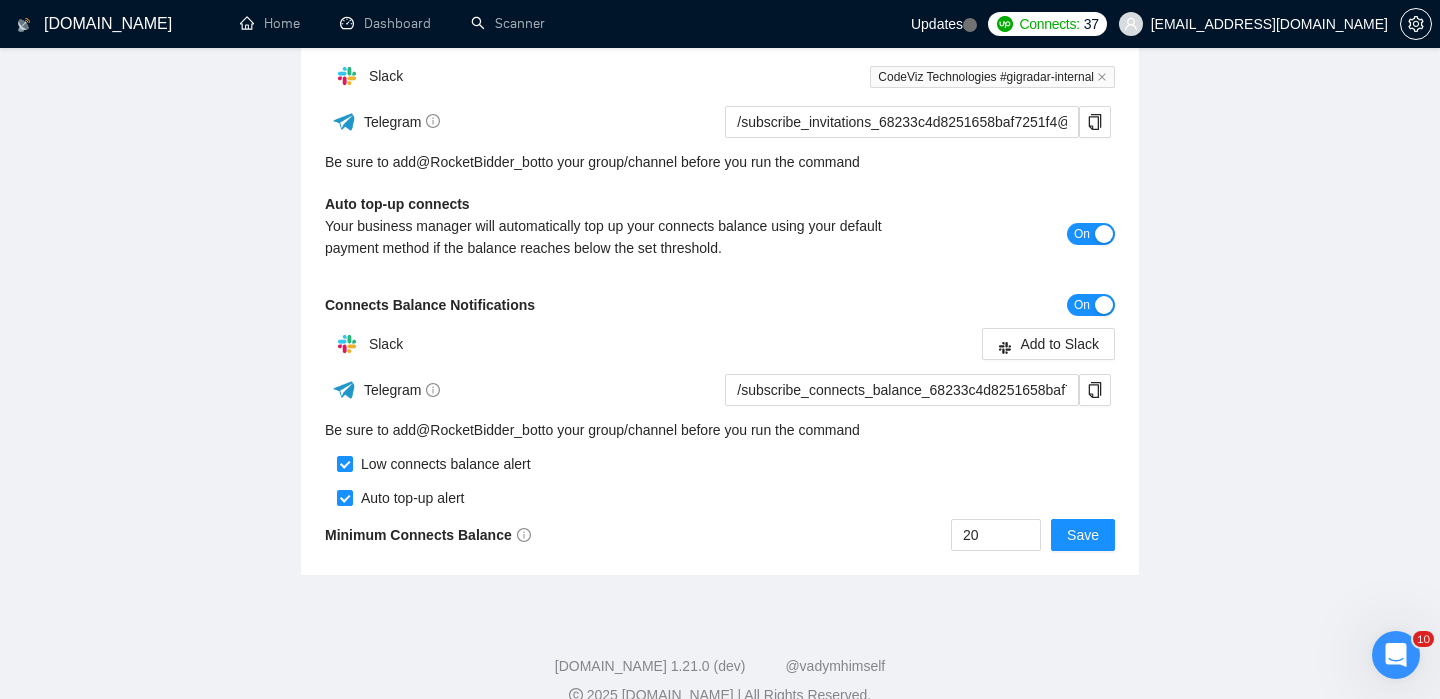 scroll, scrollTop: 589, scrollLeft: 0, axis: vertical 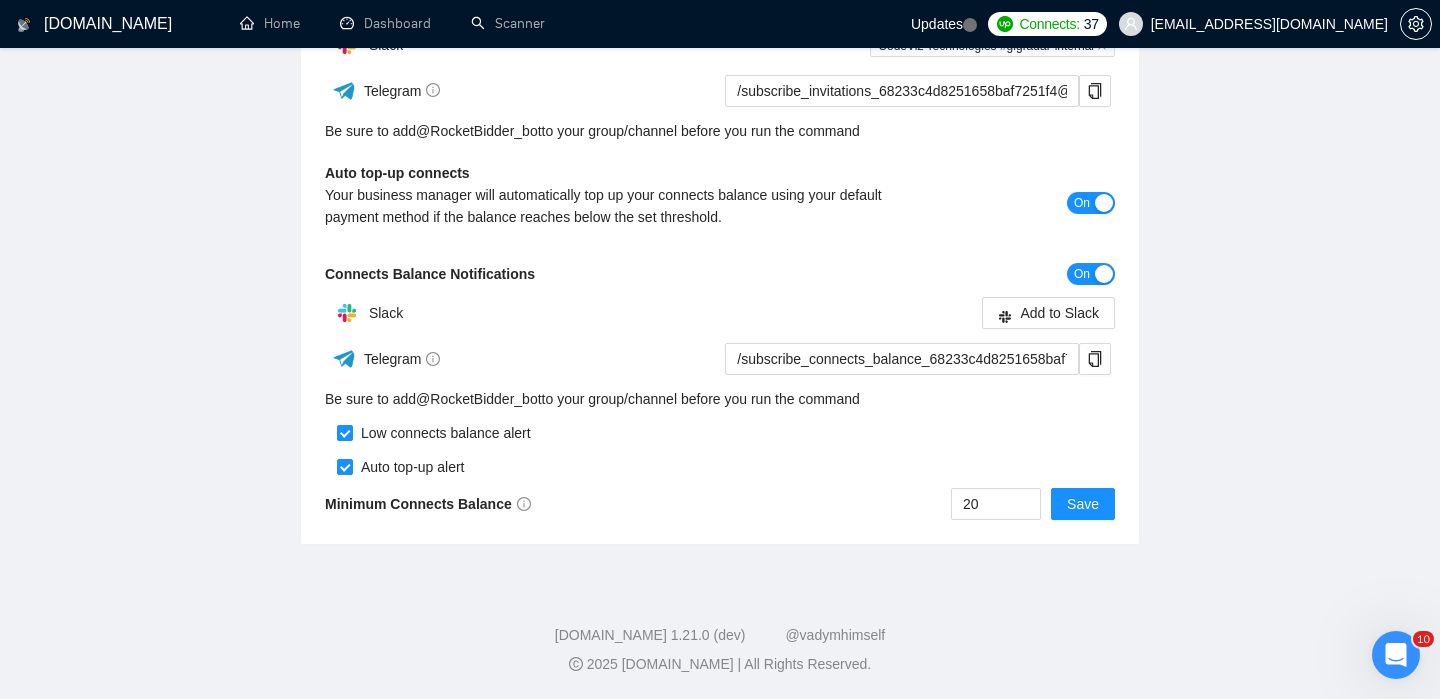 click on "Configuration Lead reply notifications Get a notification every time a proposal that is sent from your team gets a new reply. On   Slack CodeViz Technologies #gigradar-internal   Telegram /subscribe_replies_68233c4d8251658baf7251f4@RocketBidder_bot Be sure to add  @ RocketBidder_bot  to your group/channel before you run the command Client invitation notifications Get a notification every time a prospect invites you to submit a proposal. On   Slack CodeViz Technologies #gigradar-internal   Telegram /subscribe_invitations_68233c4d8251658baf7251f4@RocketBidder_bot Be sure to add  @ RocketBidder_bot  to your group/channel before you run the command Auto top-up connects   Your business manager will automatically top up your connects balance using your default payment method if the balance reaches below the set threshold. On Connects Balance Notifications On   Slack Add to Slack   Telegram /subscribe_connects_balance_68233c4d8251658baf7251f4@RocketBidder_bot Be sure to add  @ RocketBidder_bot 20 Save" at bounding box center (720, 112) 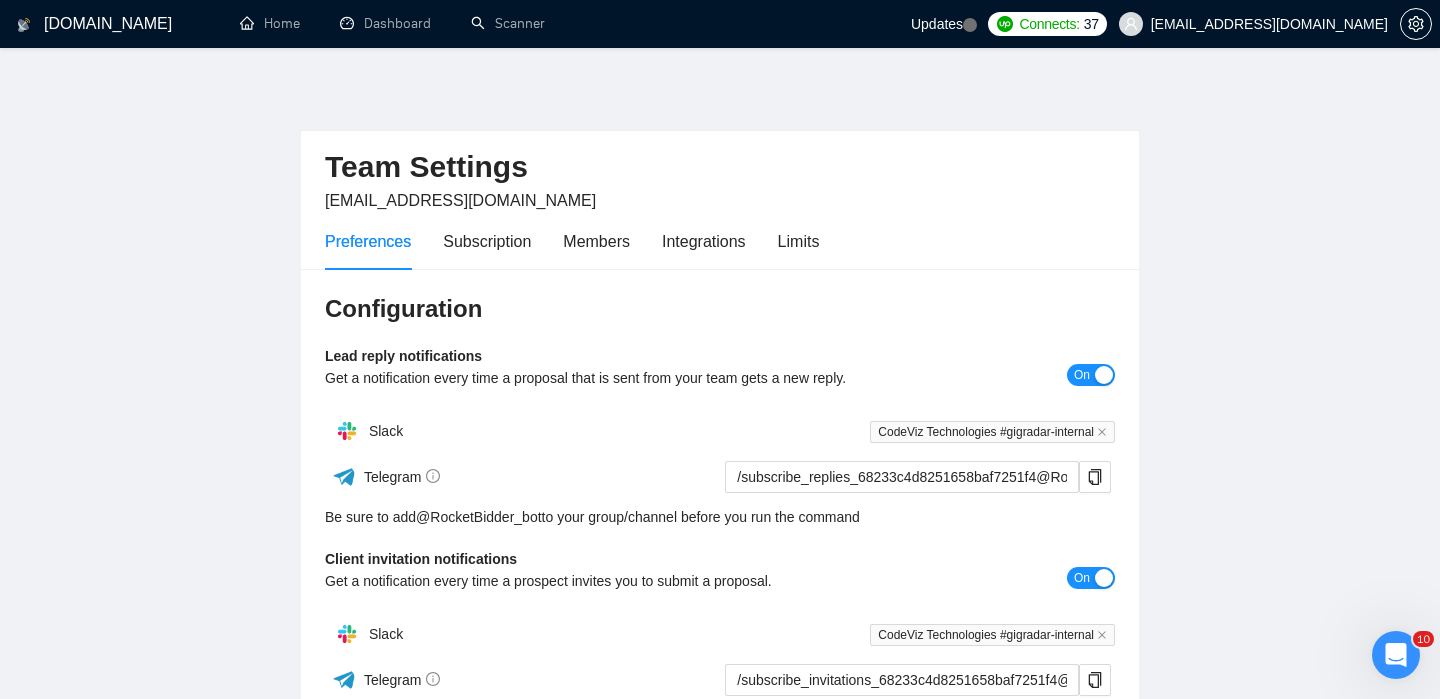 scroll, scrollTop: 589, scrollLeft: 0, axis: vertical 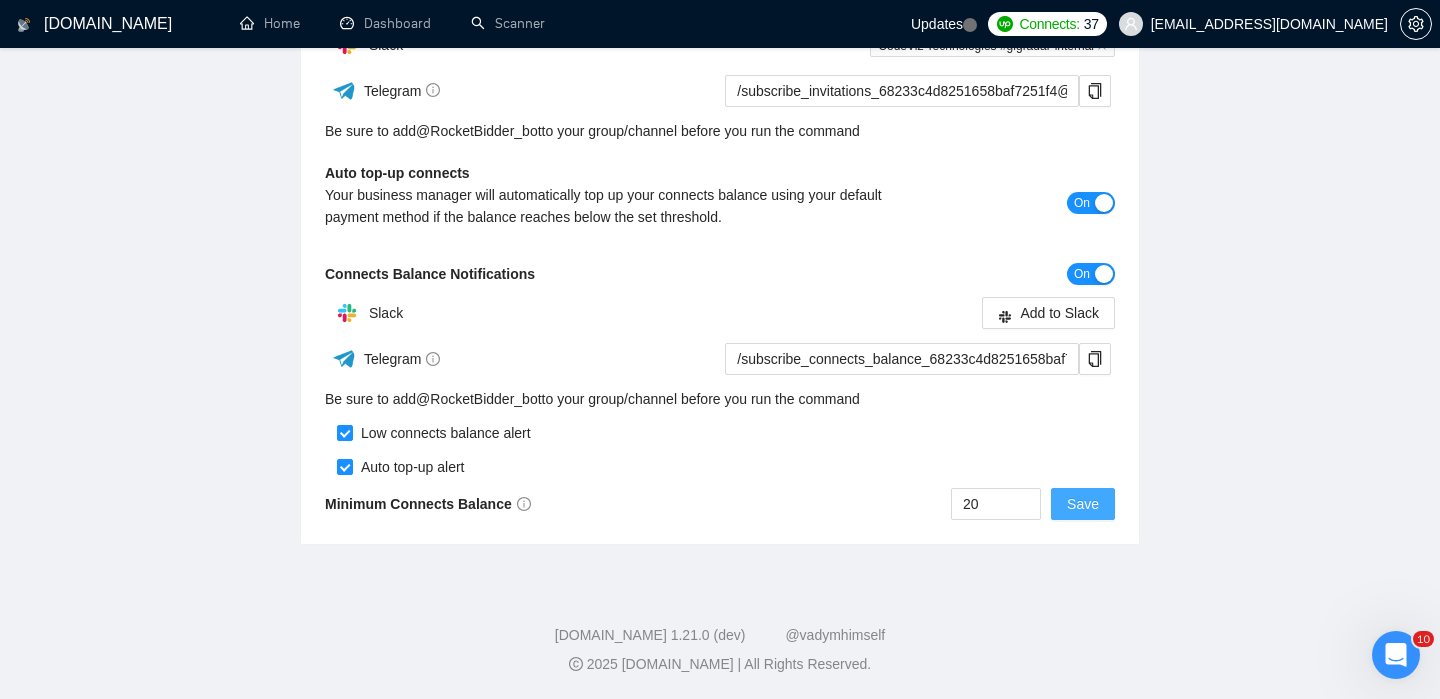 click on "Save" at bounding box center [1083, 504] 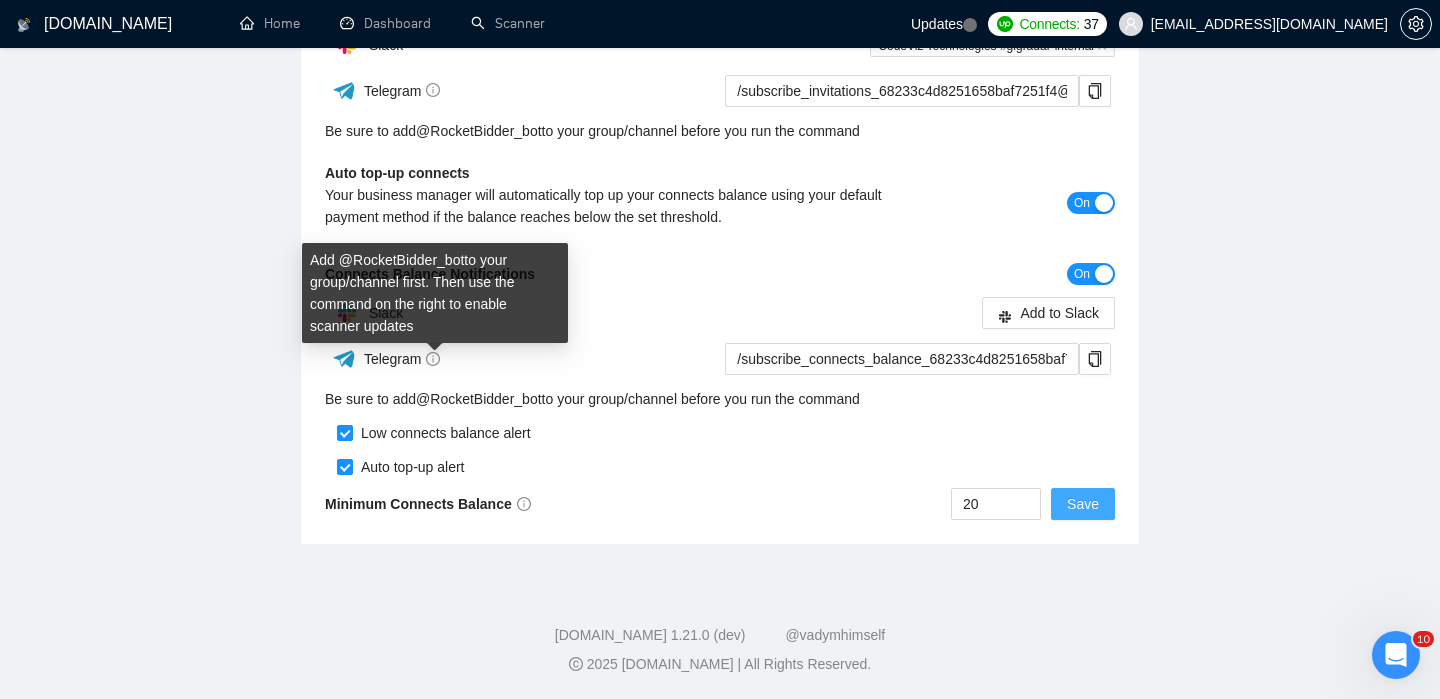 scroll, scrollTop: 0, scrollLeft: 0, axis: both 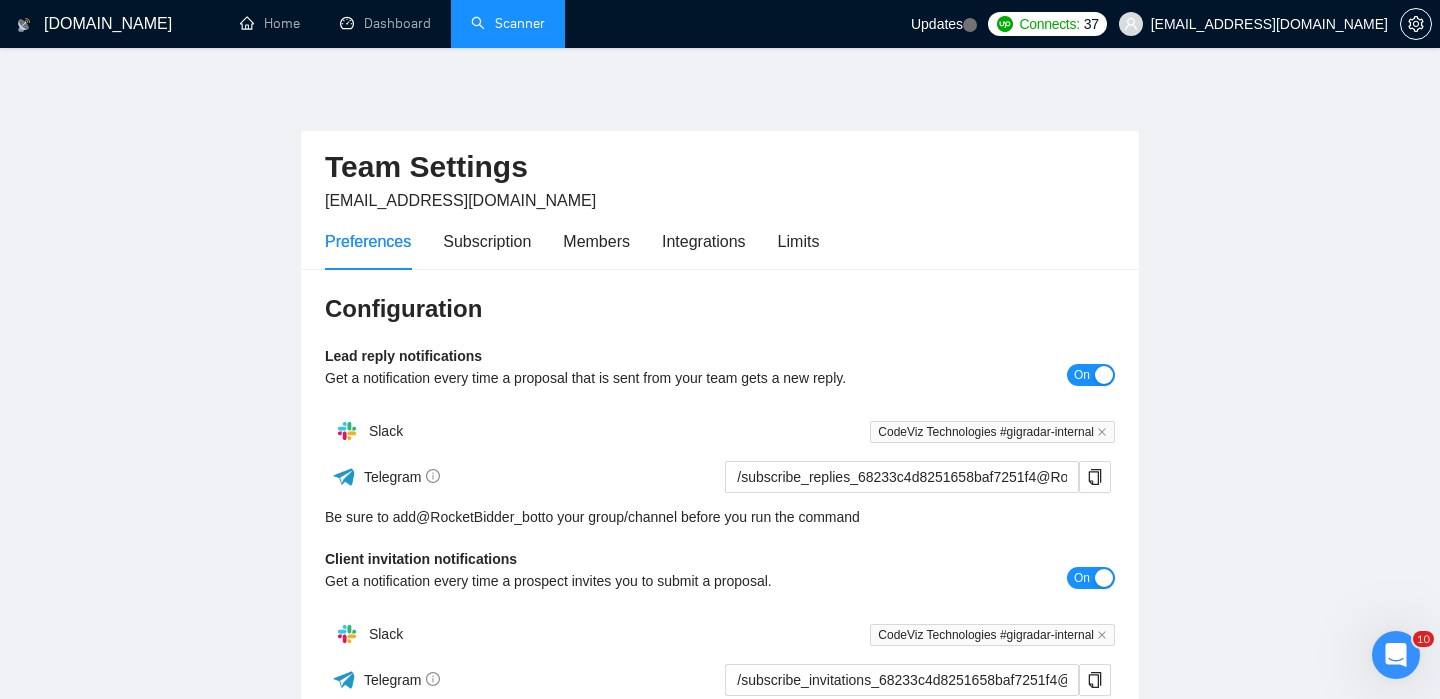 click on "Scanner" at bounding box center (508, 23) 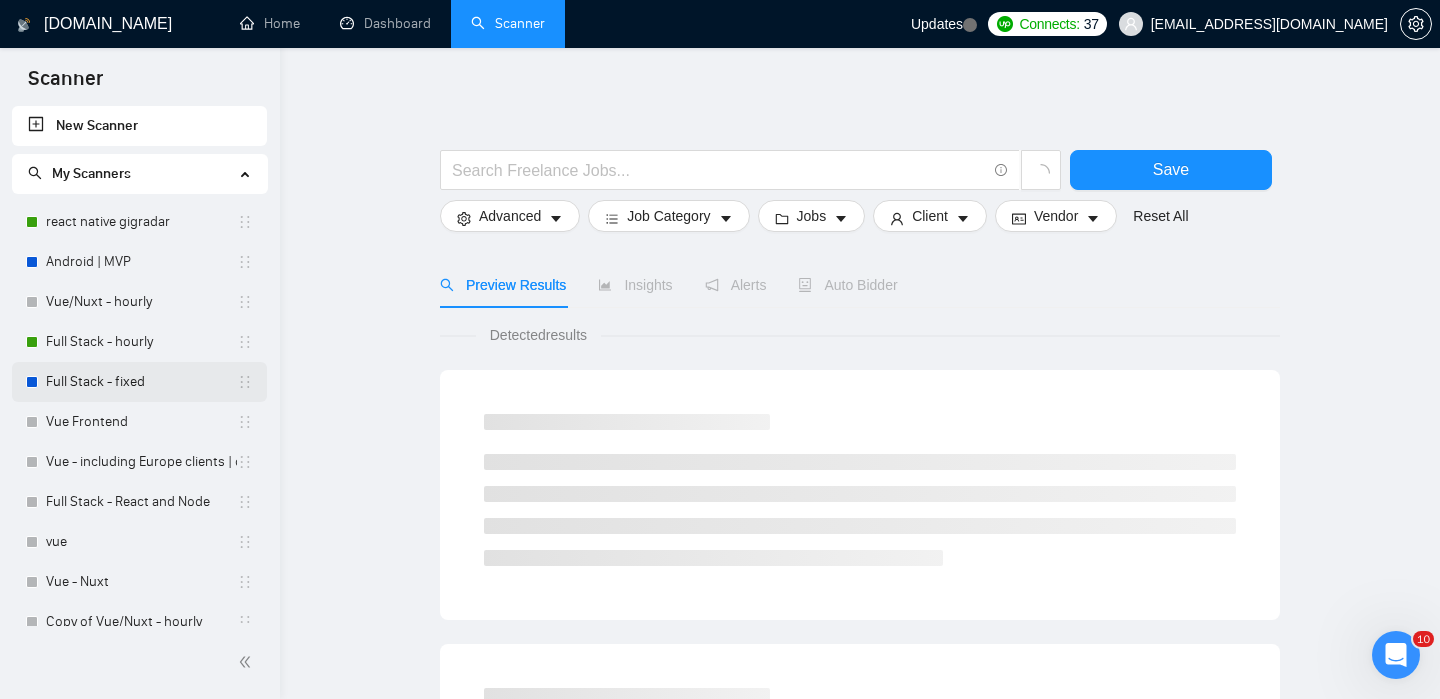 click on "Full Stack - fixed" at bounding box center (141, 382) 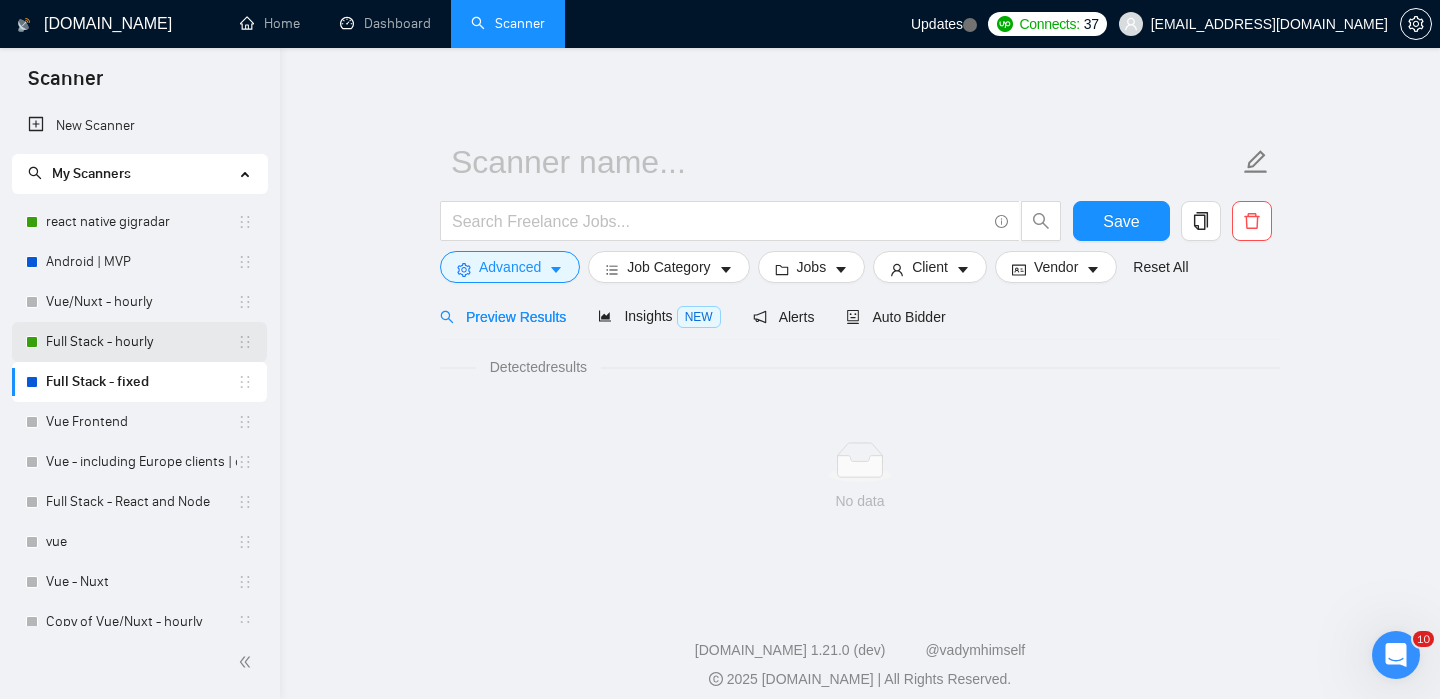 click on "Full Stack - hourly" at bounding box center (141, 342) 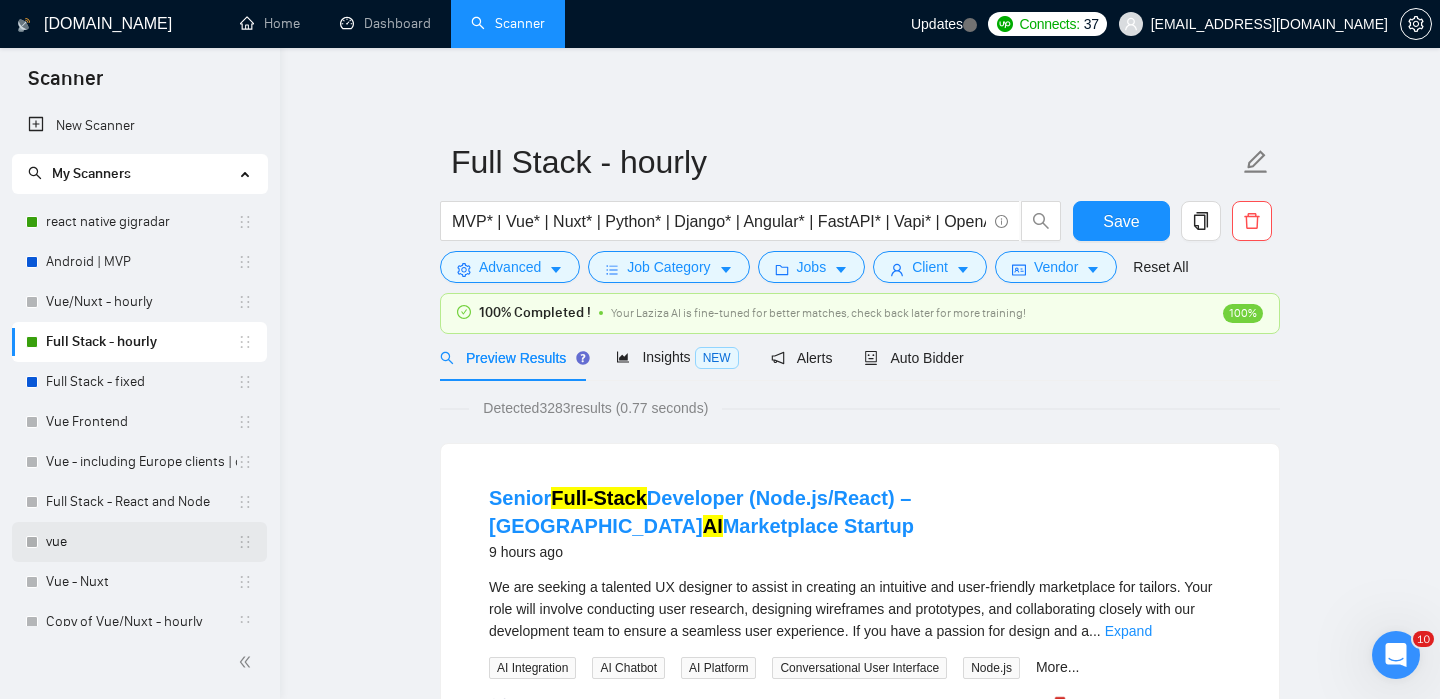 scroll, scrollTop: 136, scrollLeft: 0, axis: vertical 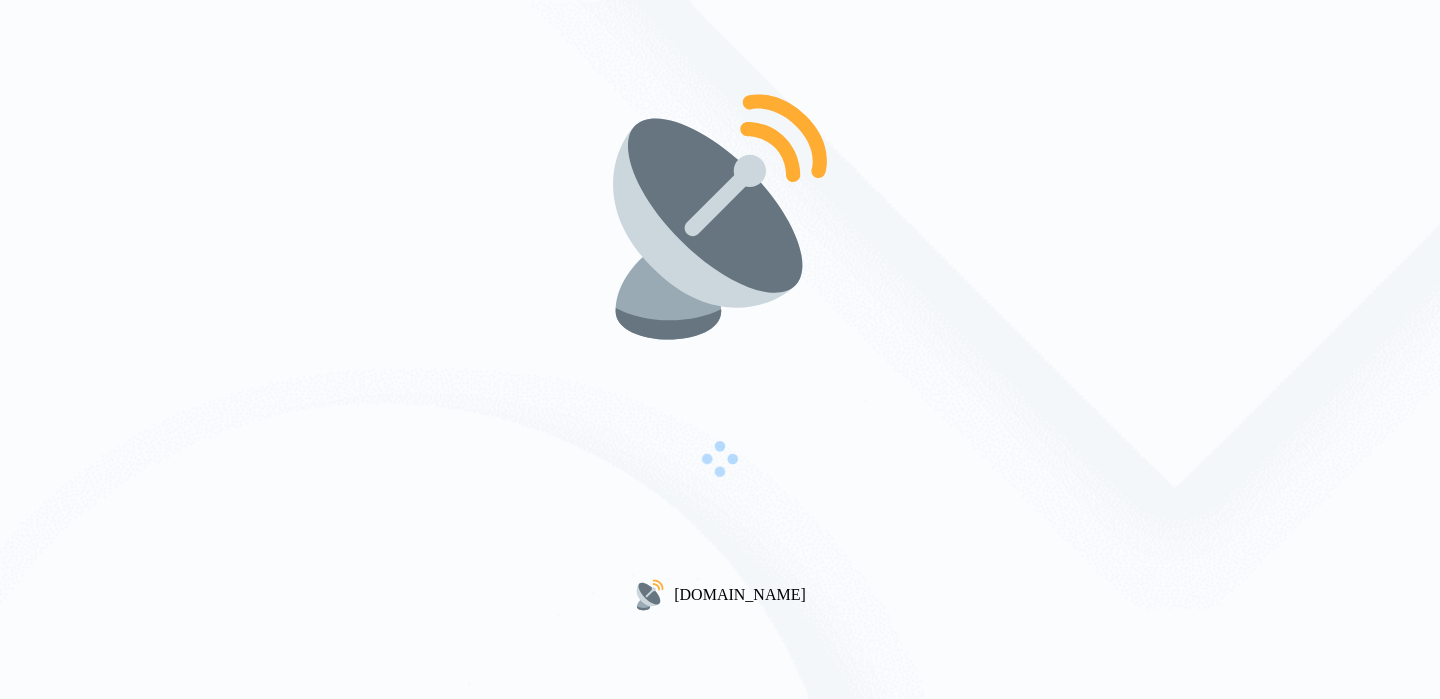 drag, startPoint x: 354, startPoint y: 269, endPoint x: 326, endPoint y: 150, distance: 122.24974 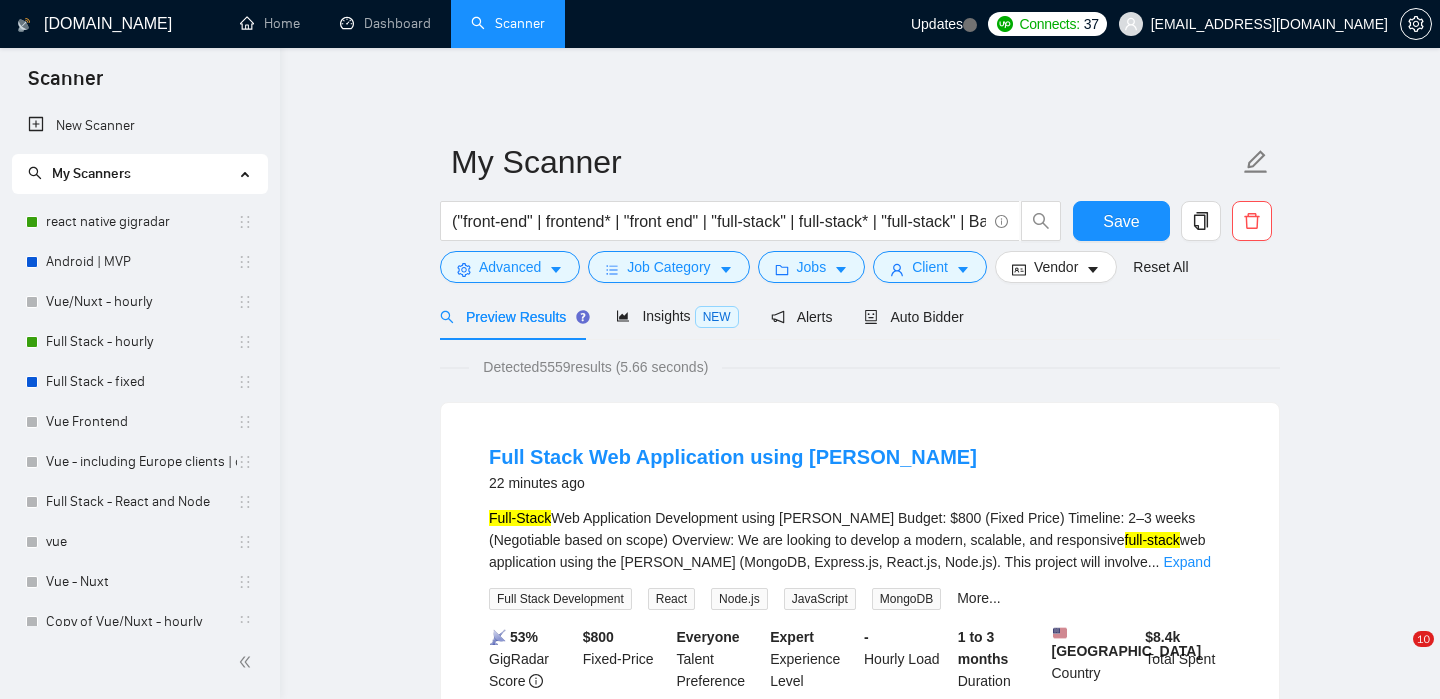 scroll, scrollTop: 23, scrollLeft: 0, axis: vertical 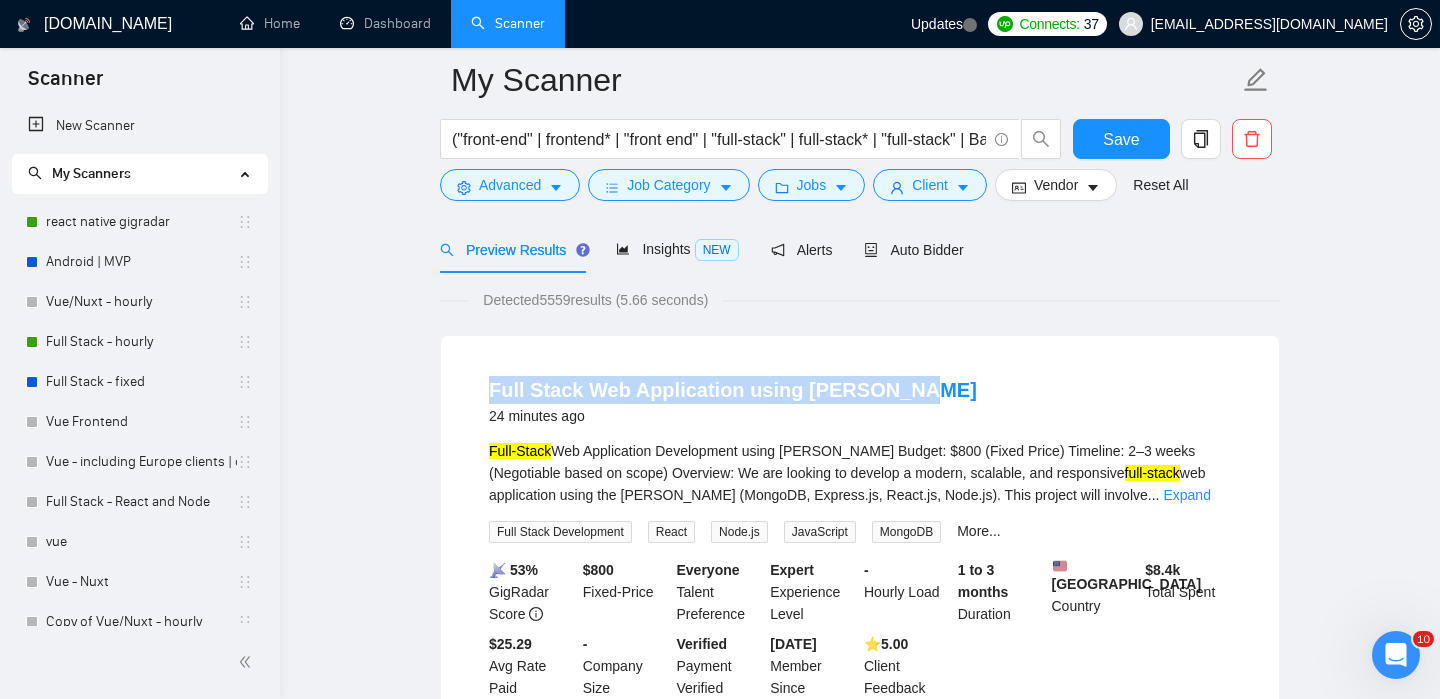 click on "Detected   5559  results   (5.66 seconds)" at bounding box center [860, 300] 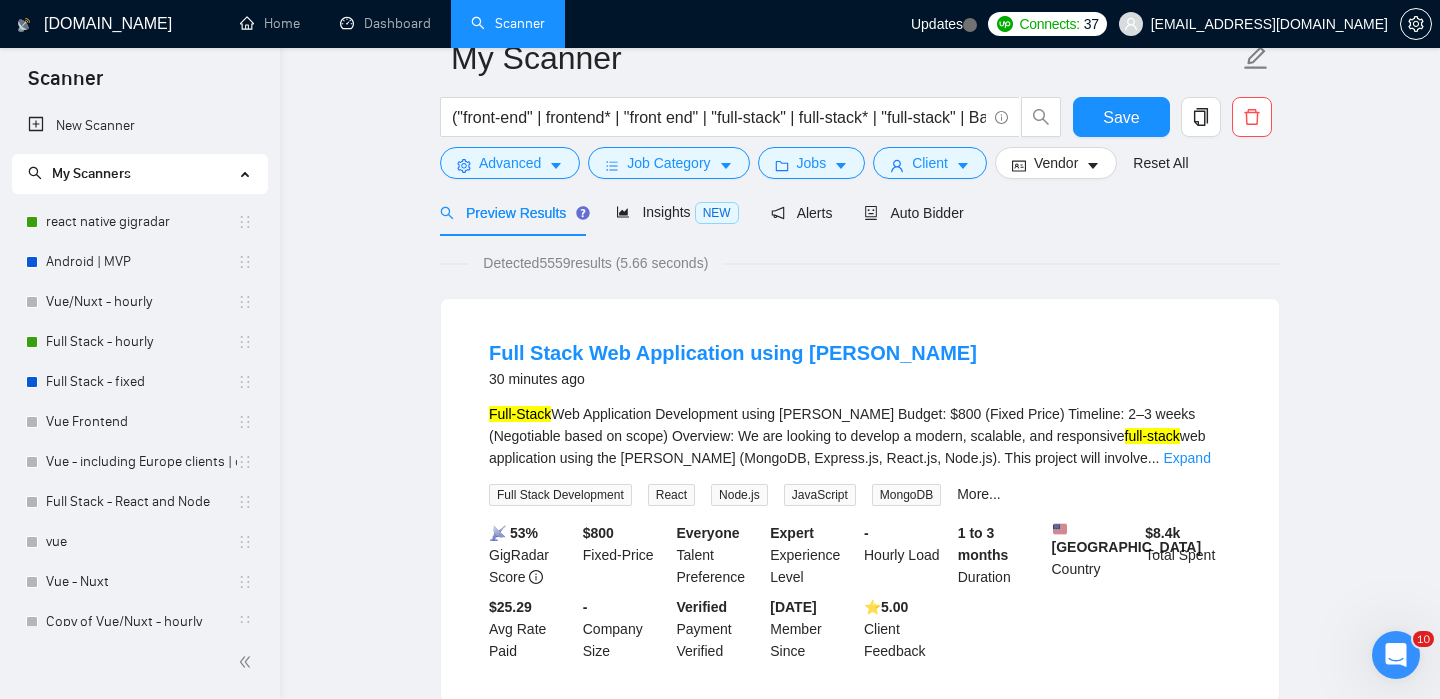 scroll, scrollTop: 0, scrollLeft: 0, axis: both 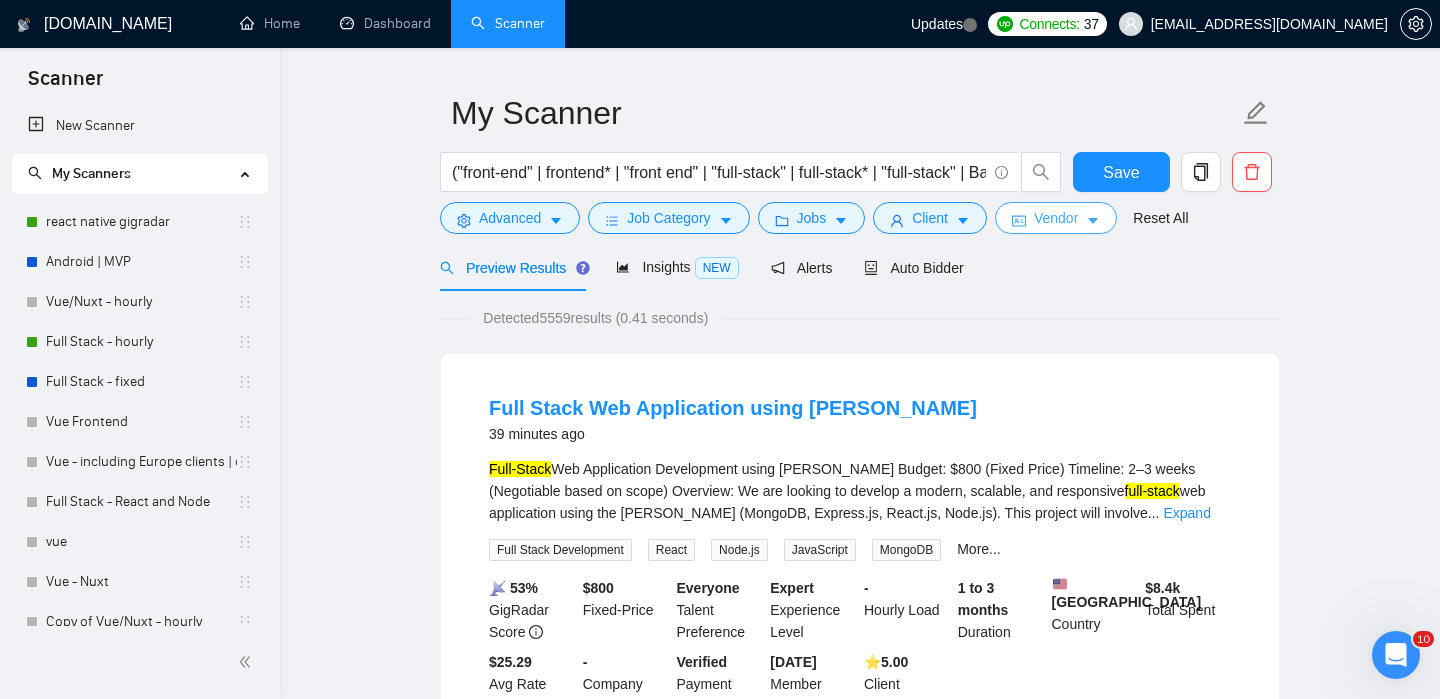 click on "Vendor" at bounding box center [1056, 218] 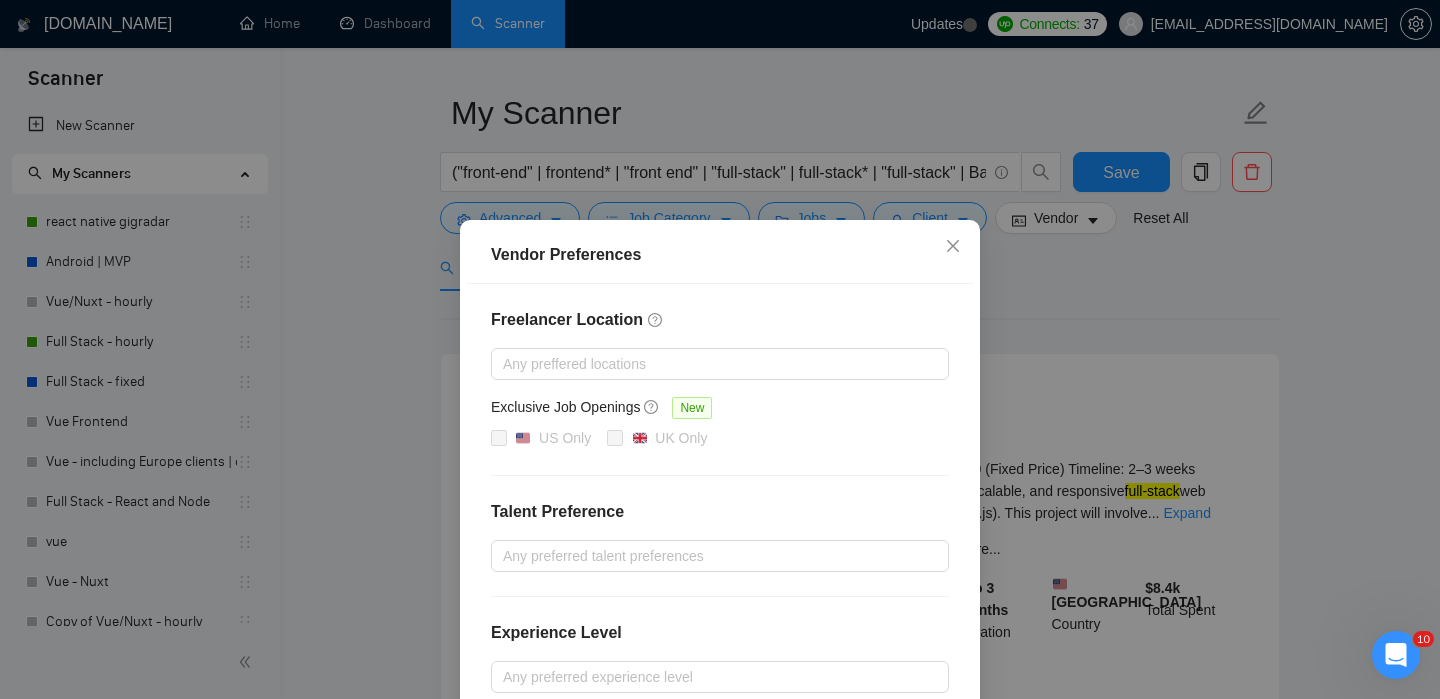 click on "Vendor Preferences Freelancer Location     Any preffered locations Exclusive Job Openings [GEOGRAPHIC_DATA] Only UK Only Talent Preference   Any preferred talent preferences Experience Level   Any preferred experience level Freelancer's Spoken Languages New   Any preffered languages Reset OK" at bounding box center (720, 349) 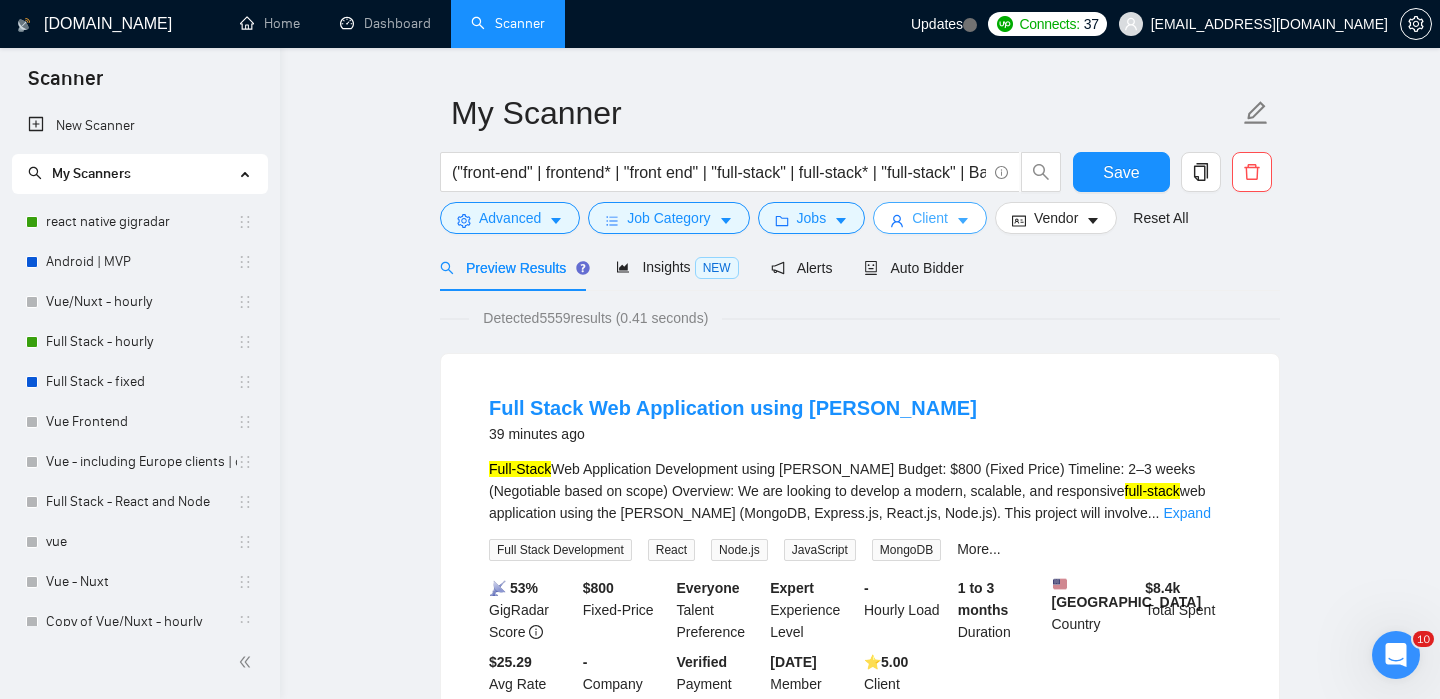 click on "Client" at bounding box center [930, 218] 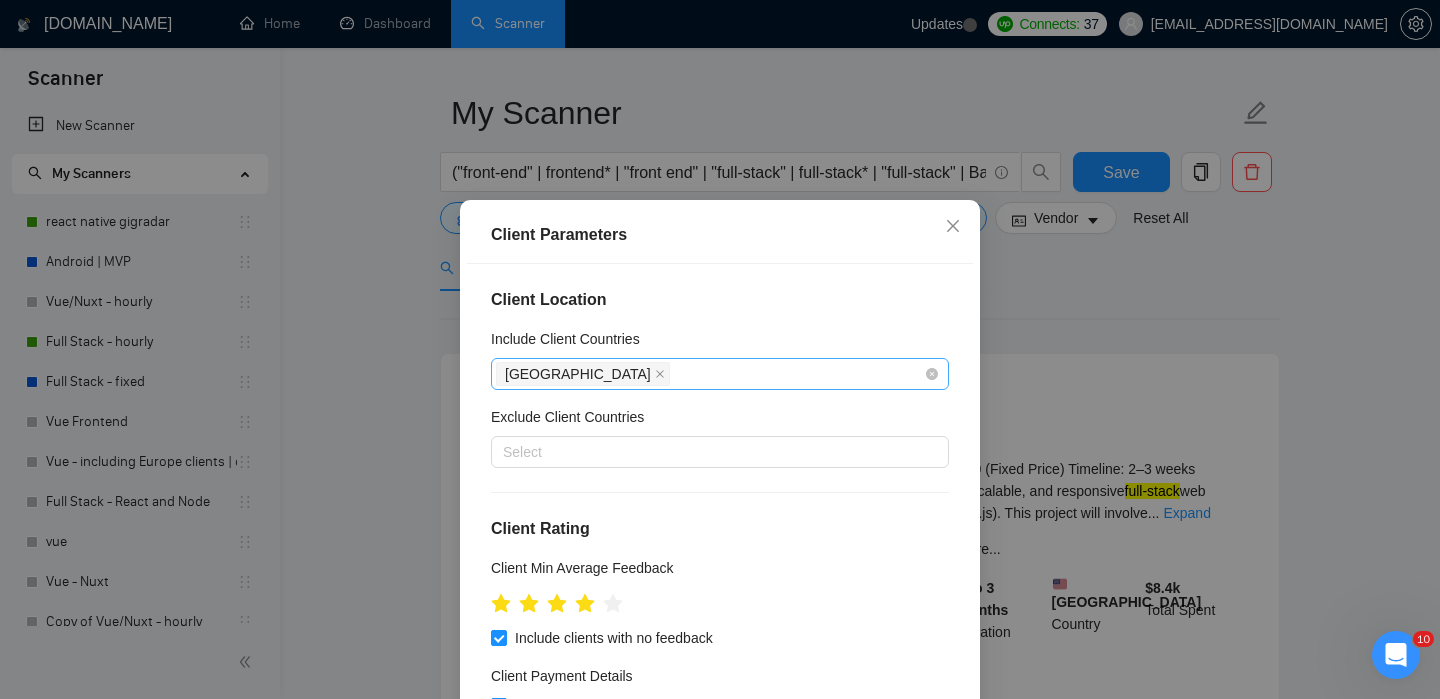 click on "[GEOGRAPHIC_DATA]" at bounding box center [710, 374] 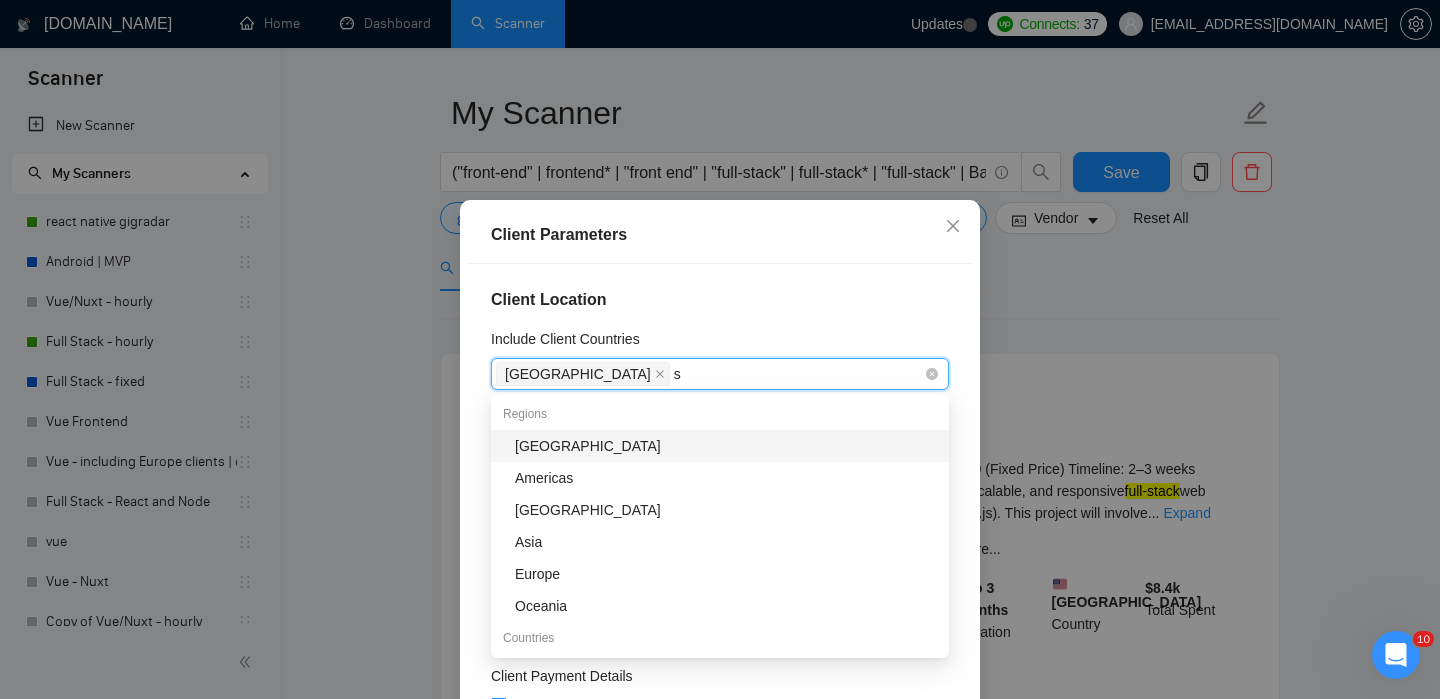 type on "sa" 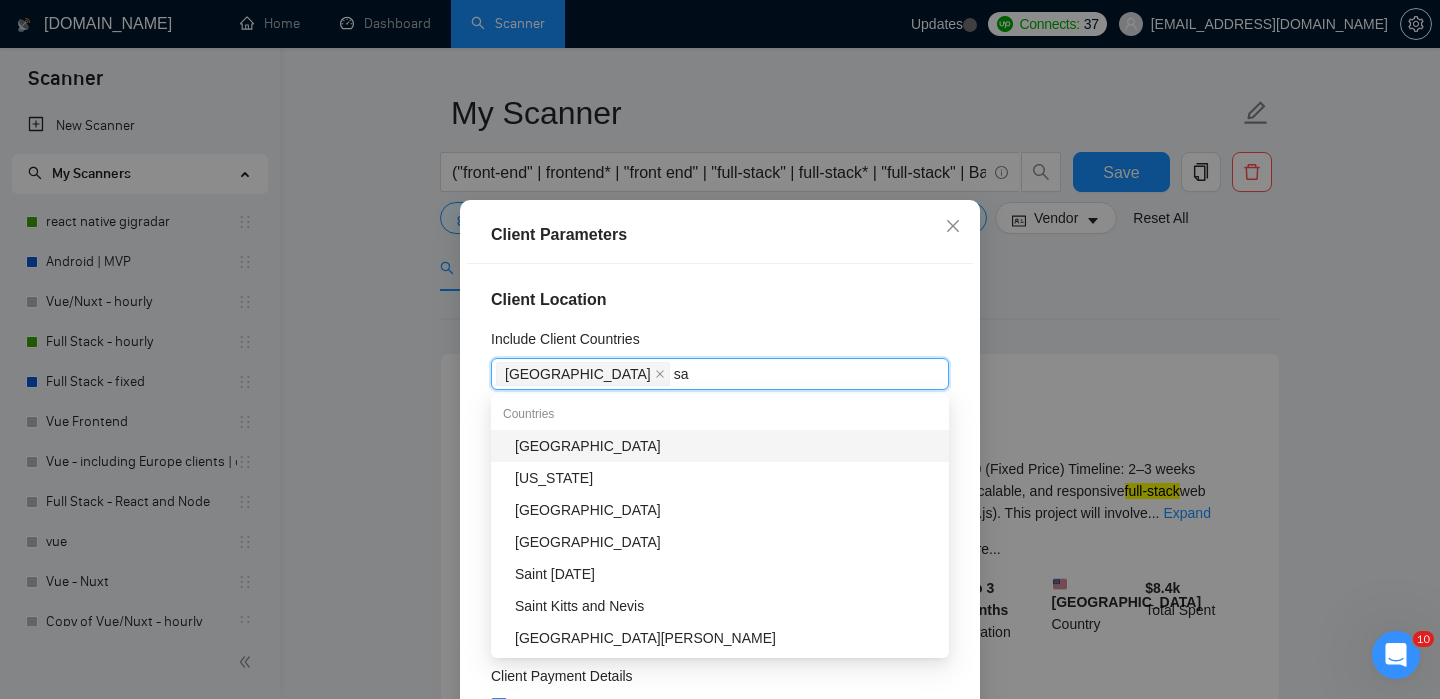 click on "[GEOGRAPHIC_DATA]" at bounding box center (726, 446) 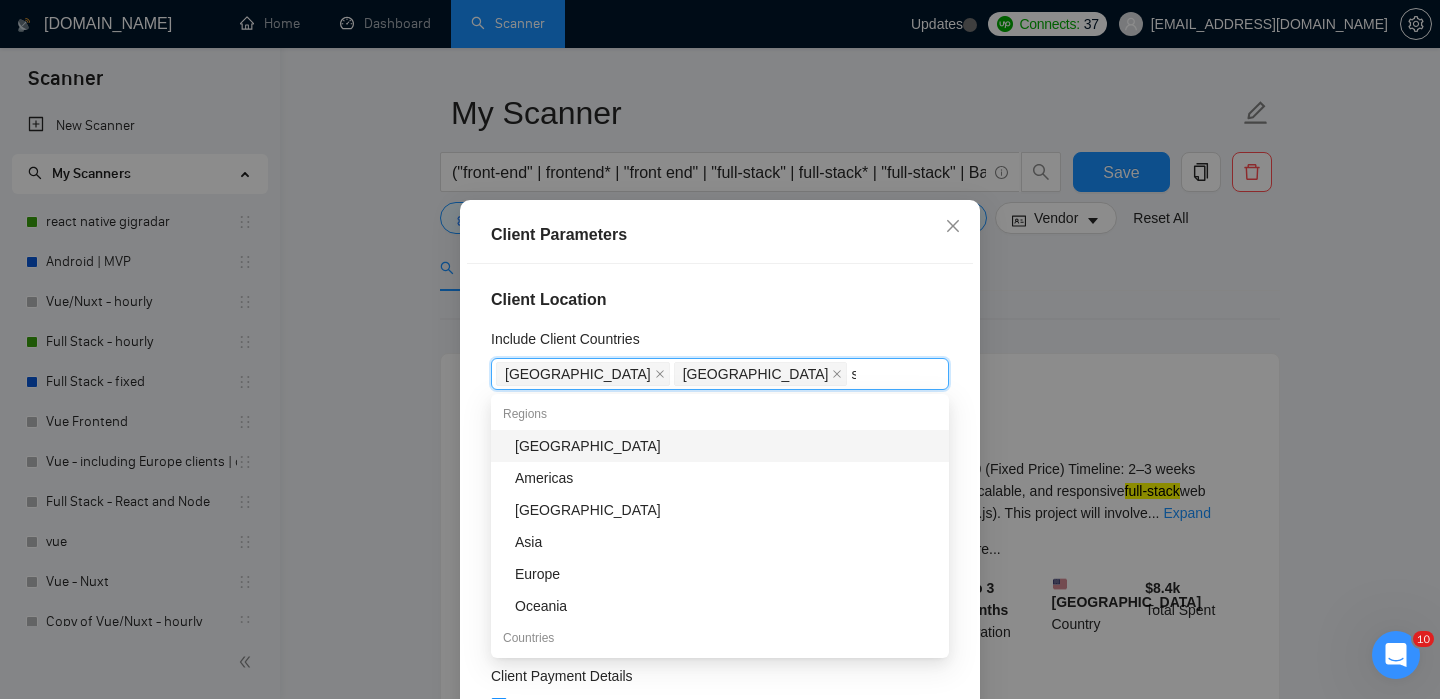 type 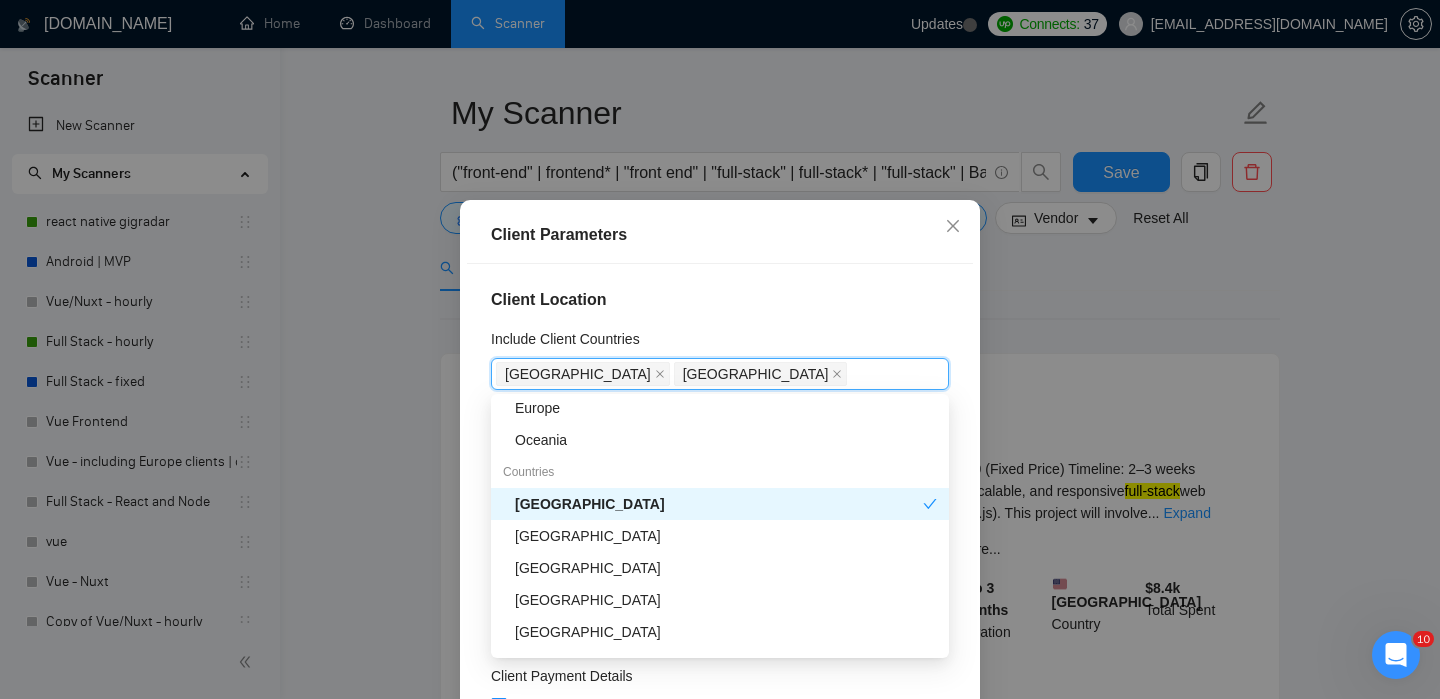 scroll, scrollTop: 185, scrollLeft: 0, axis: vertical 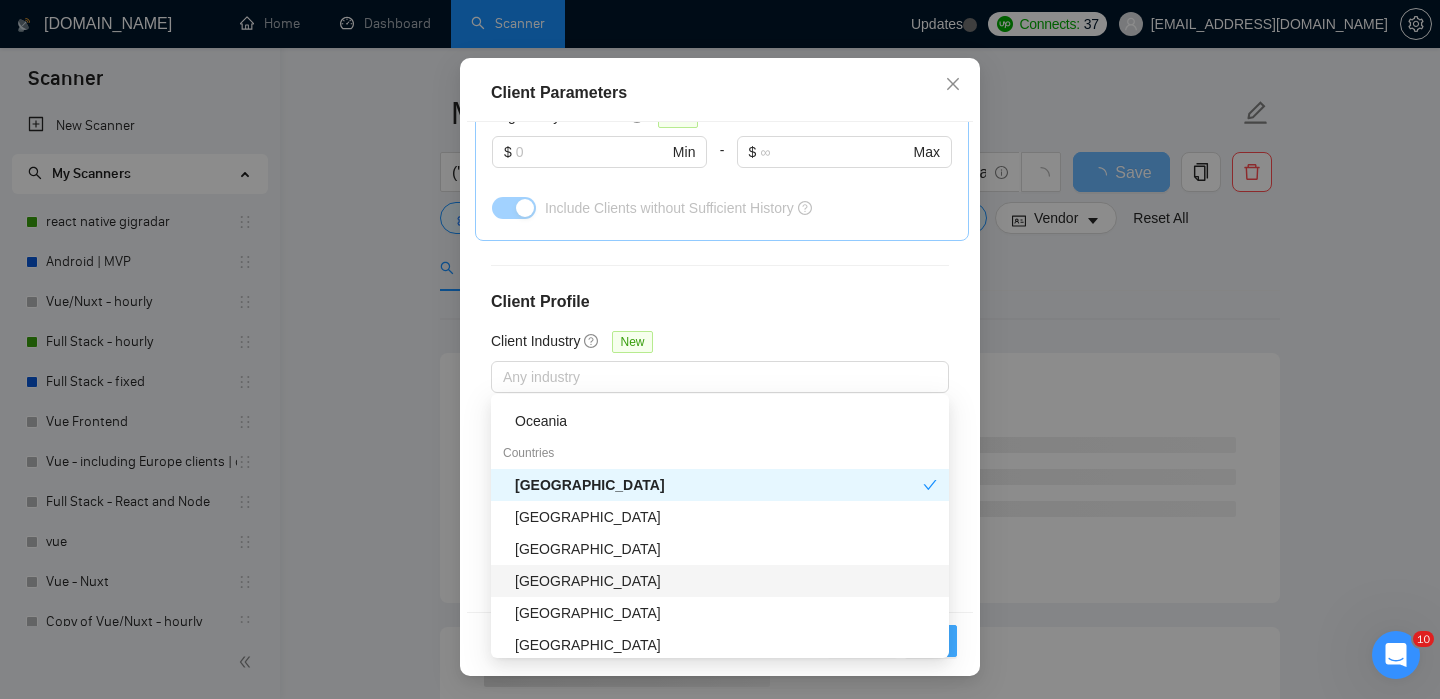 click on "OK" at bounding box center [931, 641] 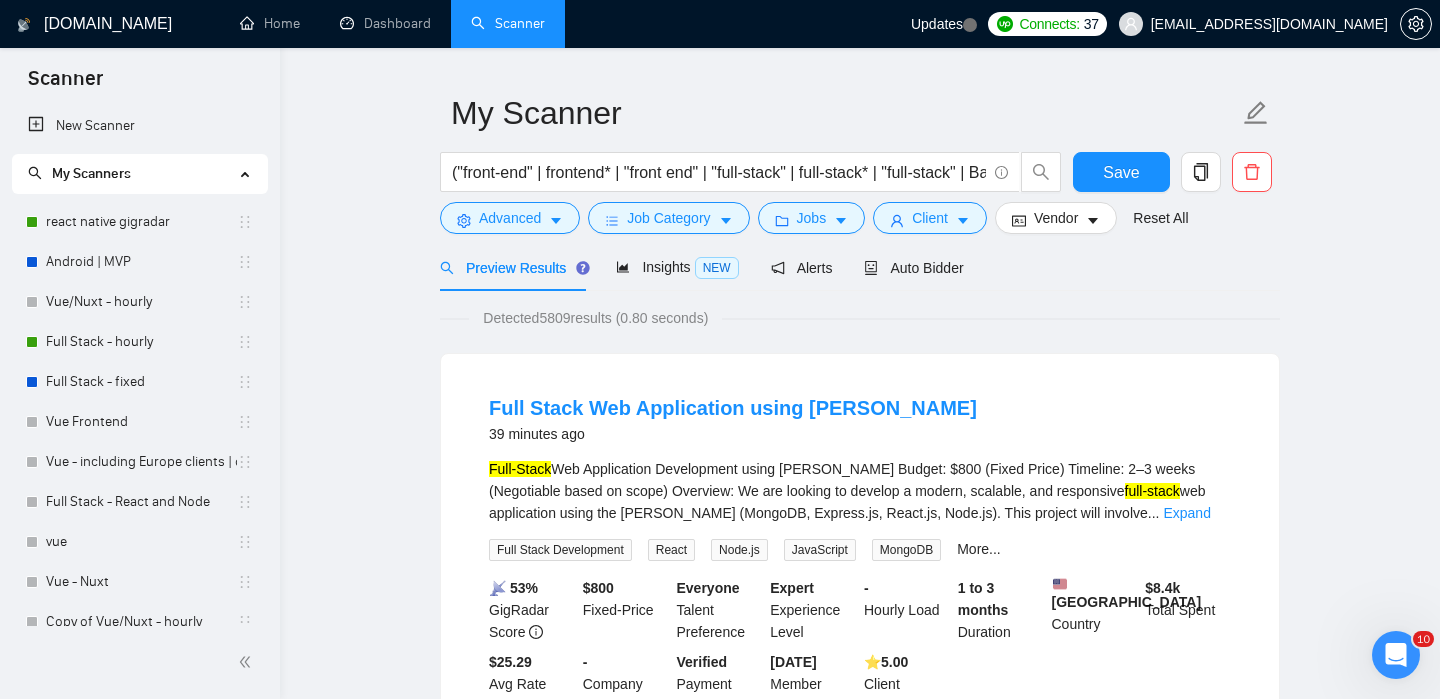 scroll, scrollTop: 62, scrollLeft: 0, axis: vertical 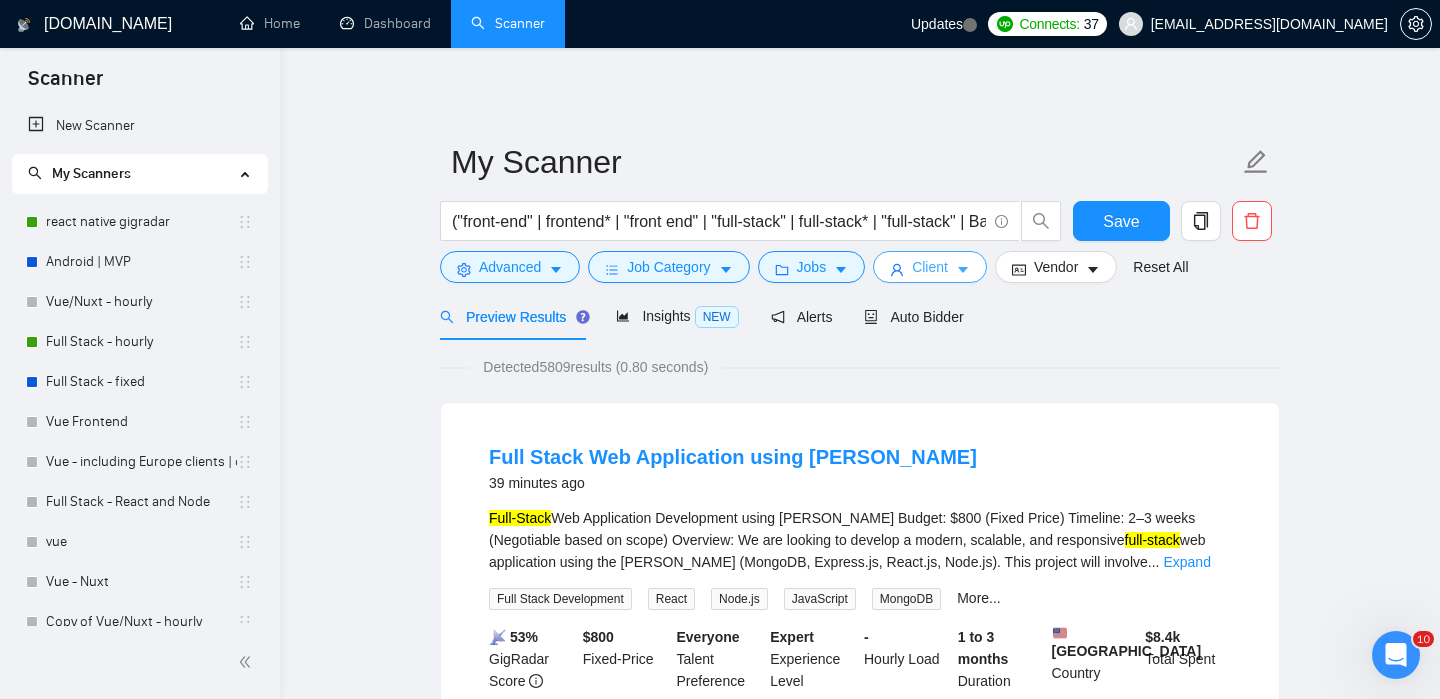 click on "Client" at bounding box center [930, 267] 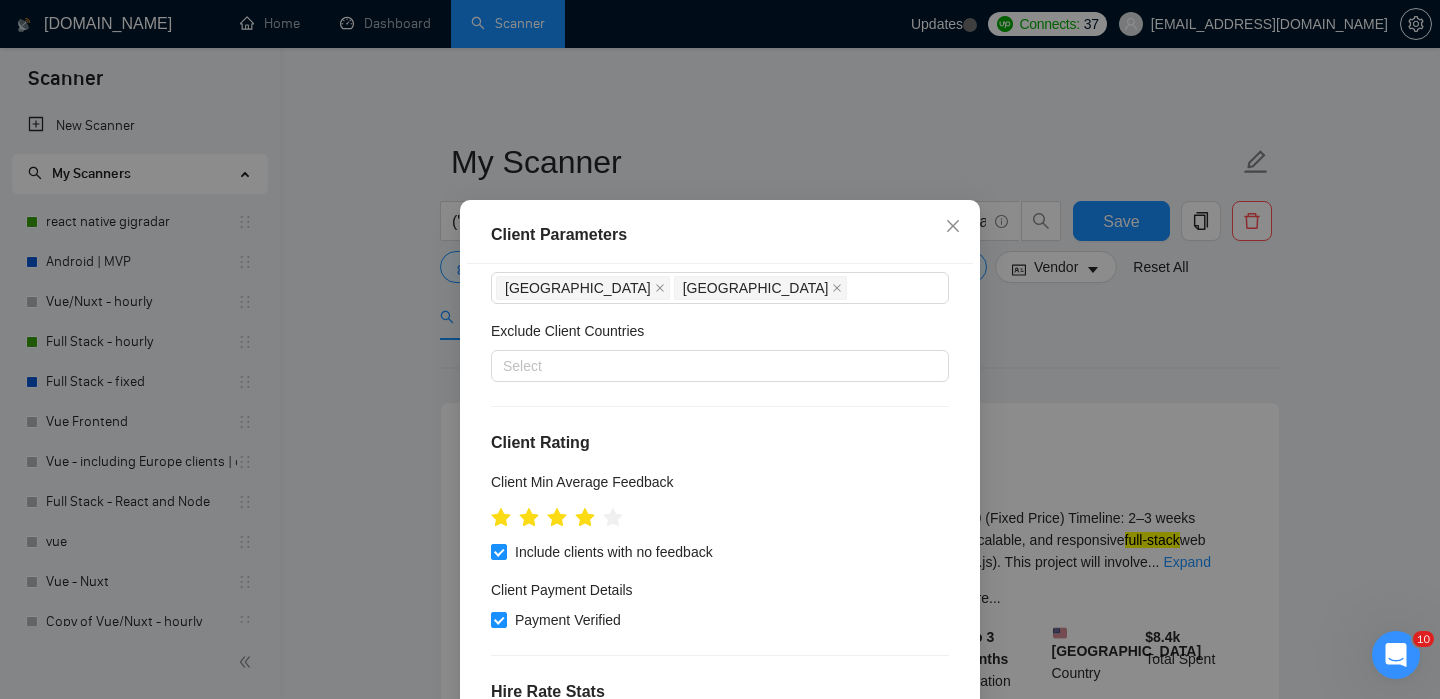 scroll, scrollTop: 112, scrollLeft: 0, axis: vertical 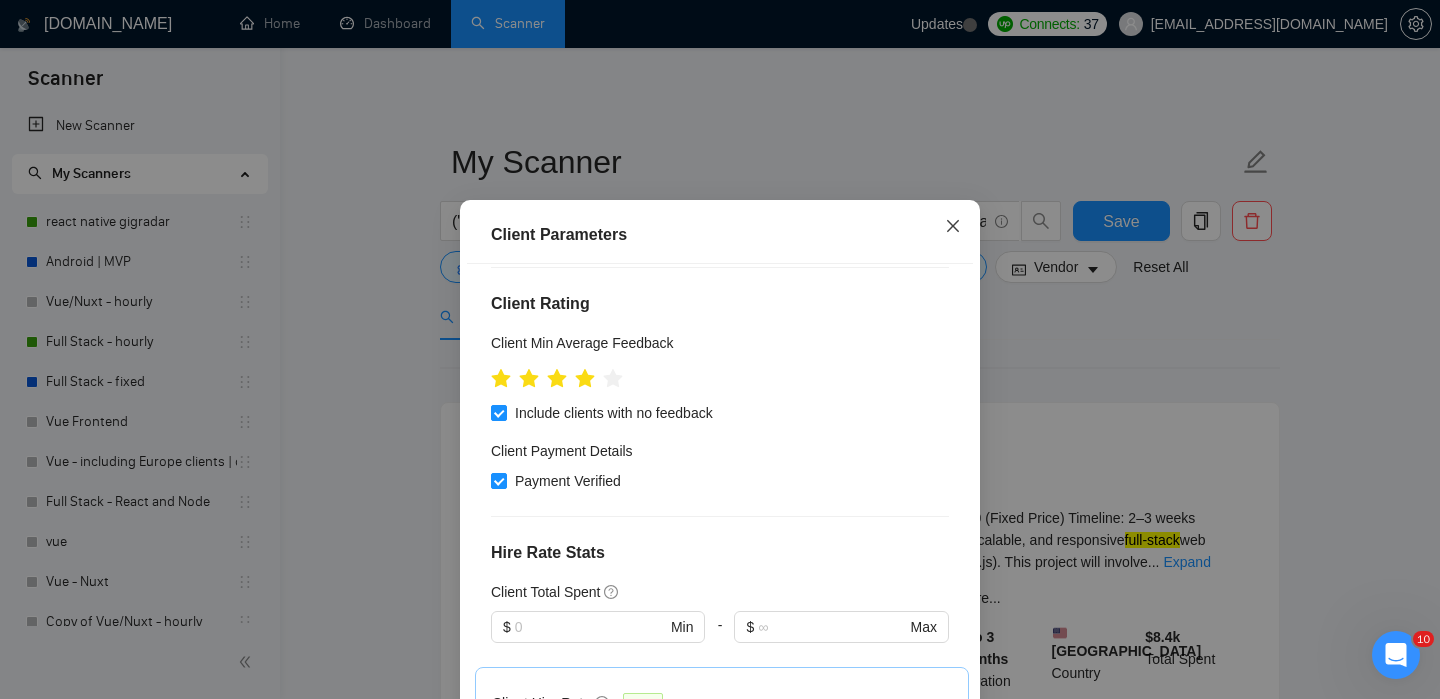 click 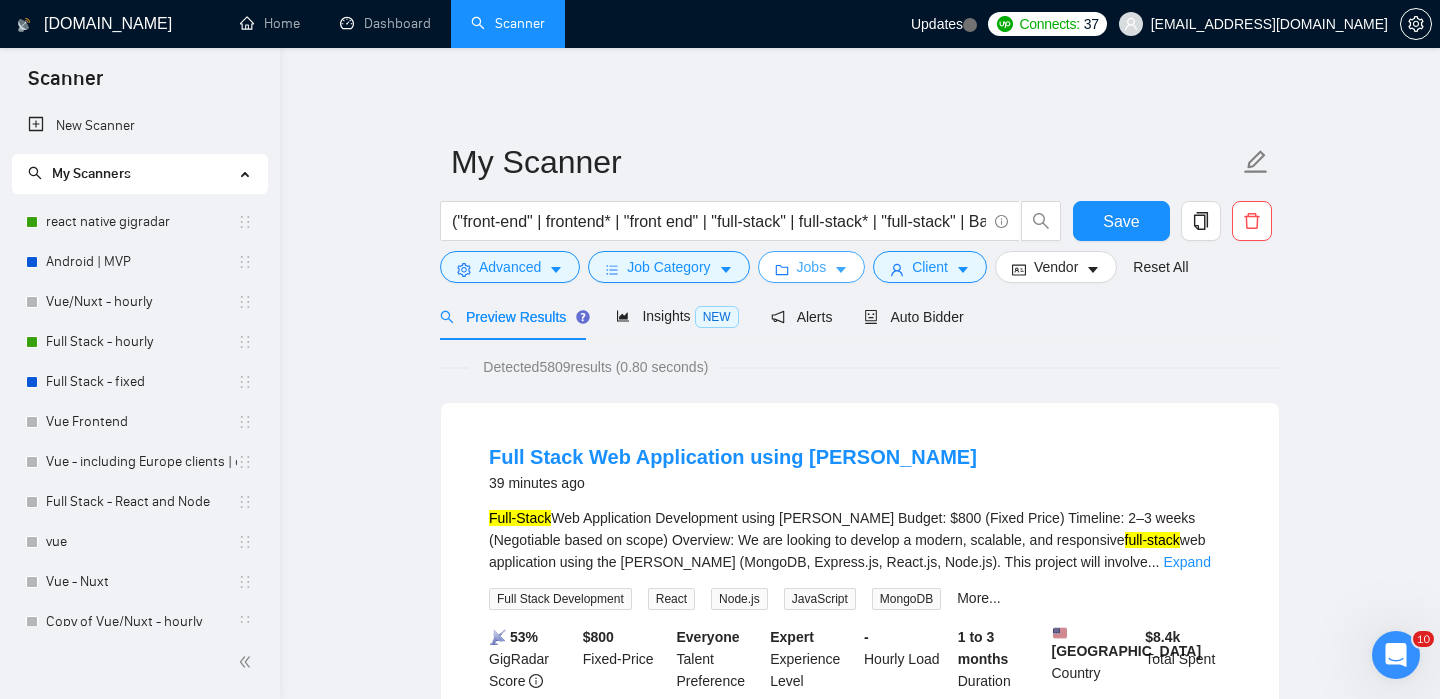 click on "Jobs" at bounding box center [812, 267] 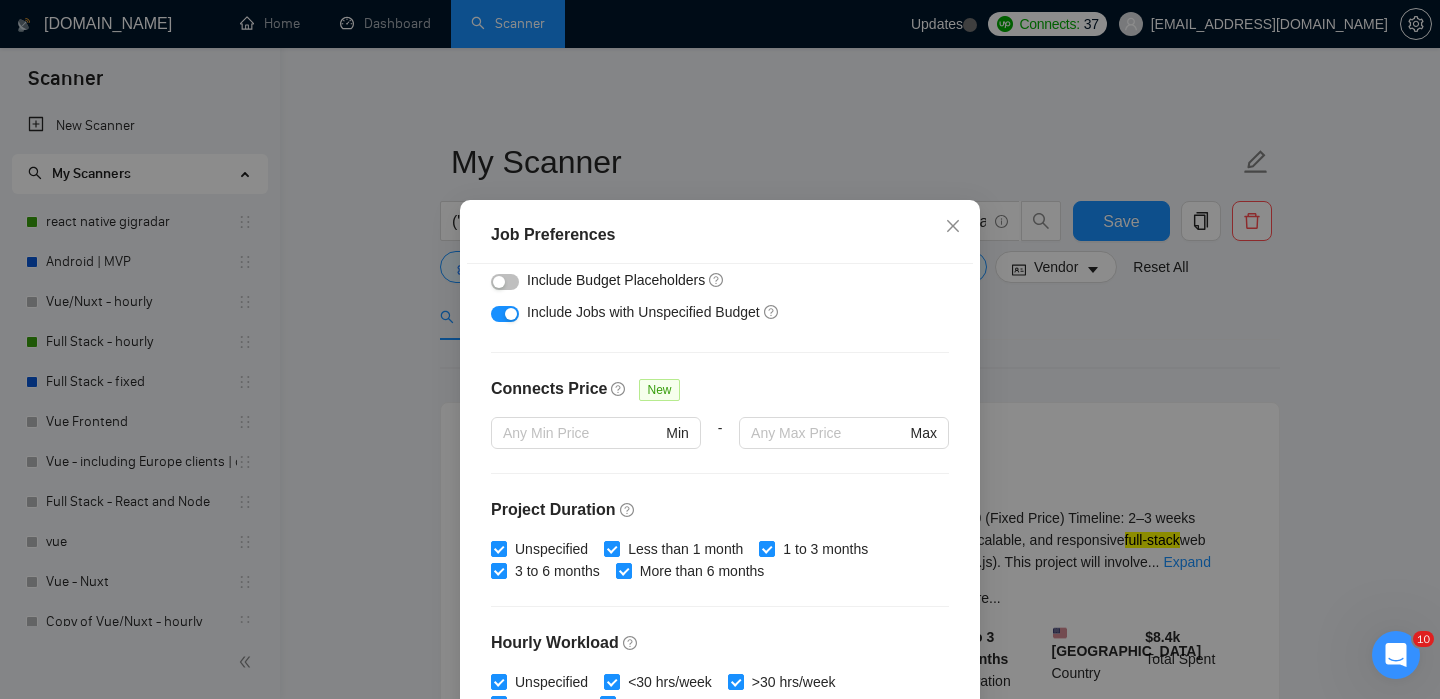 scroll, scrollTop: 384, scrollLeft: 0, axis: vertical 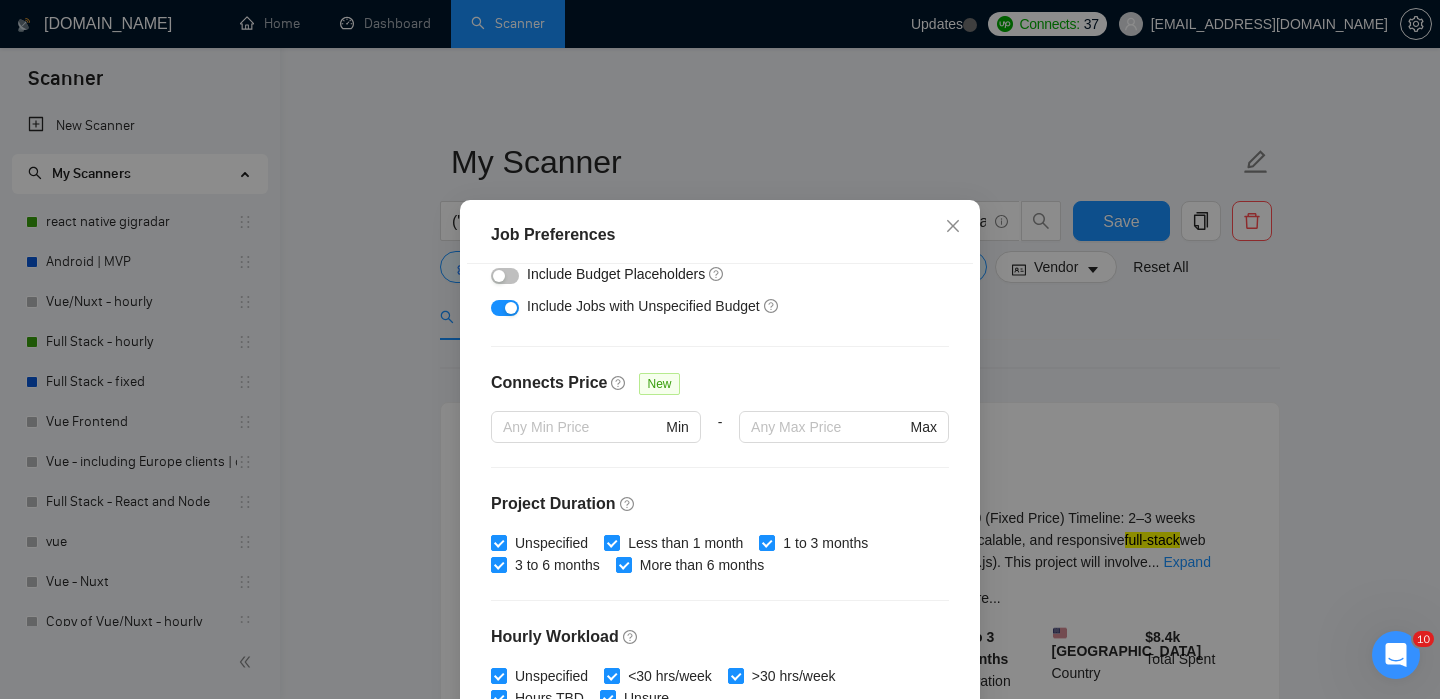click on "Job Preferences Budget Project Type All Fixed Price Hourly Rate   Fixed Price Budget $ 500 Min - $ Max Estimate Fixed Price When It’s Not Available New   Hourly Rate Price Budget $ Min - $ Max Estimate Hourly Rate When It’s Not Available New Include Budget Placeholders Include Jobs with Unspecified Budget   Connects Price New Min - Max Project Duration   Unspecified Less than 1 month 1 to 3 months 3 to 6 months More than 6 months Hourly Workload   Unspecified <30 hrs/week >30 hrs/week Hours TBD Unsure Job Posting Questions New   Any posting questions Description Preferences Description Size New   Any description size Reset OK" at bounding box center (720, 349) 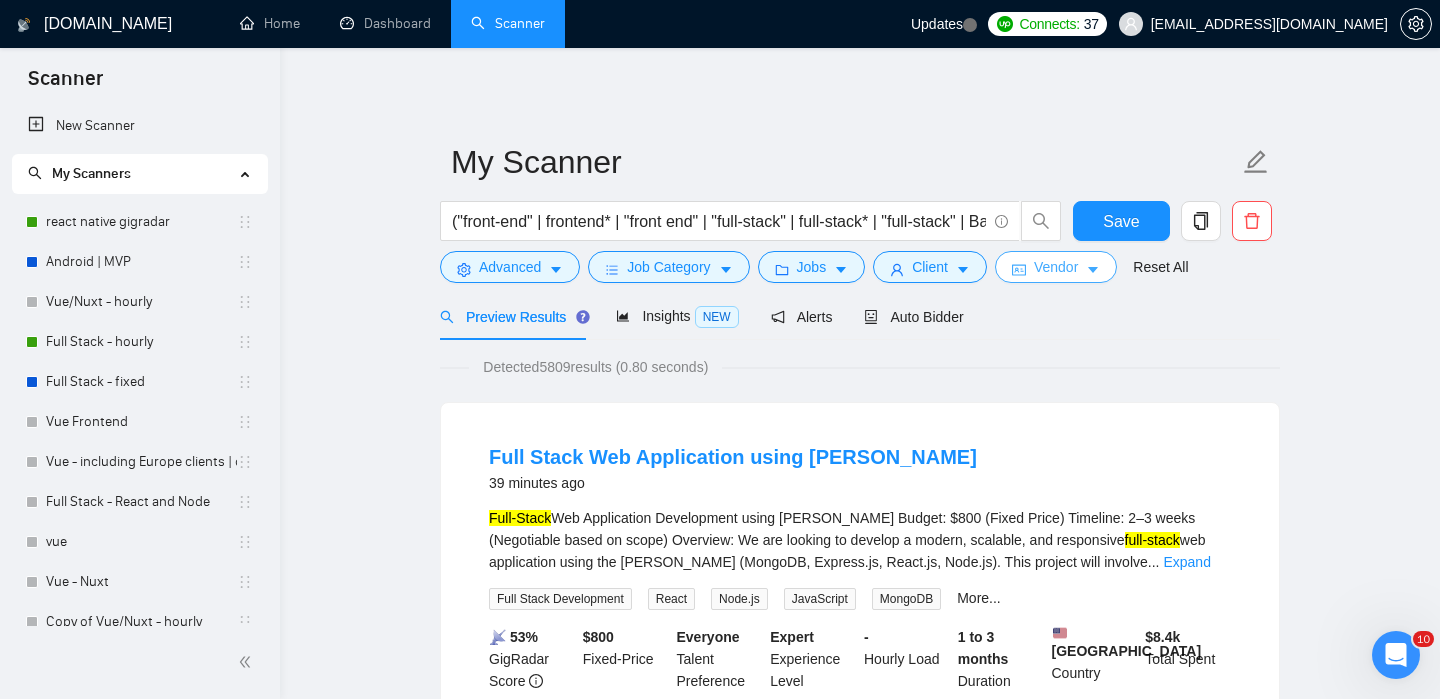 click on "Vendor" at bounding box center [1056, 267] 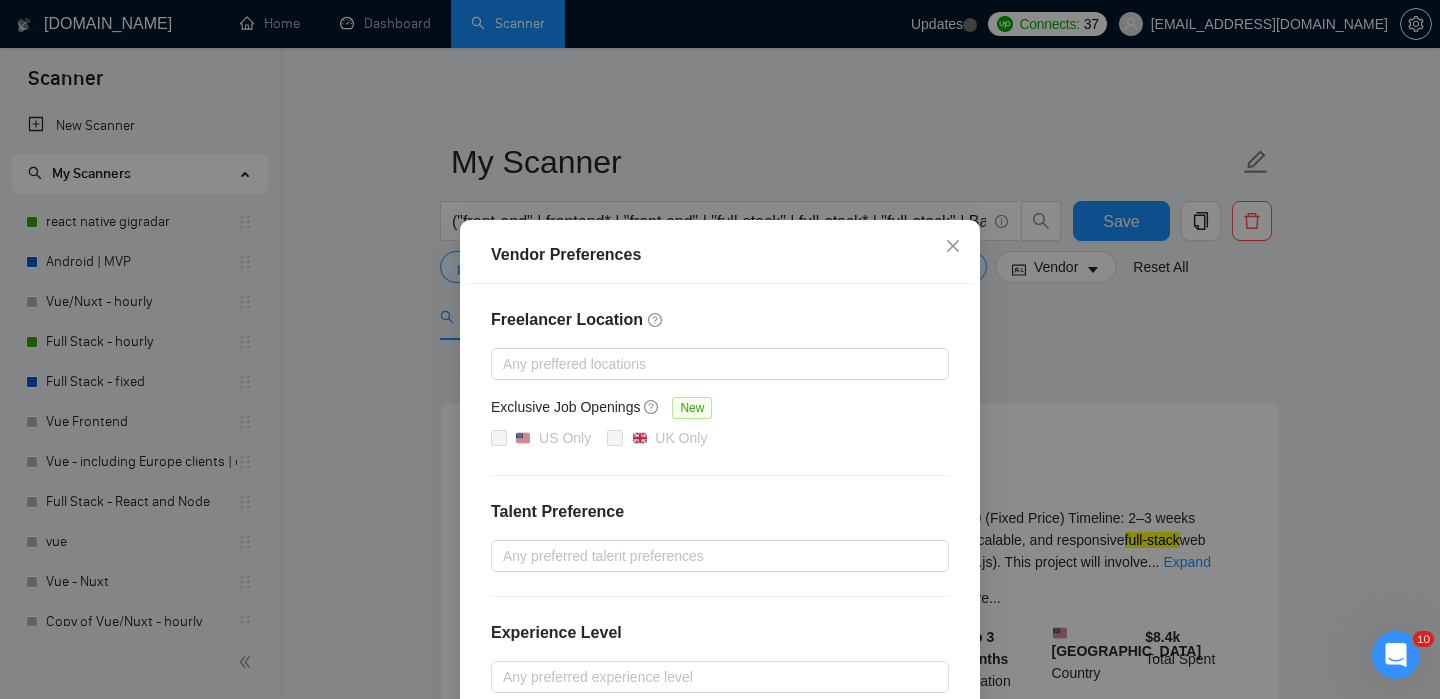 click on "Vendor Preferences Freelancer Location     Any preffered locations Exclusive Job Openings New US Only UK Only Talent Preference   Any preferred talent preferences Experience Level   Any preferred experience level Freelancer's Spoken Languages New   Any preffered languages Reset OK" at bounding box center [720, 349] 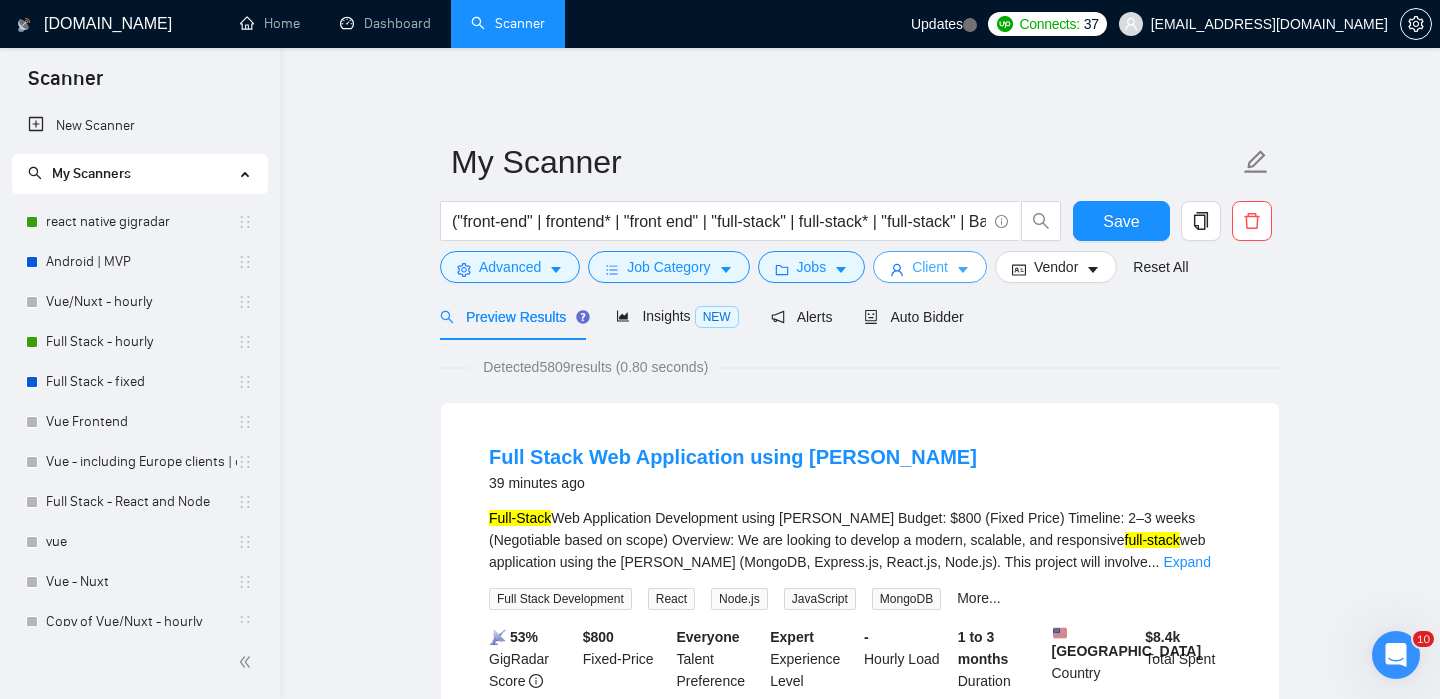 click on "Client" at bounding box center [930, 267] 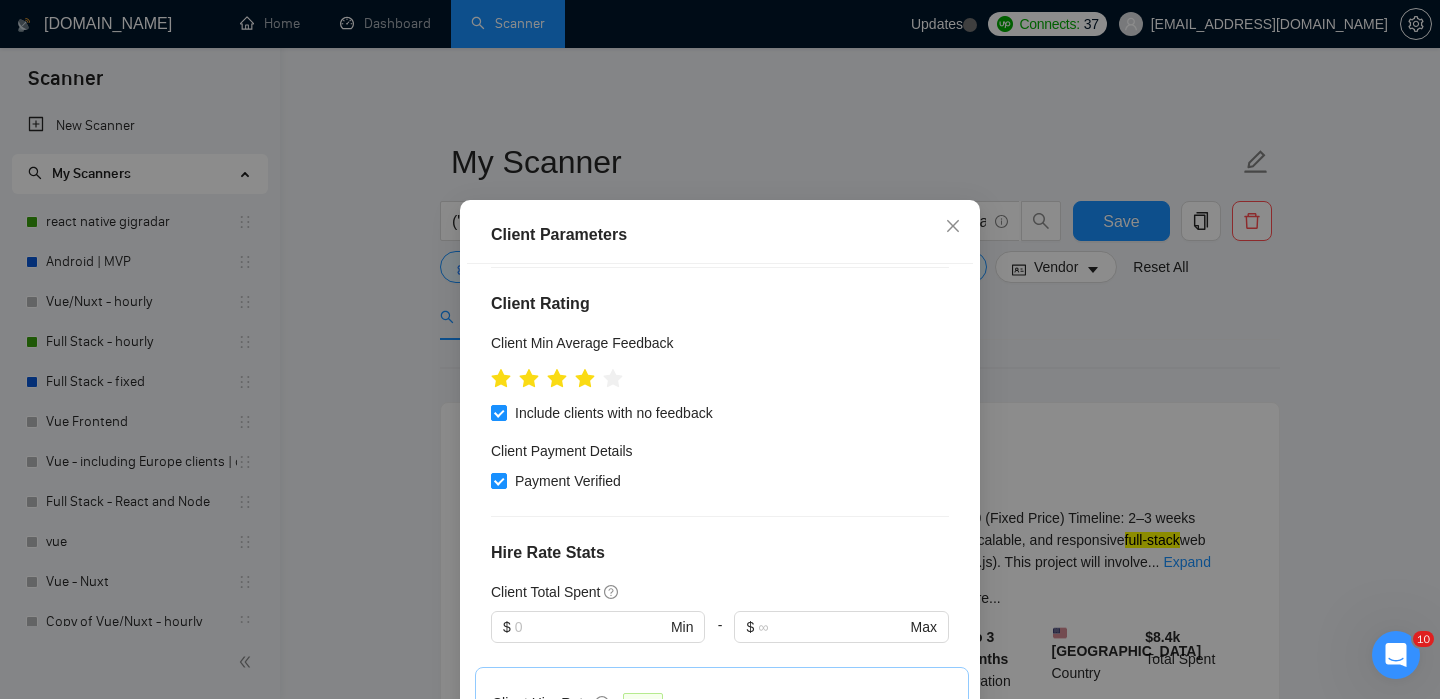 scroll, scrollTop: 0, scrollLeft: 0, axis: both 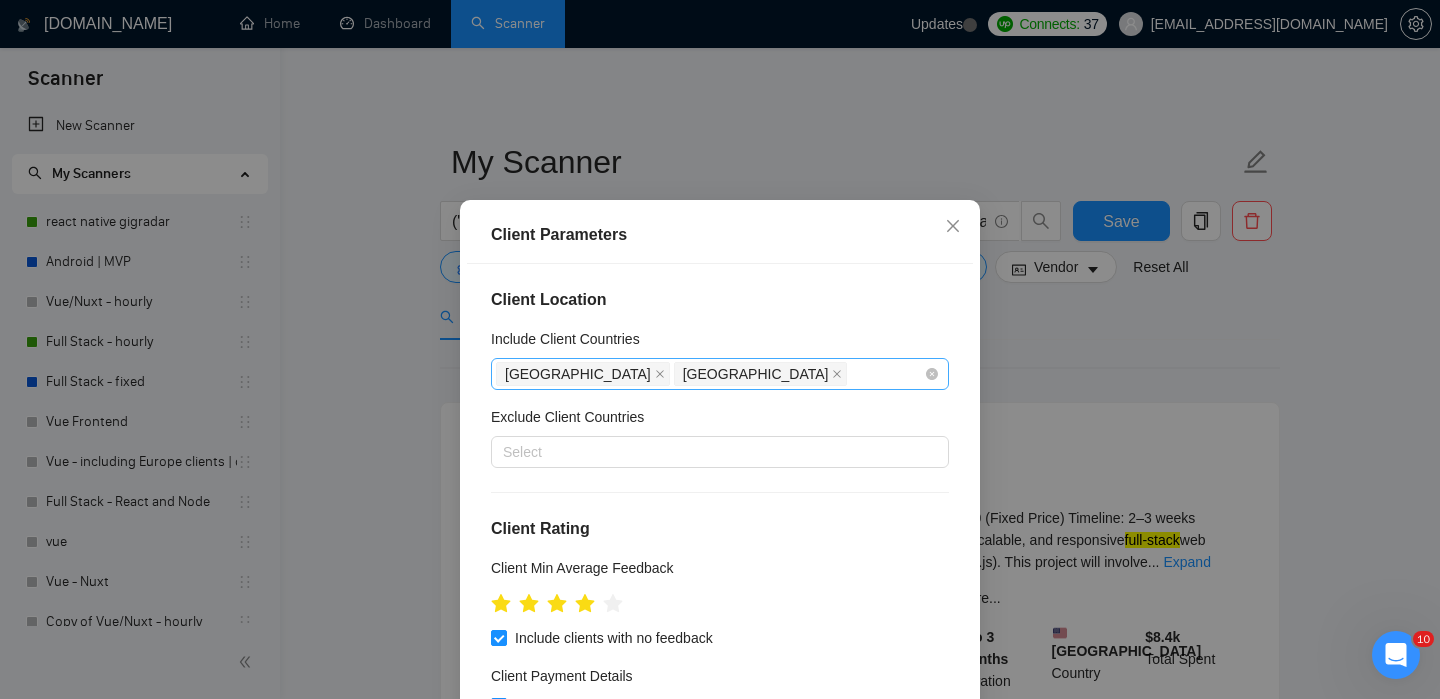 click on "United States Saudi Arabia" at bounding box center (710, 374) 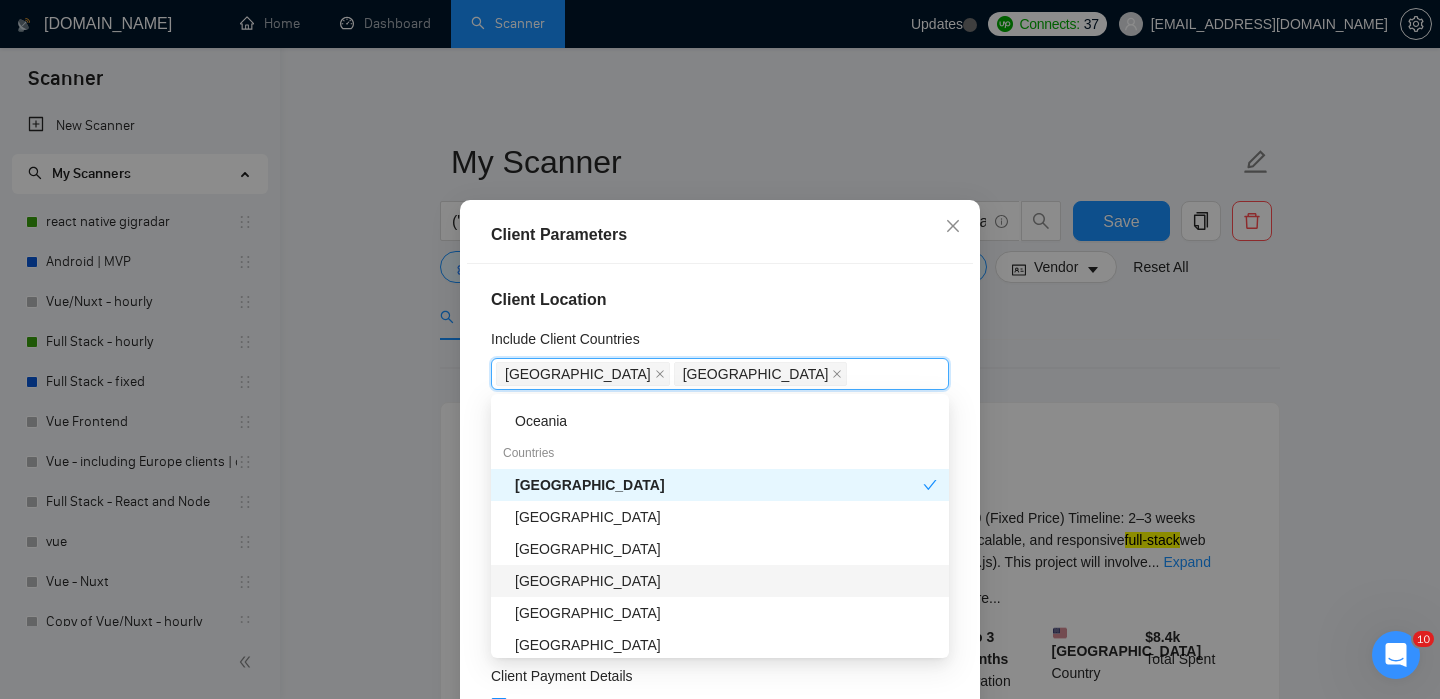 click on "Client Parameters Client Location Include Client Countries United States Saudi Arabia   Exclude Client Countries   Select Client Rating Client Min Average Feedback Include clients with no feedback Client Payment Details Payment Verified Hire Rate Stats   Client Total Spent $ Min - $ Max Client Hire Rate New   Any hire rate   Avg Hourly Rate Paid New $ Min - $ Max Include Clients without Sufficient History Client Profile Client Industry New   Any industry Client Company Size   Any company size Enterprise Clients New   Any clients Reset OK" at bounding box center [720, 349] 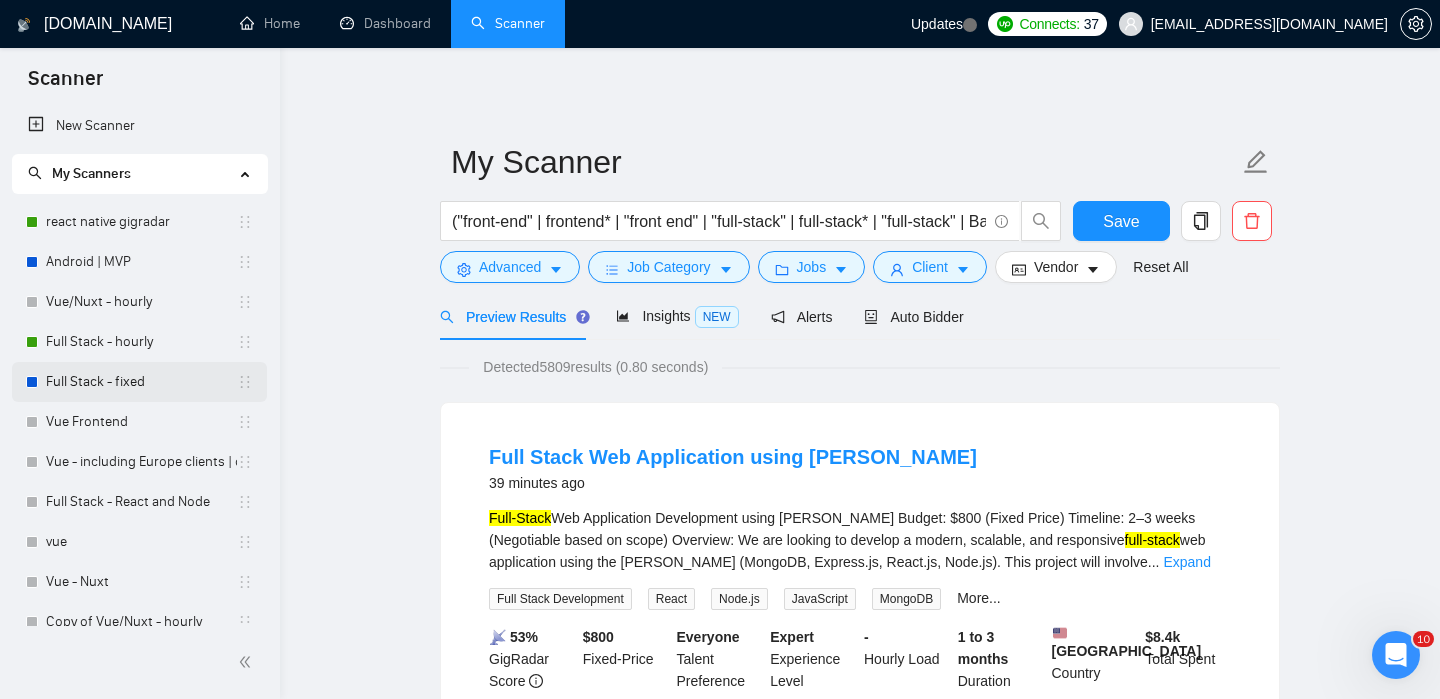 click on "Full Stack - fixed" at bounding box center [141, 382] 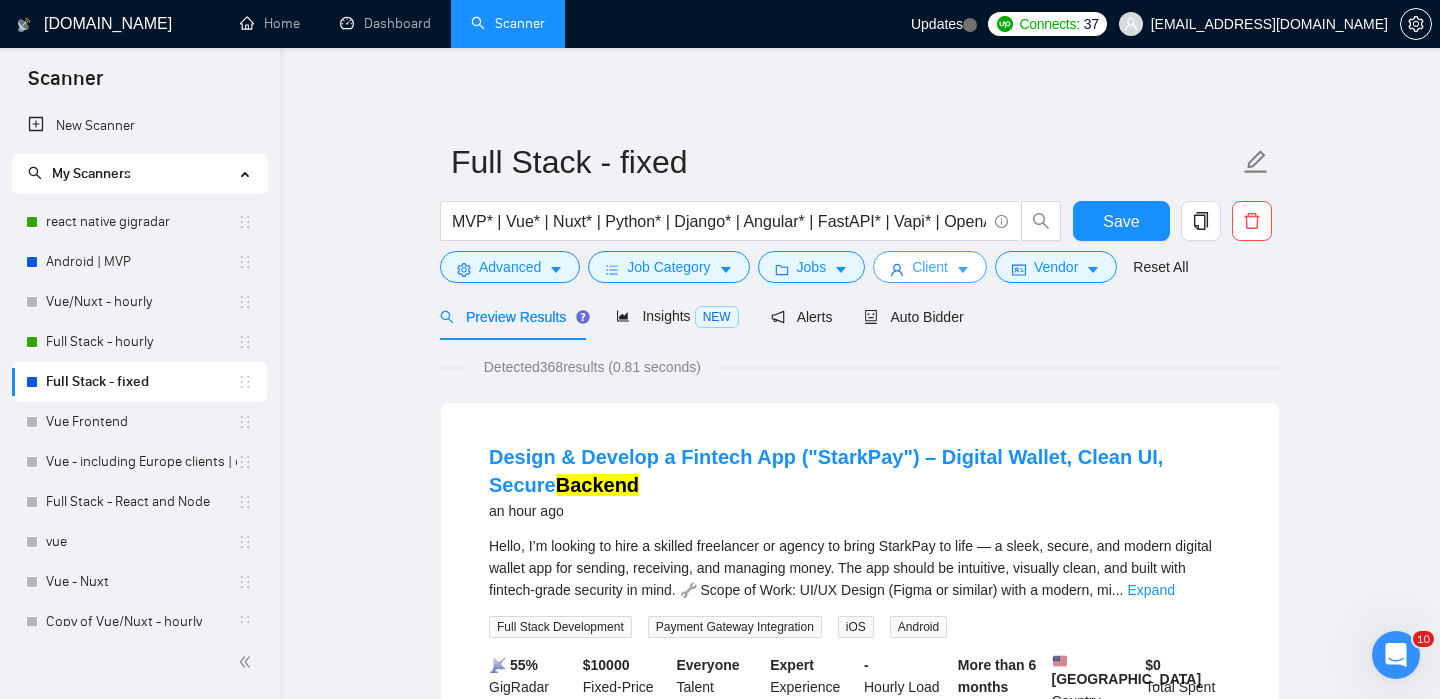 click 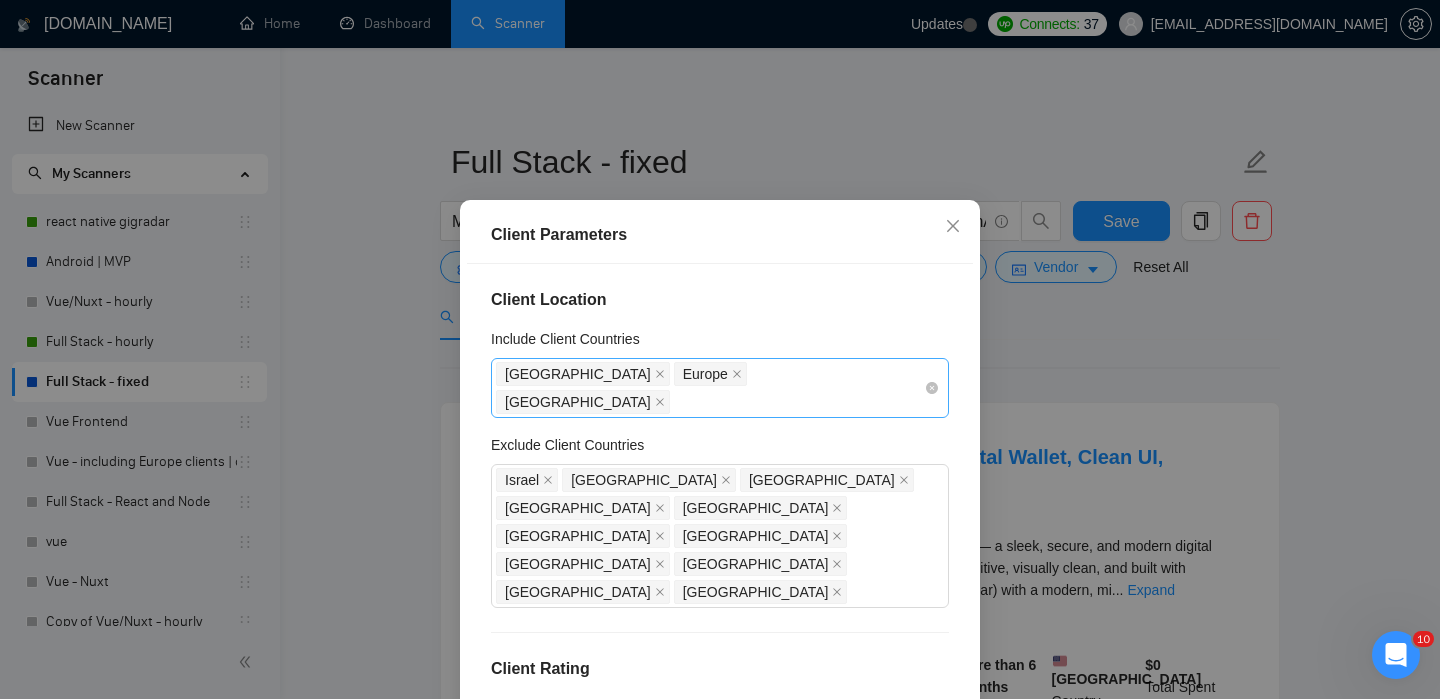 click on "United States Europe Canada" at bounding box center (710, 388) 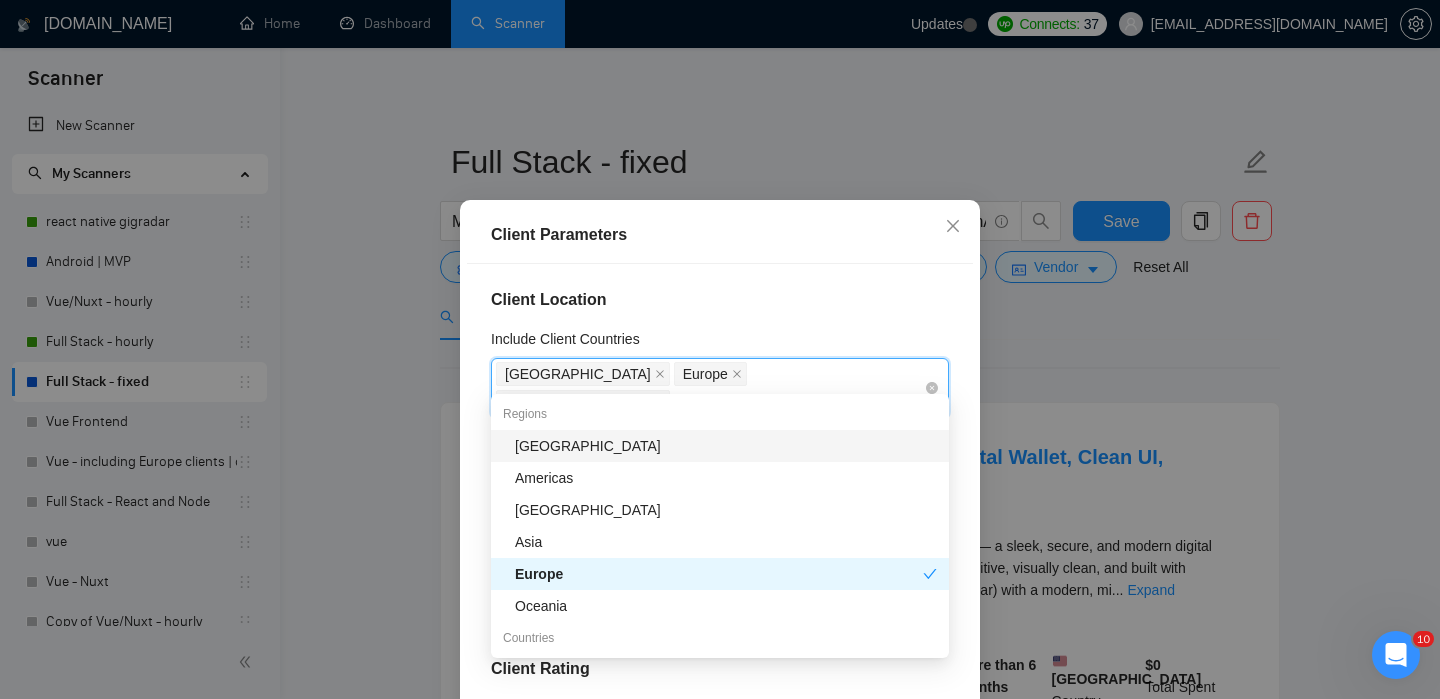 type on "sau" 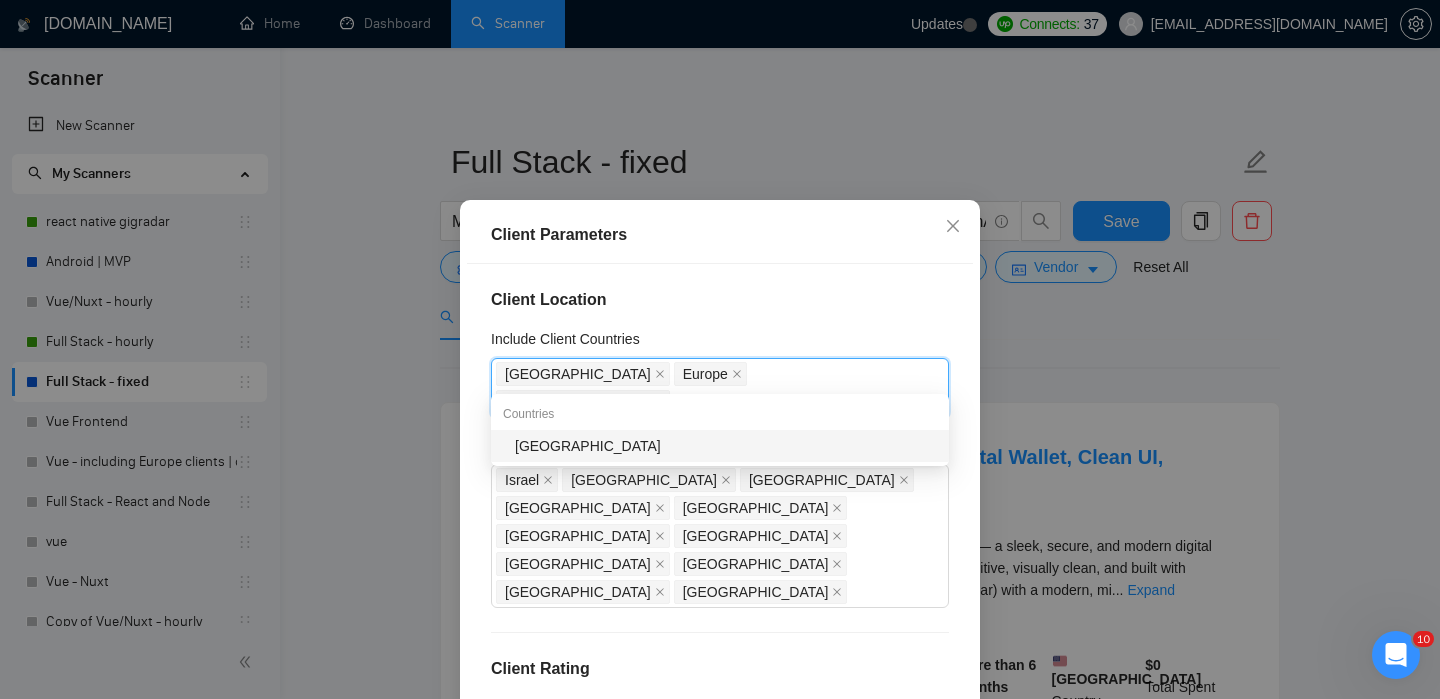 click on "Saudi Arabia" at bounding box center (726, 446) 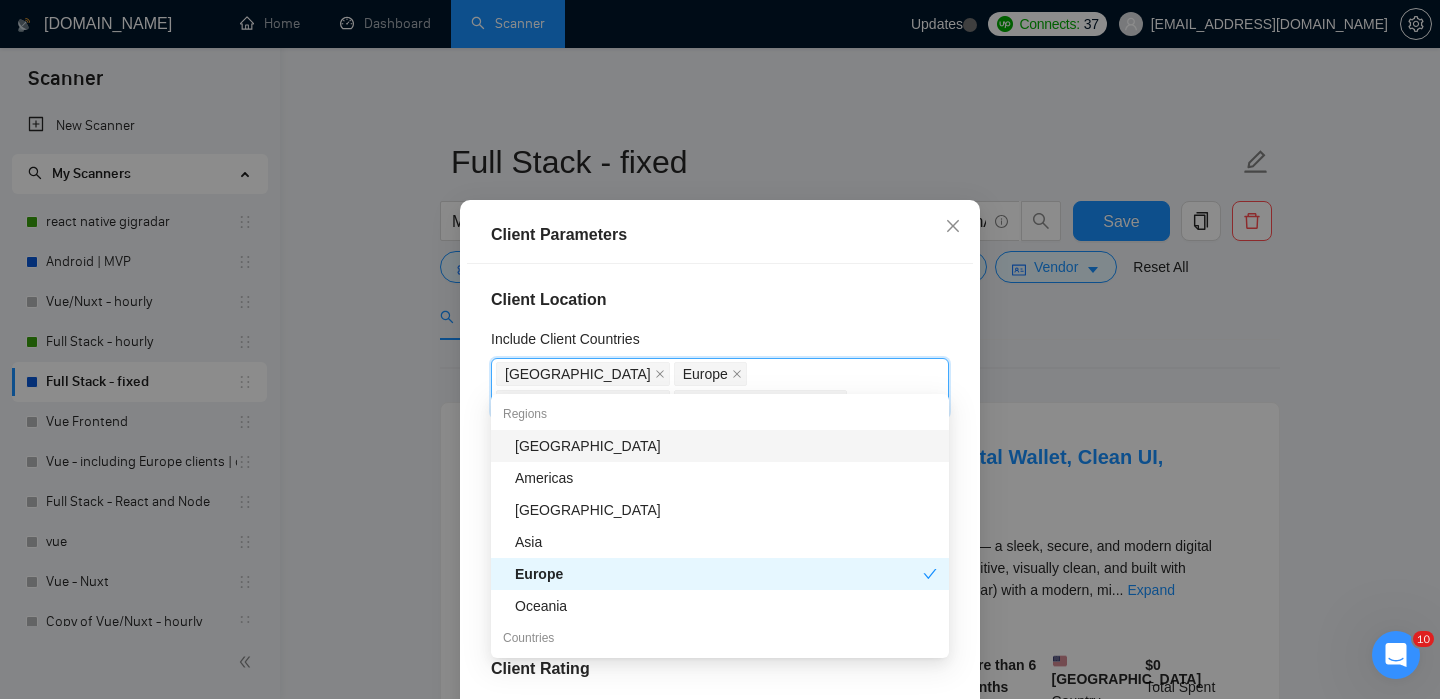 type 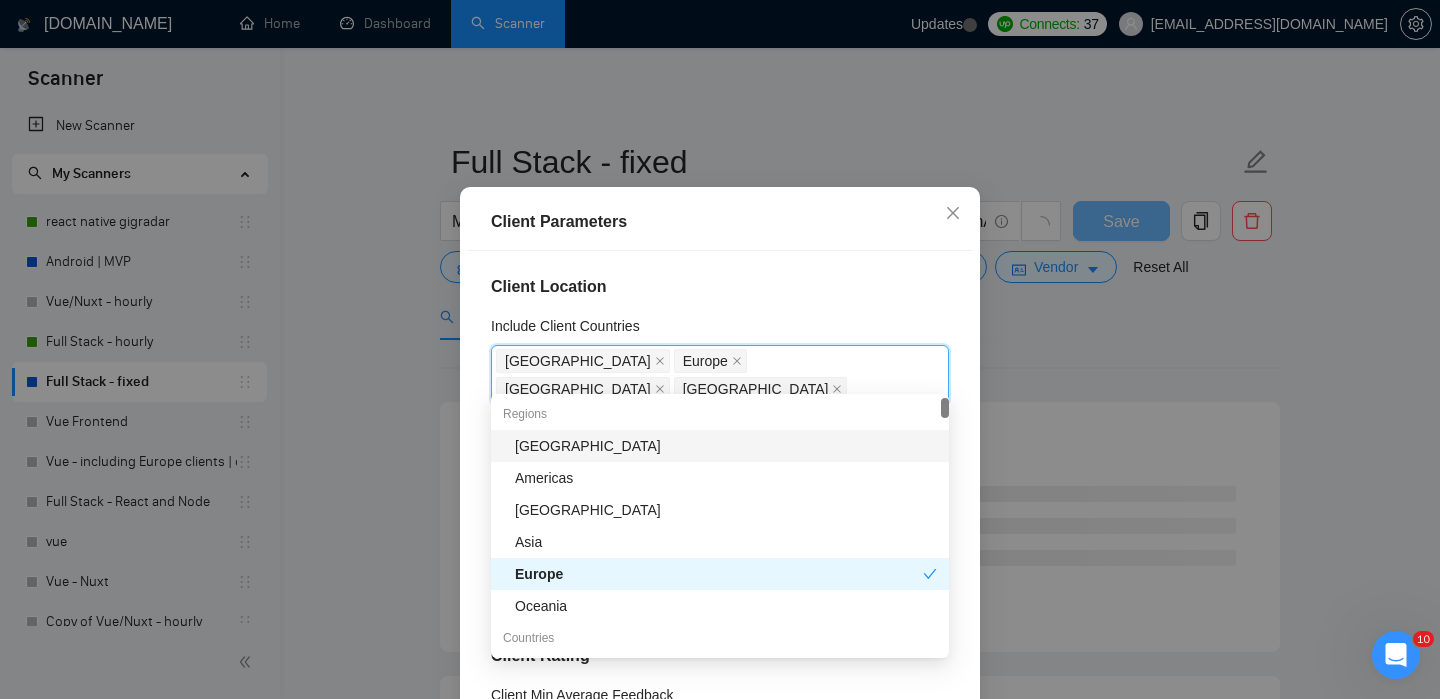 scroll, scrollTop: 142, scrollLeft: 0, axis: vertical 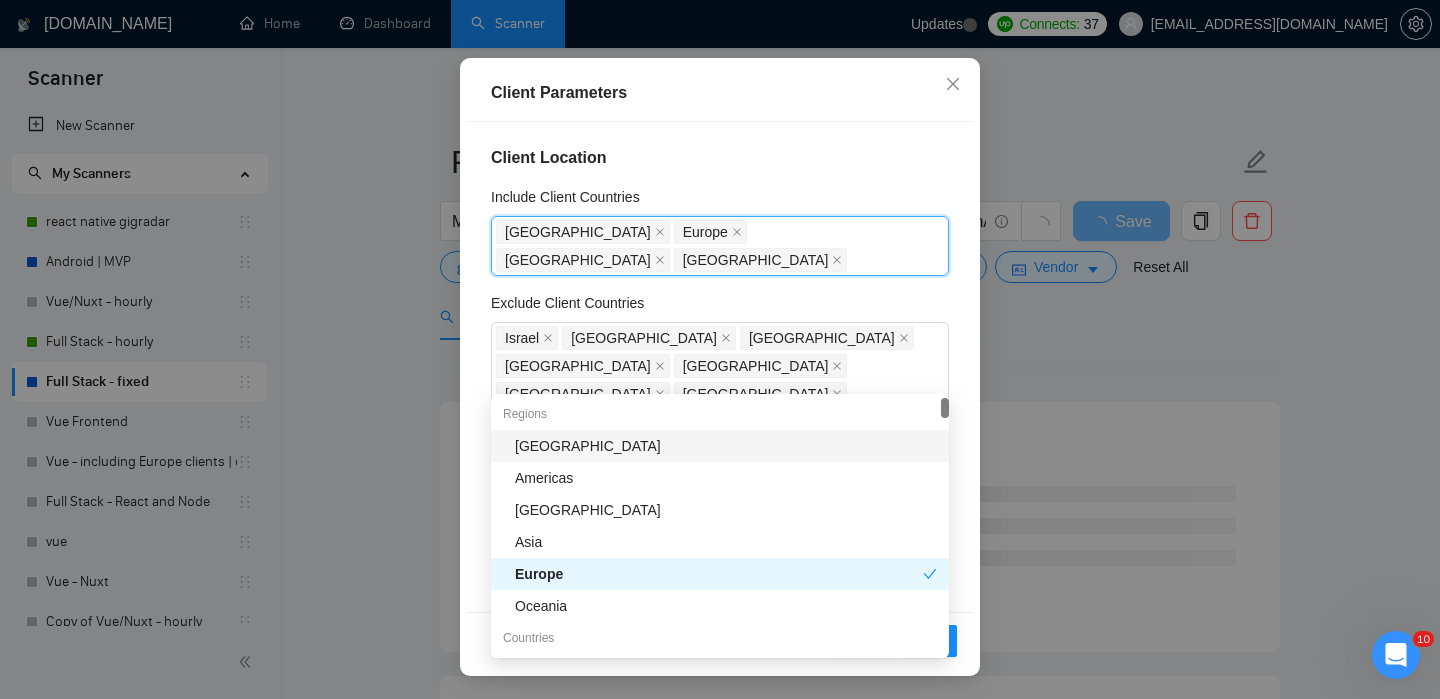 click on "Reset OK" at bounding box center [720, 640] 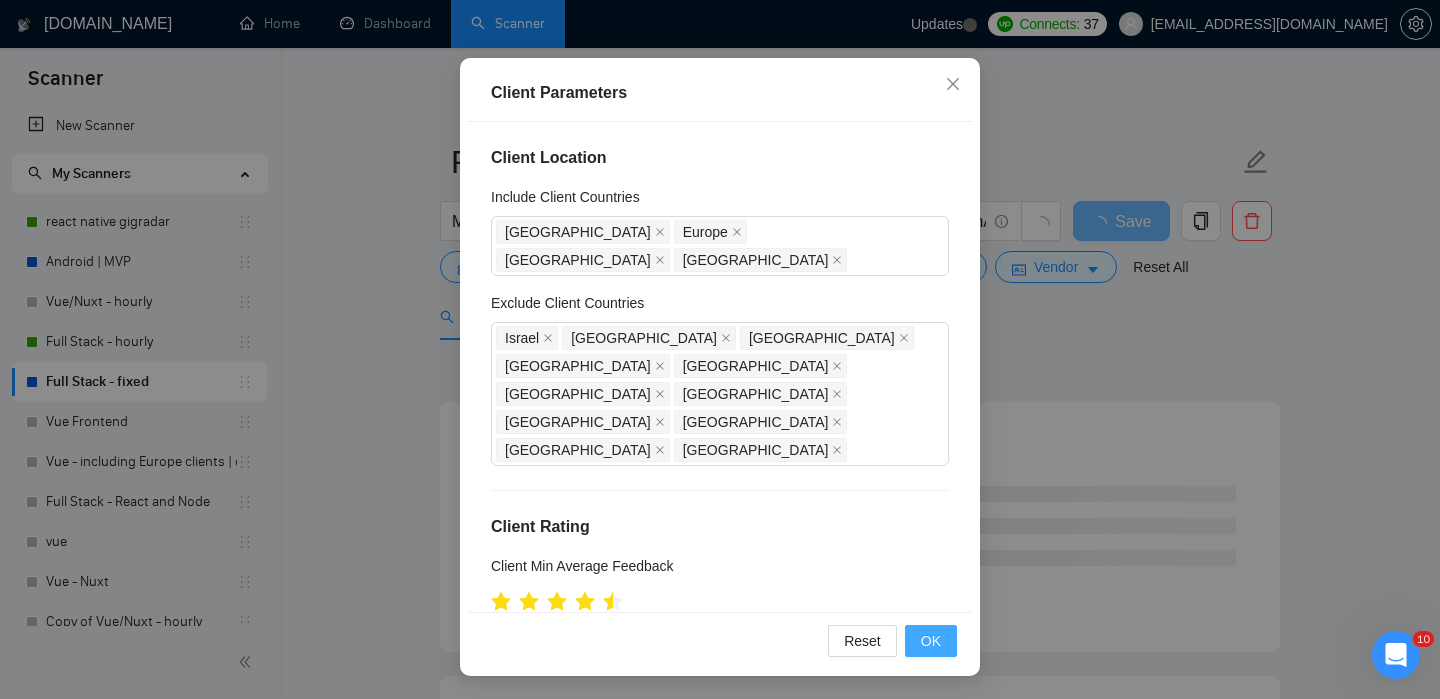 click on "OK" at bounding box center (931, 641) 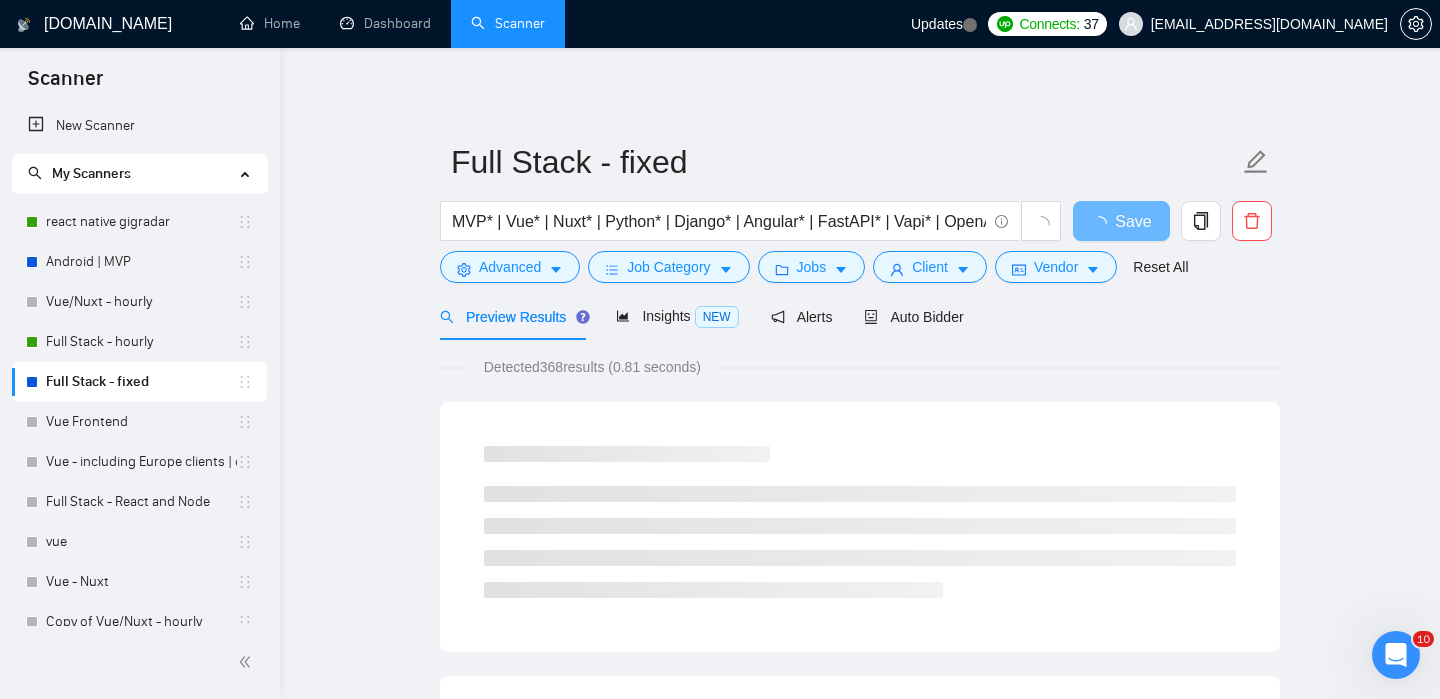 scroll, scrollTop: 0, scrollLeft: 0, axis: both 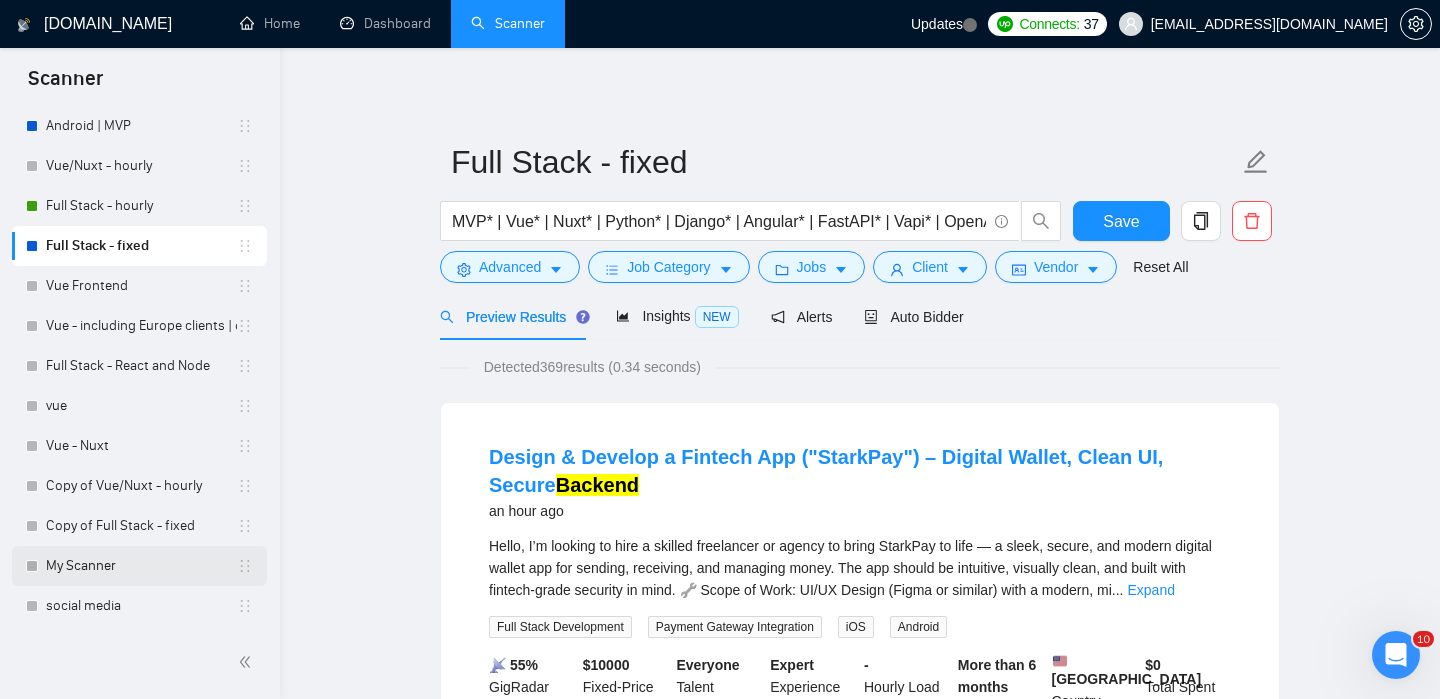 click on "My Scanner" at bounding box center [141, 566] 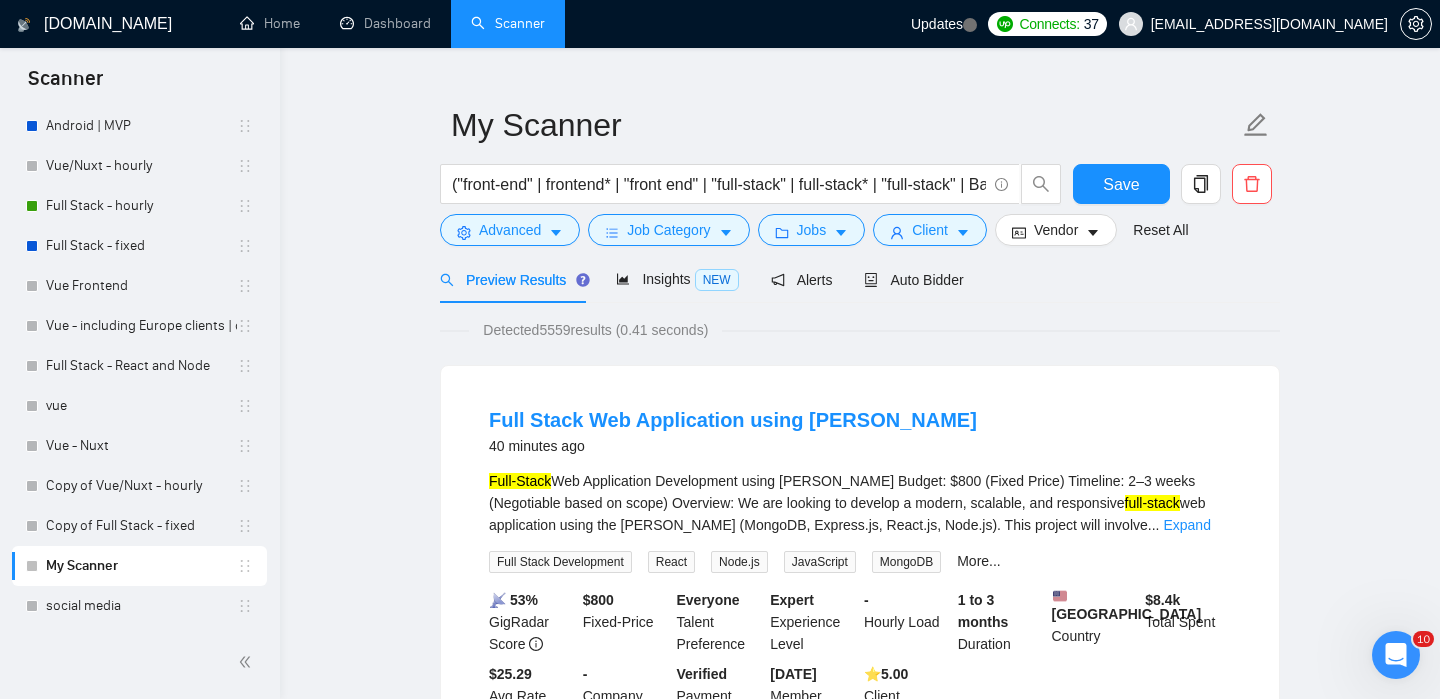 scroll, scrollTop: 0, scrollLeft: 0, axis: both 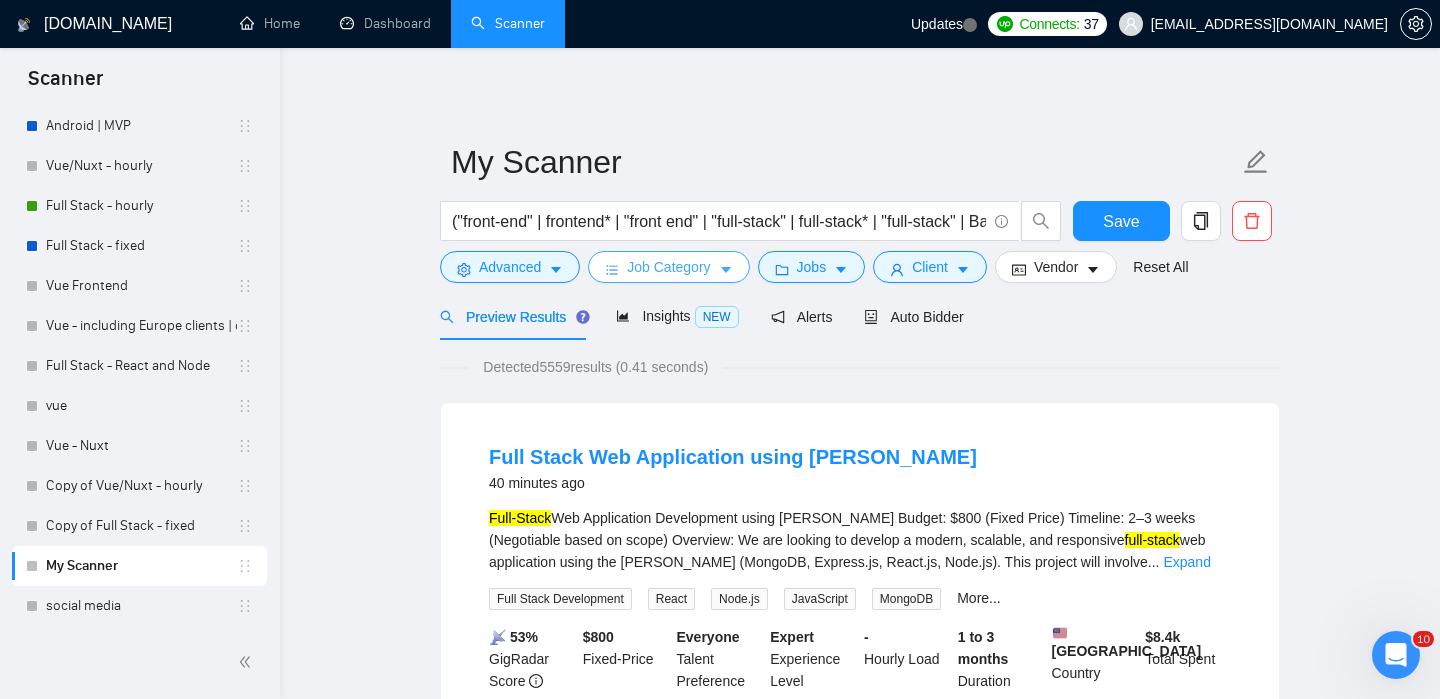 click on "Job Category" at bounding box center (668, 267) 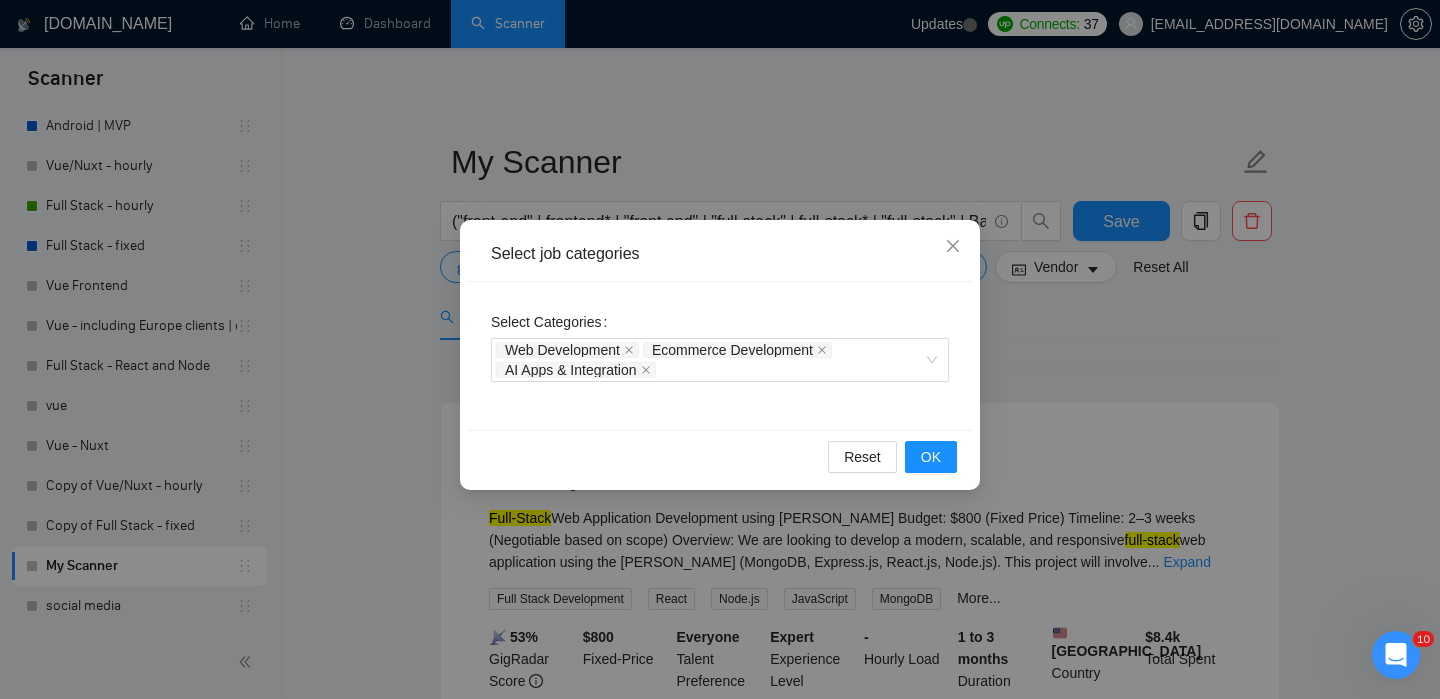 click on "Select job categories Select Categories Web Development Ecommerce Development AI Apps & Integration   Reset OK" at bounding box center [720, 349] 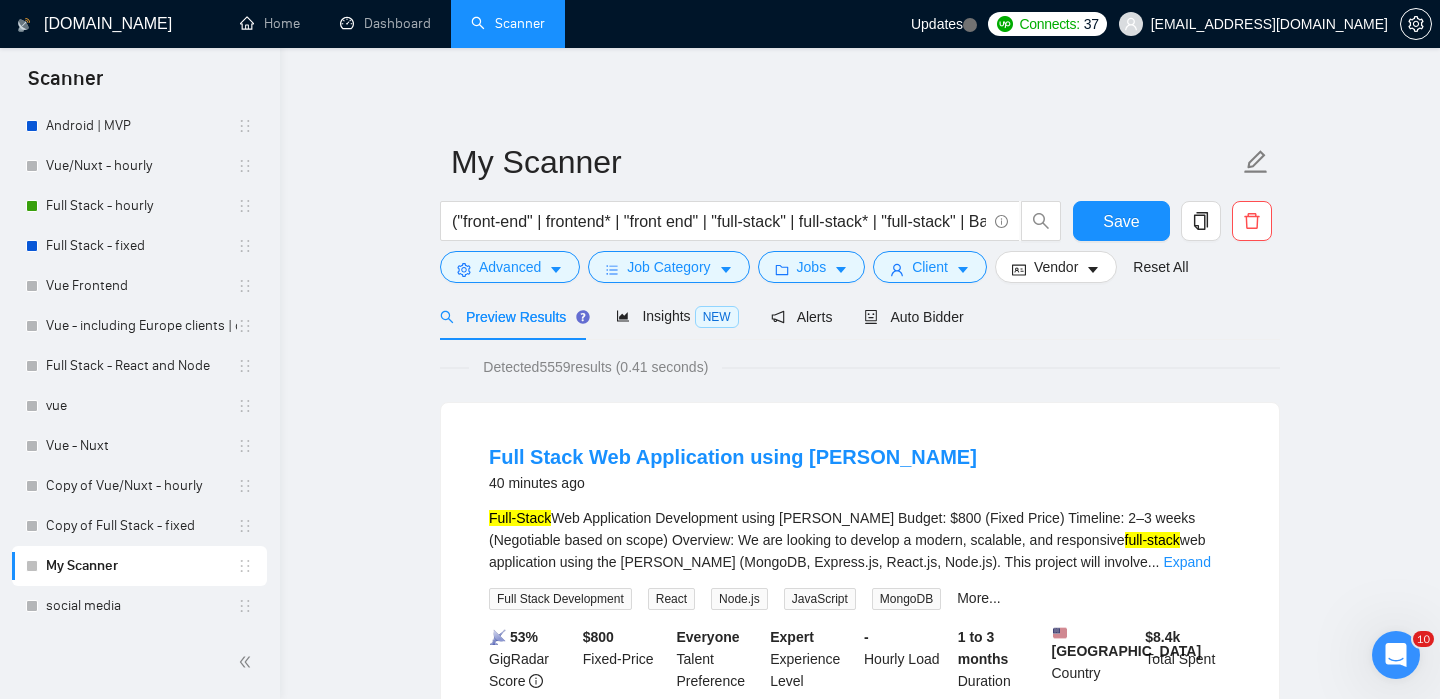 click on "("front-end" | frontend* | "front end" | "full-stack" | full-stack* | "full-stack" | Backend* | "Back-end" | "Back - end" | "Back end") Save" at bounding box center [856, 226] 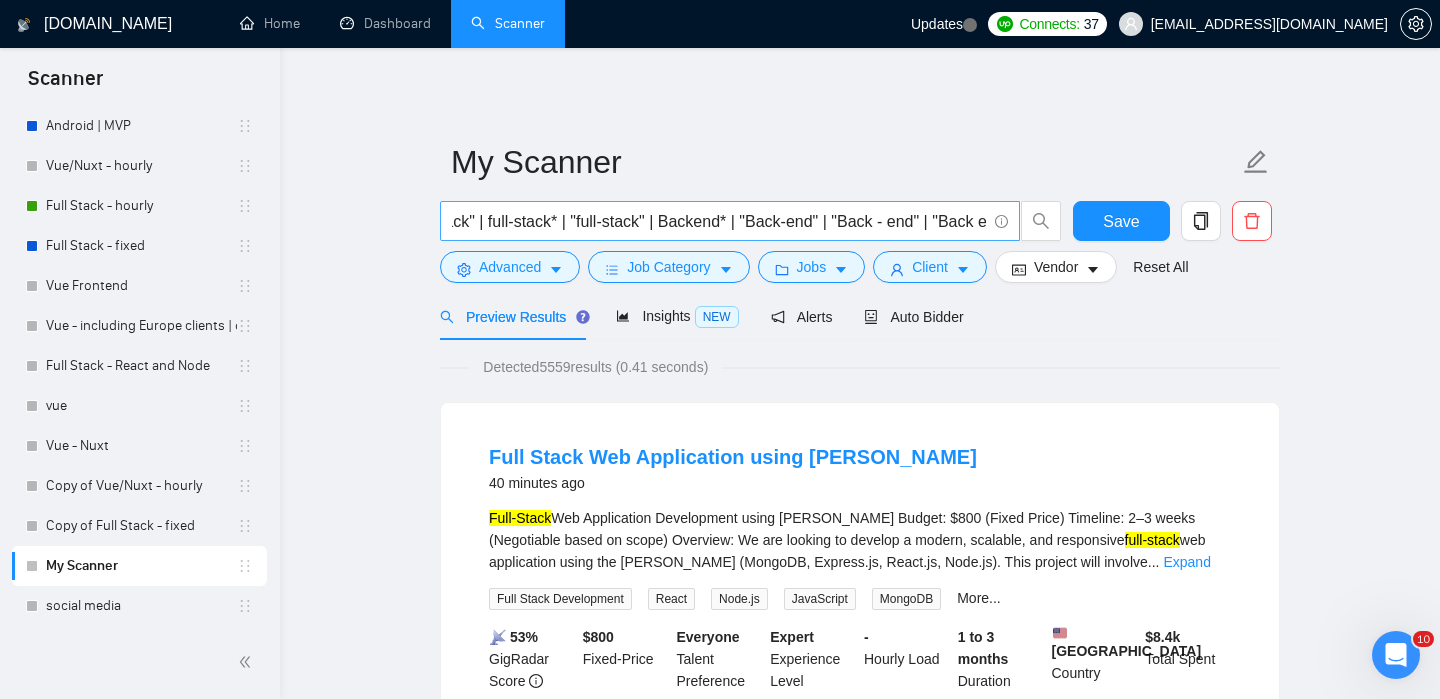 scroll, scrollTop: 0, scrollLeft: 392, axis: horizontal 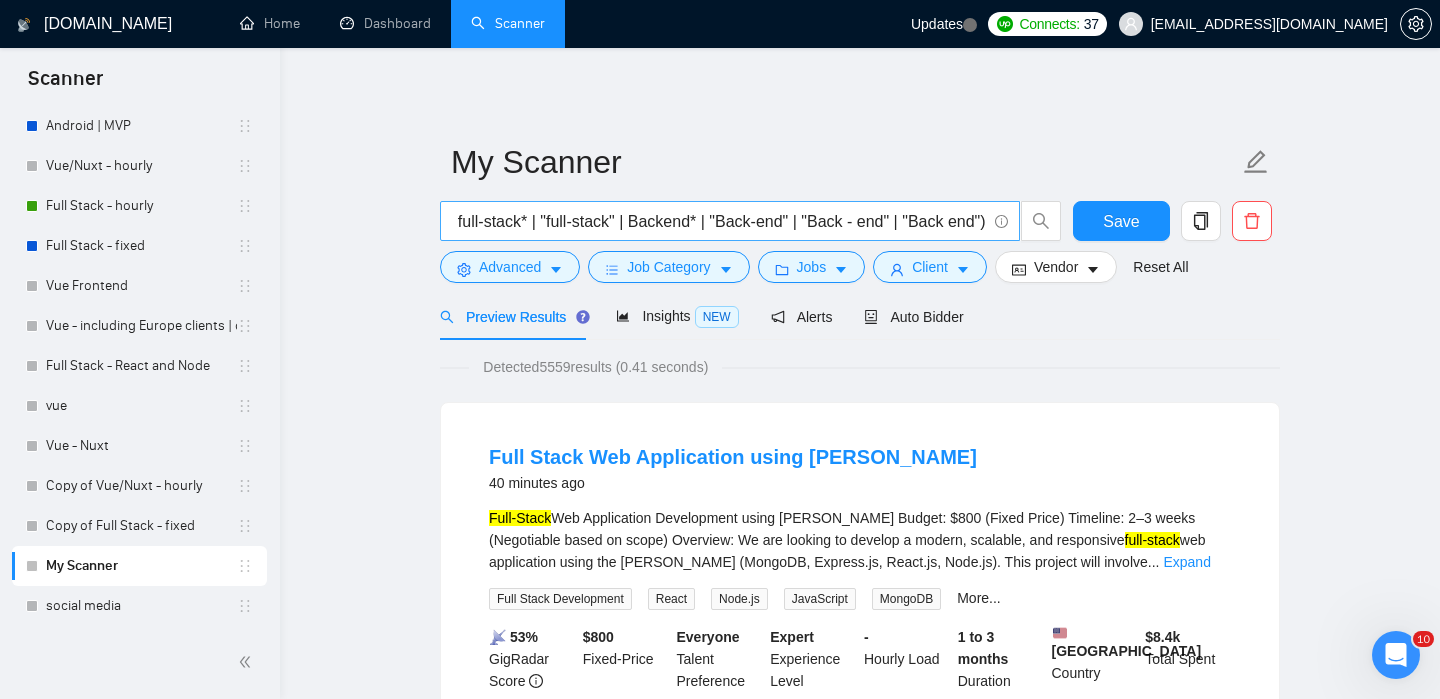 click on "("front-end" | frontend* | "front end" | "full-stack" | full-stack* | "full-stack" | Backend* | "Back-end" | "Back - end" | "Back end")" at bounding box center (719, 221) 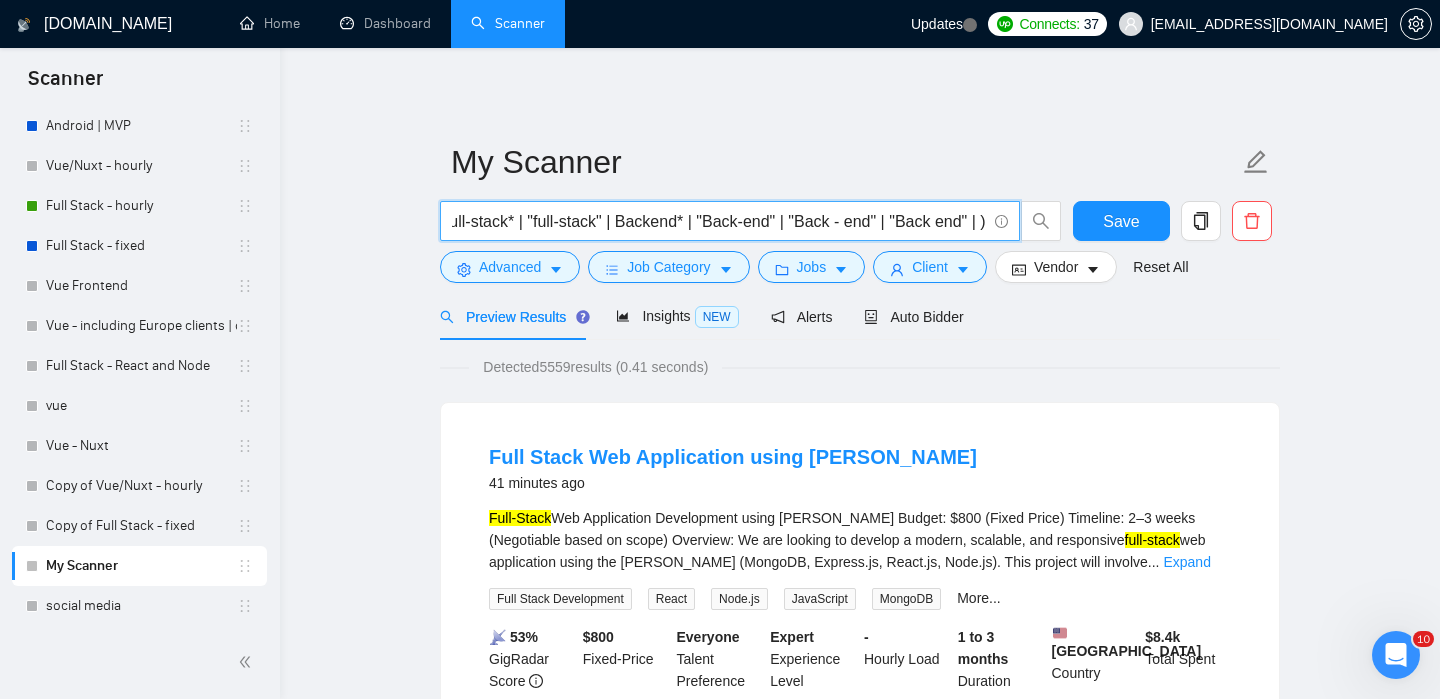paste on "AI Developer" 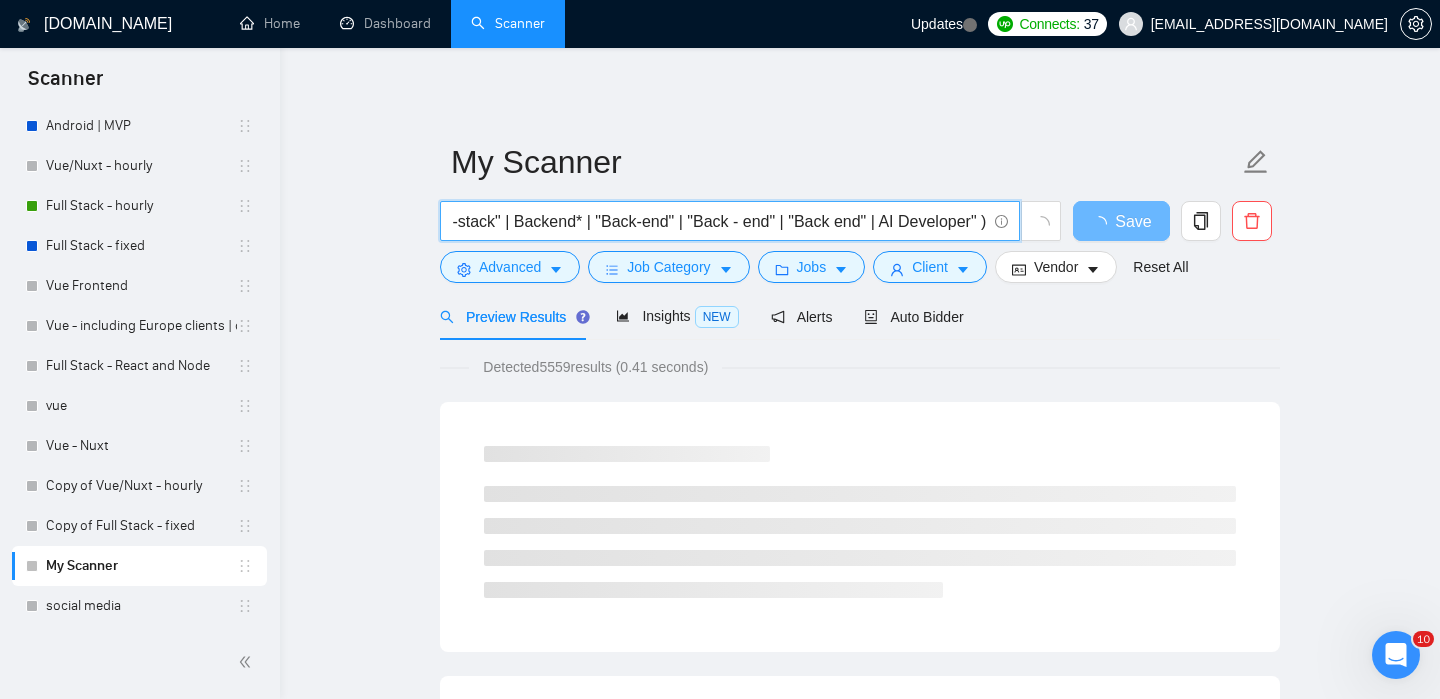 scroll, scrollTop: 0, scrollLeft: 498, axis: horizontal 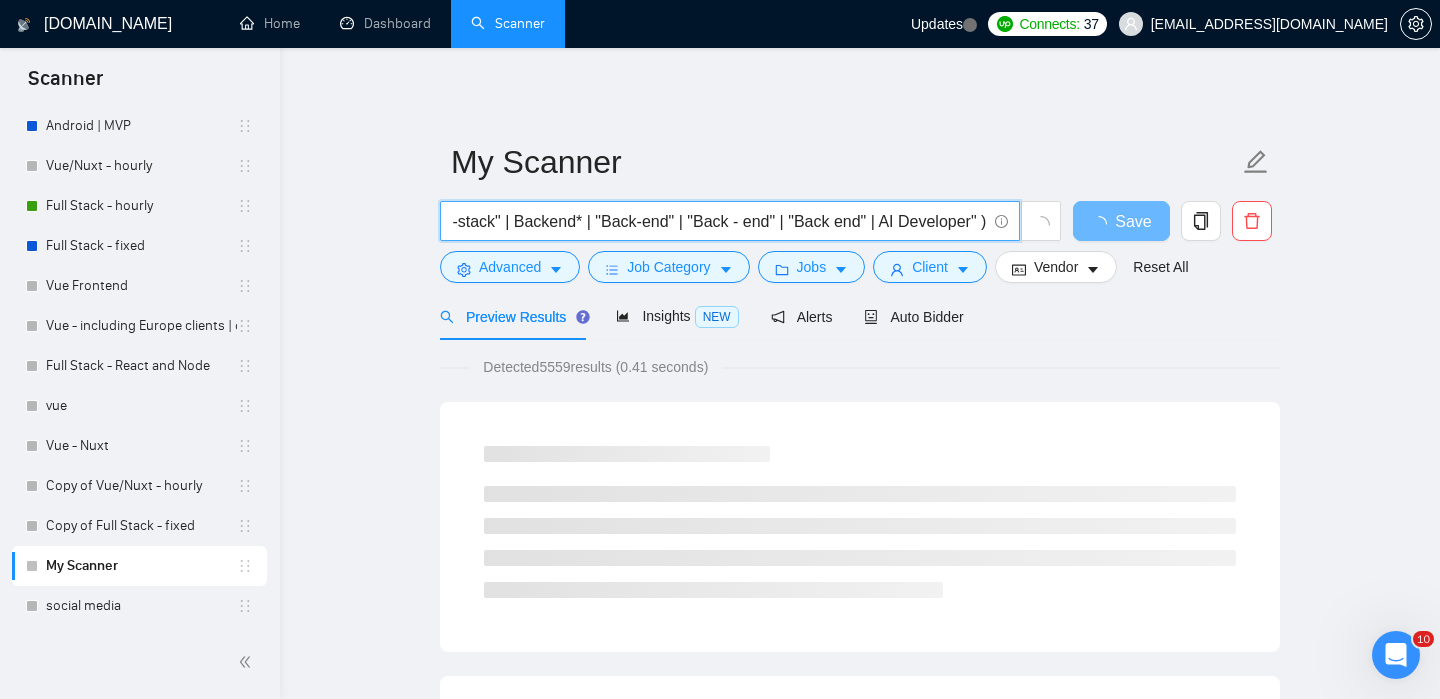 click on "("front-end" | frontend* | "front end" | "full-stack" | full-stack* | "full-stack" | Backend* | "Back-end" | "Back - end" | "Back end" | AI Developer" )" at bounding box center (719, 221) 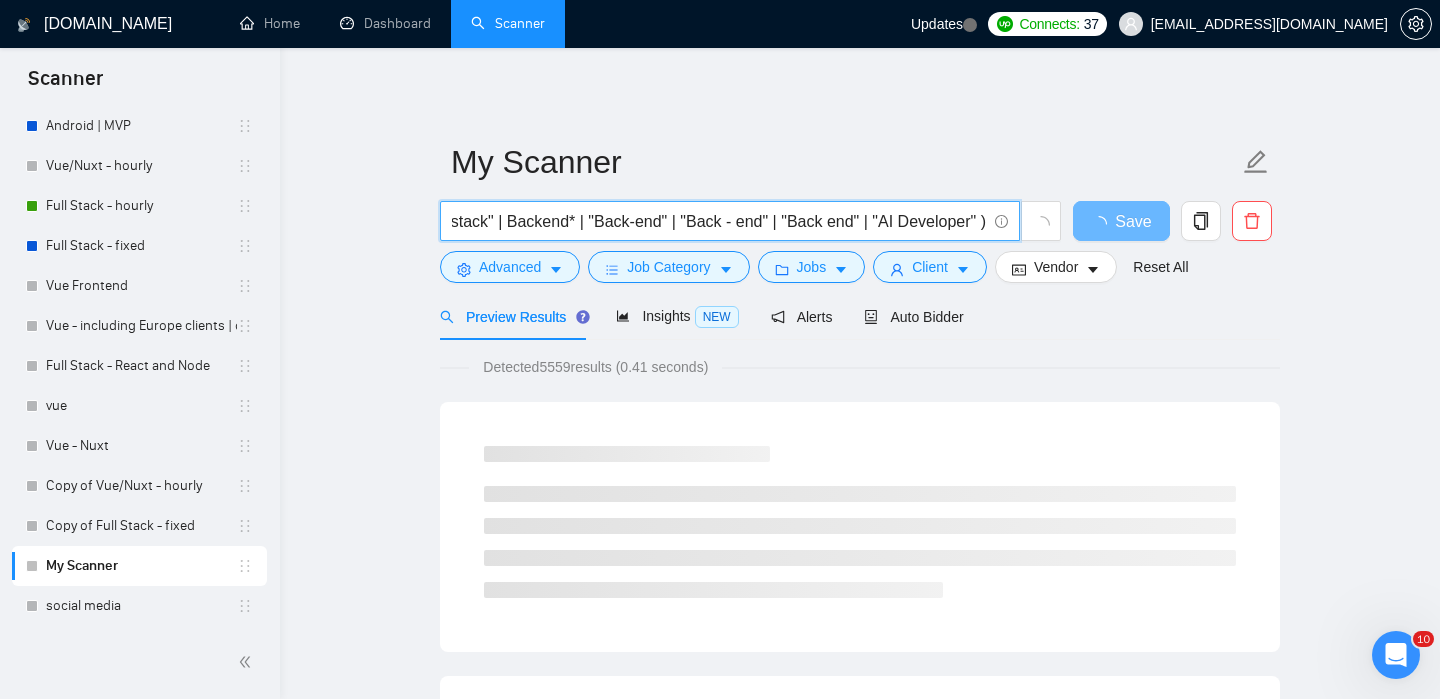 click on "("front-end" | frontend* | "front end" | "full-stack" | full-stack* | "full-stack" | Backend* | "Back-end" | "Back - end" | "Back end" | "AI Developer" )" at bounding box center (719, 221) 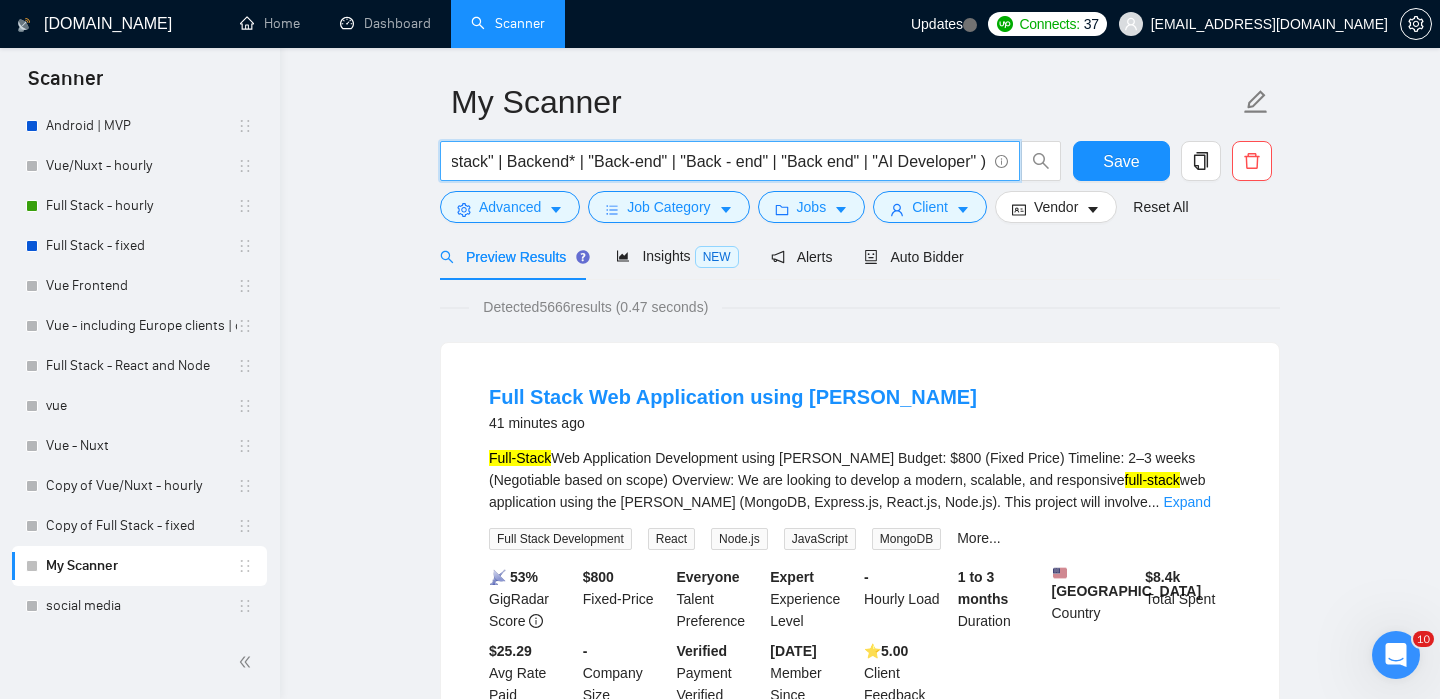 scroll, scrollTop: 0, scrollLeft: 0, axis: both 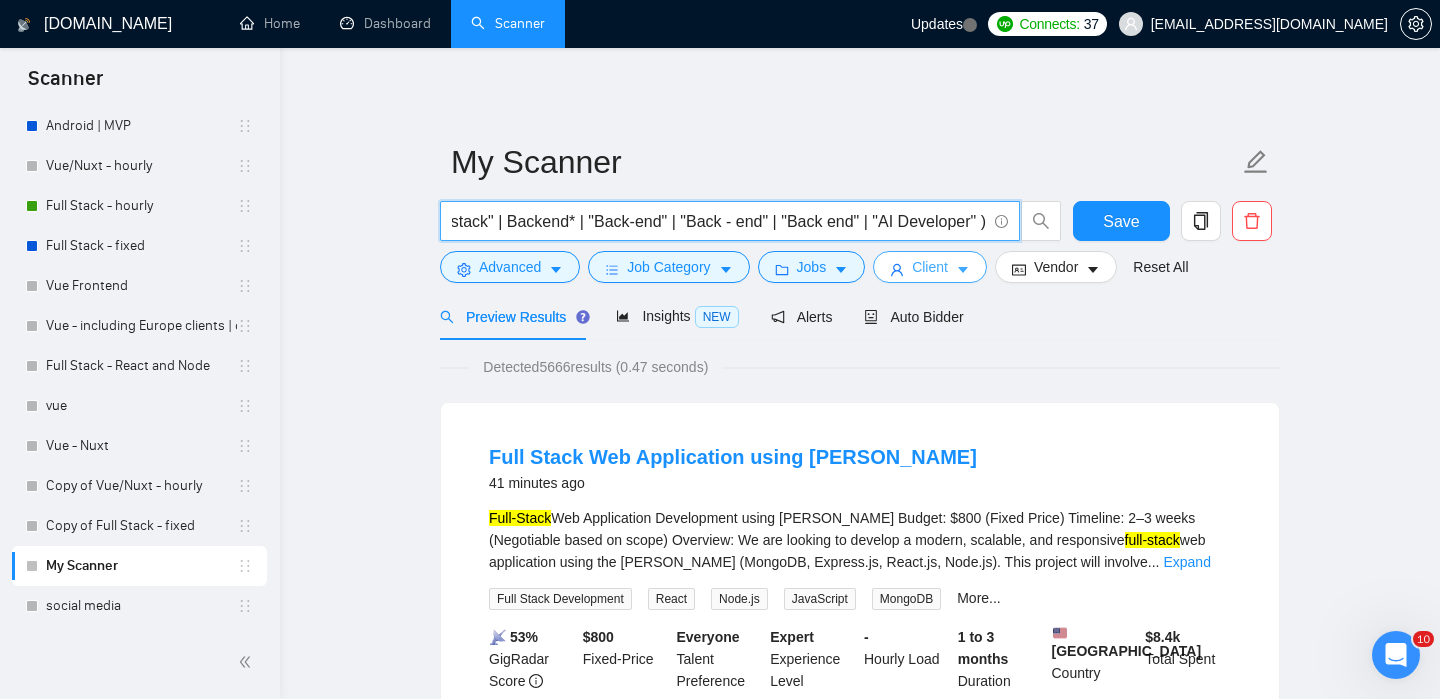 type on "("front-end" | frontend* | "front end" | "full-stack" | full-stack* | "full-stack" | Backend* | "Back-end" | "Back - end" | "Back end" | "AI Developer" )" 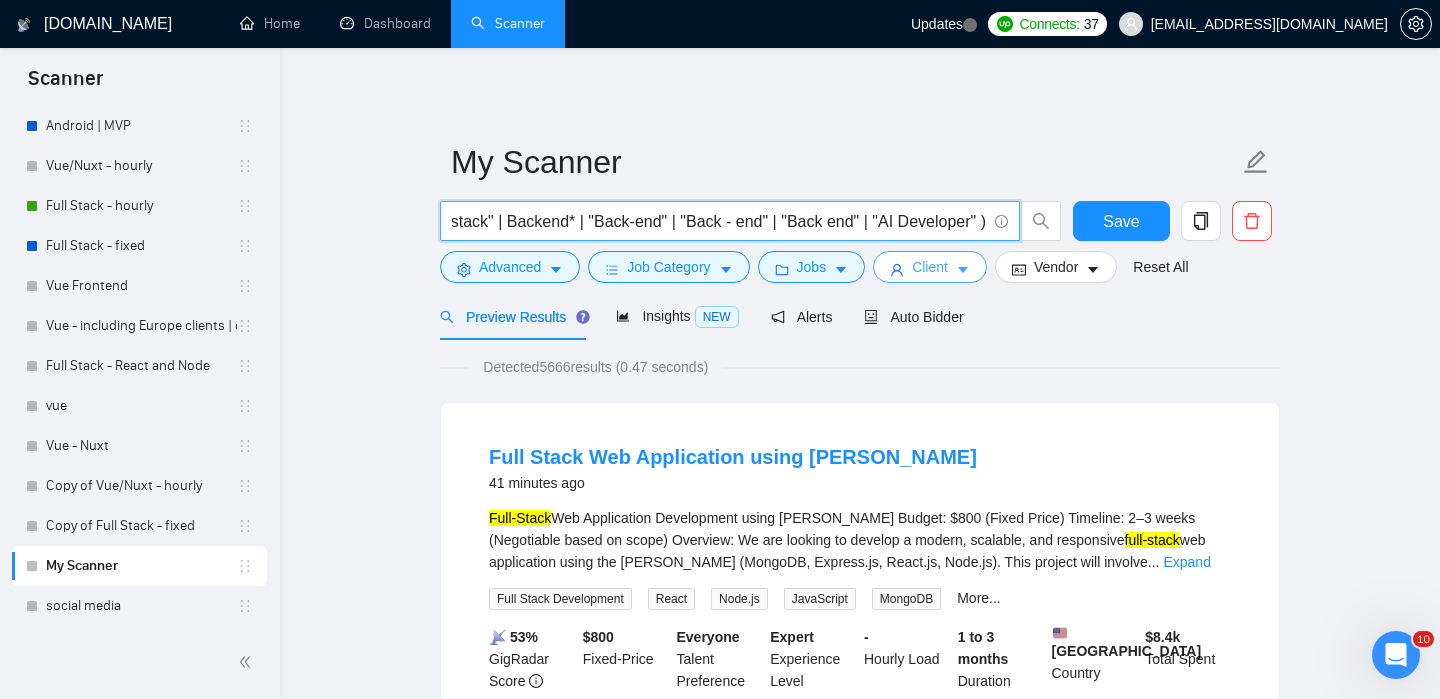 click on "Client" at bounding box center [930, 267] 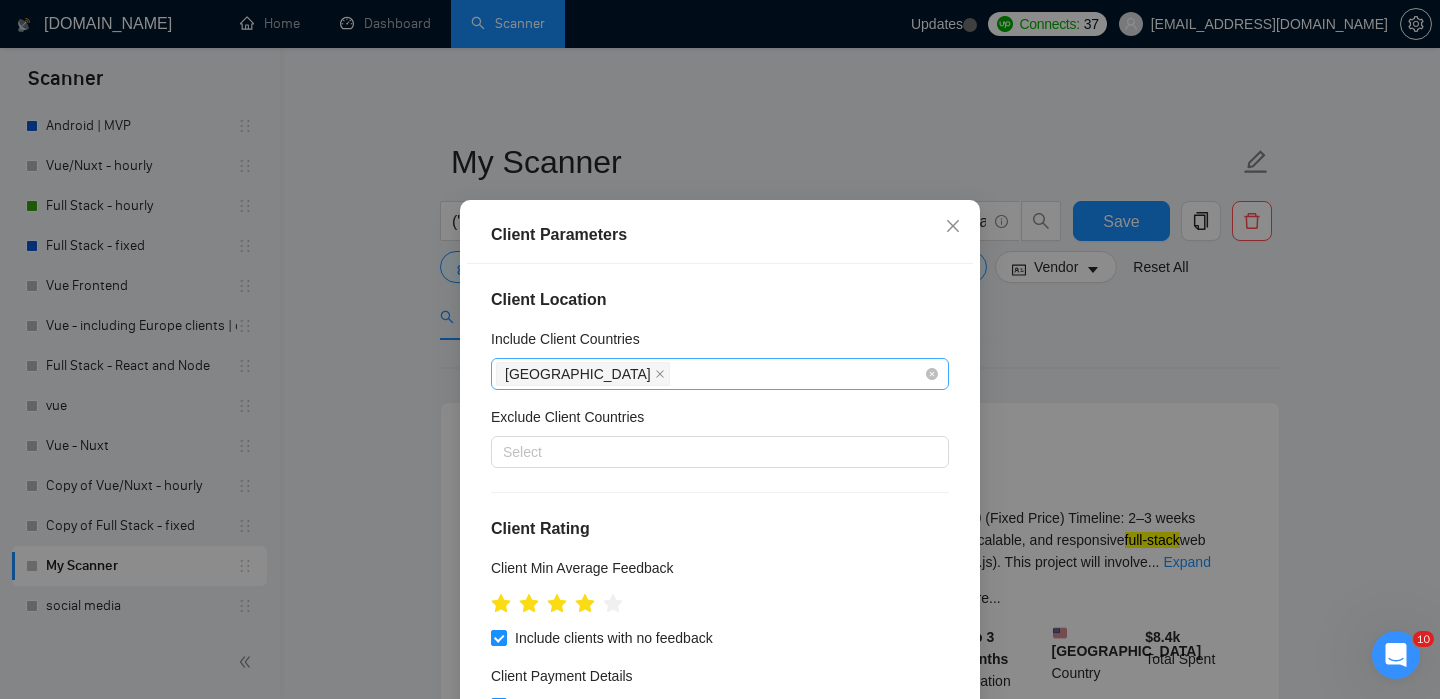 click on "[GEOGRAPHIC_DATA]" at bounding box center (710, 374) 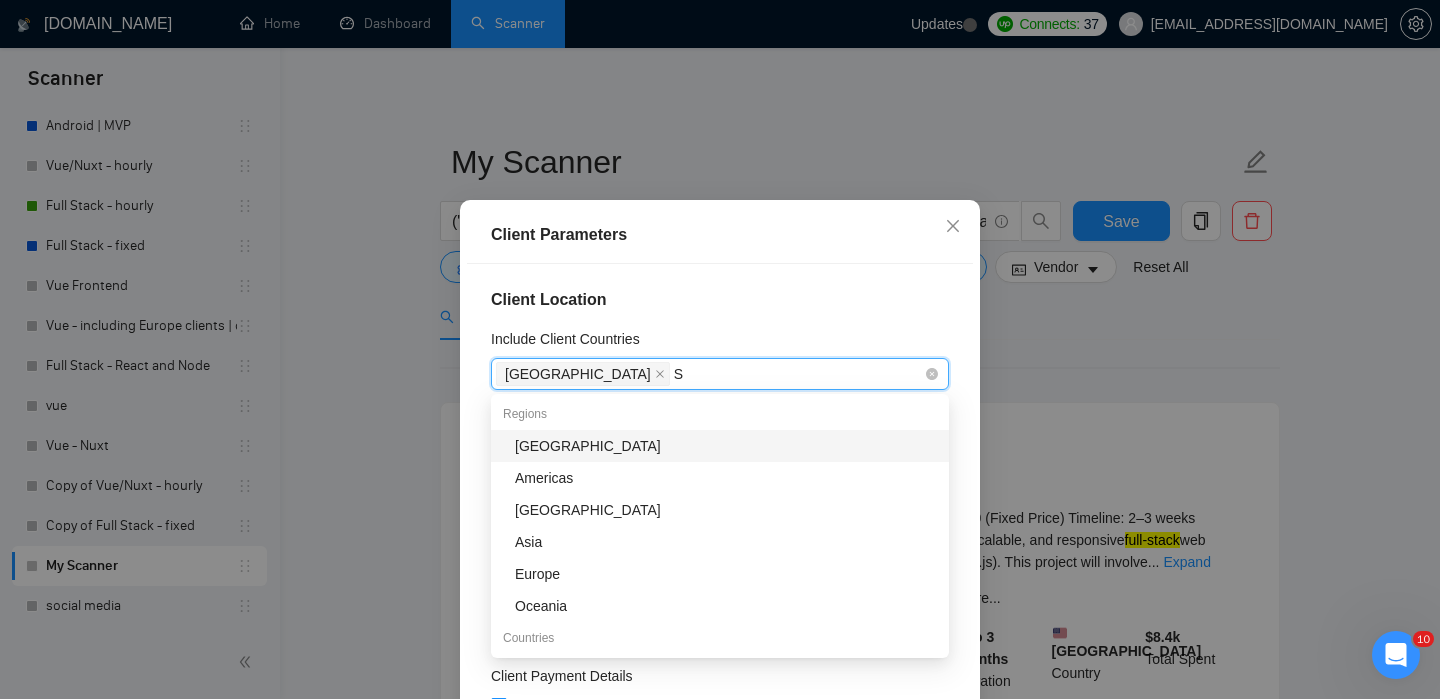 type on "SA" 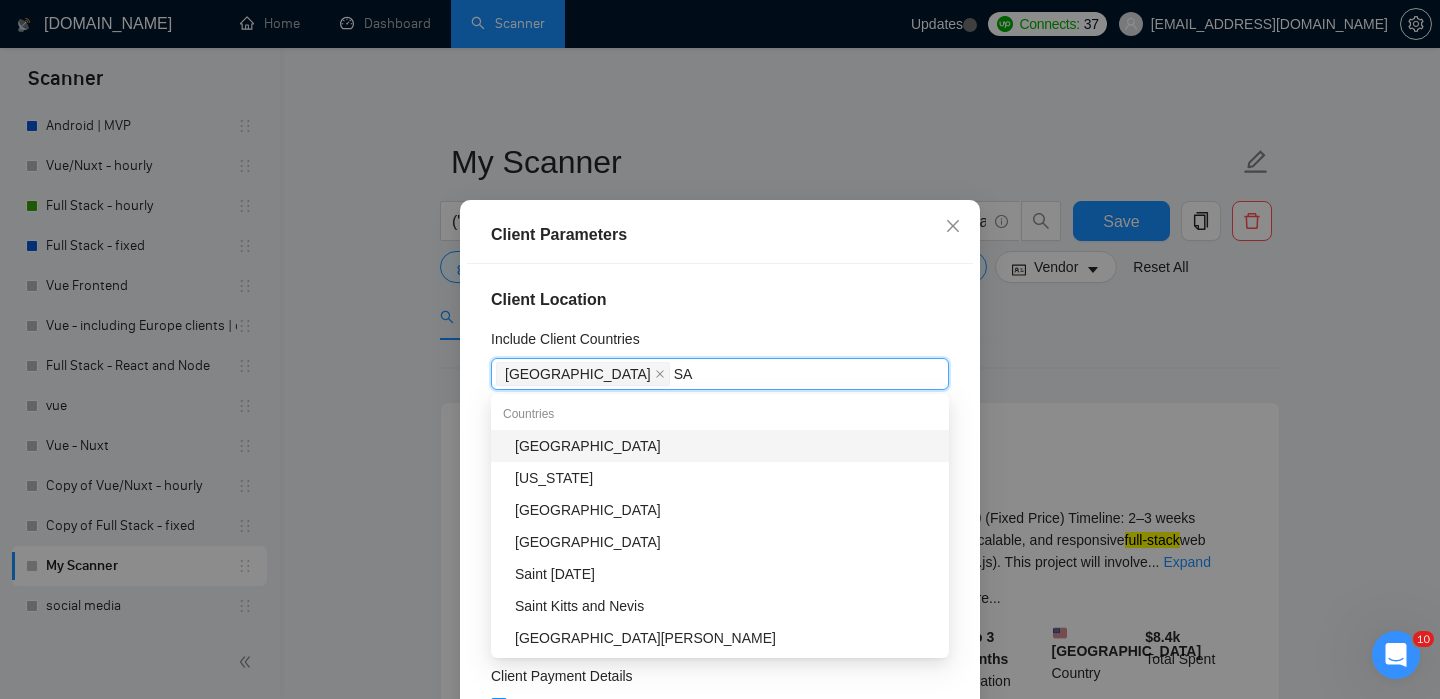 click on "Saudi Arabia" at bounding box center [726, 446] 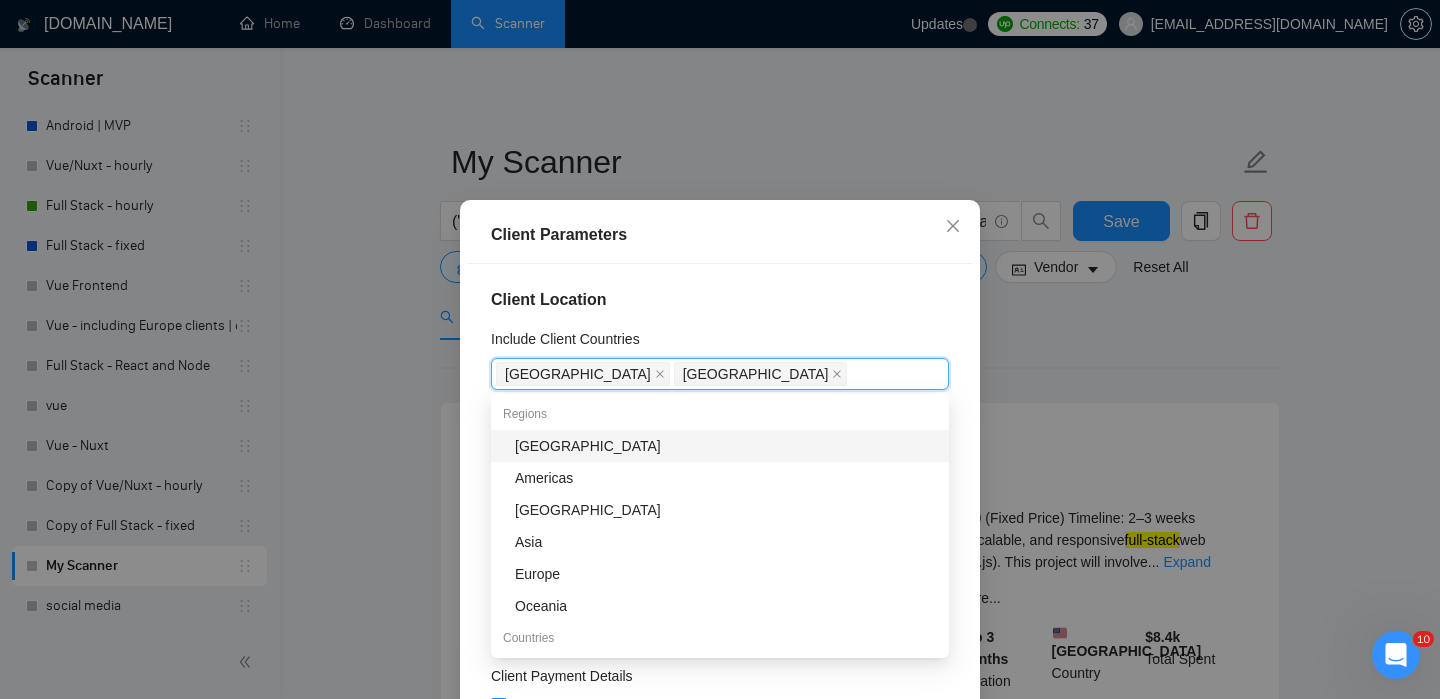 click on "Client Parameters Client Location Include Client Countries United States Saudi Arabia   Exclude Client Countries   Select Client Rating Client Min Average Feedback Include clients with no feedback Client Payment Details Payment Verified Hire Rate Stats   Client Total Spent $ Min - $ Max Client Hire Rate New   Any hire rate   Avg Hourly Rate Paid New $ Min - $ Max Include Clients without Sufficient History Client Profile Client Industry New   Any industry Client Company Size   Any company size Enterprise Clients New   Any clients Reset OK" at bounding box center [720, 349] 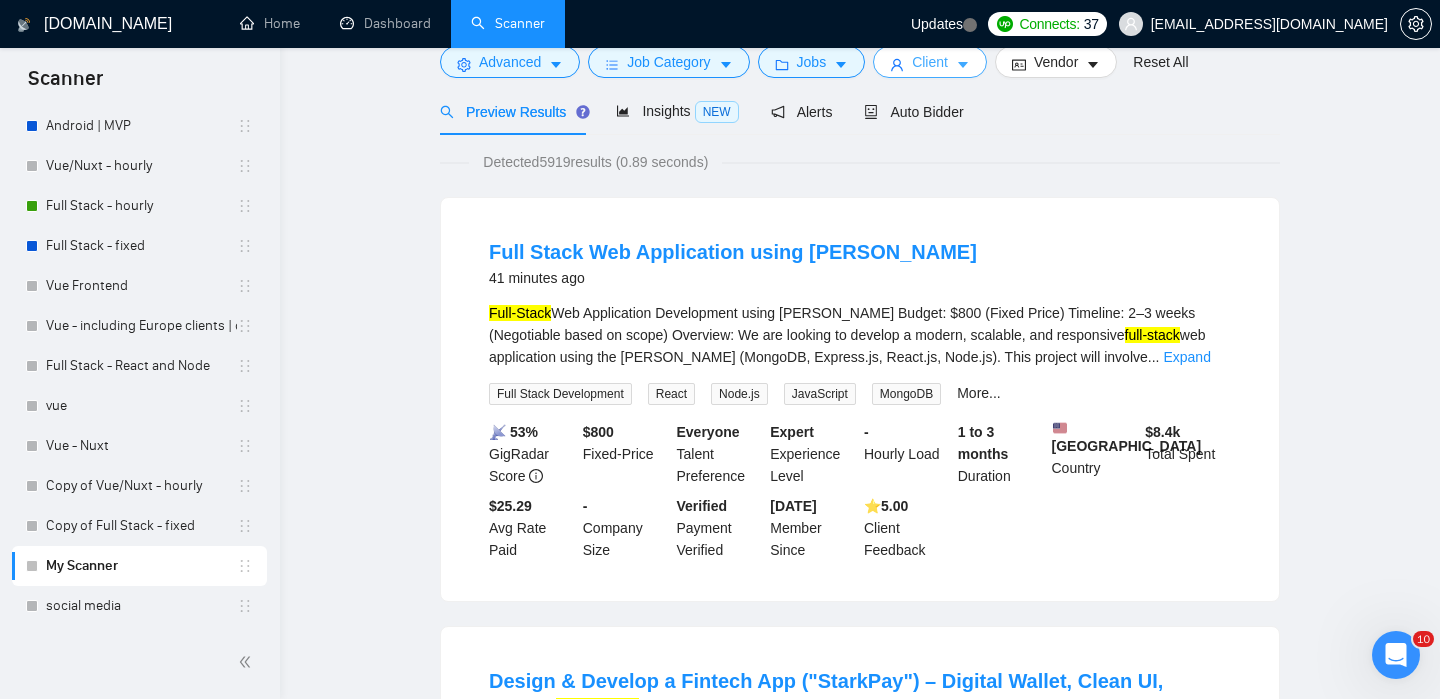 scroll, scrollTop: 0, scrollLeft: 0, axis: both 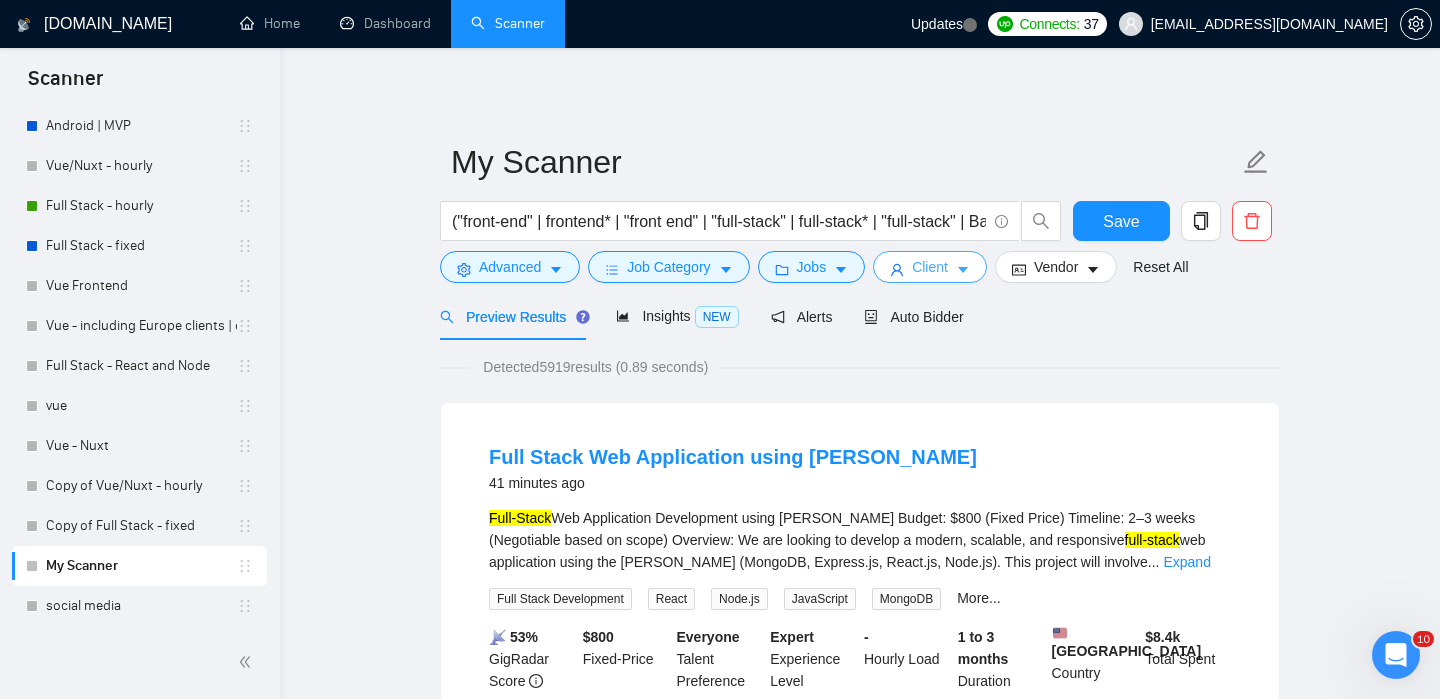 click on "Client" at bounding box center (930, 267) 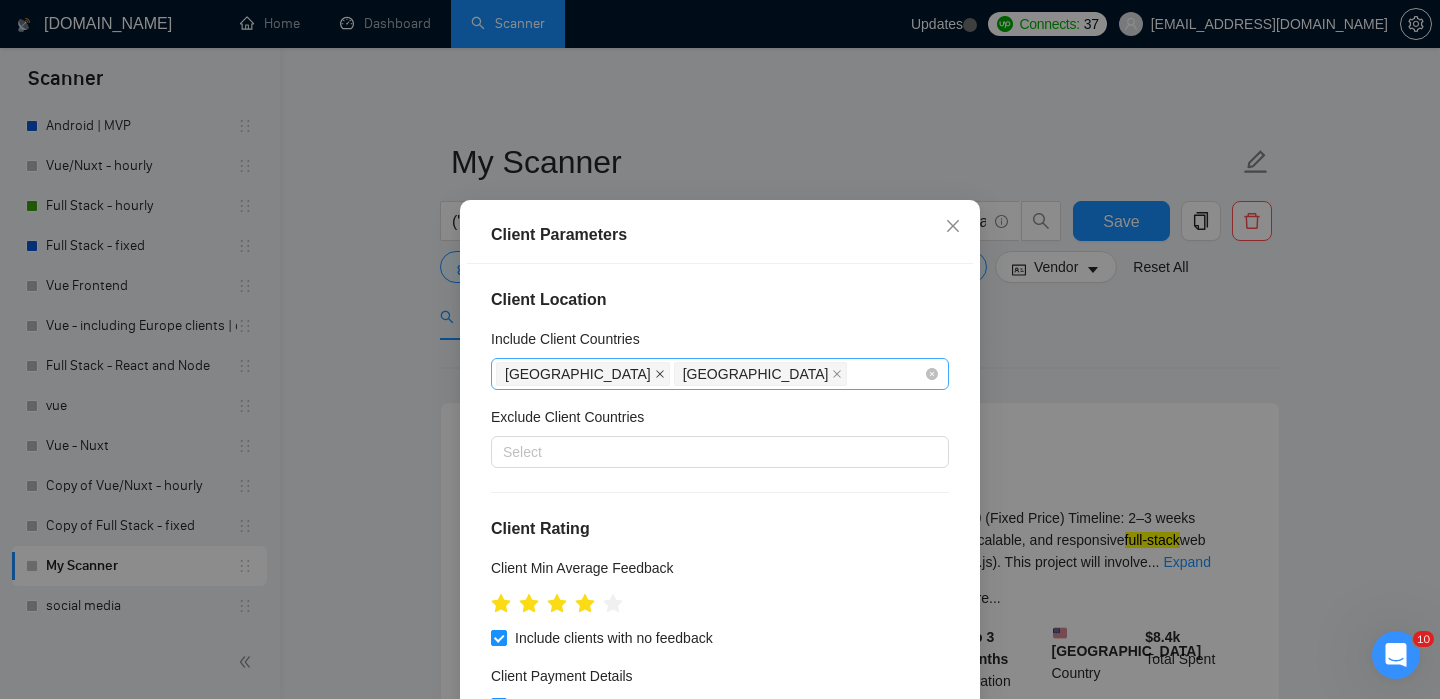 click 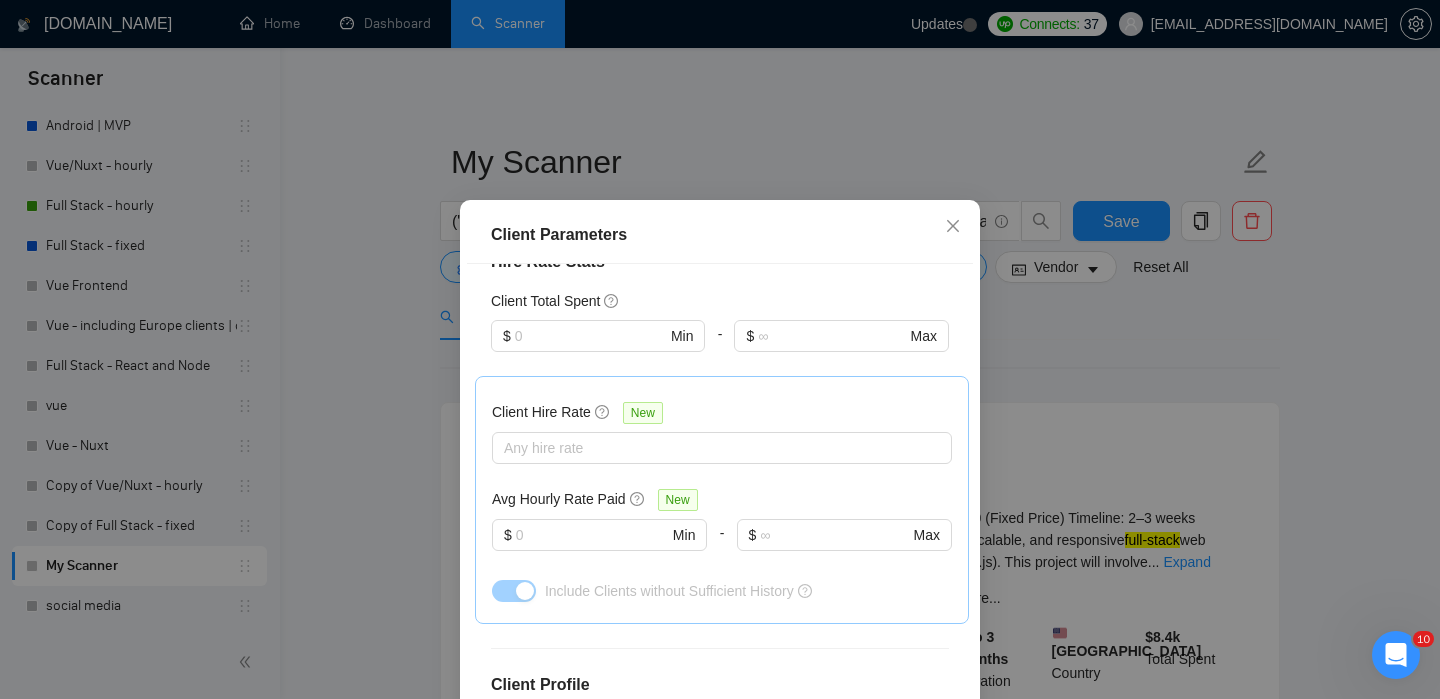 scroll, scrollTop: 757, scrollLeft: 0, axis: vertical 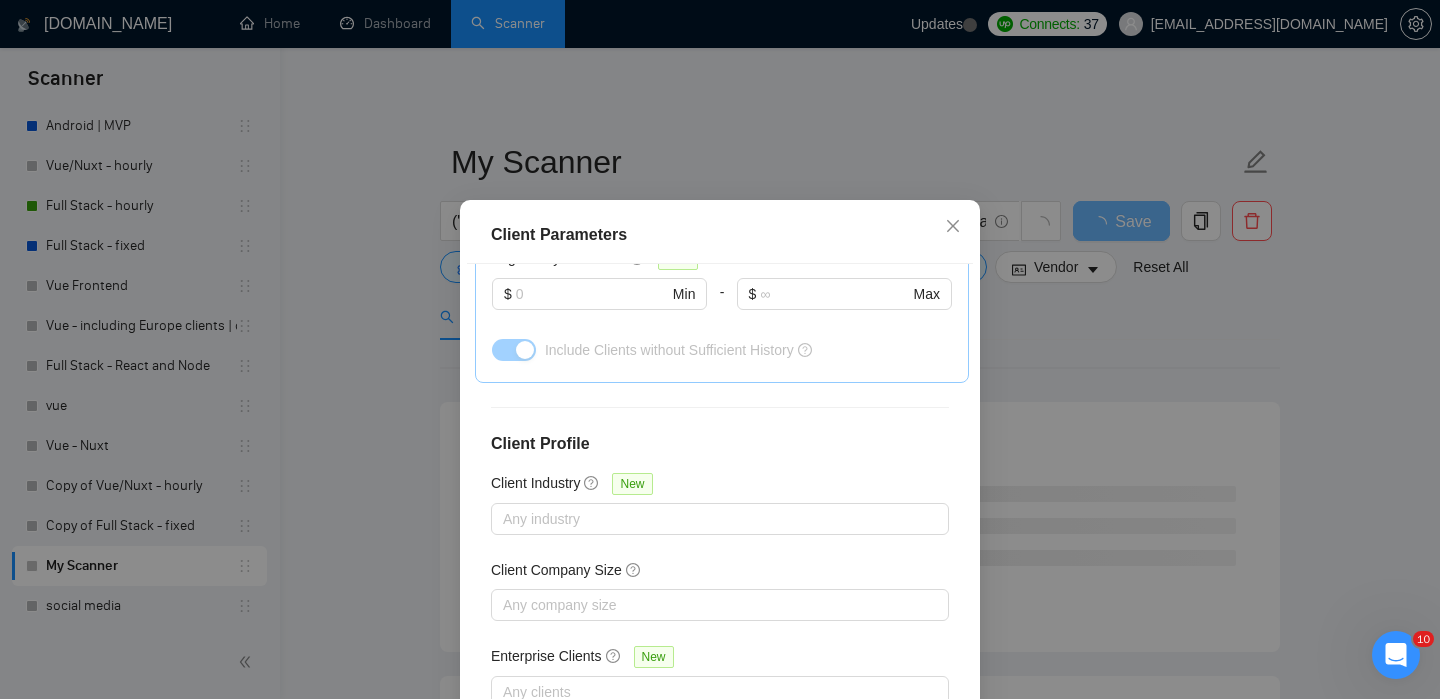 click on "Client Parameters Client Location Include Client Countries Saudi Arabia   Exclude Client Countries   Select Client Rating Client Min Average Feedback Include clients with no feedback Client Payment Details Payment Verified Hire Rate Stats   Client Total Spent $ Min - $ Max Client Hire Rate New   Any hire rate   Avg Hourly Rate Paid New $ Min - $ Max Include Clients without Sufficient History Client Profile Client Industry New   Any industry Client Company Size   Any company size Enterprise Clients New   Any clients Reset OK" at bounding box center [720, 349] 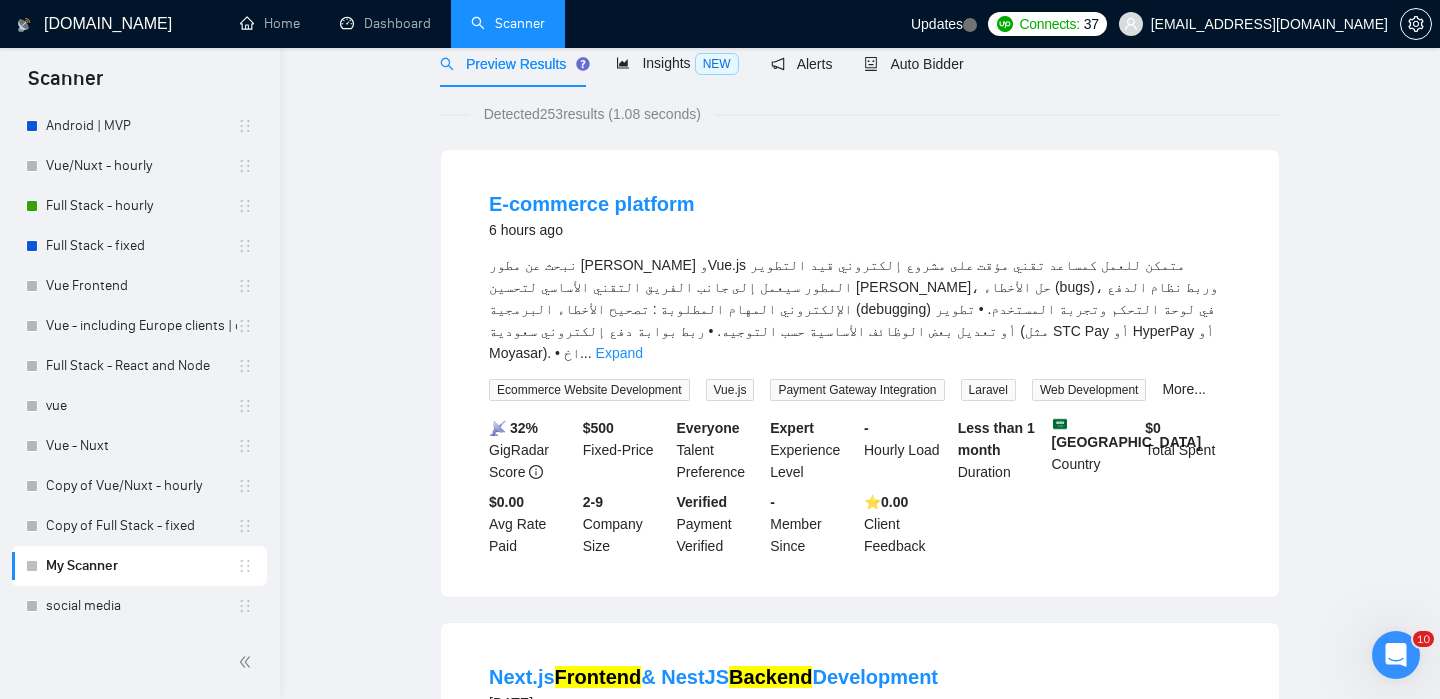scroll, scrollTop: 0, scrollLeft: 0, axis: both 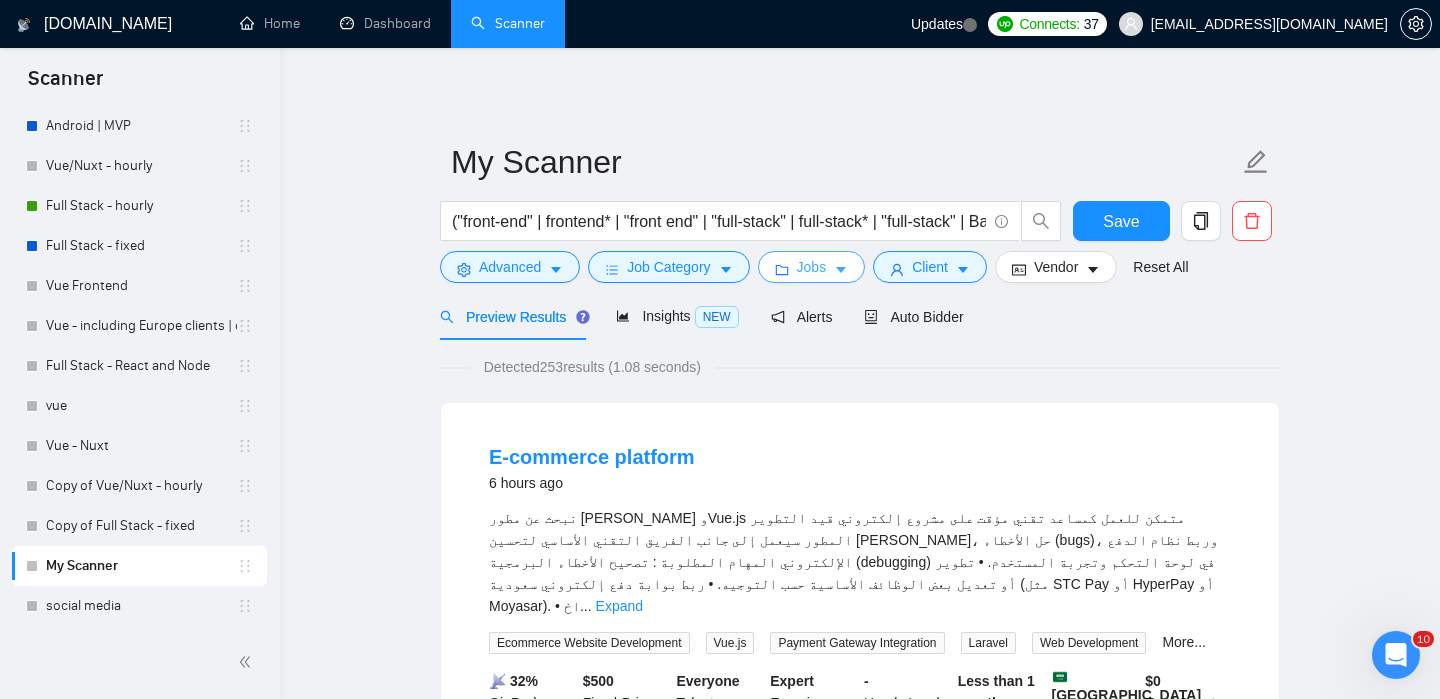 click on "Jobs" at bounding box center [812, 267] 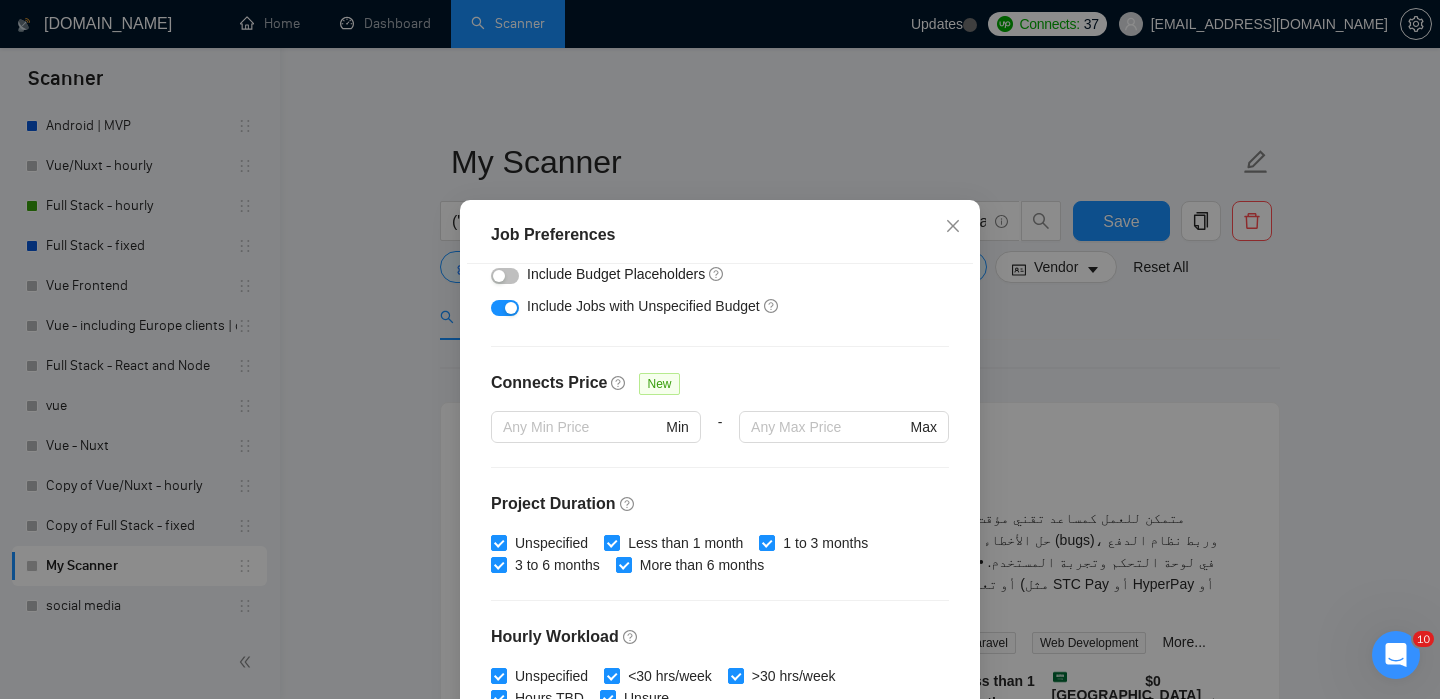 scroll, scrollTop: 0, scrollLeft: 0, axis: both 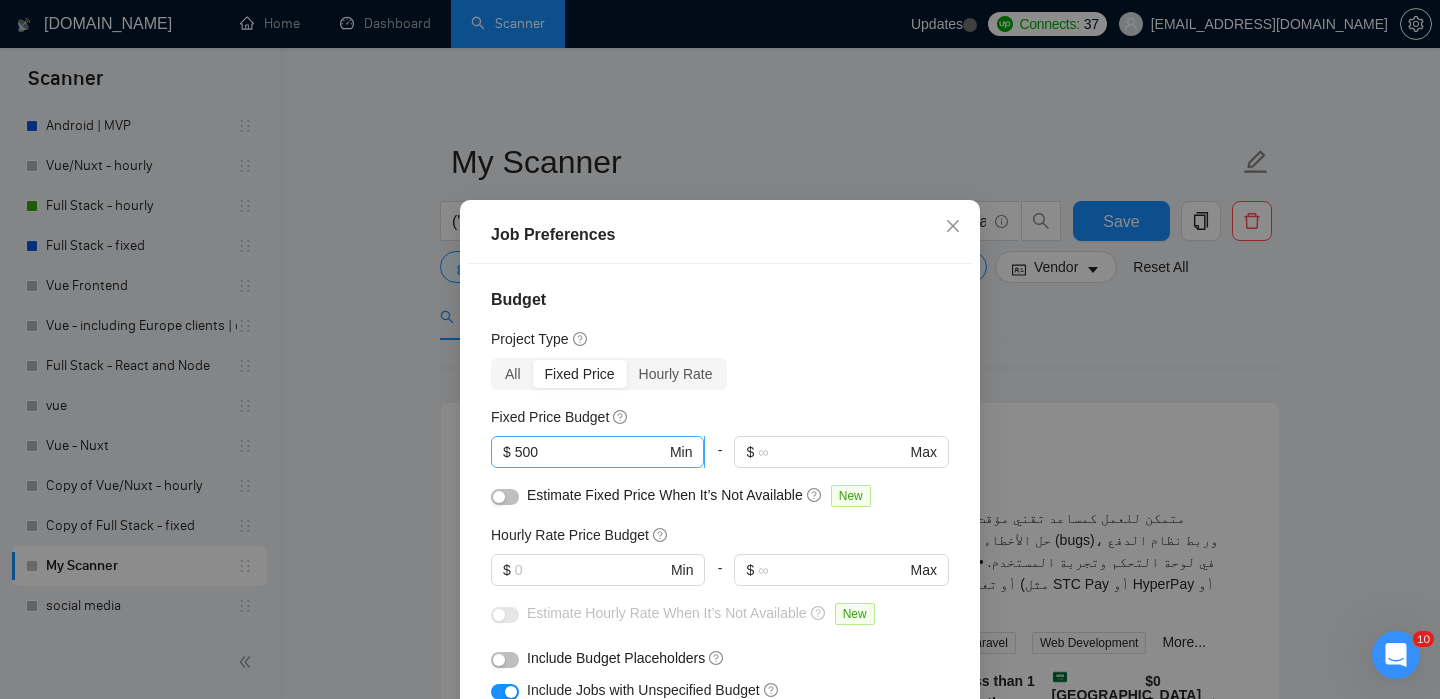 click on "500" at bounding box center [590, 452] 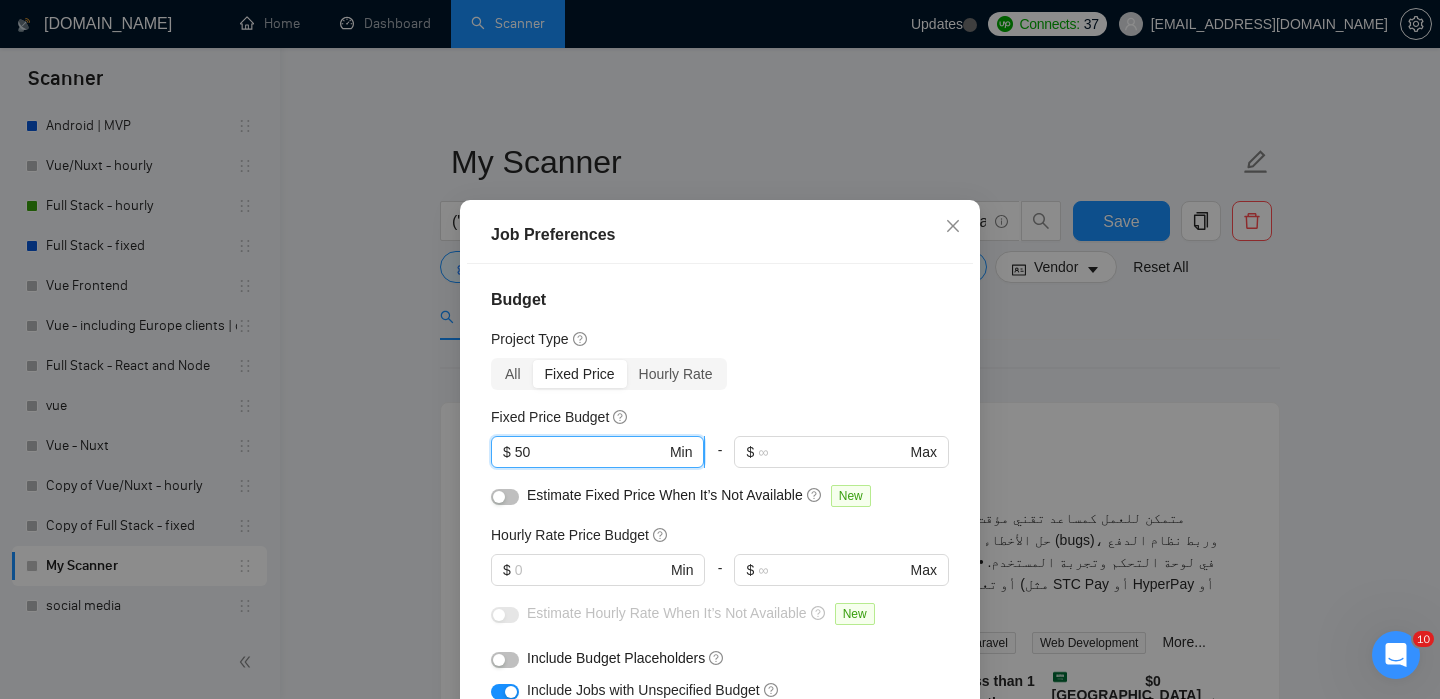 type on "5" 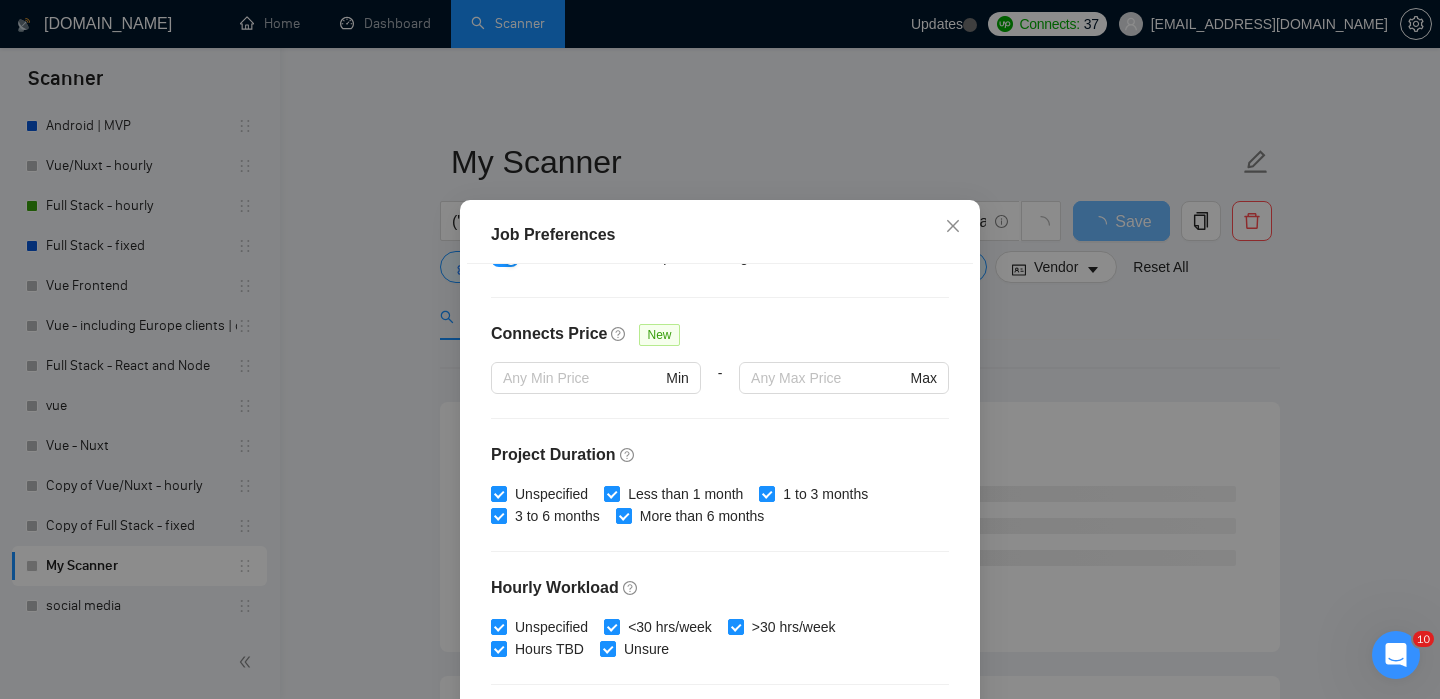 scroll, scrollTop: 535, scrollLeft: 0, axis: vertical 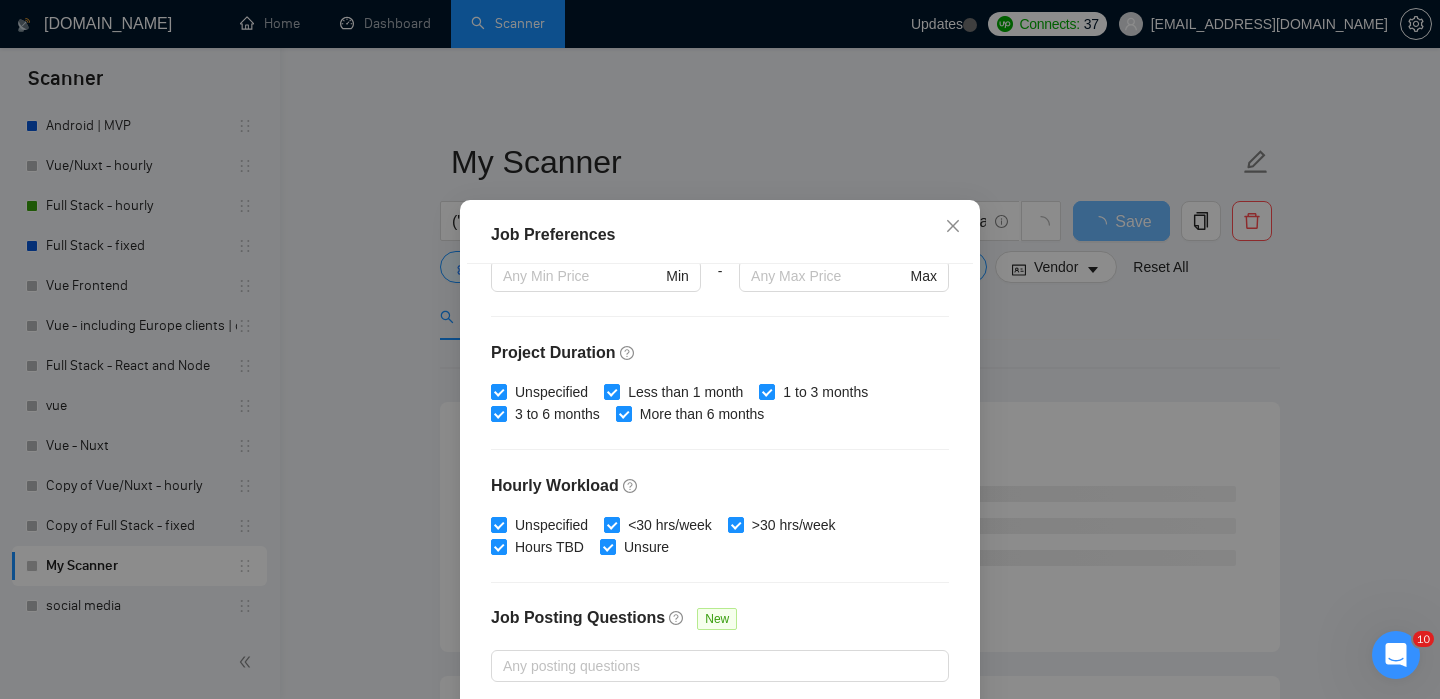 type on "2000" 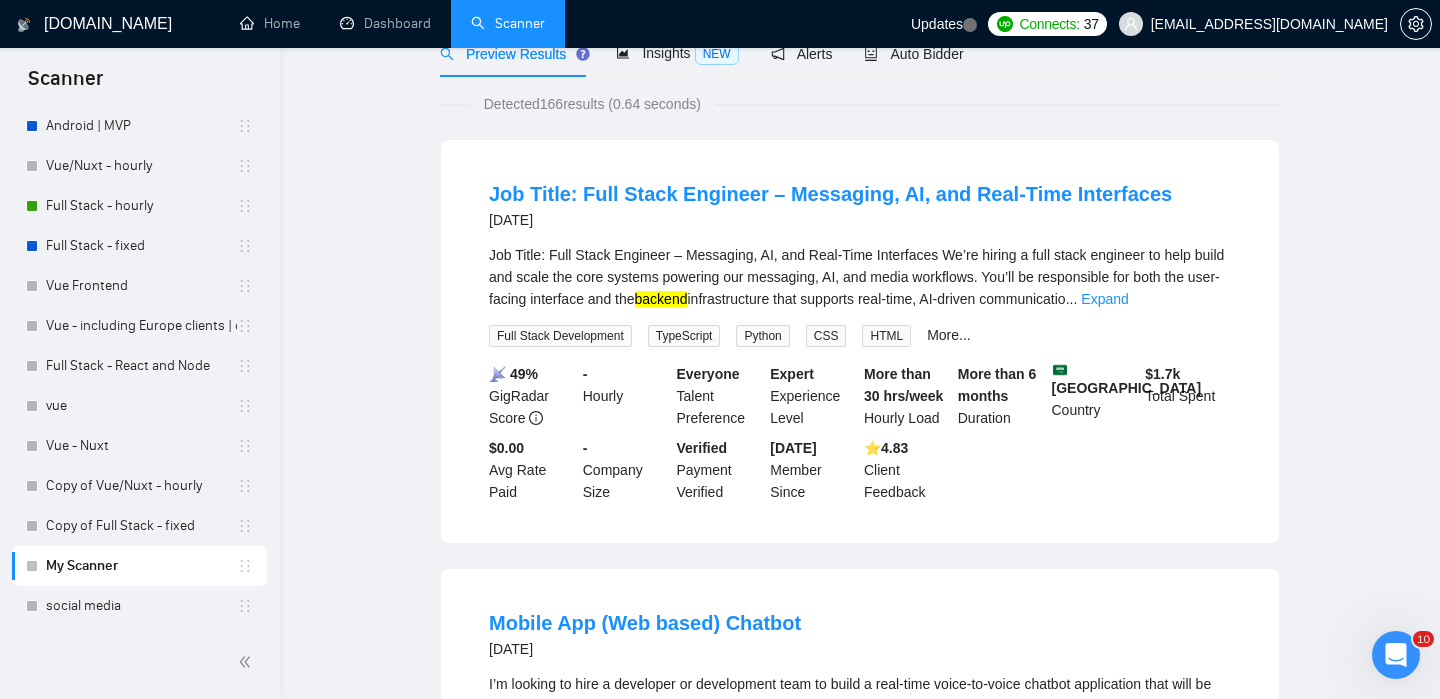 scroll, scrollTop: 0, scrollLeft: 0, axis: both 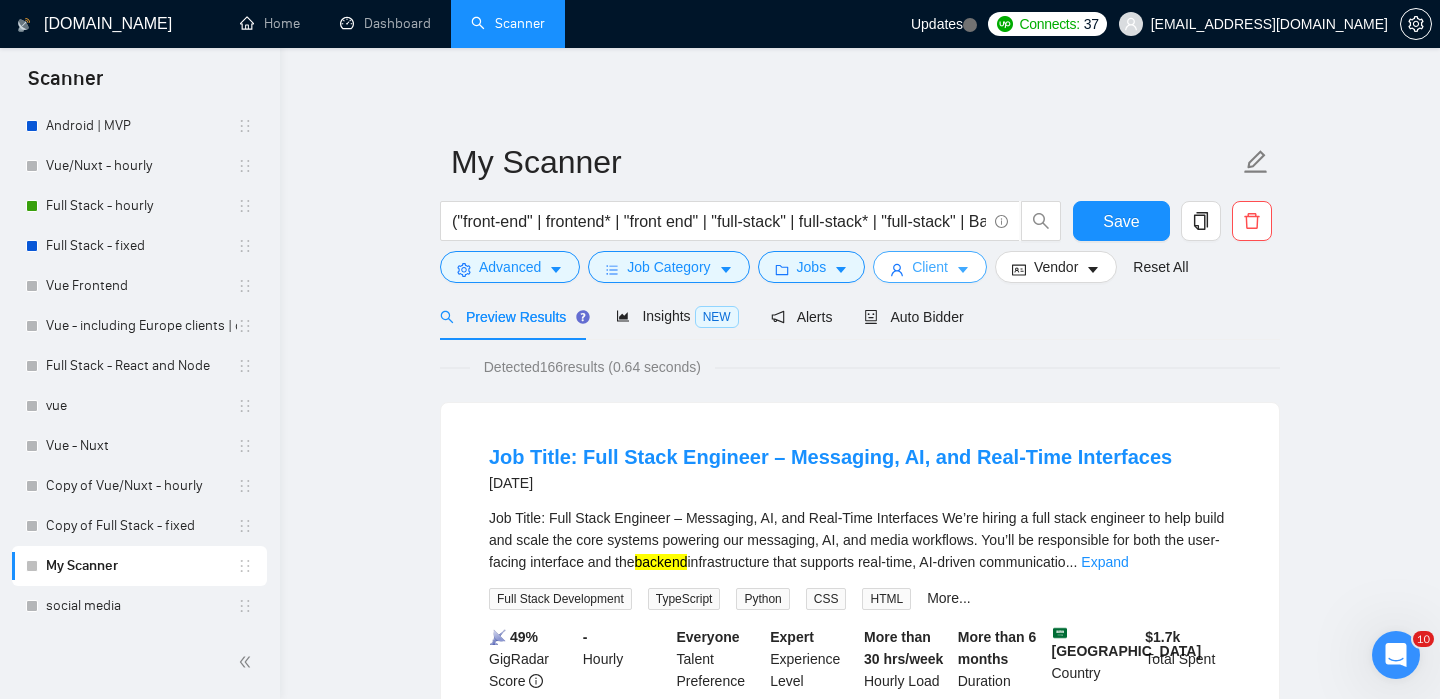 click at bounding box center (963, 269) 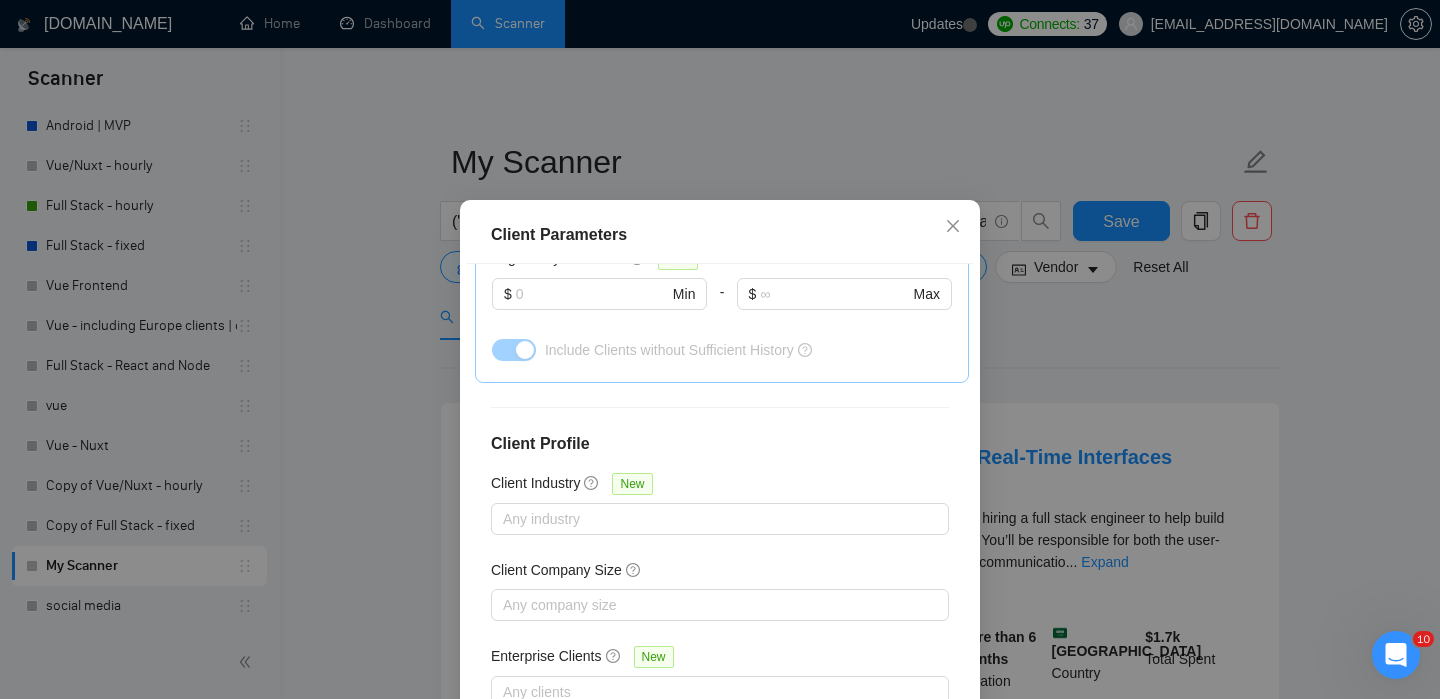 scroll, scrollTop: 0, scrollLeft: 0, axis: both 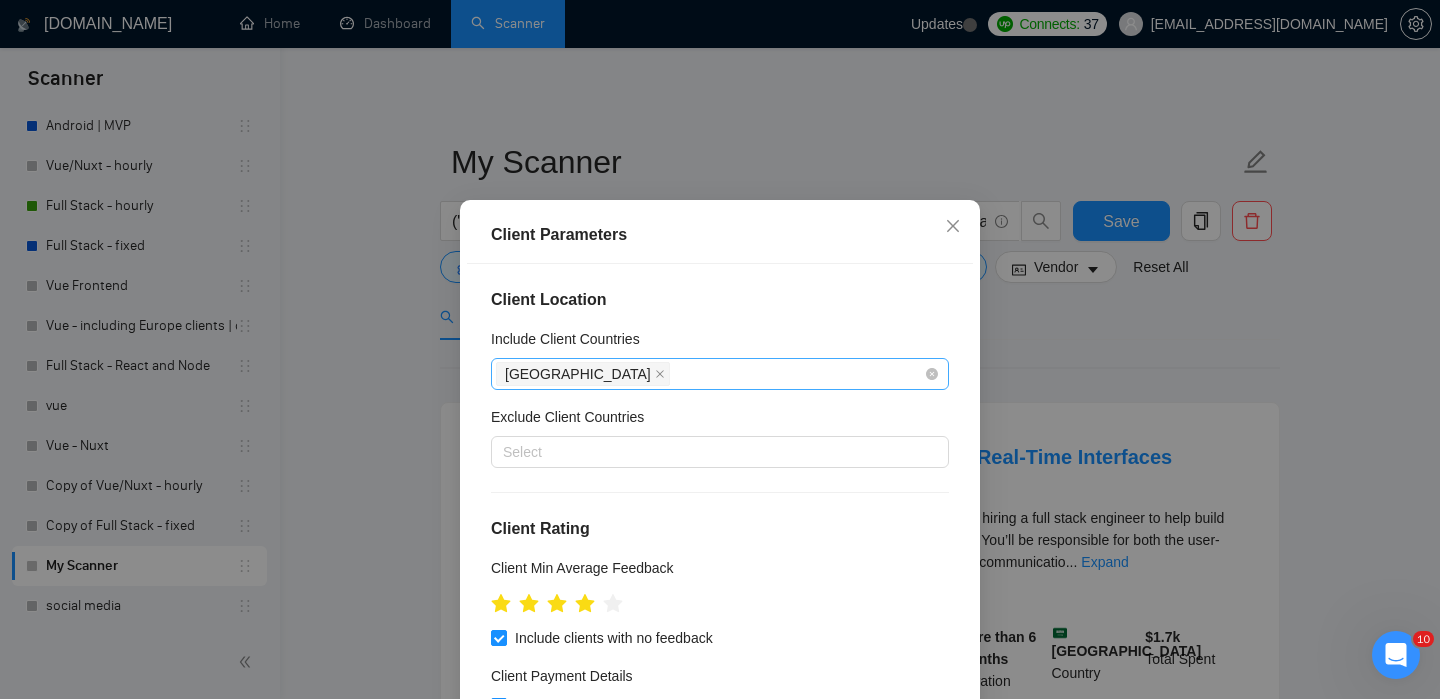 click on "Client Parameters Client Location Include Client Countries Saudi Arabia   Exclude Client Countries   Select Client Rating Client Min Average Feedback Include clients with no feedback Client Payment Details Payment Verified Hire Rate Stats   Client Total Spent $ Min - $ Max Client Hire Rate New   Any hire rate   Avg Hourly Rate Paid New $ Min - $ Max Include Clients without Sufficient History Client Profile Client Industry New   Any industry Client Company Size   Any company size Enterprise Clients New   Any clients Reset OK" at bounding box center (720, 349) 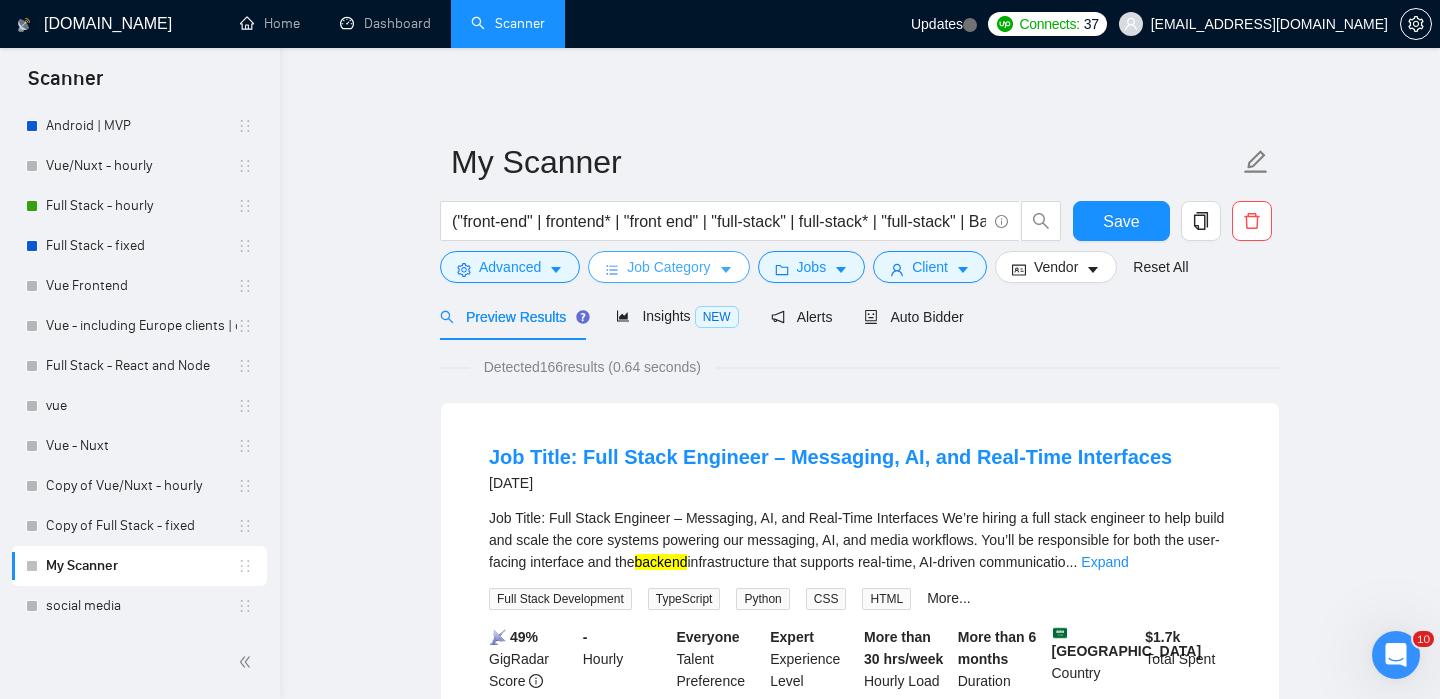 click on "Job Category" at bounding box center (668, 267) 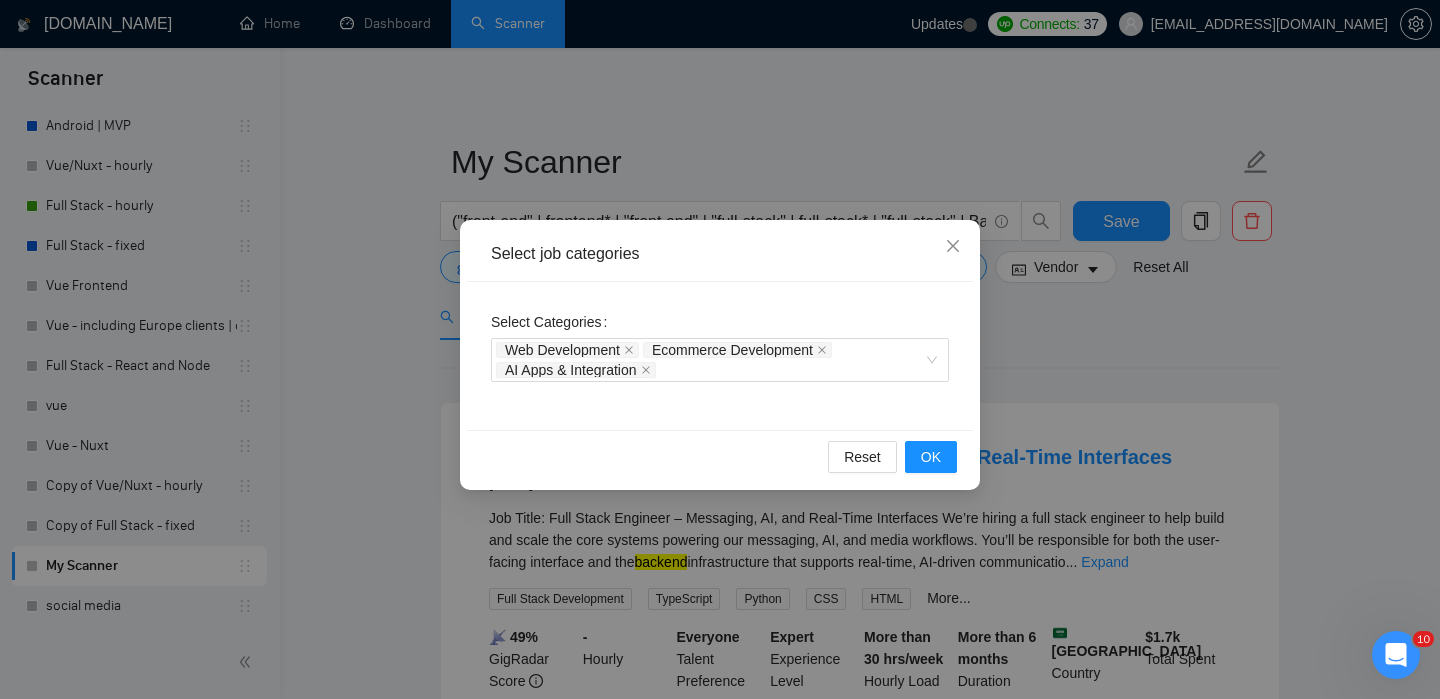 click on "Select job categories Select Categories Web Development Ecommerce Development AI Apps & Integration   Reset OK" at bounding box center [720, 349] 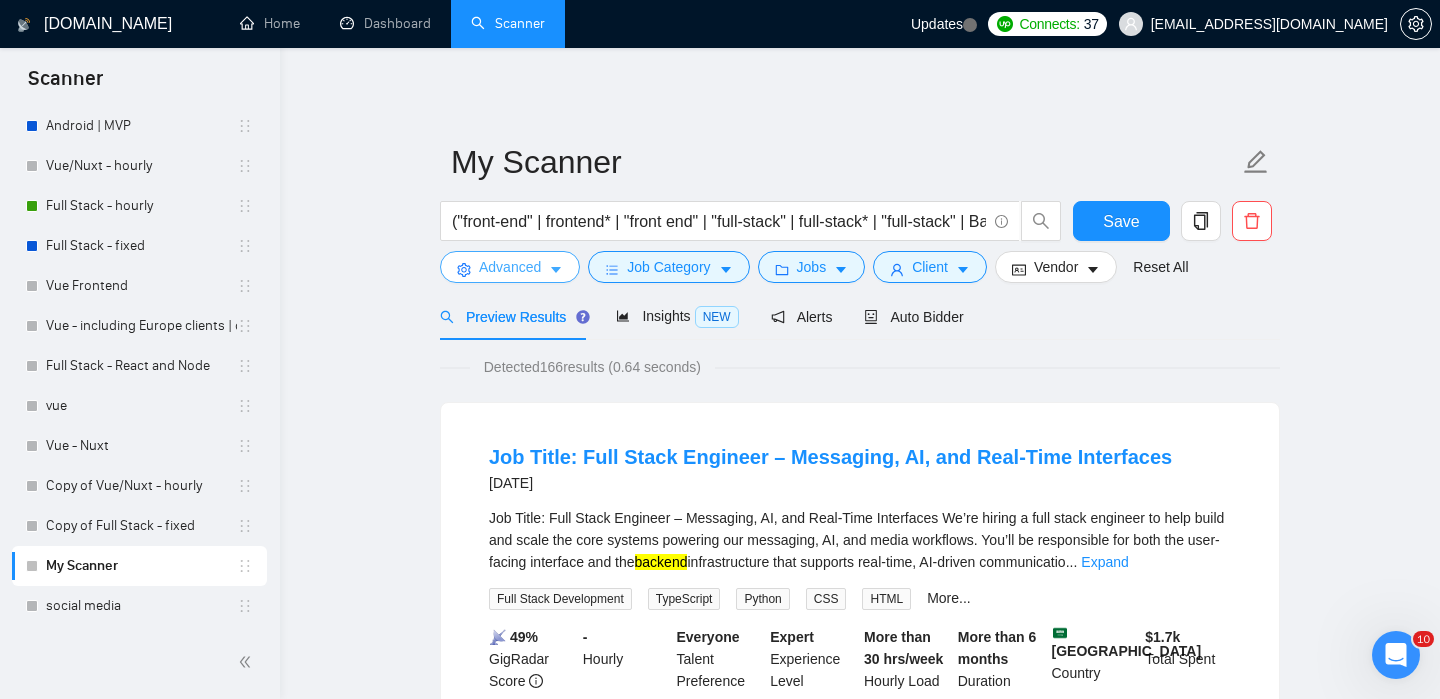 click on "Advanced" at bounding box center (510, 267) 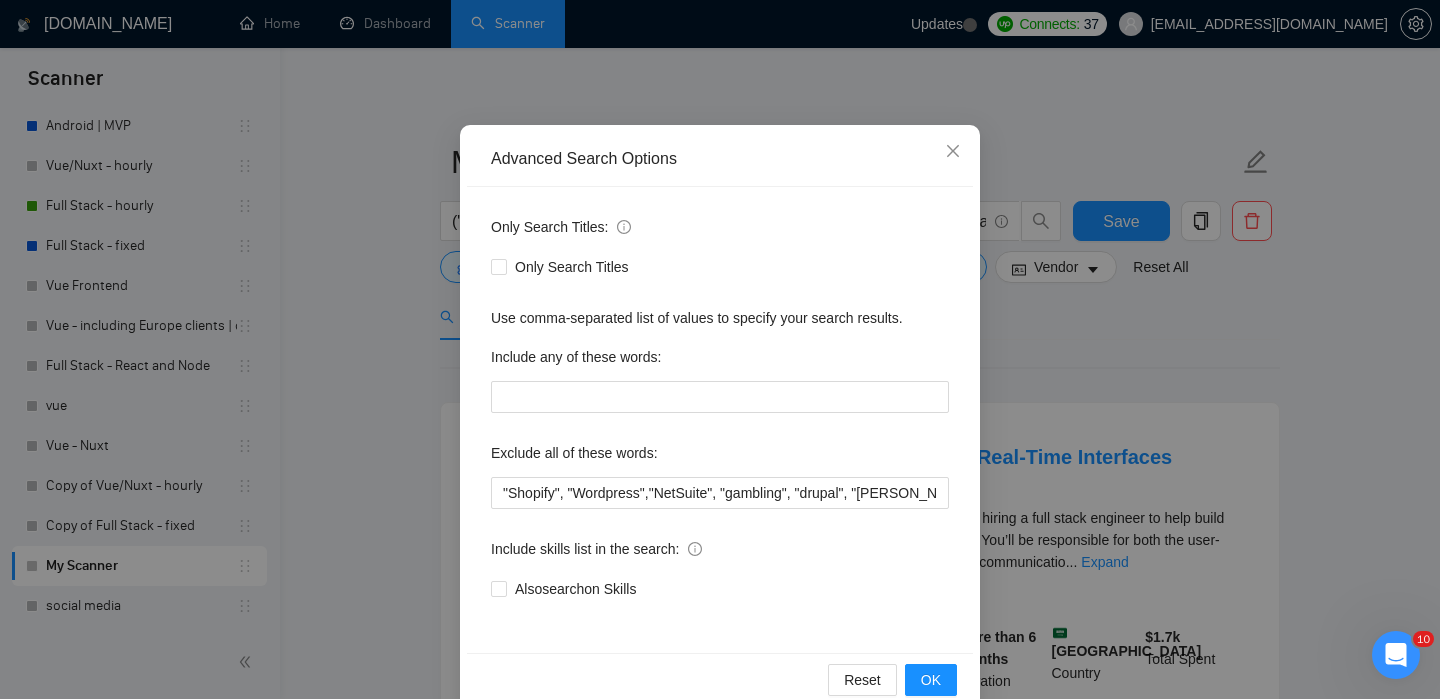 scroll, scrollTop: 105, scrollLeft: 0, axis: vertical 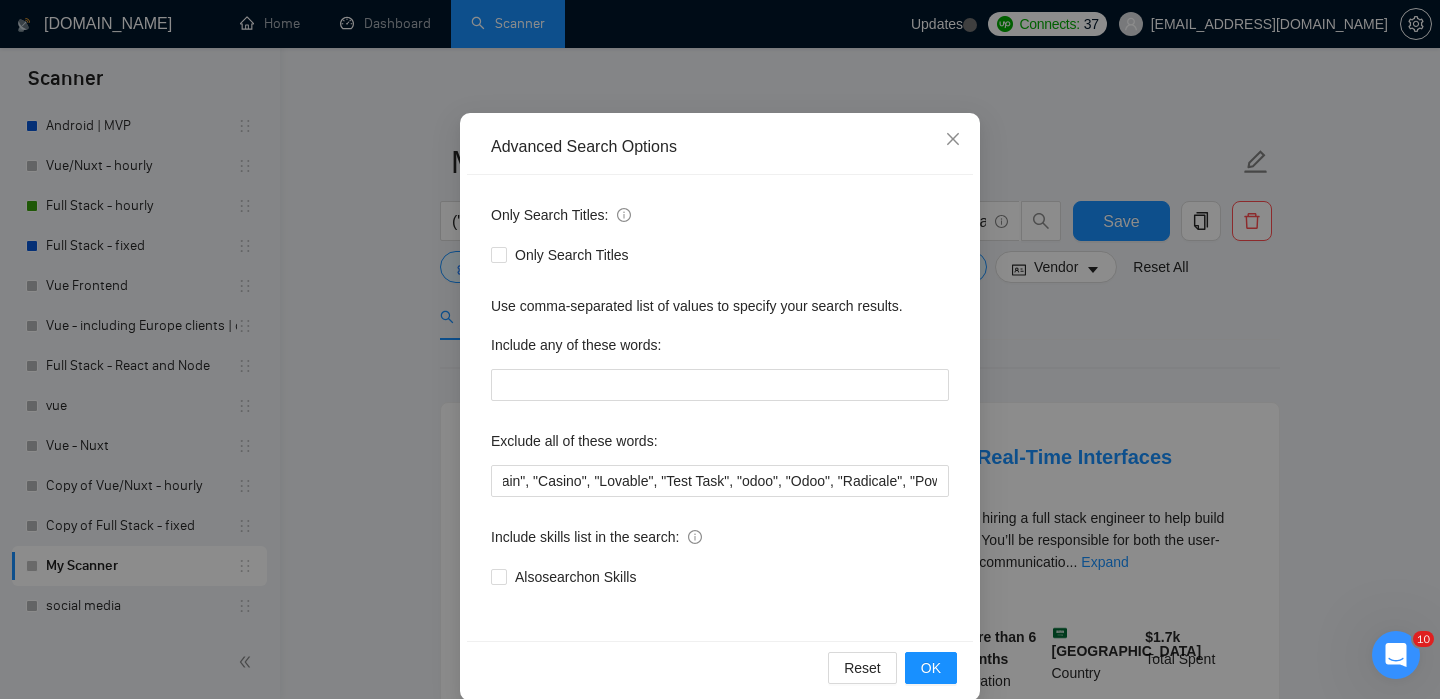 click on "Advanced Search Options Only Search Titles:   Only Search Titles Use comma-separated list of values to specify your search results. Include any of these words: Exclude all of these words: "Shopify", "Wordpress","NetSuite", "gambling", "drupal", "gamble", "betting", "iot", "dating", "blockchain", "Casino", "Lovable", "Test Task", "odoo", "Odoo", "Radicale", "Power BI", "Tableau", "Go High Level", "GO high level", "GHL", "Data Engineer", "Pandas", "scraping", Make*, make*, "1099", "Bubble", "Airtable", "Webflow", "Replit", C#*, .Net*, "Java", Chrome* , Shopify*, n8n* Include skills list in the search:   Also  search  on Skills Reset OK" at bounding box center [720, 349] 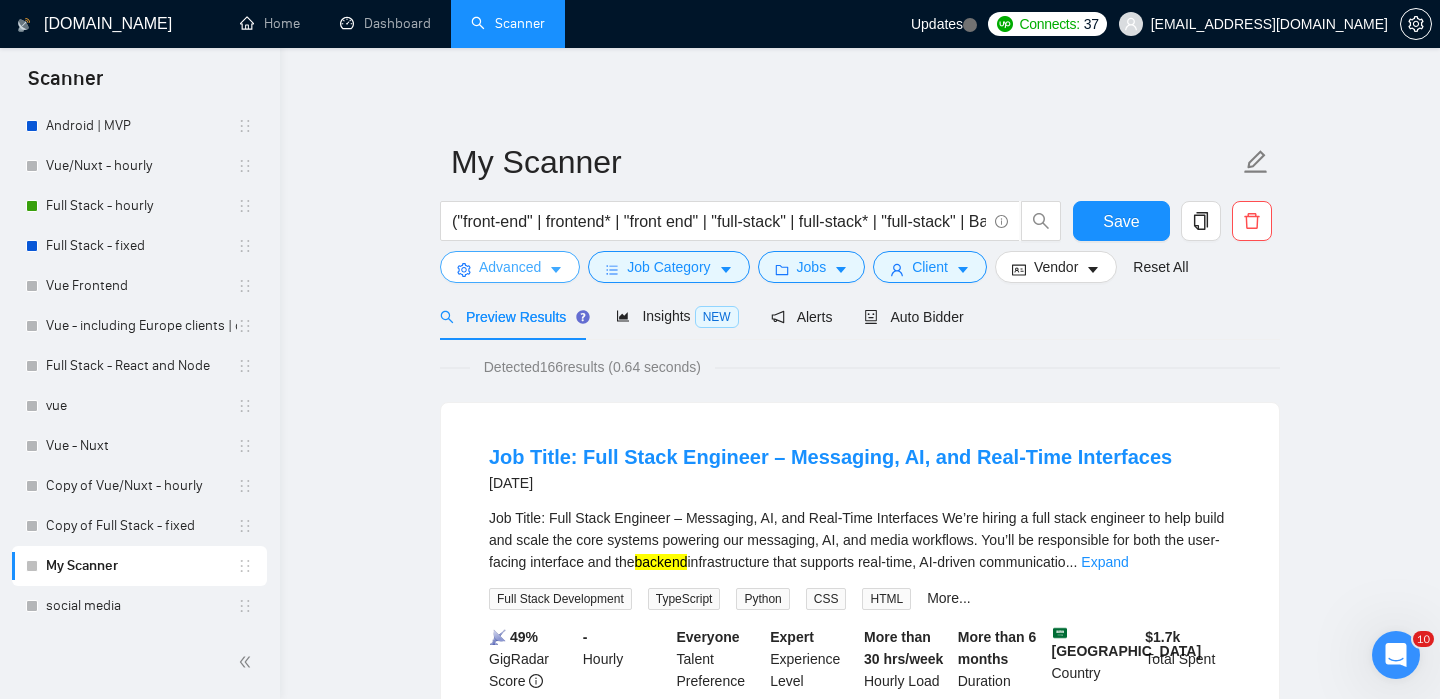 scroll, scrollTop: 0, scrollLeft: 0, axis: both 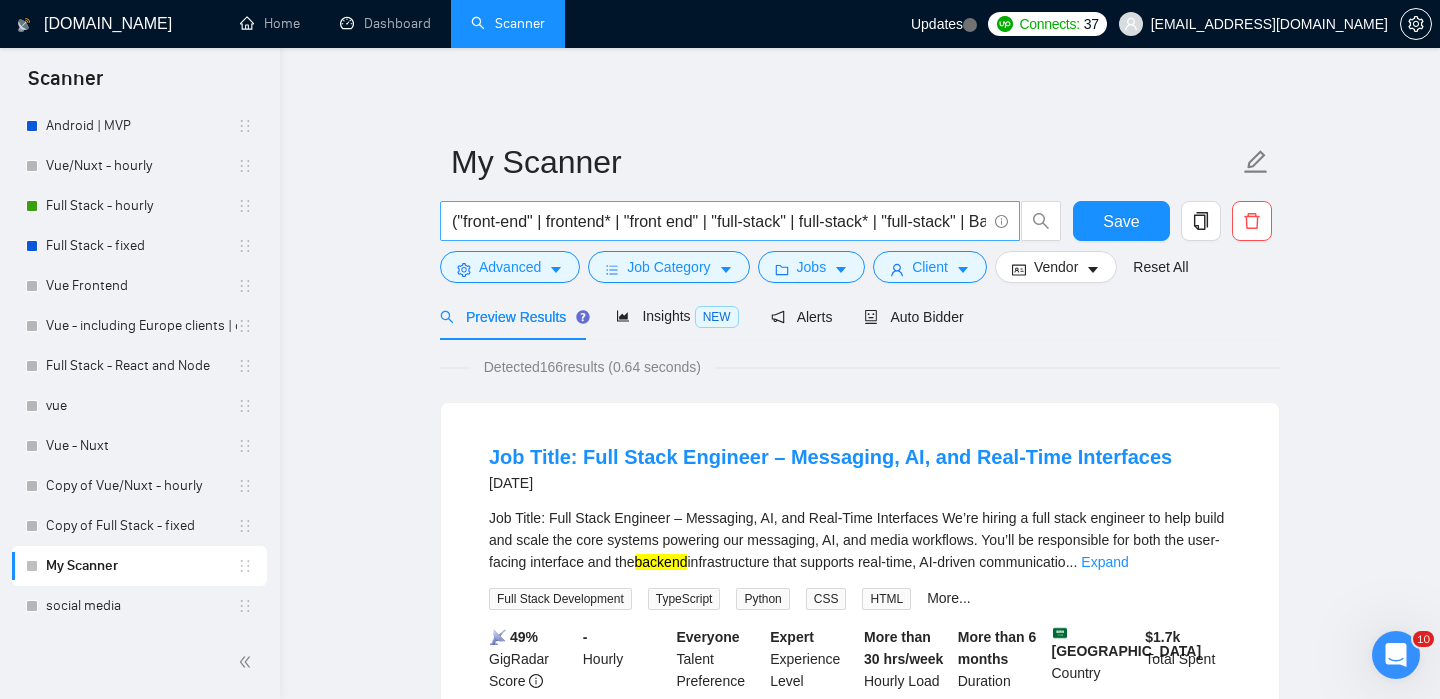 click on "("front-end" | frontend* | "front end" | "full-stack" | full-stack* | "full-stack" | Backend* | "Back-end" | "Back - end" | "Back end" | "AI Developer" )" at bounding box center (719, 221) 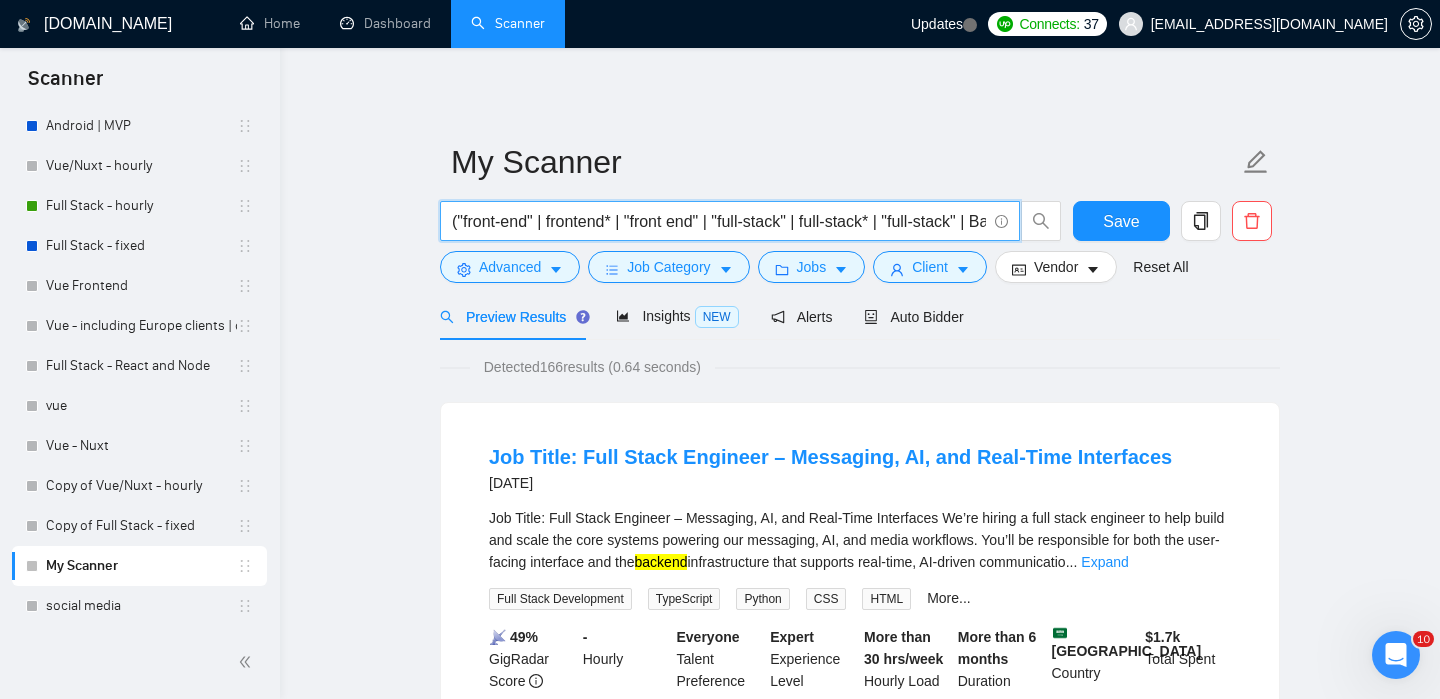 click on "("front-end" | frontend* | "front end" | "full-stack" | full-stack* | "full-stack" | Backend* | "Back-end" | "Back - end" | "Back end" | "AI Developer" )" at bounding box center (719, 221) 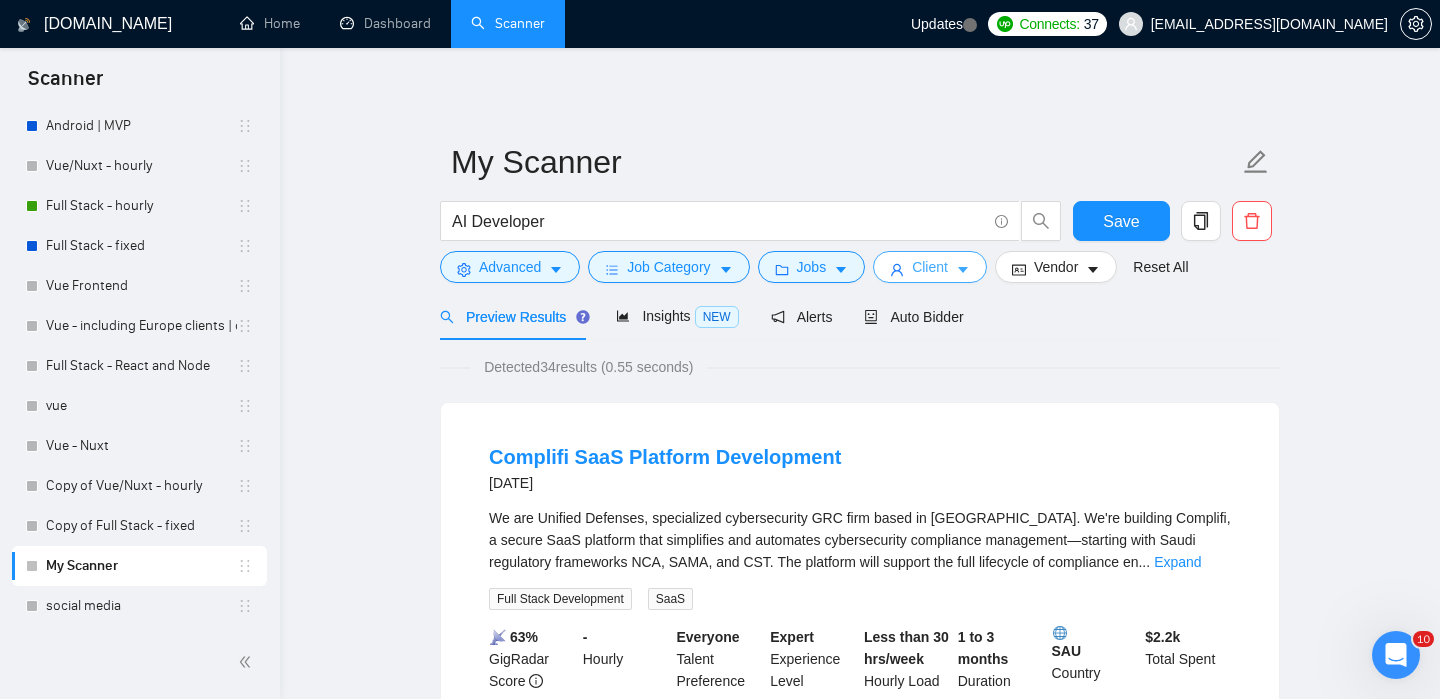 click on "Client" at bounding box center (930, 267) 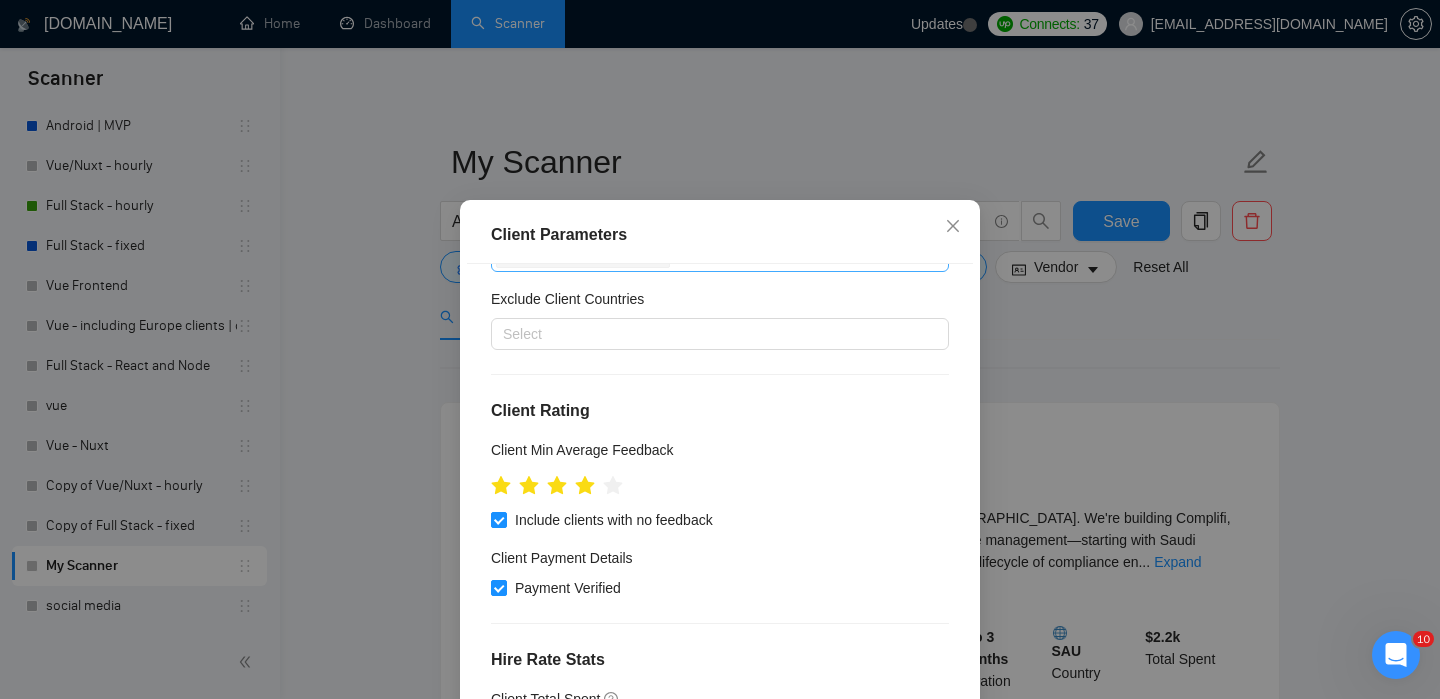scroll, scrollTop: 137, scrollLeft: 0, axis: vertical 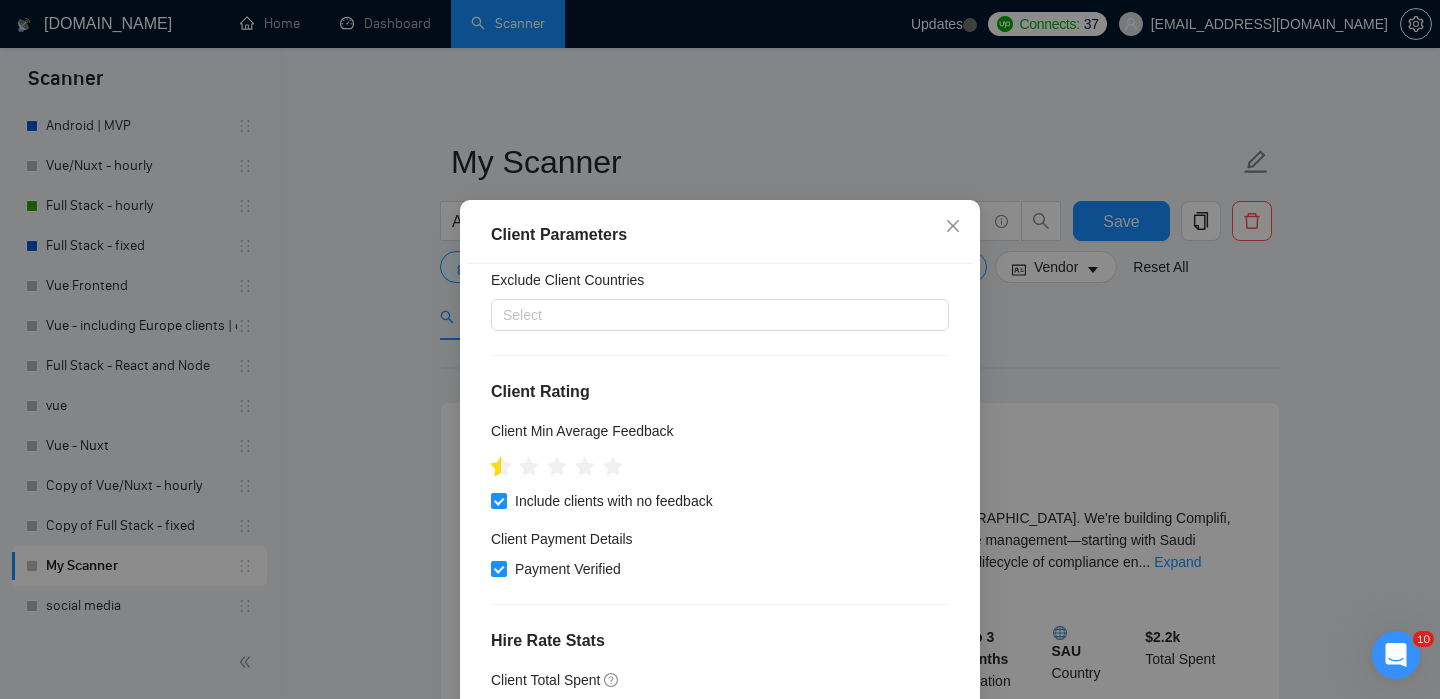 click 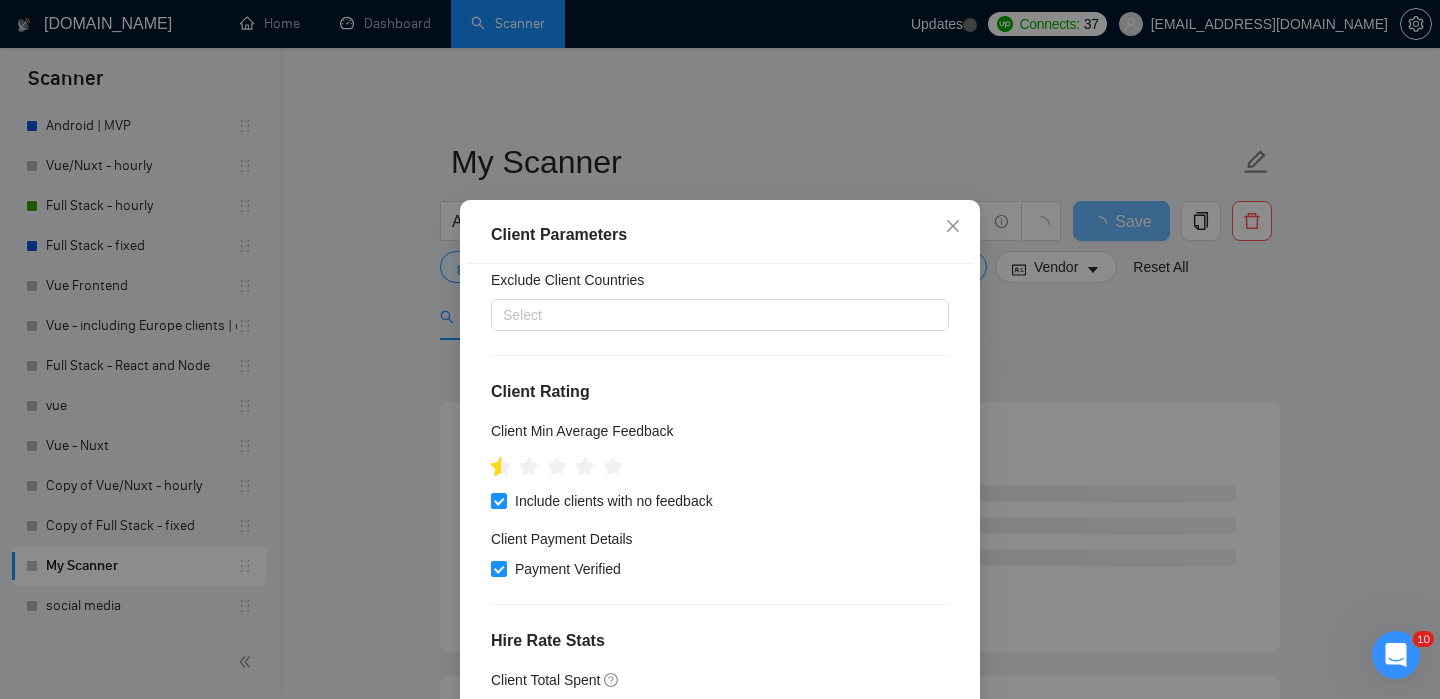 click 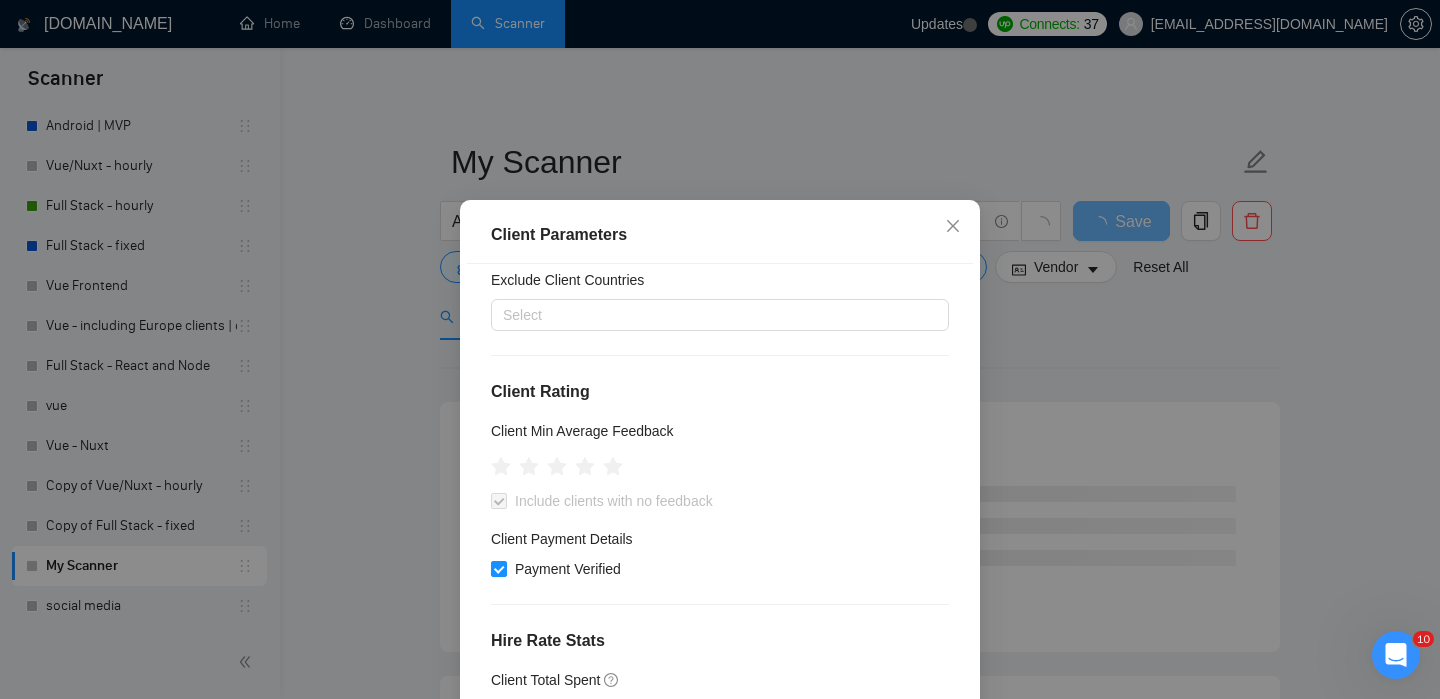 click on "Client Parameters Client Location Include Client Countries Saudi Arabia   Exclude Client Countries   Select Client Rating Client Min Average Feedback Include clients with no feedback Client Payment Details Payment Verified Hire Rate Stats   Client Total Spent $ Min - $ Max Client Hire Rate New   Any hire rate   Avg Hourly Rate Paid New $ Min - $ Max Include Clients without Sufficient History Client Profile Client Industry New   Any industry Client Company Size   Any company size Enterprise Clients New   Any clients Reset OK" at bounding box center [720, 349] 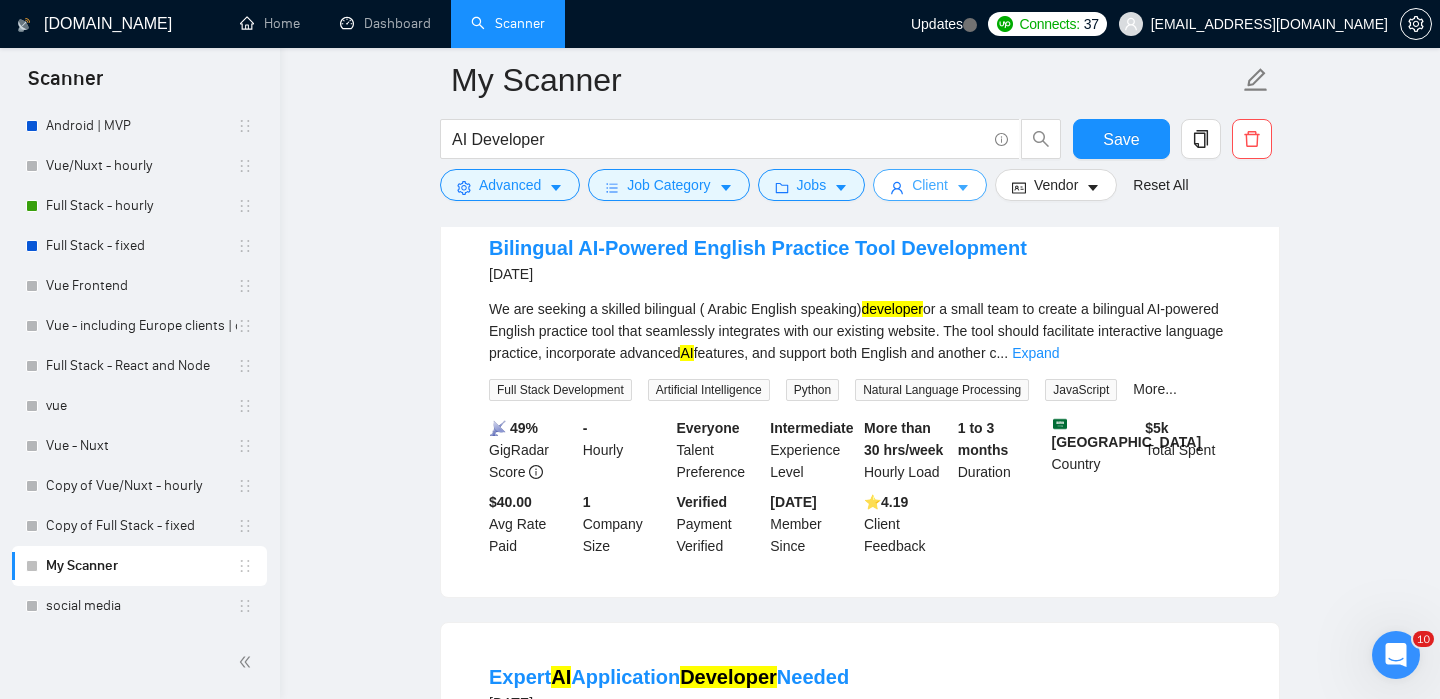 scroll, scrollTop: 0, scrollLeft: 0, axis: both 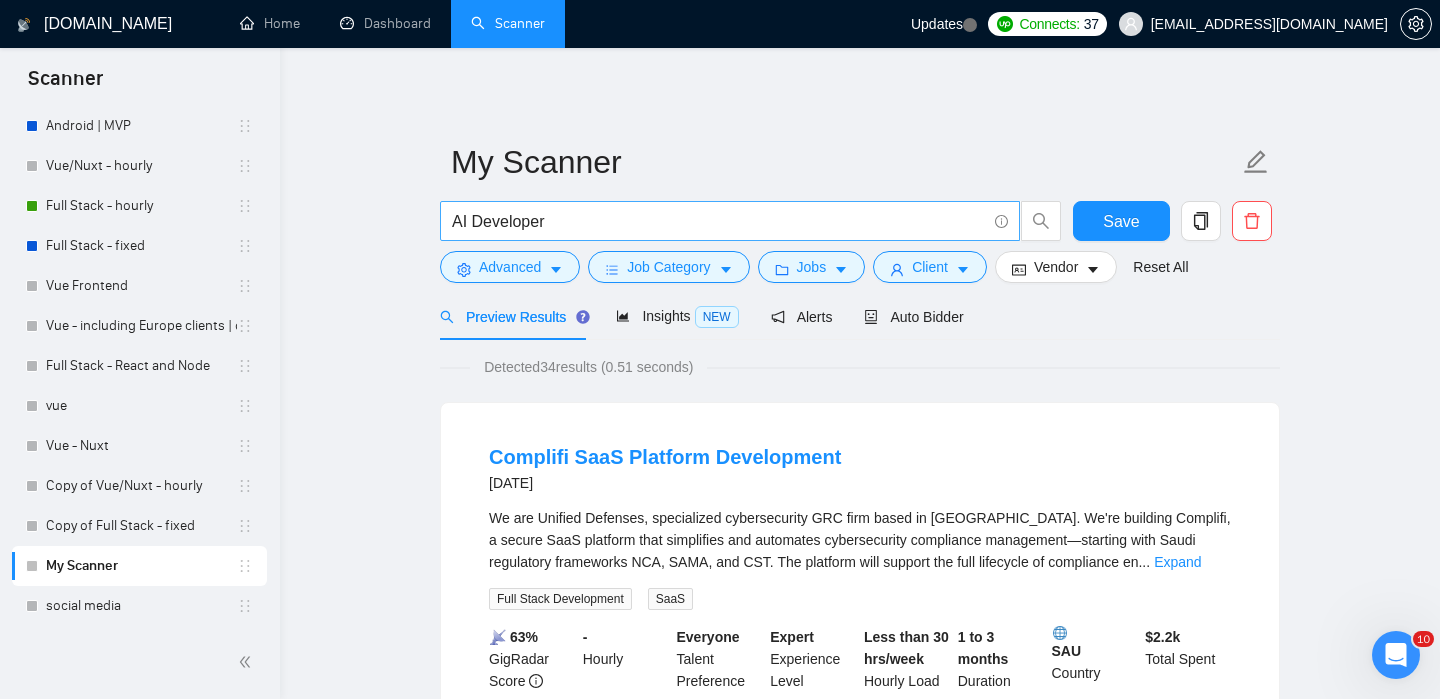 click on "AI Developer" at bounding box center [719, 221] 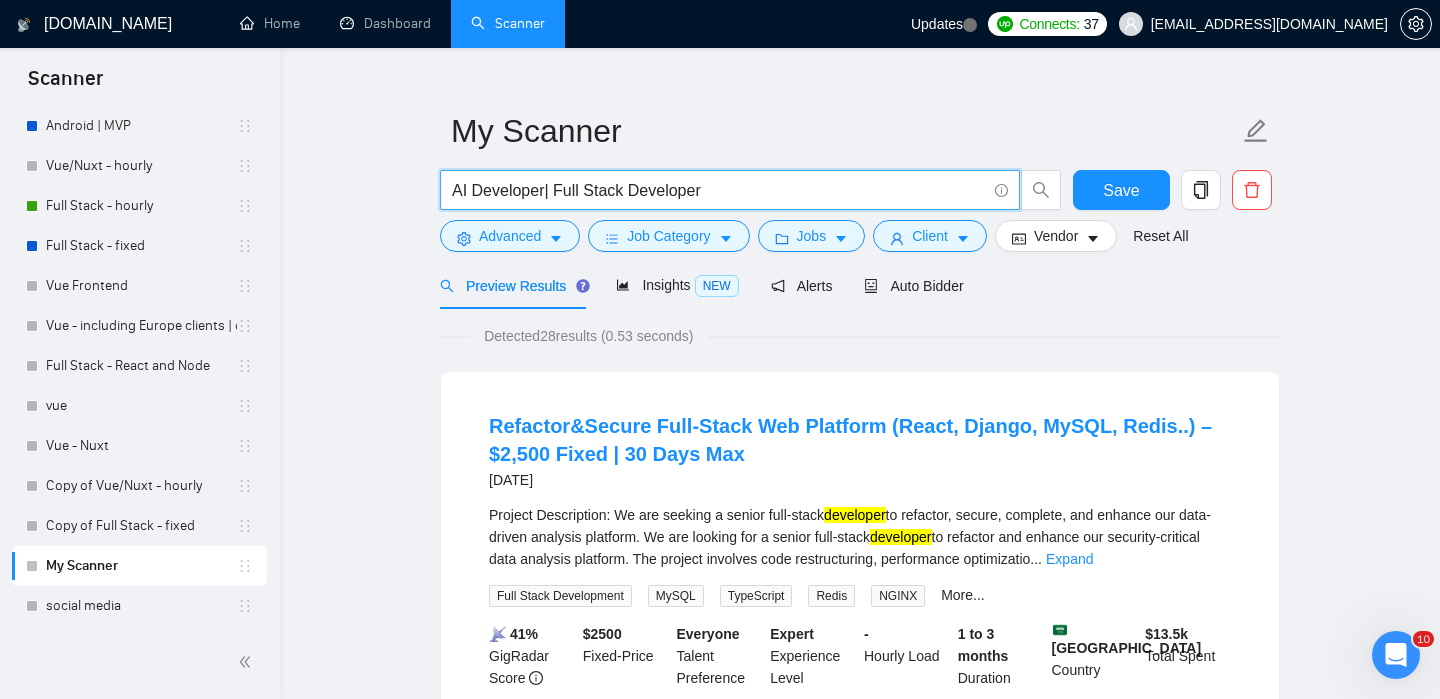 scroll, scrollTop: 0, scrollLeft: 0, axis: both 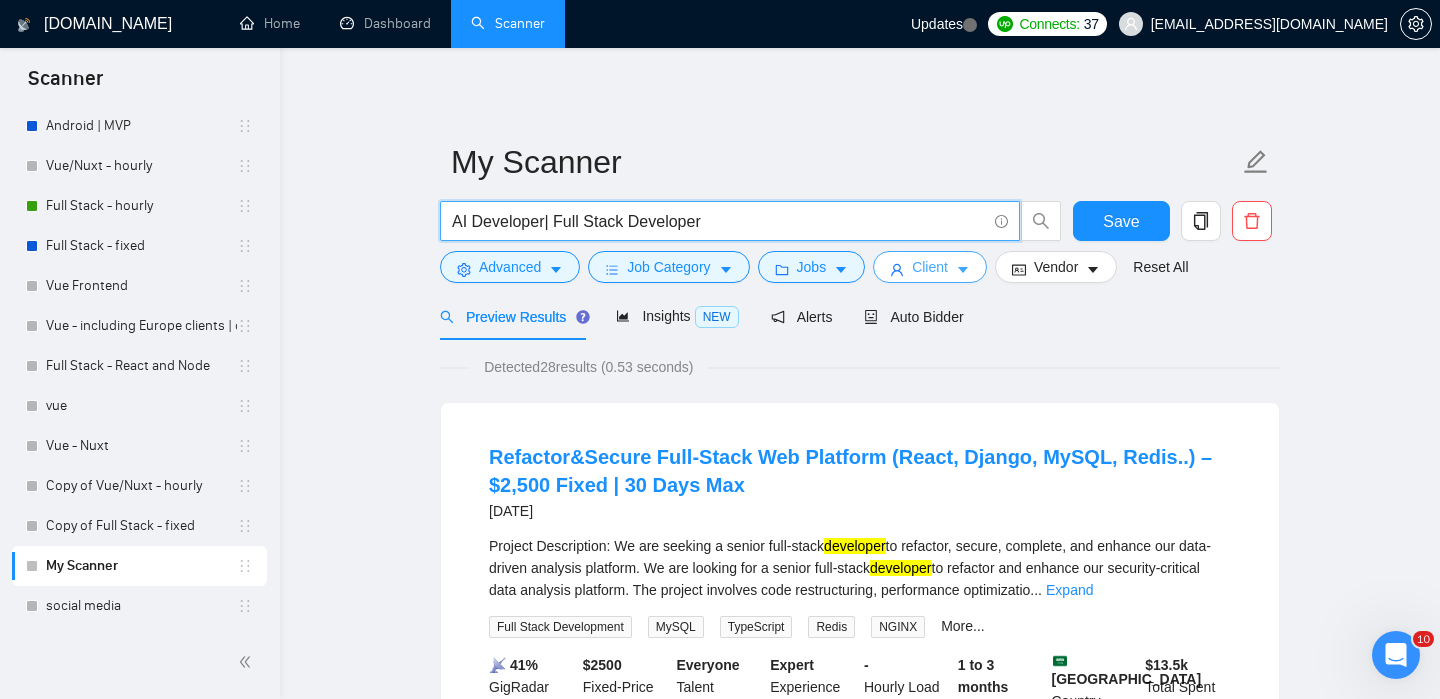 type on "AI Developer| Full Stack Developer" 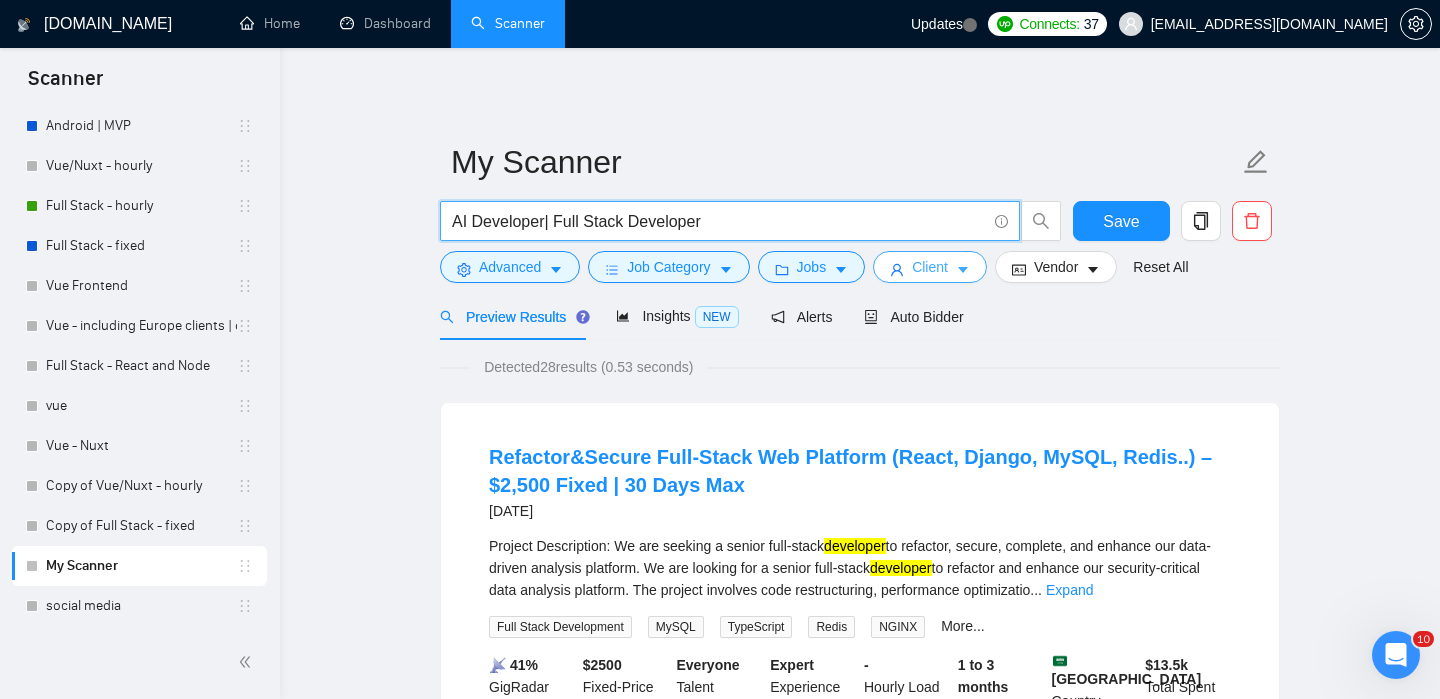 click on "Client" at bounding box center (930, 267) 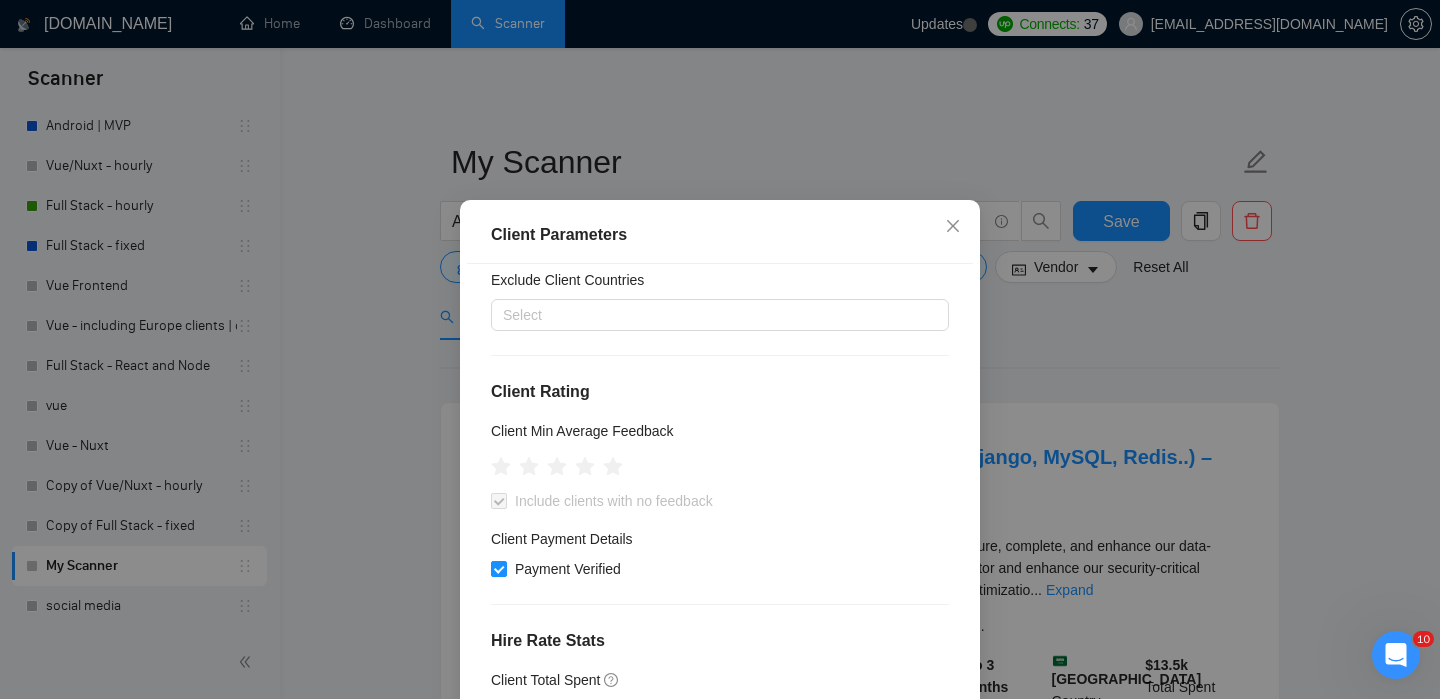 scroll, scrollTop: 0, scrollLeft: 0, axis: both 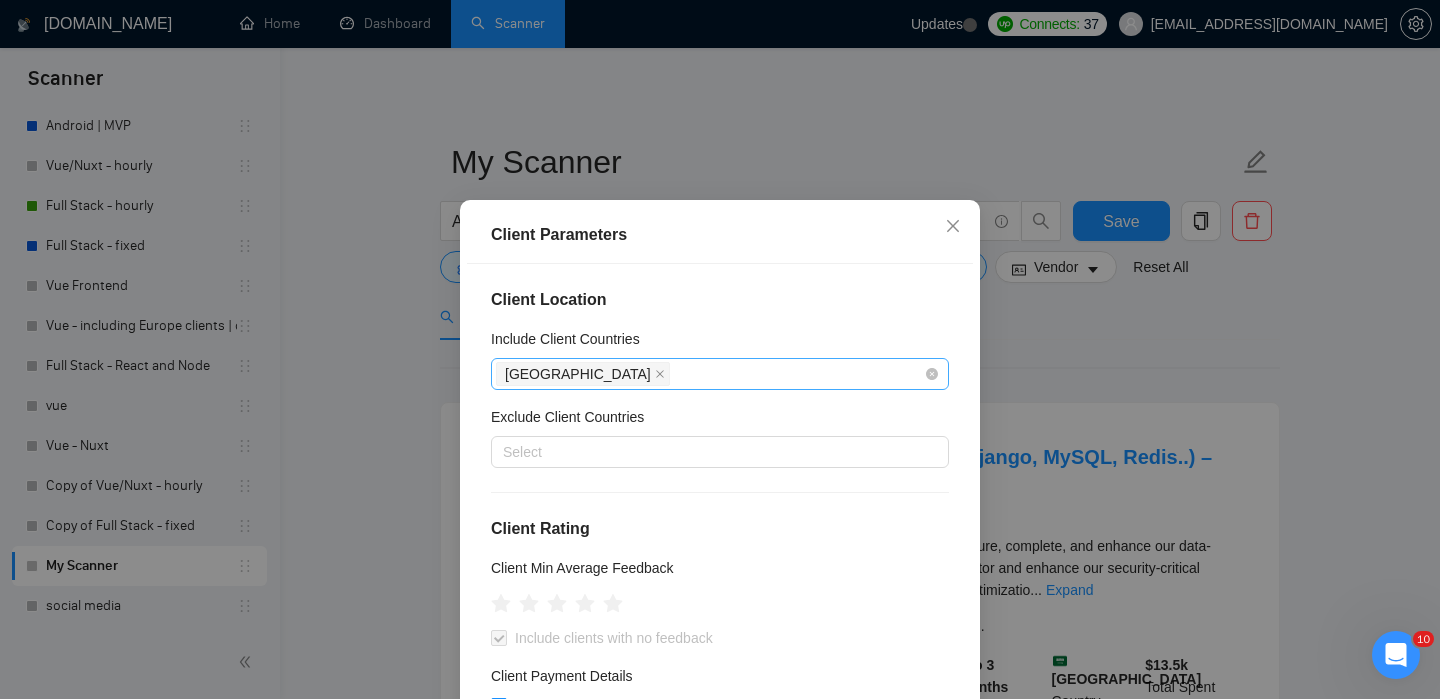 click on "Client Parameters Client Location Include Client Countries Saudi Arabia   Exclude Client Countries   Select Client Rating Client Min Average Feedback Include clients with no feedback Client Payment Details Payment Verified Hire Rate Stats   Client Total Spent $ Min - $ Max Client Hire Rate New   Any hire rate   Avg Hourly Rate Paid New $ Min - $ Max Include Clients without Sufficient History Client Profile Client Industry New   Any industry Client Company Size   Any company size Enterprise Clients New   Any clients Reset OK" at bounding box center (720, 349) 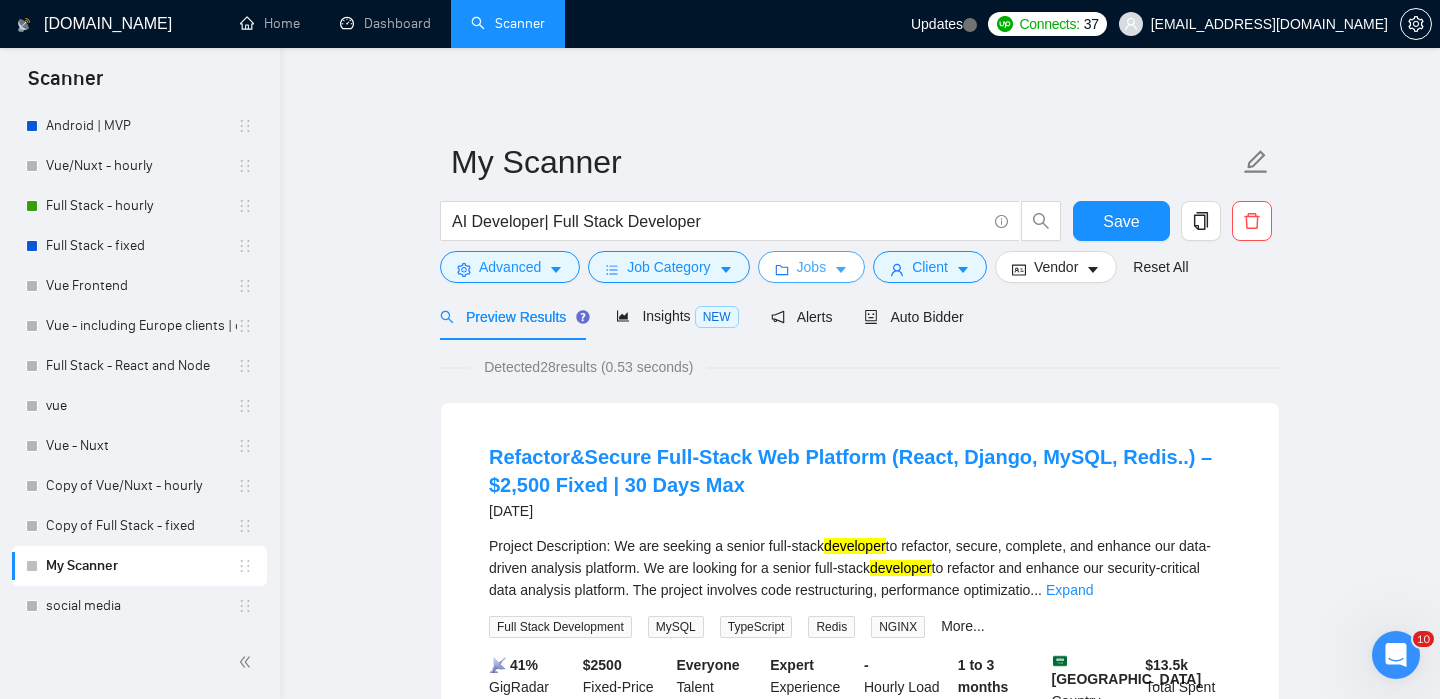 click on "Jobs" at bounding box center [812, 267] 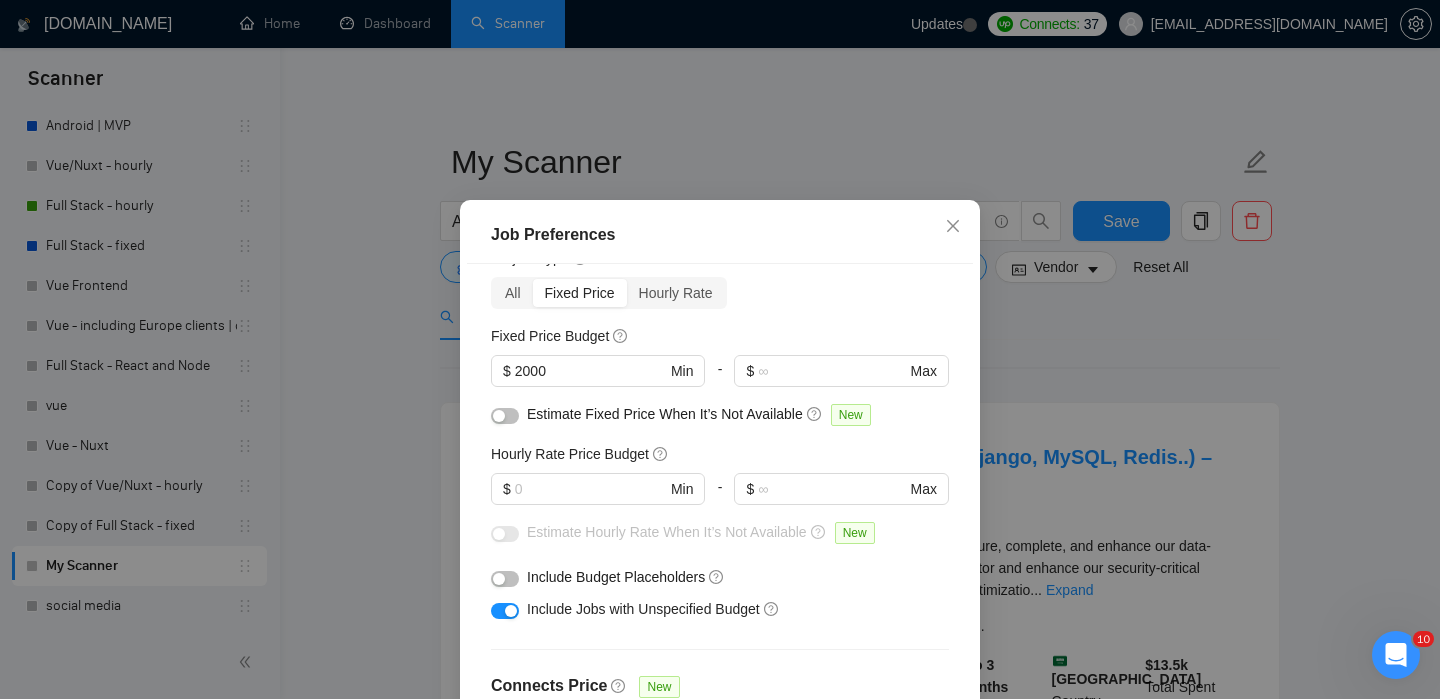scroll, scrollTop: 0, scrollLeft: 0, axis: both 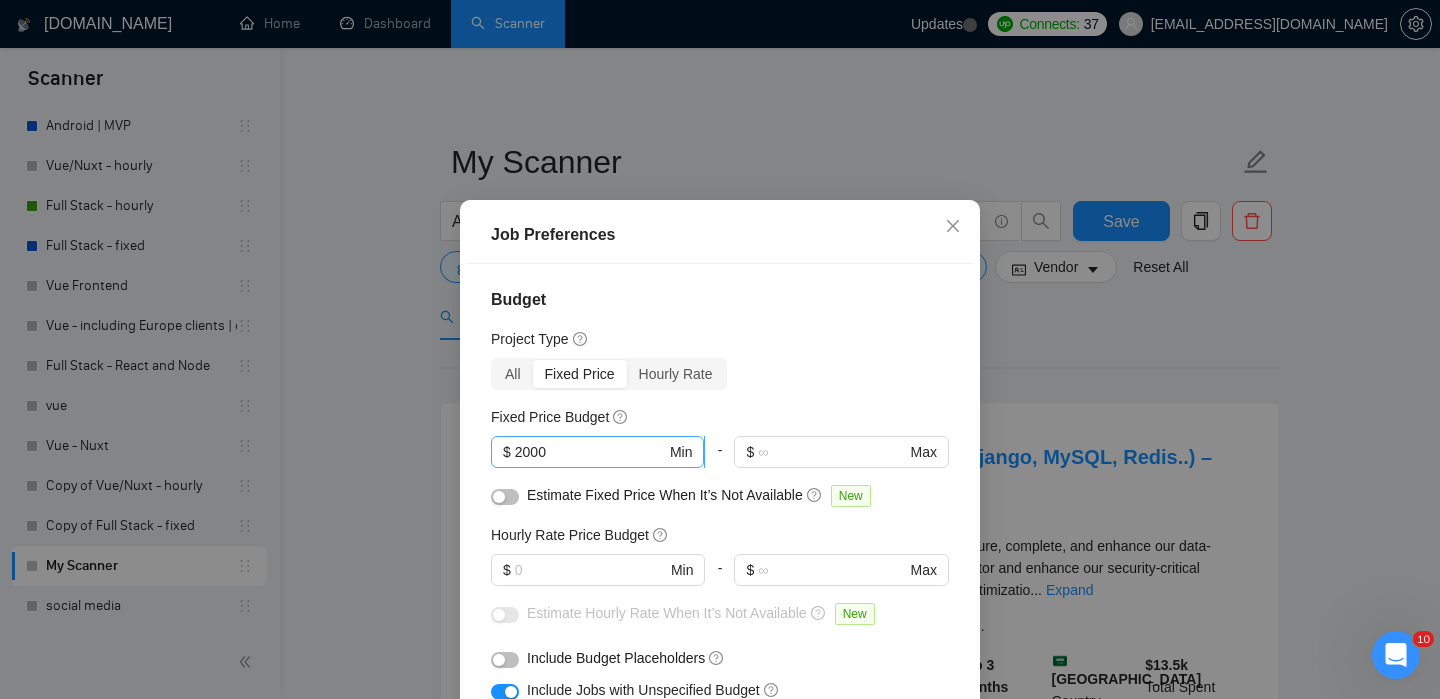 click on "2000" at bounding box center (590, 452) 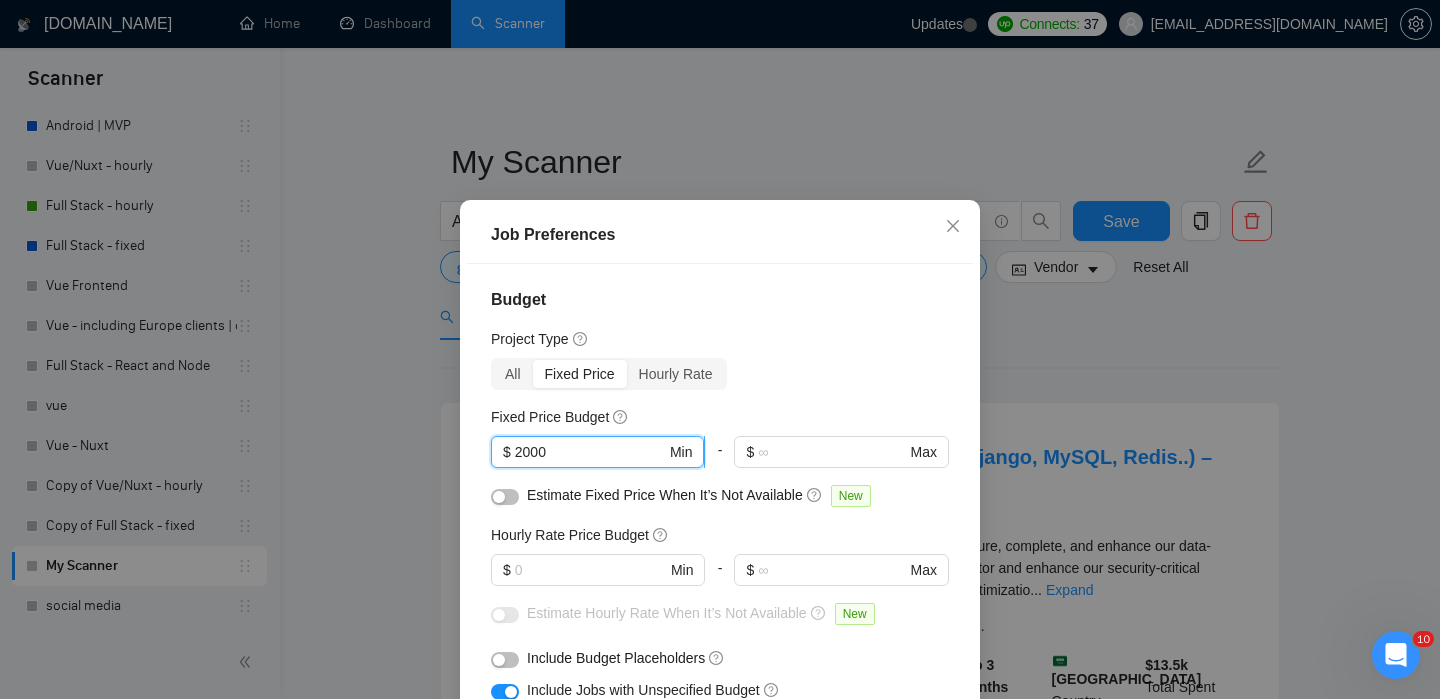 click on "2000" at bounding box center (590, 452) 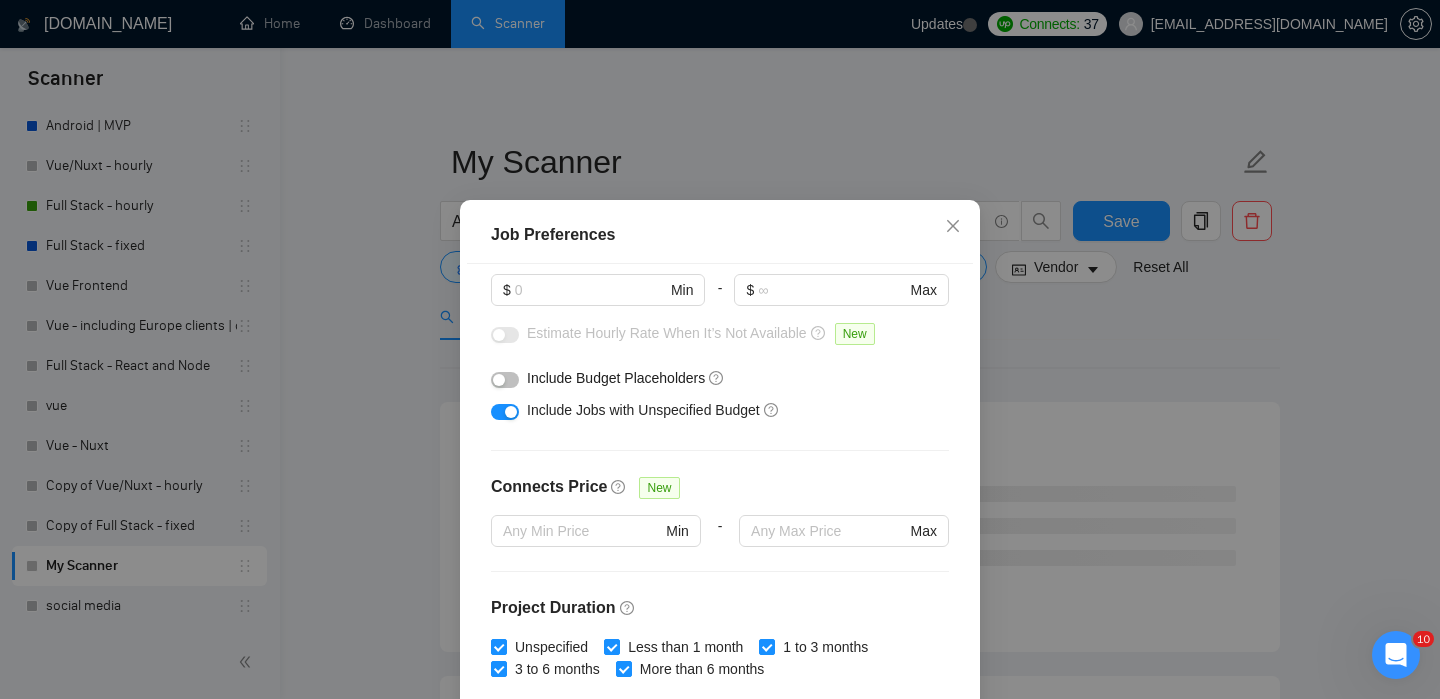 scroll, scrollTop: 637, scrollLeft: 0, axis: vertical 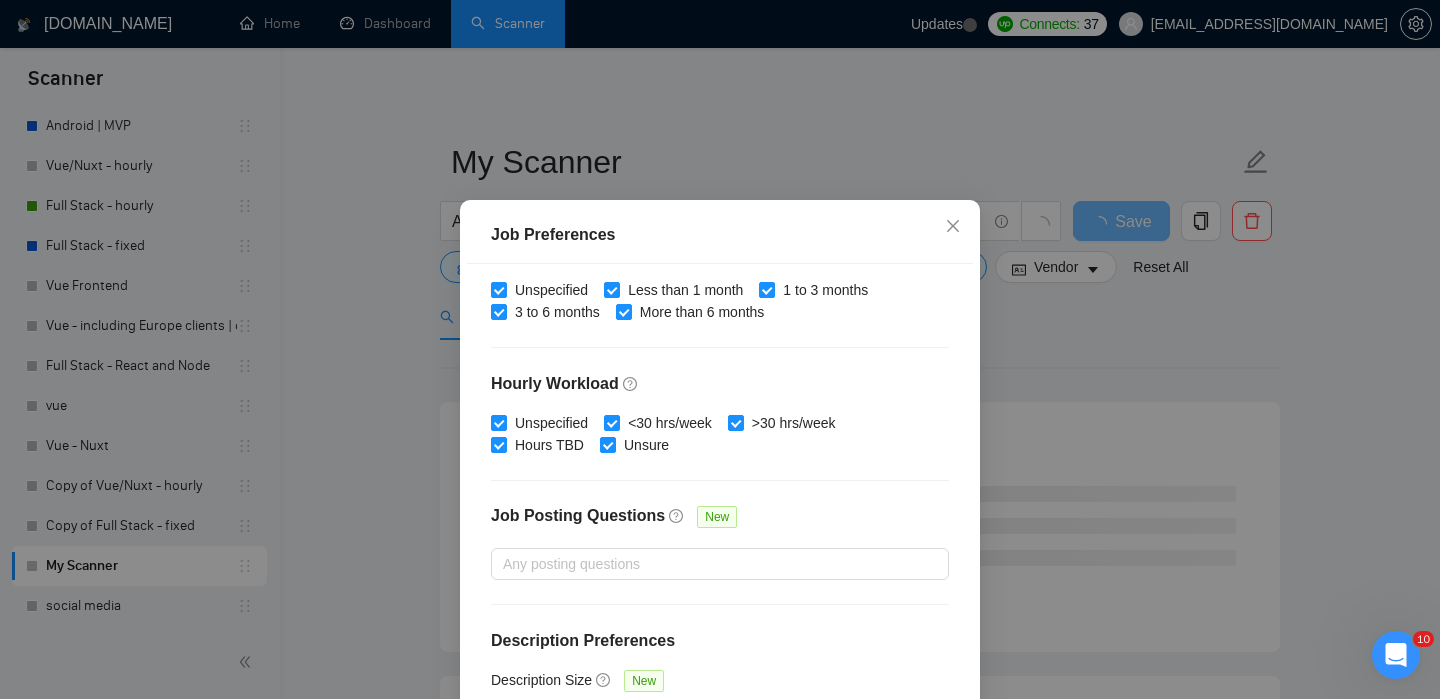 type on "3000" 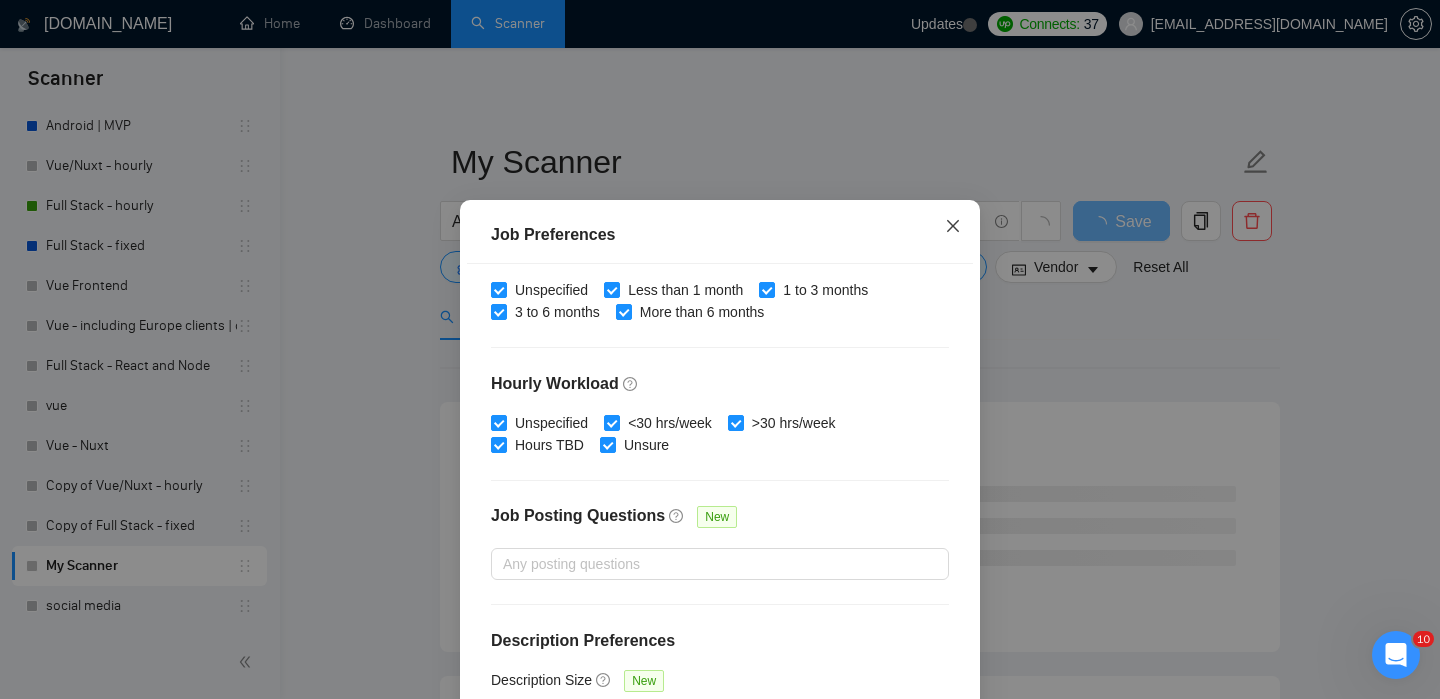 click 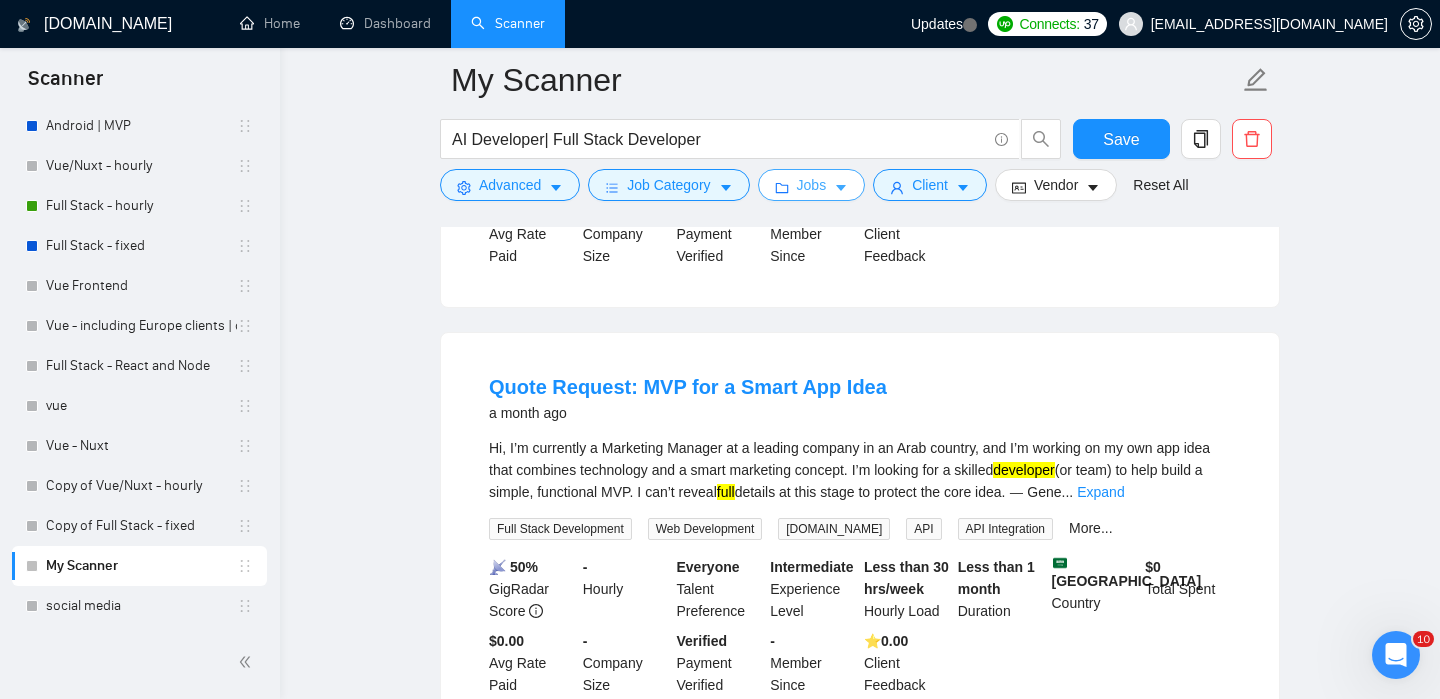 scroll, scrollTop: 0, scrollLeft: 0, axis: both 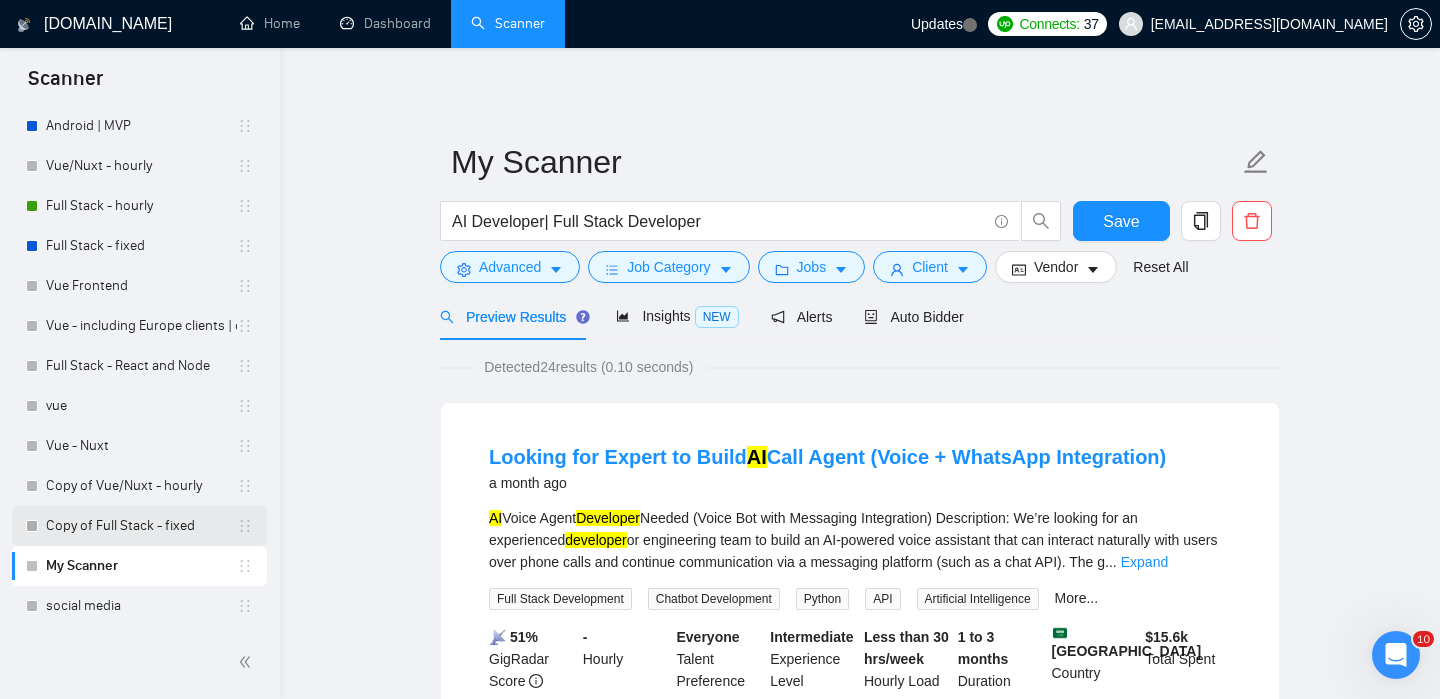click on "Copy of Full Stack - fixed" at bounding box center [141, 526] 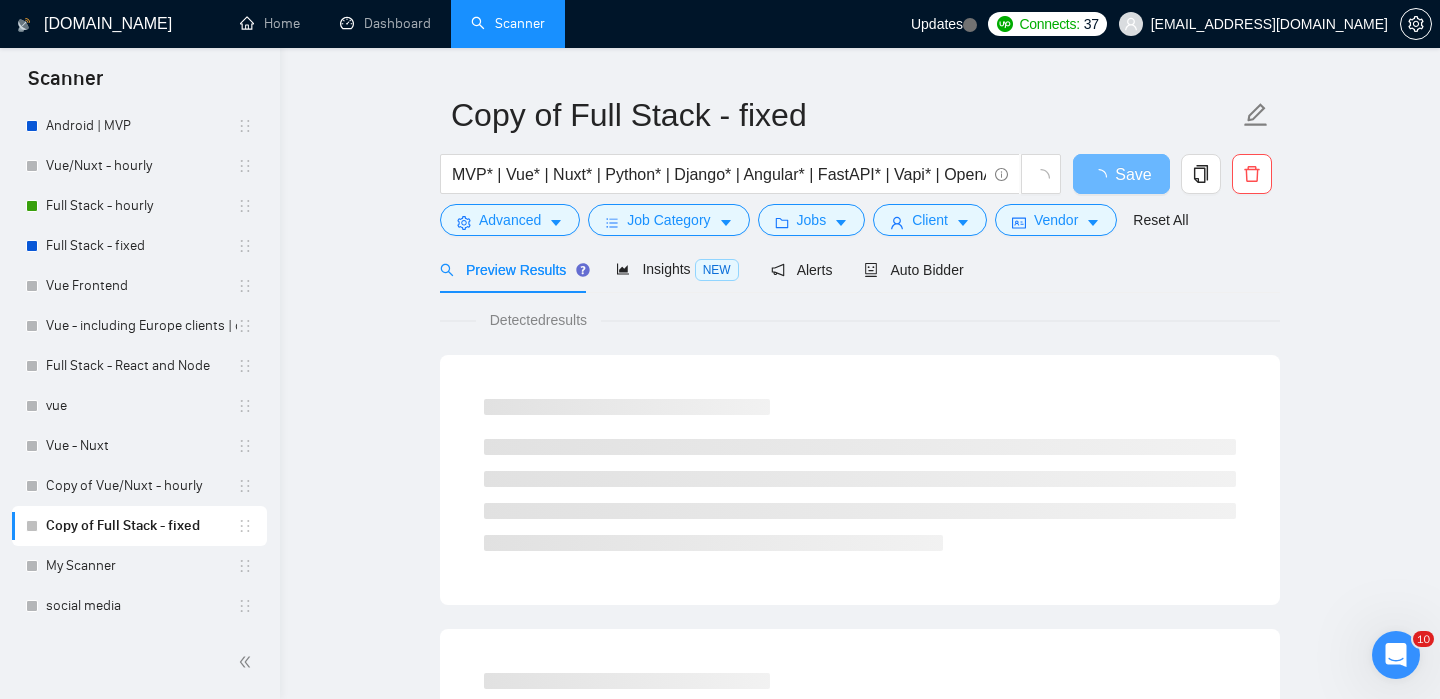 scroll, scrollTop: 50, scrollLeft: 0, axis: vertical 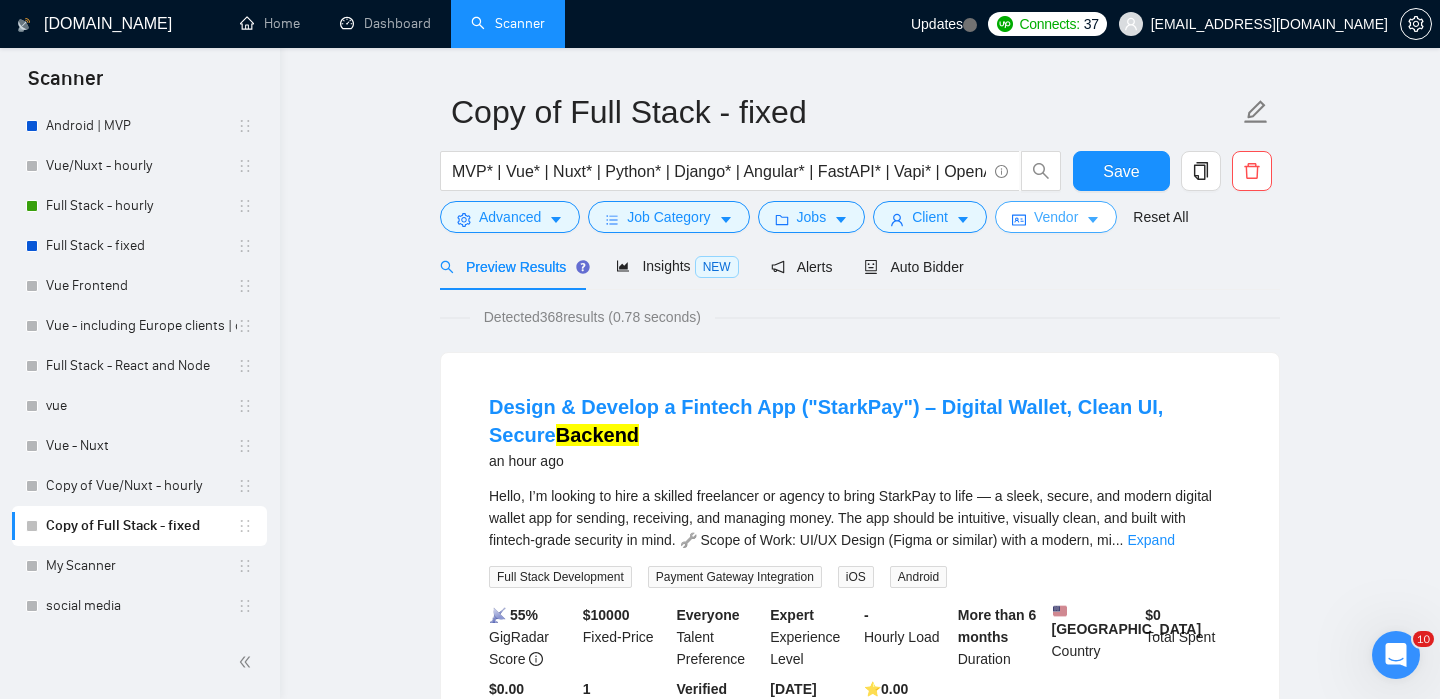 click on "Vendor" at bounding box center (1056, 217) 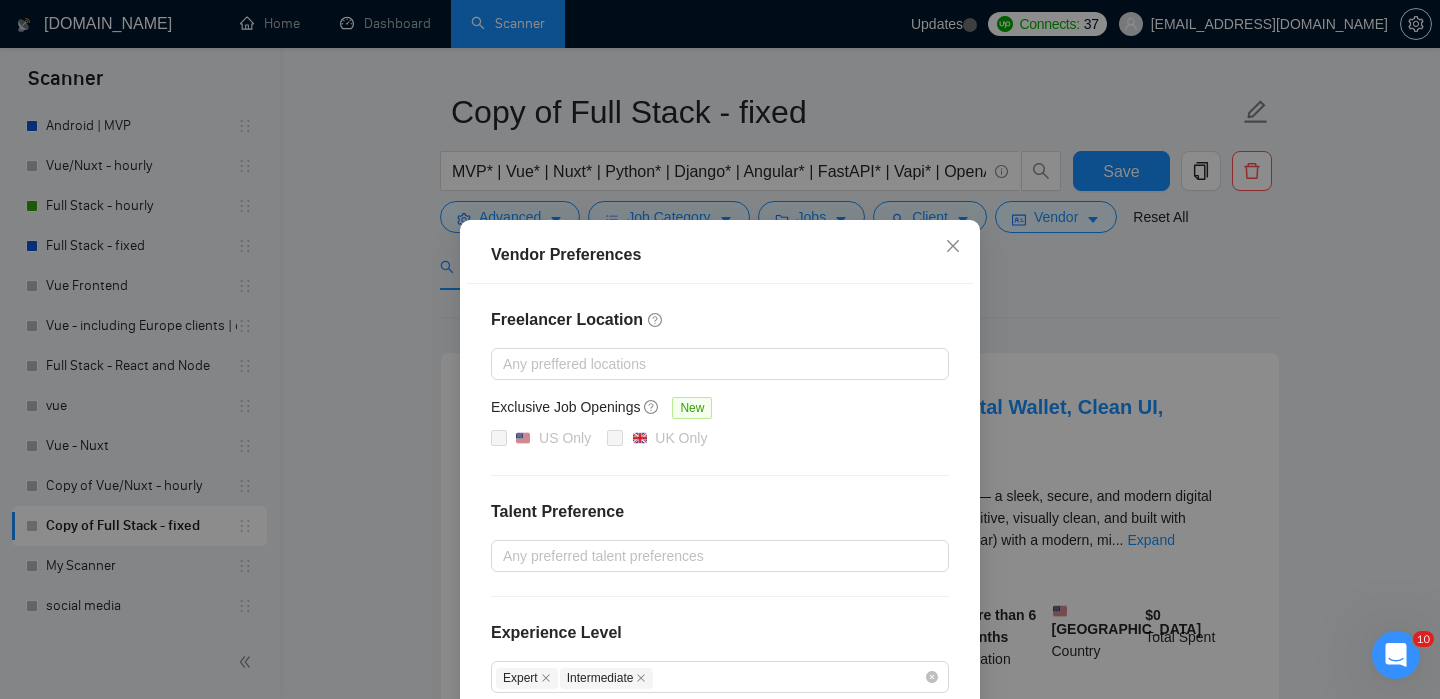 click on "Vendor Preferences Freelancer Location     Any preffered locations Exclusive Job Openings New US Only UK Only Talent Preference   Any preferred talent preferences Experience Level Expert Intermediate   Freelancer's Spoken Languages New   Any preffered languages Reset OK" at bounding box center [720, 349] 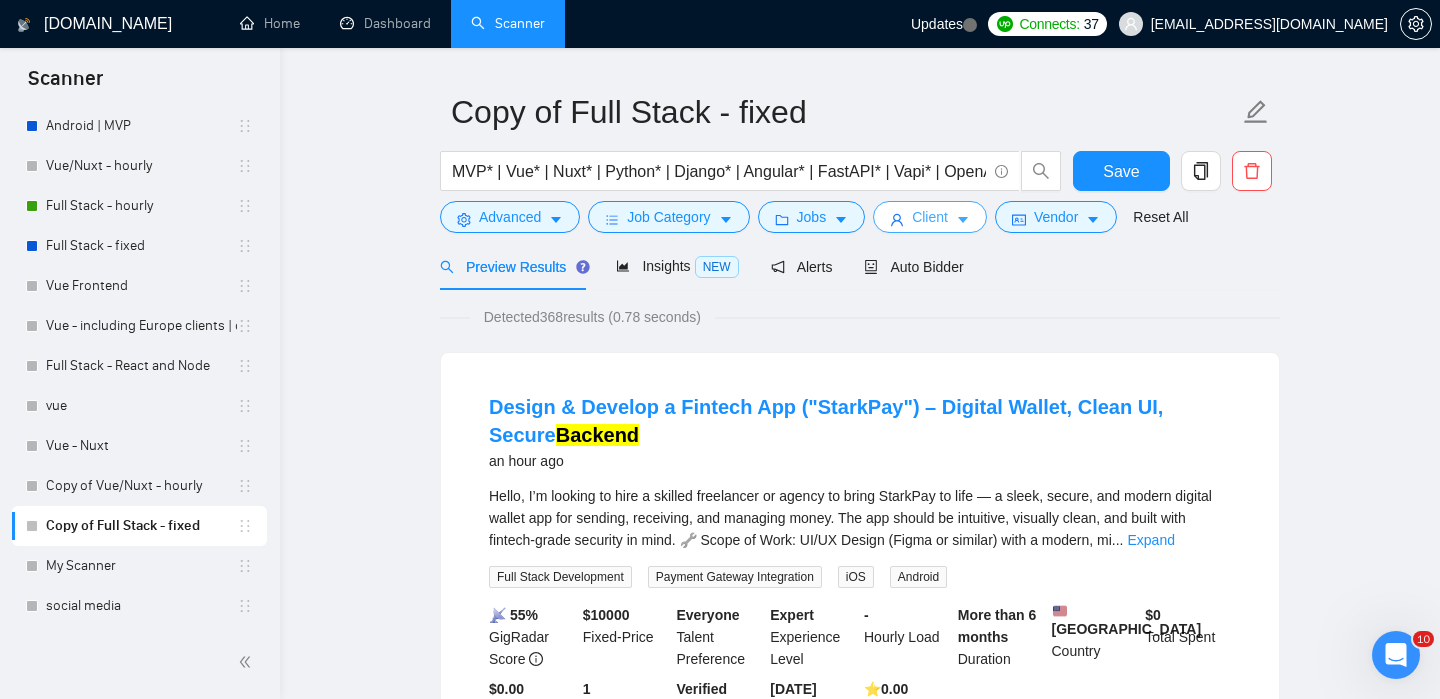 click on "Client" at bounding box center [930, 217] 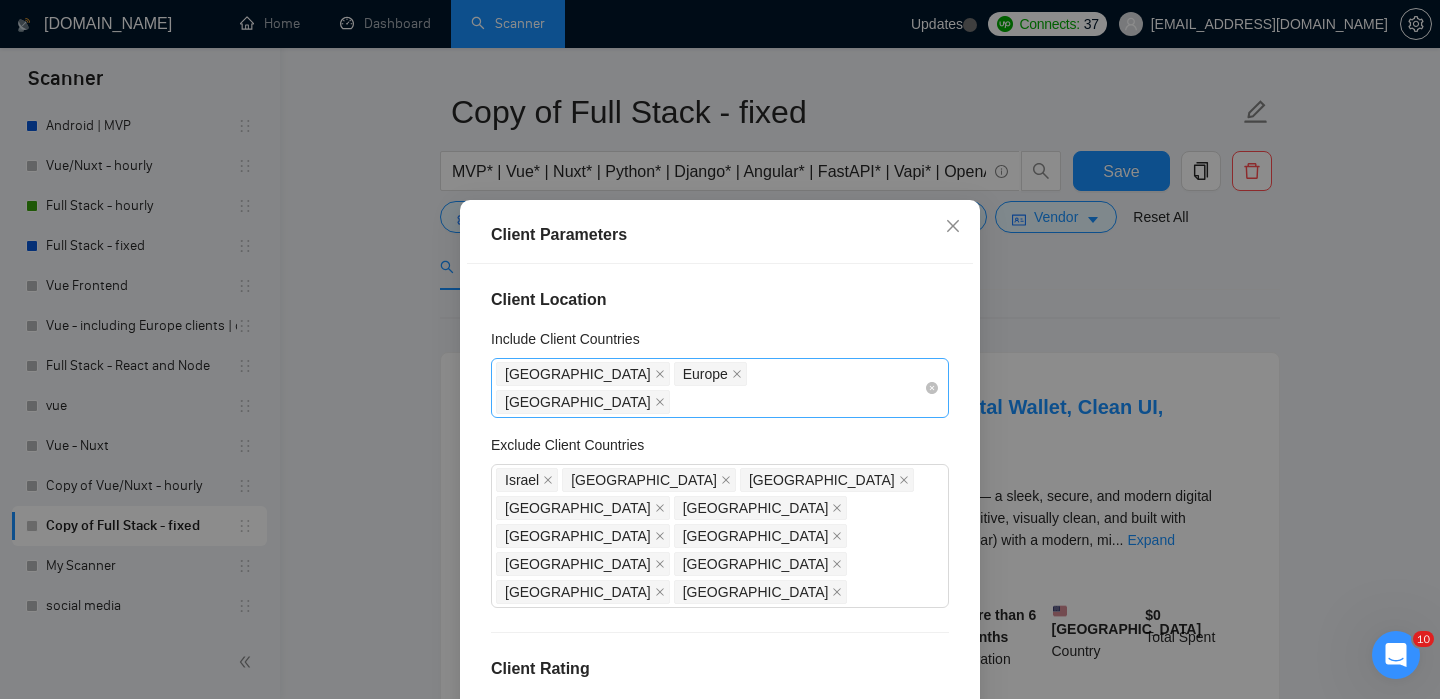 click on "United States Europe Canada" at bounding box center (710, 388) 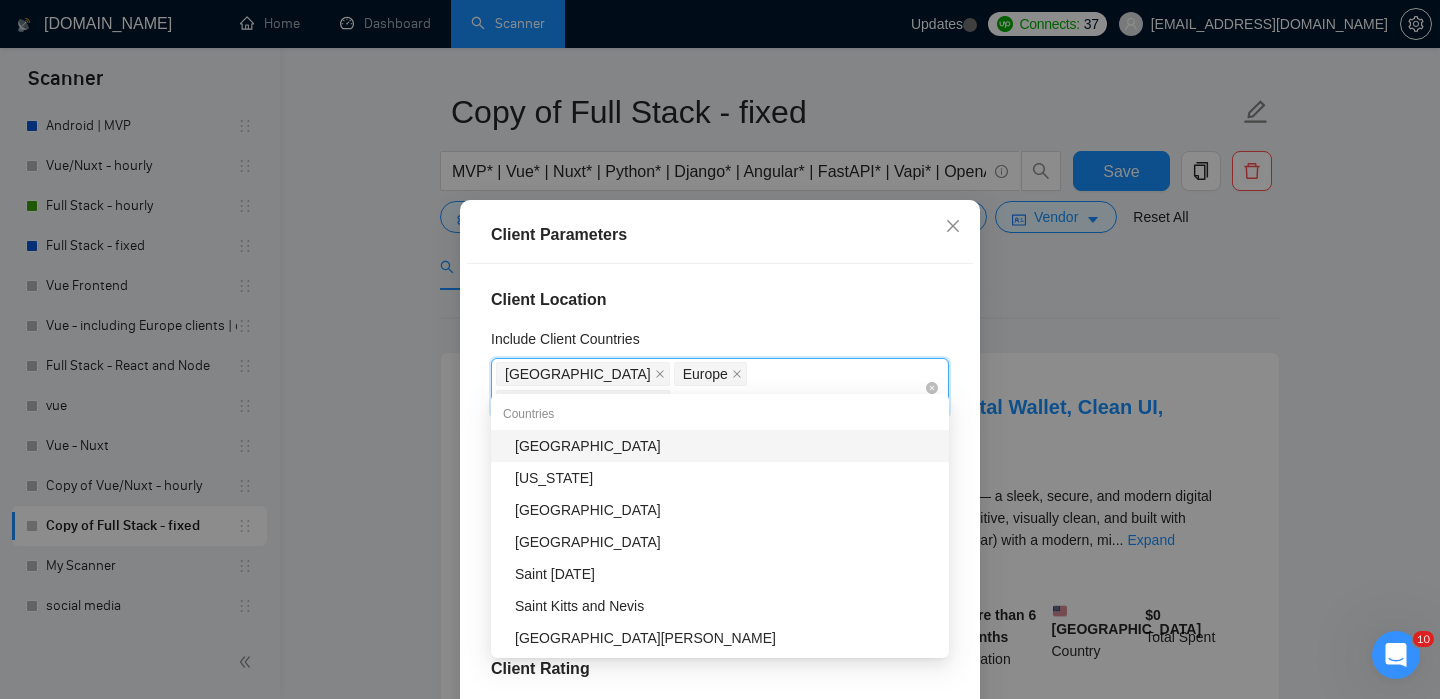 type on "sau" 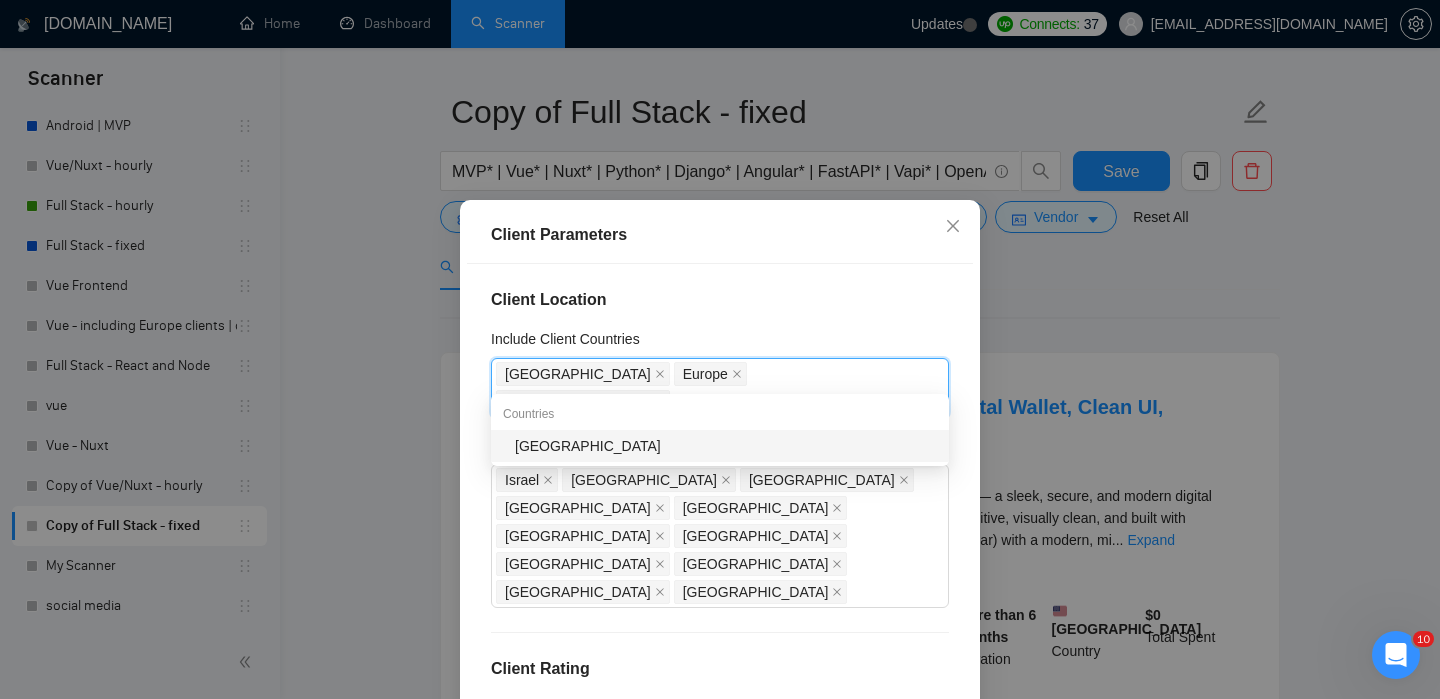 click on "Saudi Arabia" at bounding box center (726, 446) 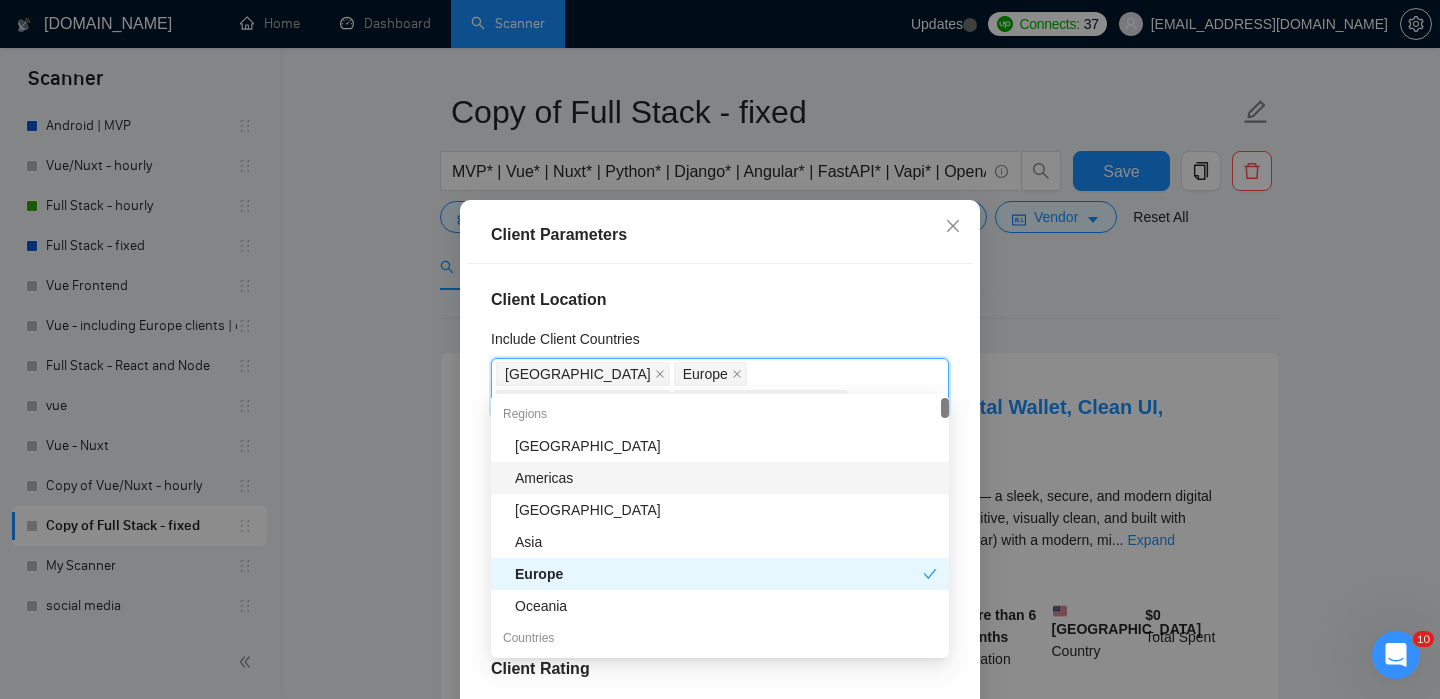 click on "Client Parameters Client Location Include Client Countries United States, Europe, Canada, Saudi Arabia United States Europe Canada Saudi Arabia   Exclude Client Countries Israel France Ukraine Ireland Turkey Estonia Romania Poland Lithuania Bulgaria United Kingdom   Client Rating Client Min Average Feedback Include clients with no feedback Client Payment Details Payment Verified Hire Rate Stats   Client Total Spent $ Min - $ Max Client Hire Rate New High Rates Max Rates     Avg Hourly Rate Paid New $ Min - $ Max Include Clients without Sufficient History Client Profile Client Industry New   Any industry Client Company Size   Any company size Enterprise Clients New   Any clients Reset OK" at bounding box center [720, 349] 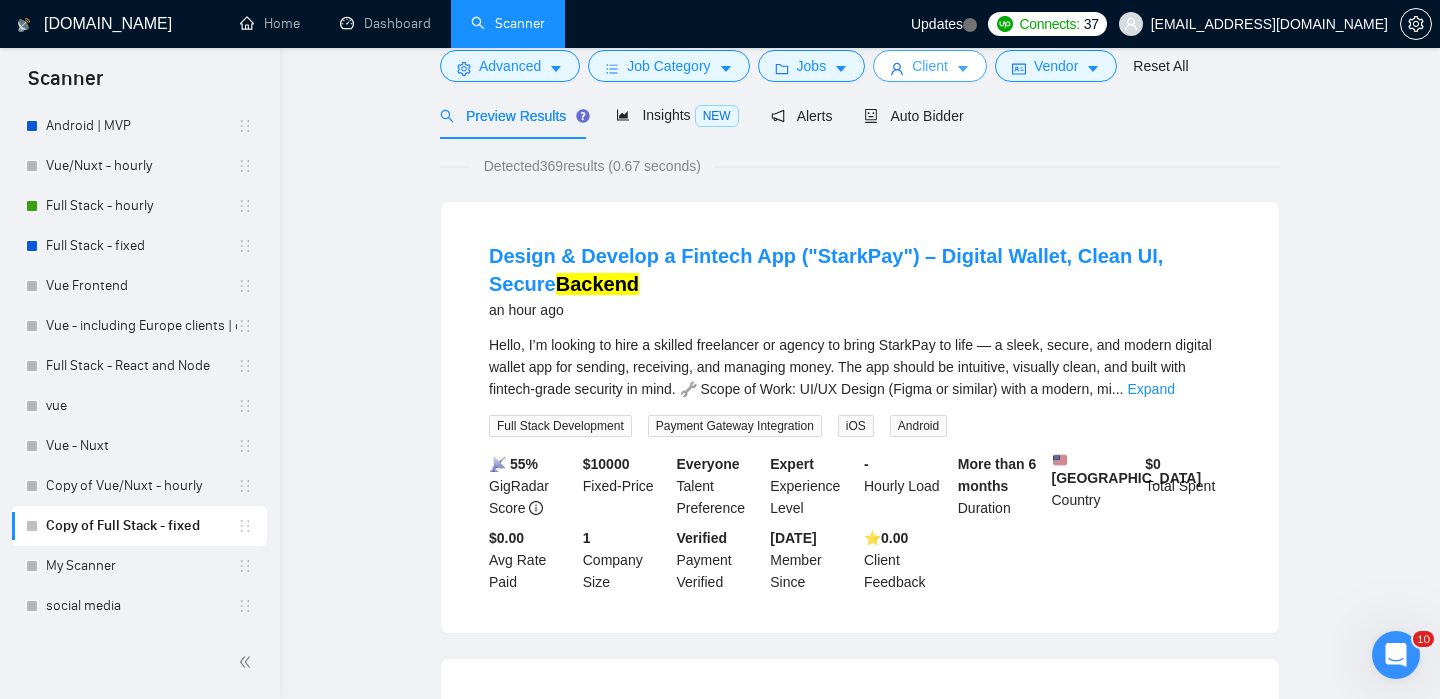 scroll, scrollTop: 0, scrollLeft: 0, axis: both 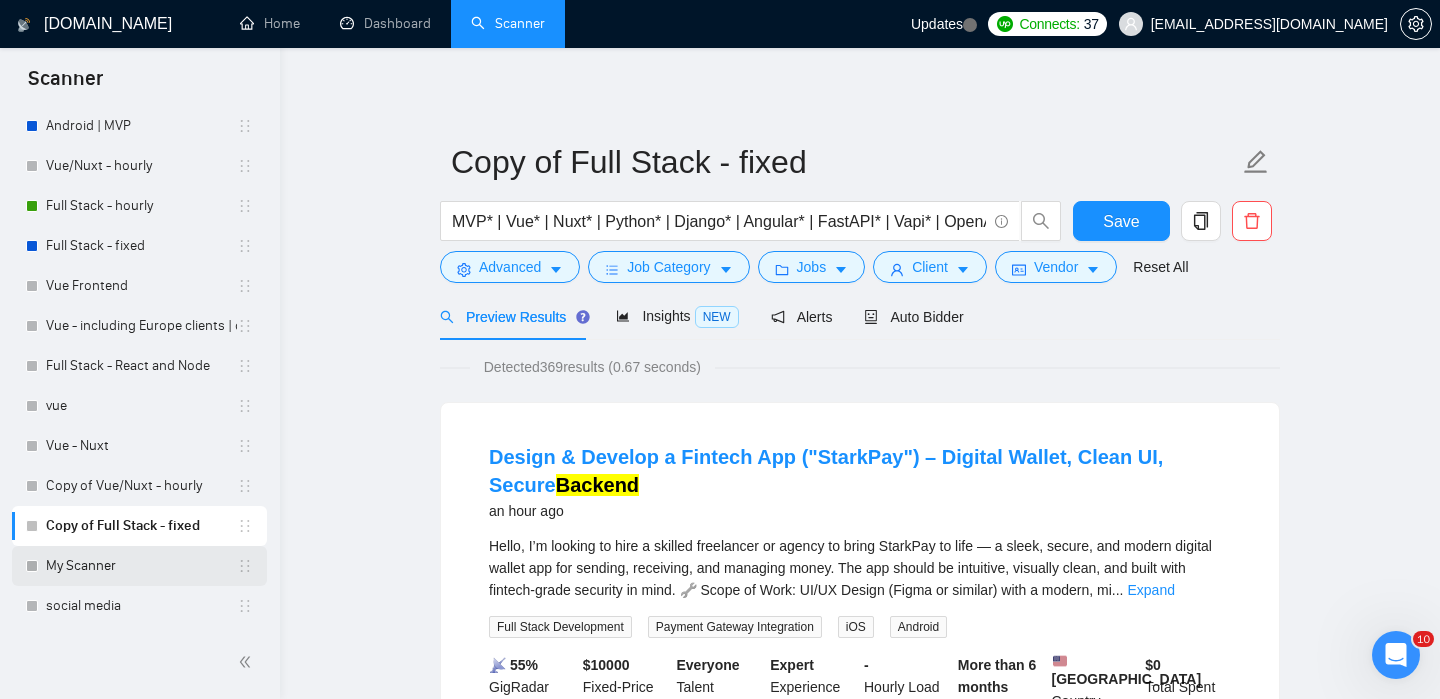click on "My Scanner" at bounding box center (141, 566) 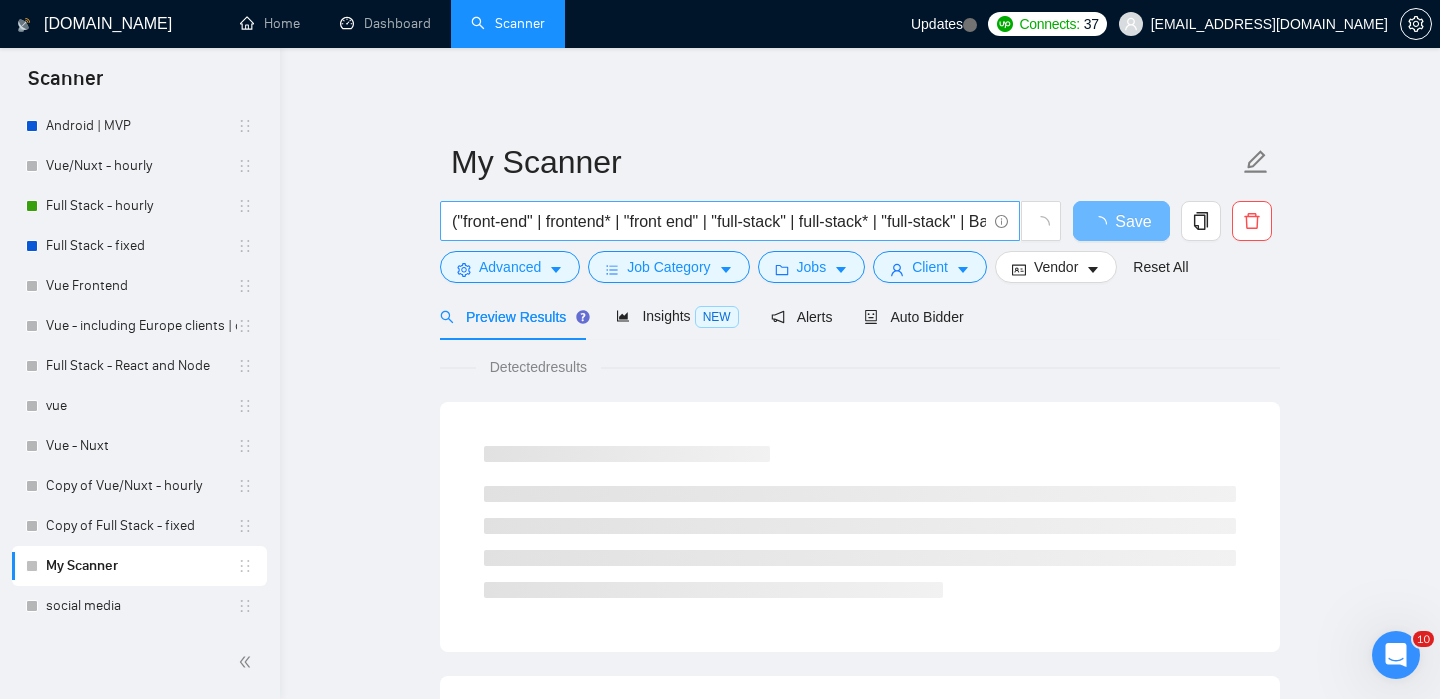 click on "("front-end" | frontend* | "front end" | "full-stack" | full-stack* | "full-stack" | Backend* | "Back-end" | "Back - end" | "Back end")" at bounding box center (719, 221) 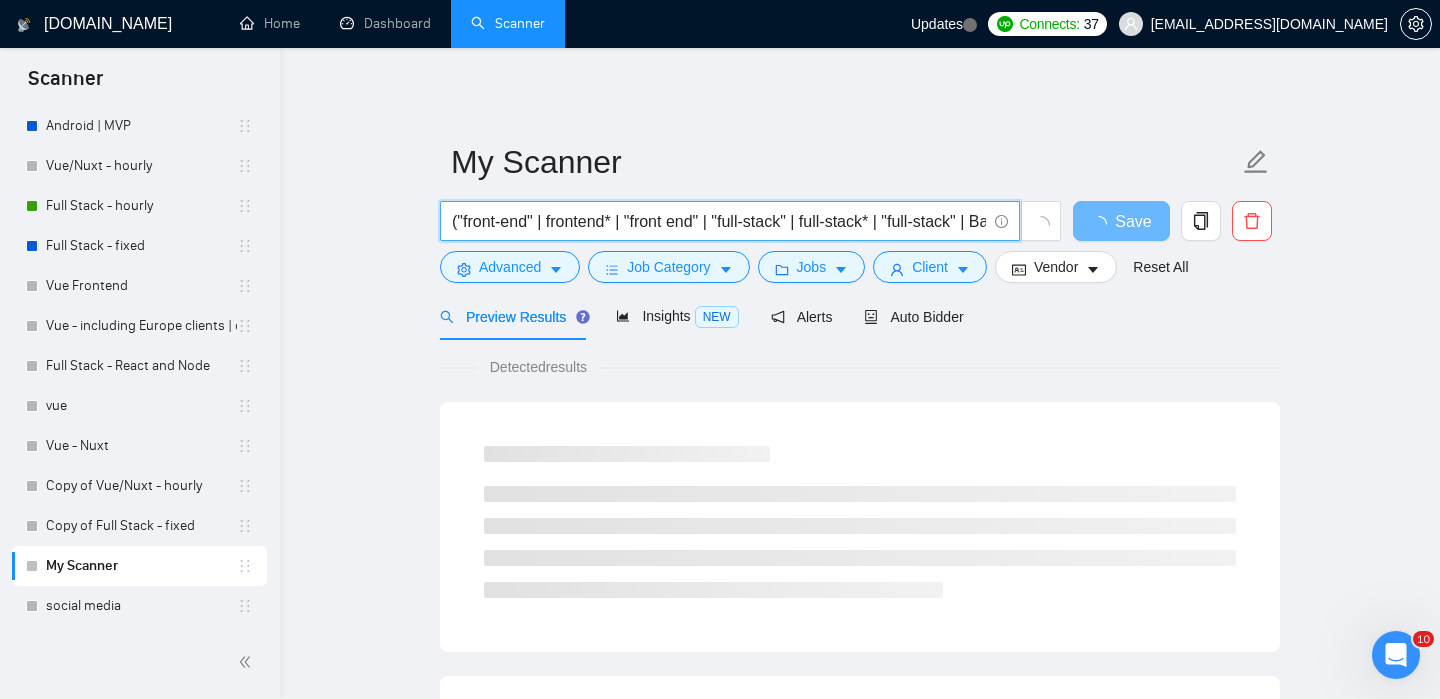 click on "("front-end" | frontend* | "front end" | "full-stack" | full-stack* | "full-stack" | Backend* | "Back-end" | "Back - end" | "Back end")" at bounding box center [719, 221] 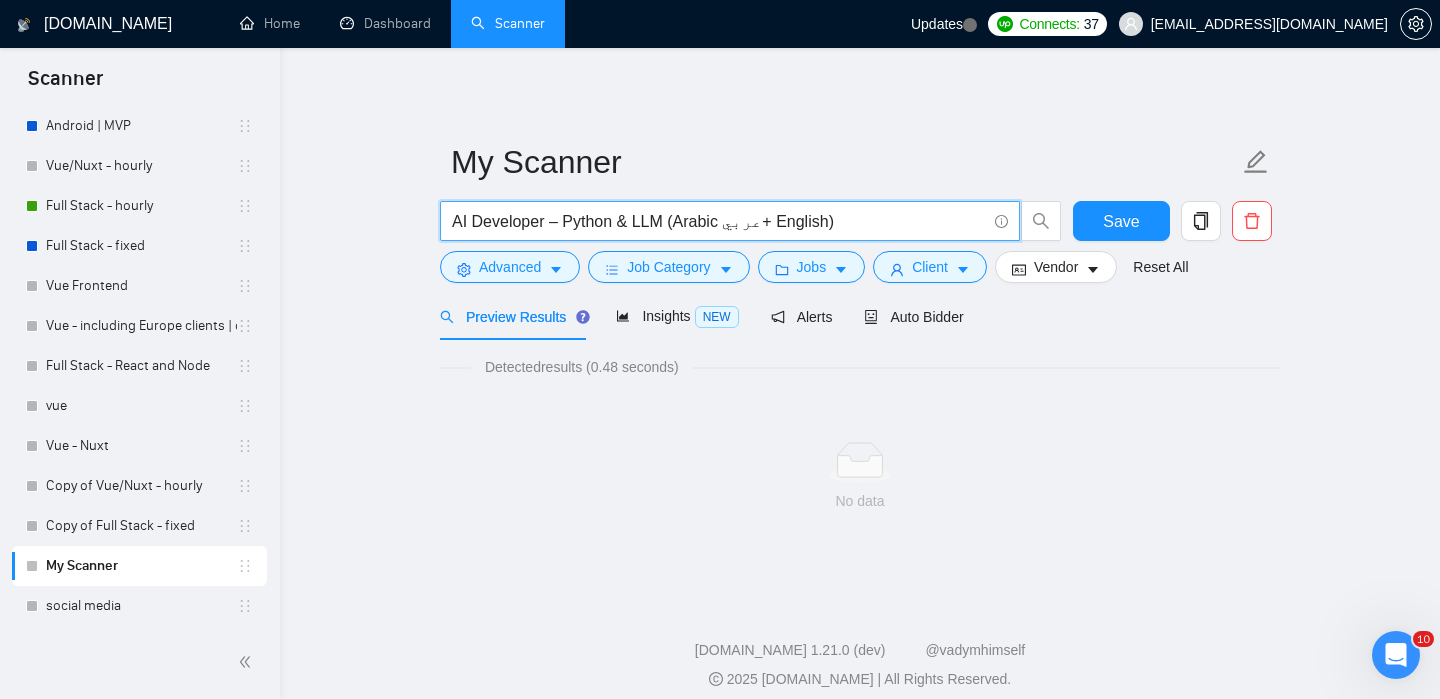 drag, startPoint x: 841, startPoint y: 220, endPoint x: 673, endPoint y: 221, distance: 168.00298 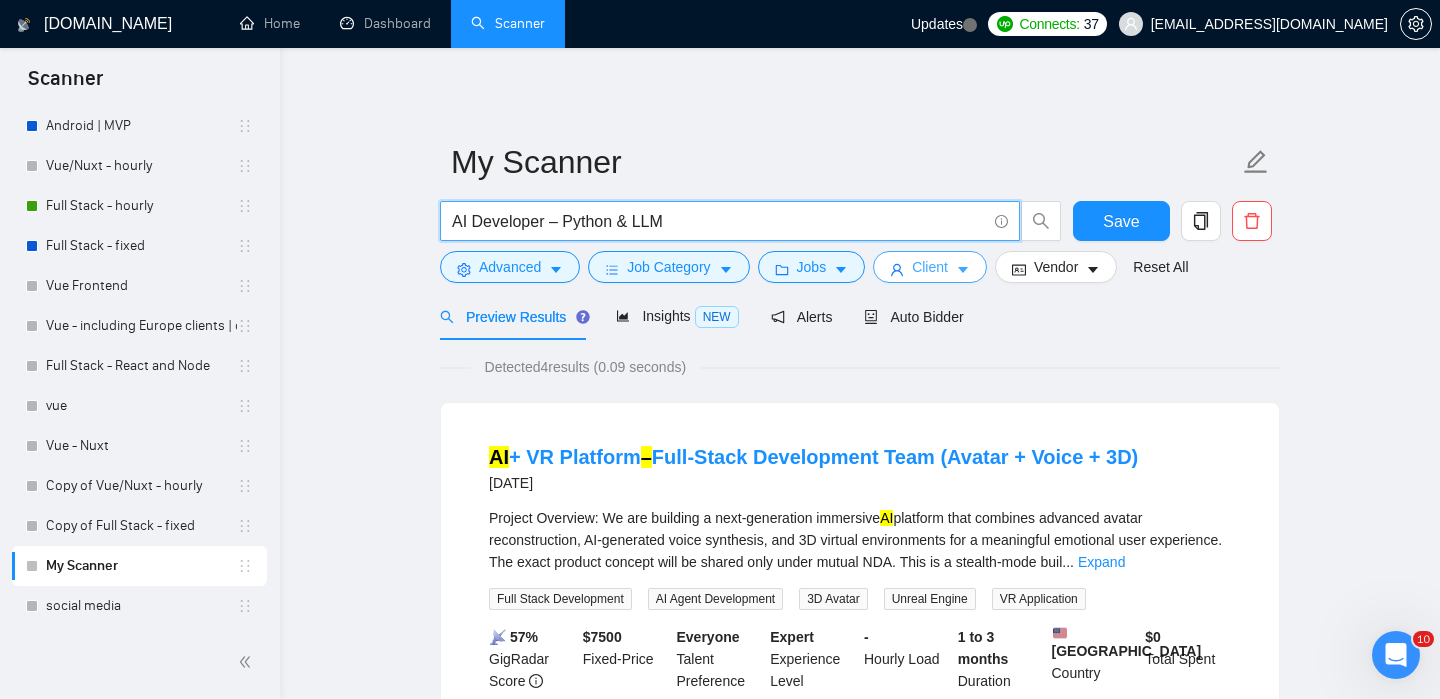 type on "AI Developer – Python & LLM" 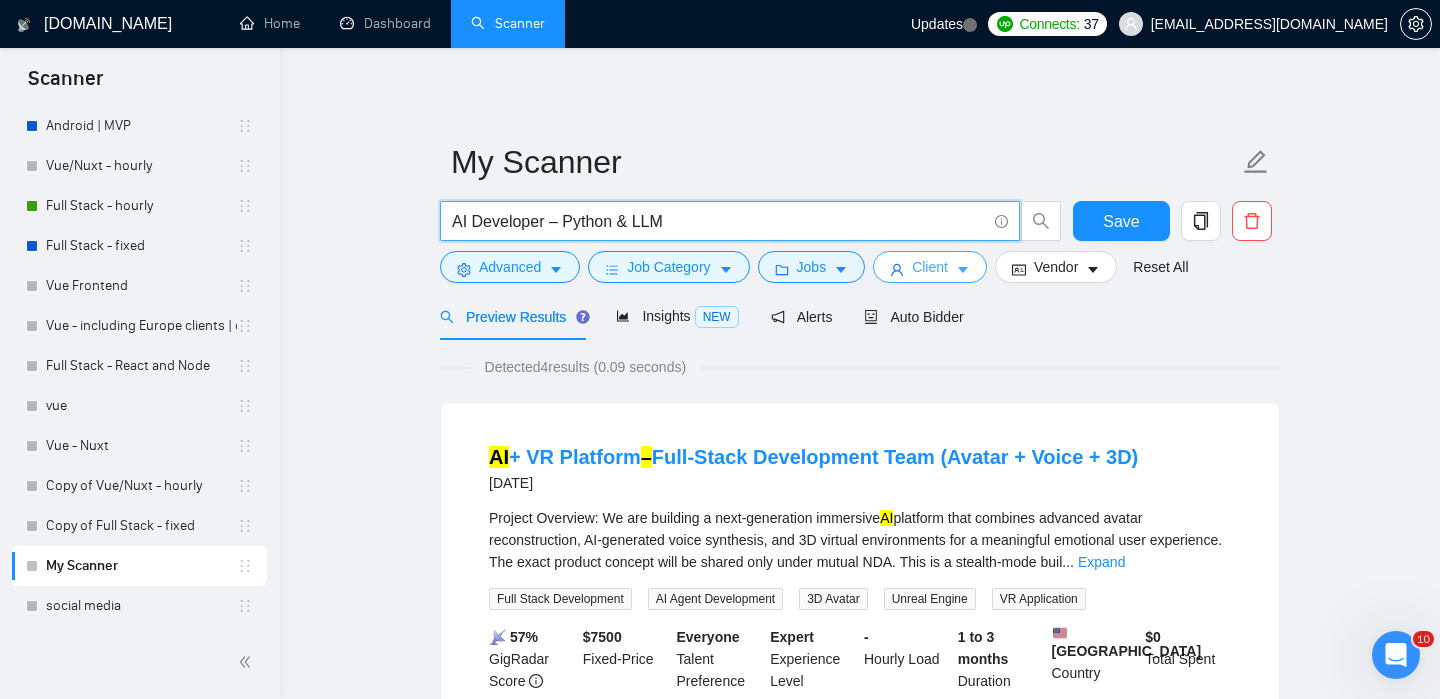 click on "Client" at bounding box center [930, 267] 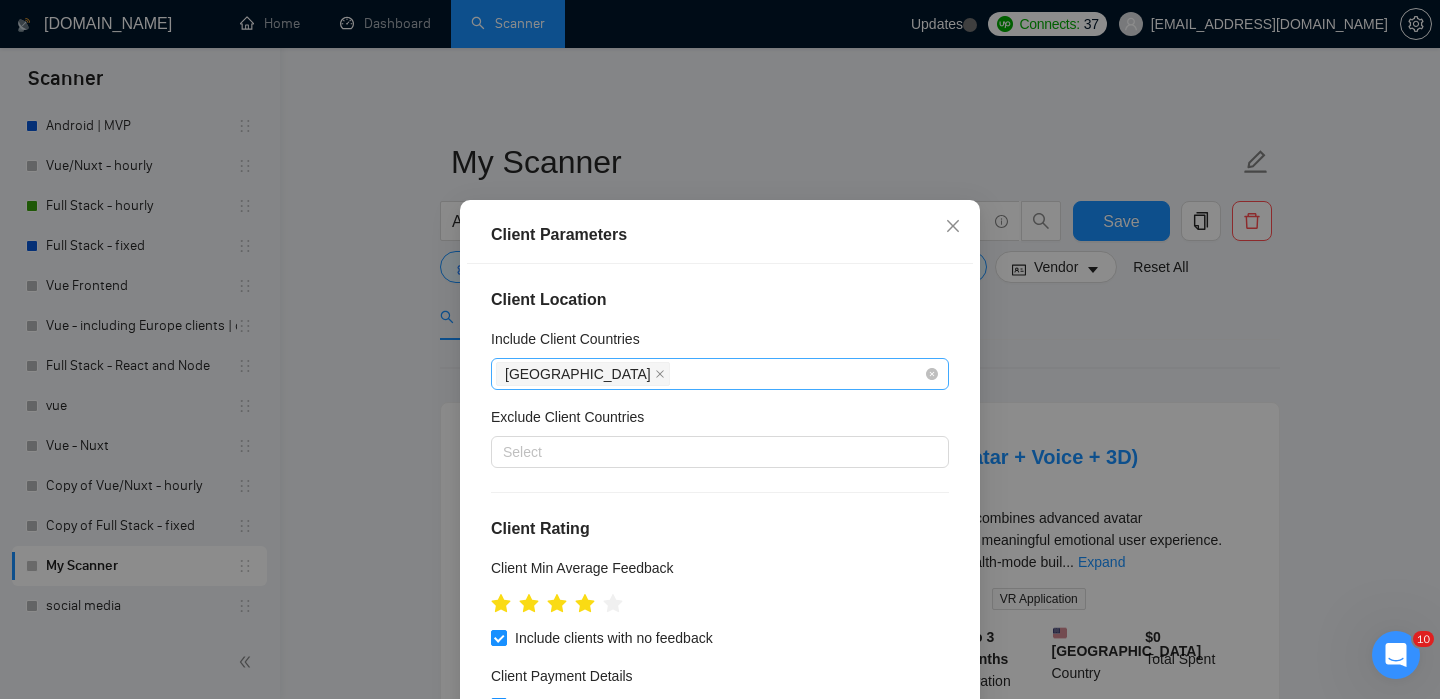 click on "[GEOGRAPHIC_DATA]" at bounding box center (710, 374) 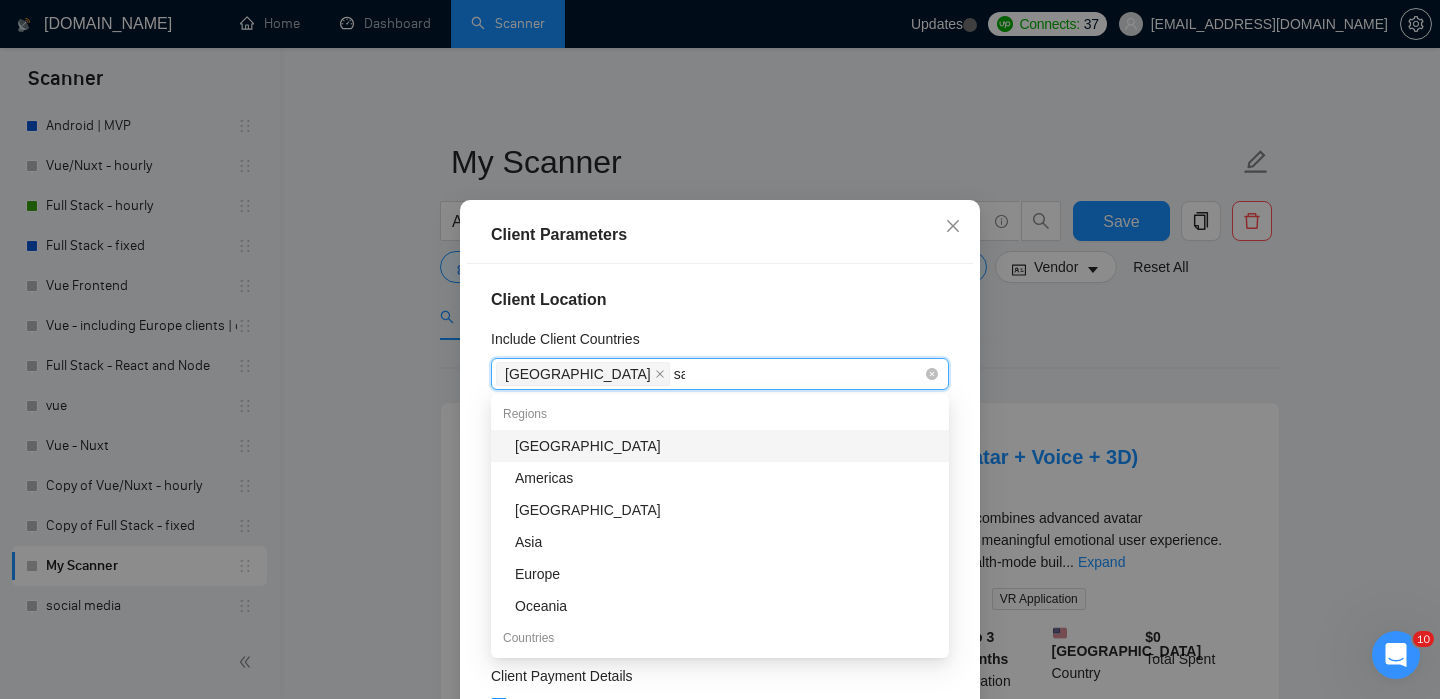 type on "sau" 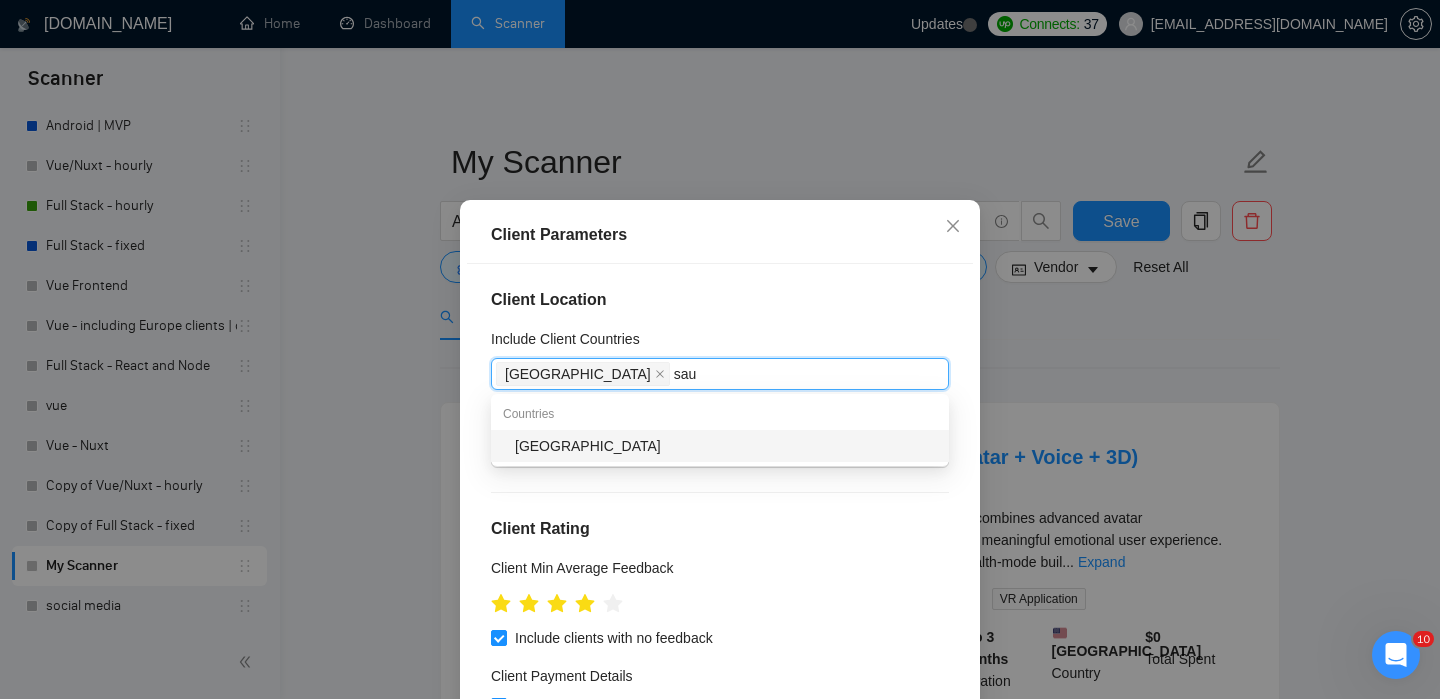 click on "Saudi Arabia" at bounding box center [720, 446] 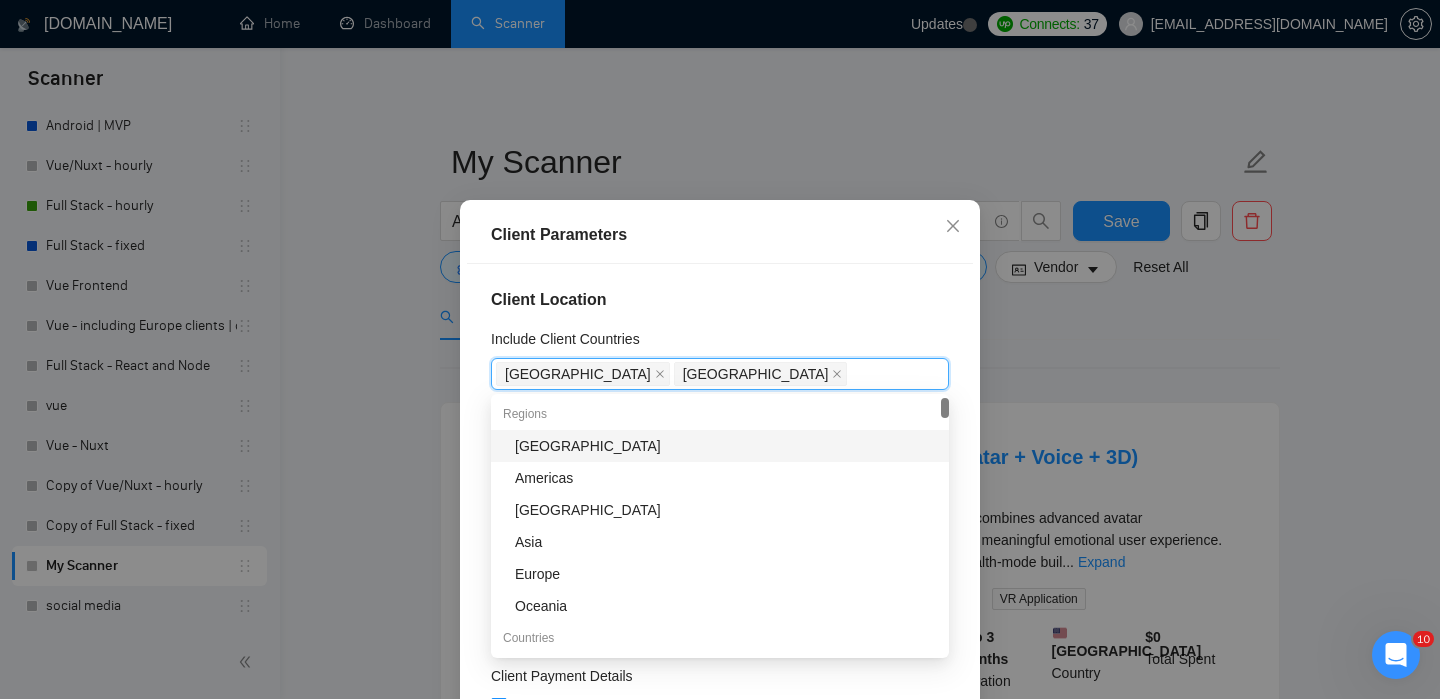 click on "Client Parameters Client Location Include Client Countries United States Saudi Arabia   Exclude Client Countries   Select Client Rating Client Min Average Feedback Include clients with no feedback Client Payment Details Payment Verified Hire Rate Stats   Client Total Spent $ Min - $ Max Client Hire Rate New   Any hire rate   Avg Hourly Rate Paid New $ Min - $ Max Include Clients without Sufficient History Client Profile Client Industry New   Any industry Client Company Size   Any company size Enterprise Clients New   Any clients Reset OK" at bounding box center [720, 349] 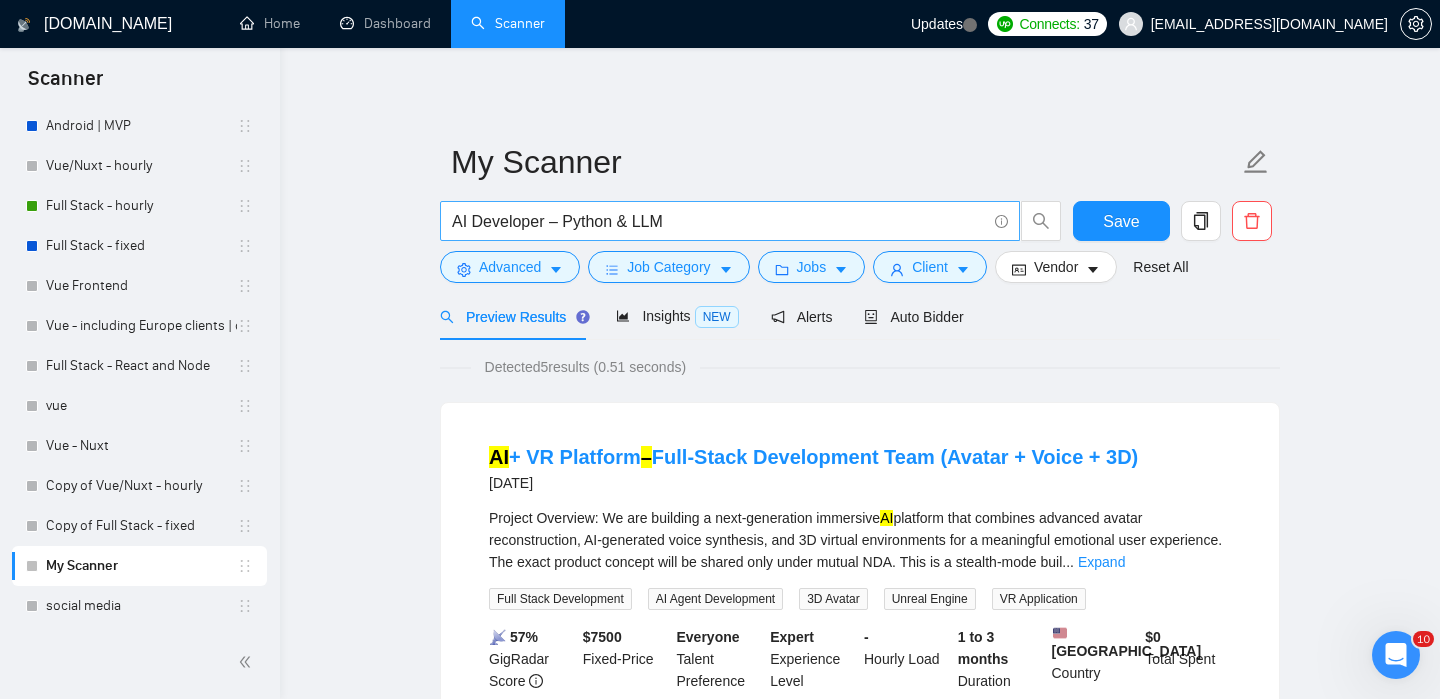 click on "AI Developer – Python & LLM" at bounding box center (719, 221) 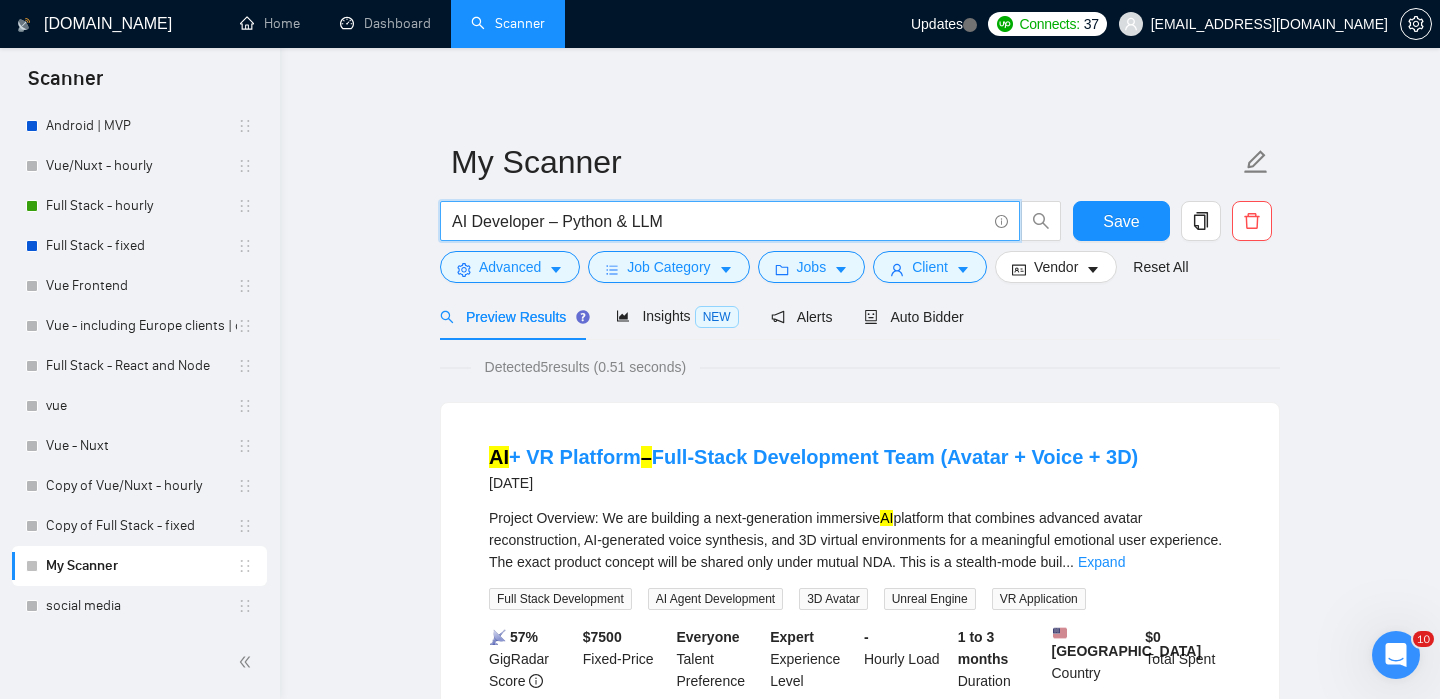 paste on "AI Developer – Python & LLM (Arabic عربي+ English)" 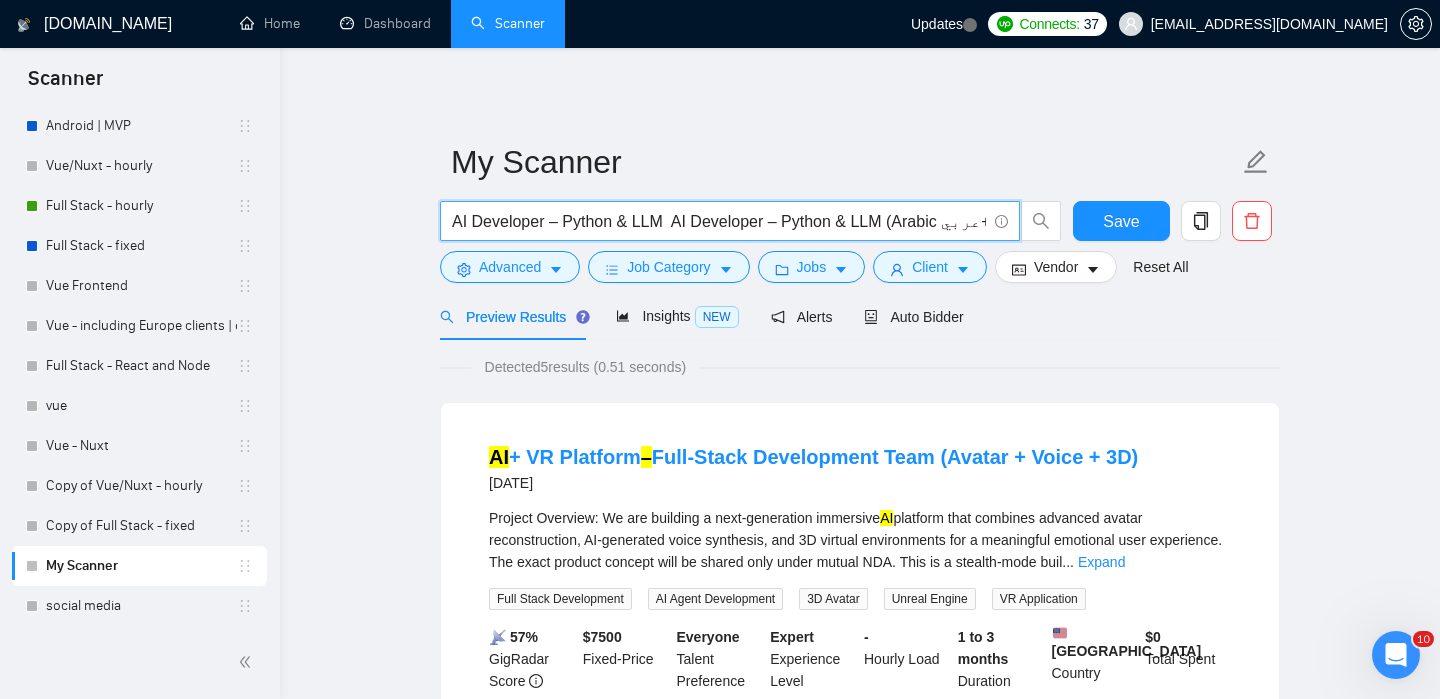 scroll, scrollTop: 0, scrollLeft: 64, axis: horizontal 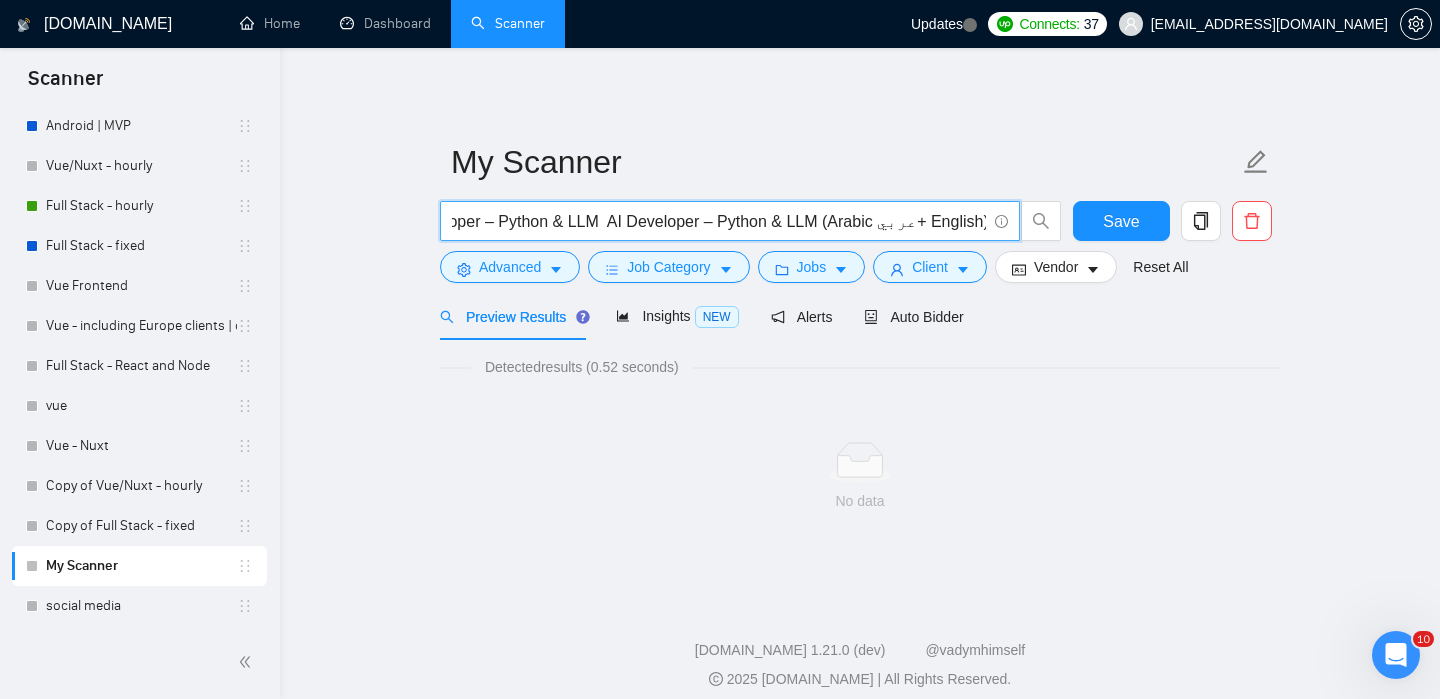 click on "AI Developer – Python & LLM  AI Developer – Python & LLM (Arabic عربي+ English)" at bounding box center [719, 221] 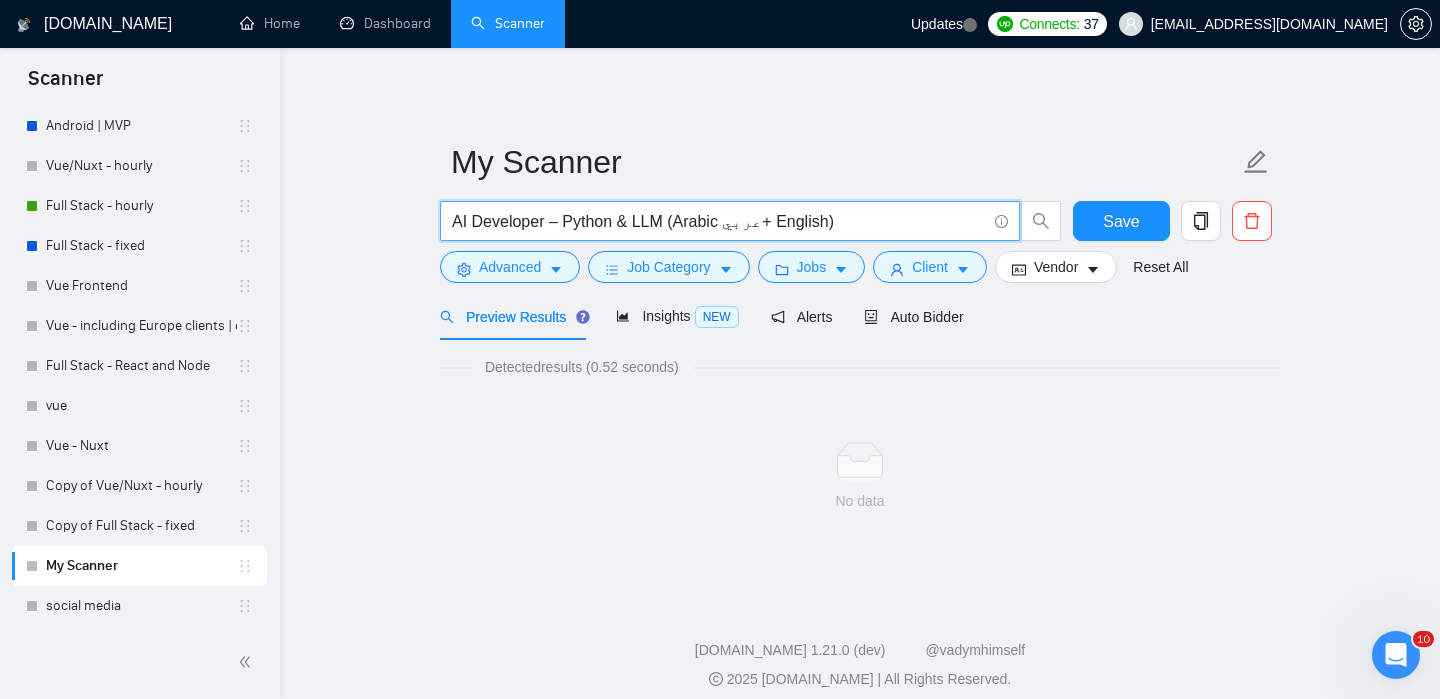 scroll, scrollTop: 0, scrollLeft: 0, axis: both 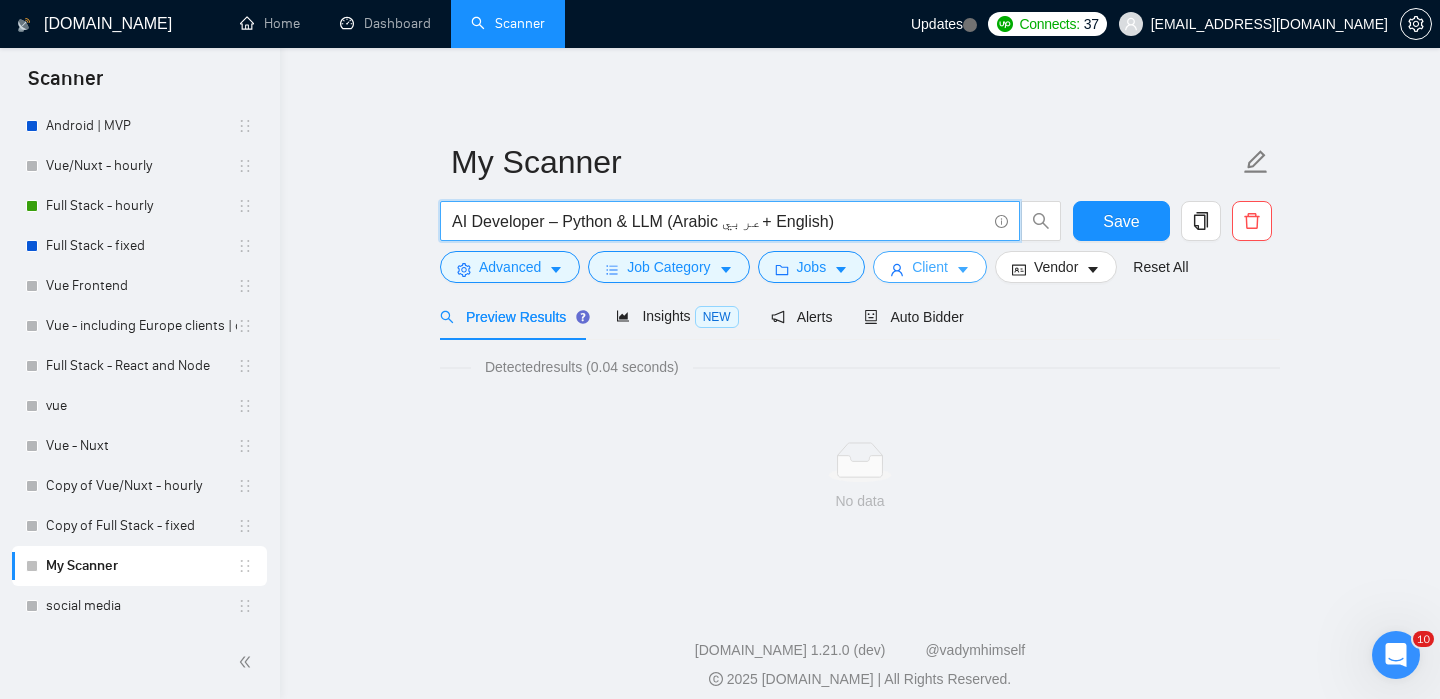 type on "AI Developer – Python & LLM (Arabic عربي+ English)" 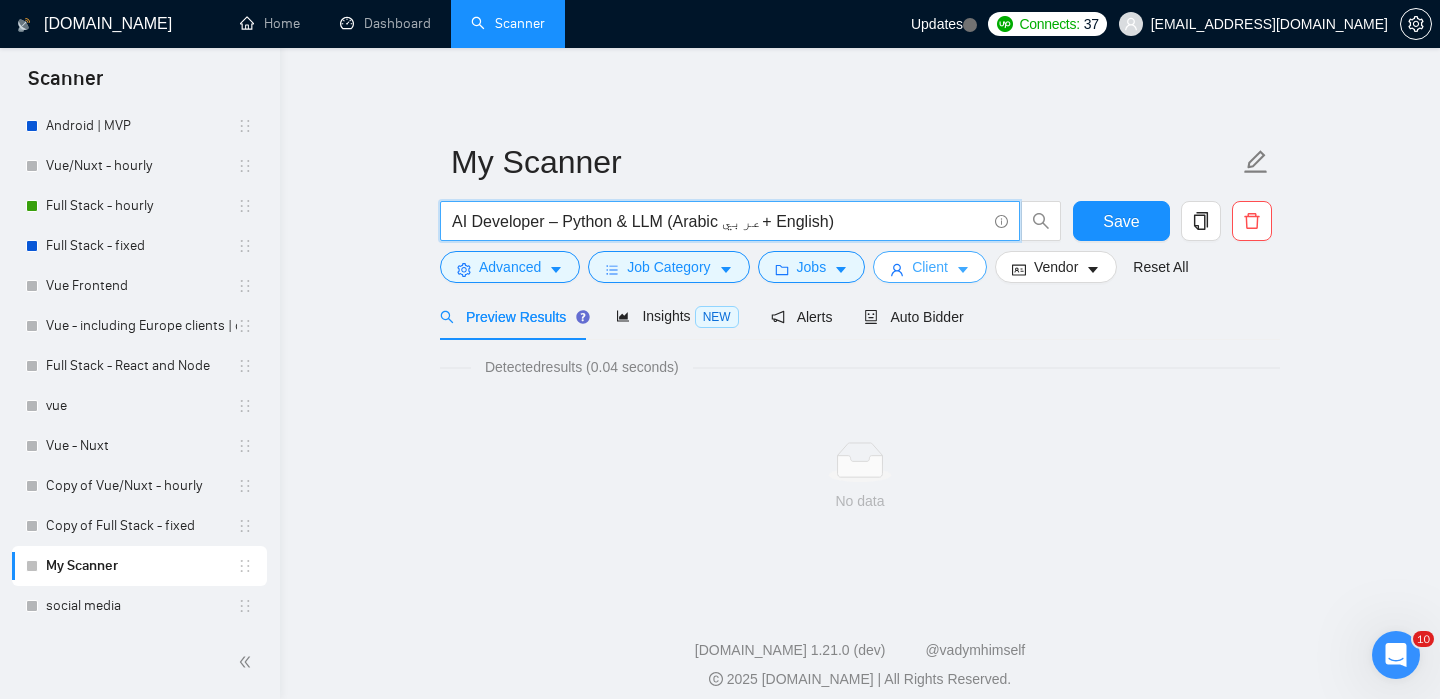 click on "Client" at bounding box center [930, 267] 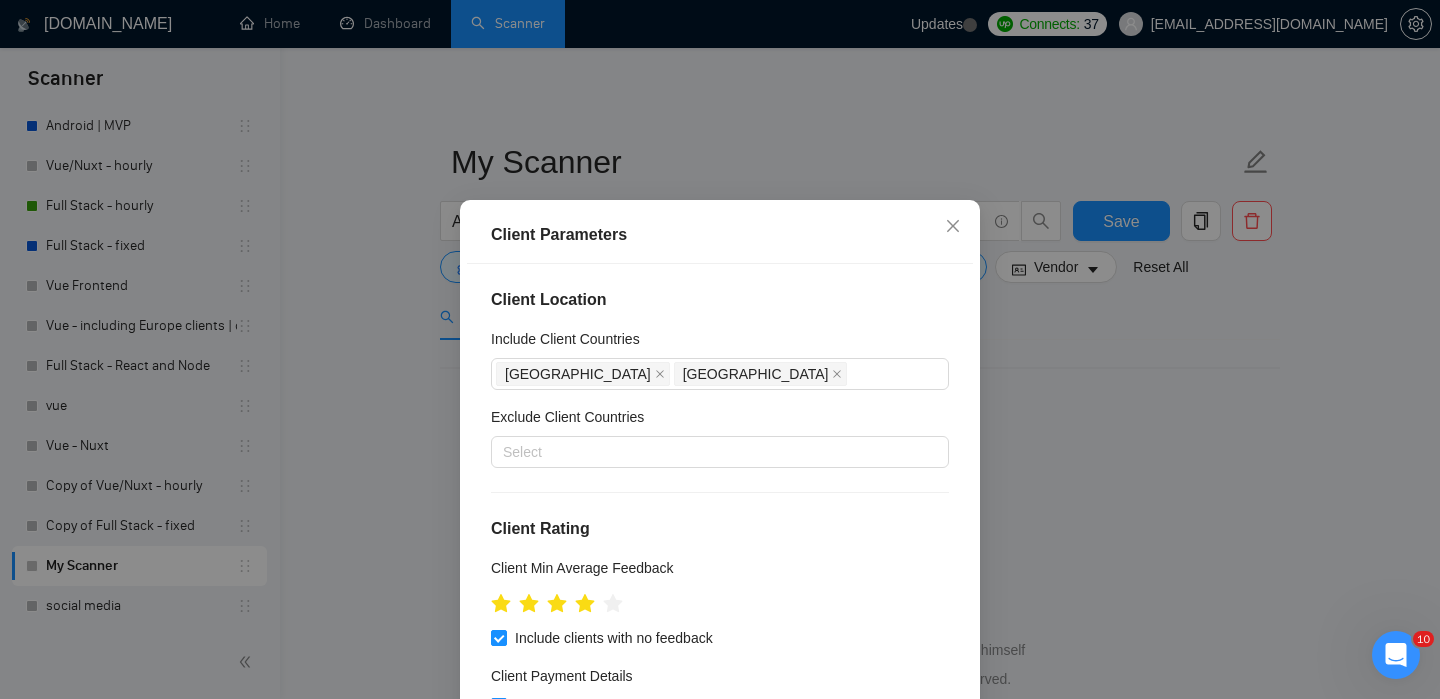 click on "Client Parameters Client Location Include Client Countries United States Saudi Arabia   Exclude Client Countries   Select Client Rating Client Min Average Feedback Include clients with no feedback Client Payment Details Payment Verified Hire Rate Stats   Client Total Spent $ Min - $ Max Client Hire Rate New   Any hire rate   Avg Hourly Rate Paid New $ Min - $ Max Include Clients without Sufficient History Client Profile Client Industry New   Any industry Client Company Size   Any company size Enterprise Clients New   Any clients Reset OK" at bounding box center [720, 349] 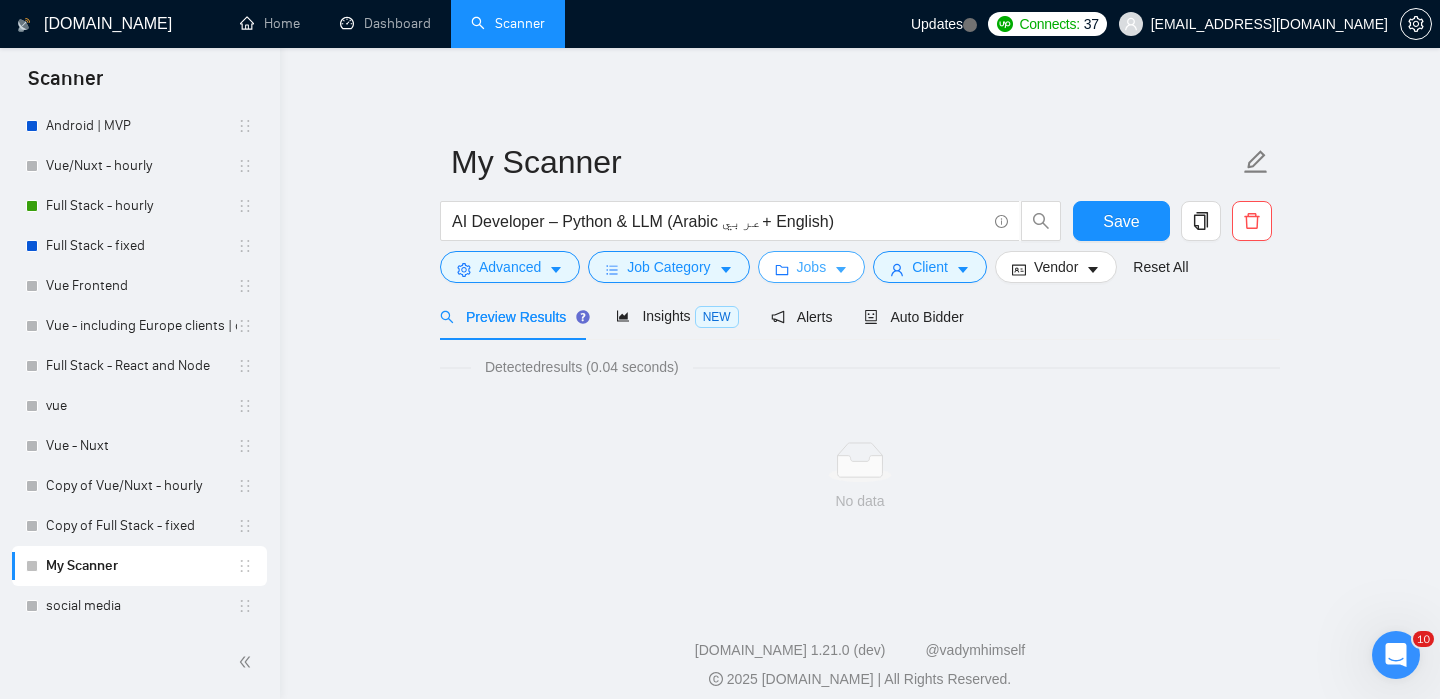 click on "Jobs" at bounding box center [812, 267] 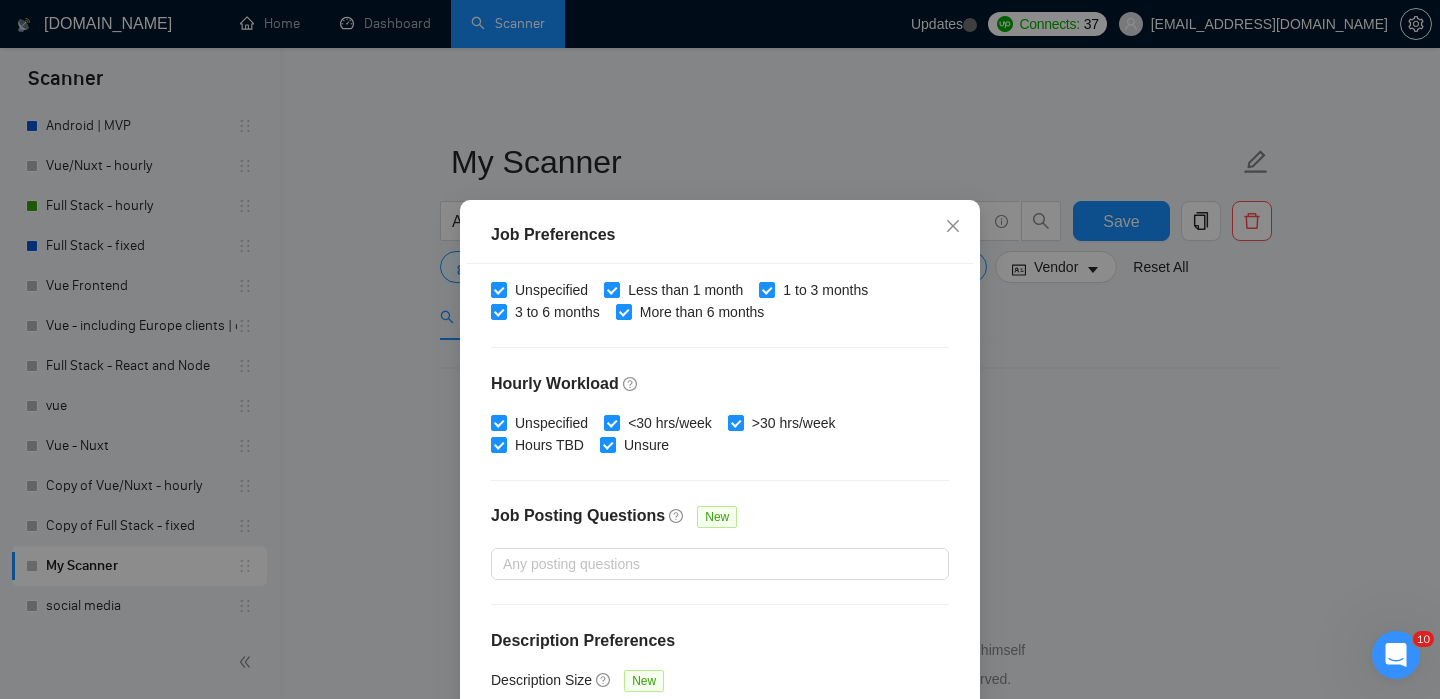 scroll, scrollTop: 0, scrollLeft: 0, axis: both 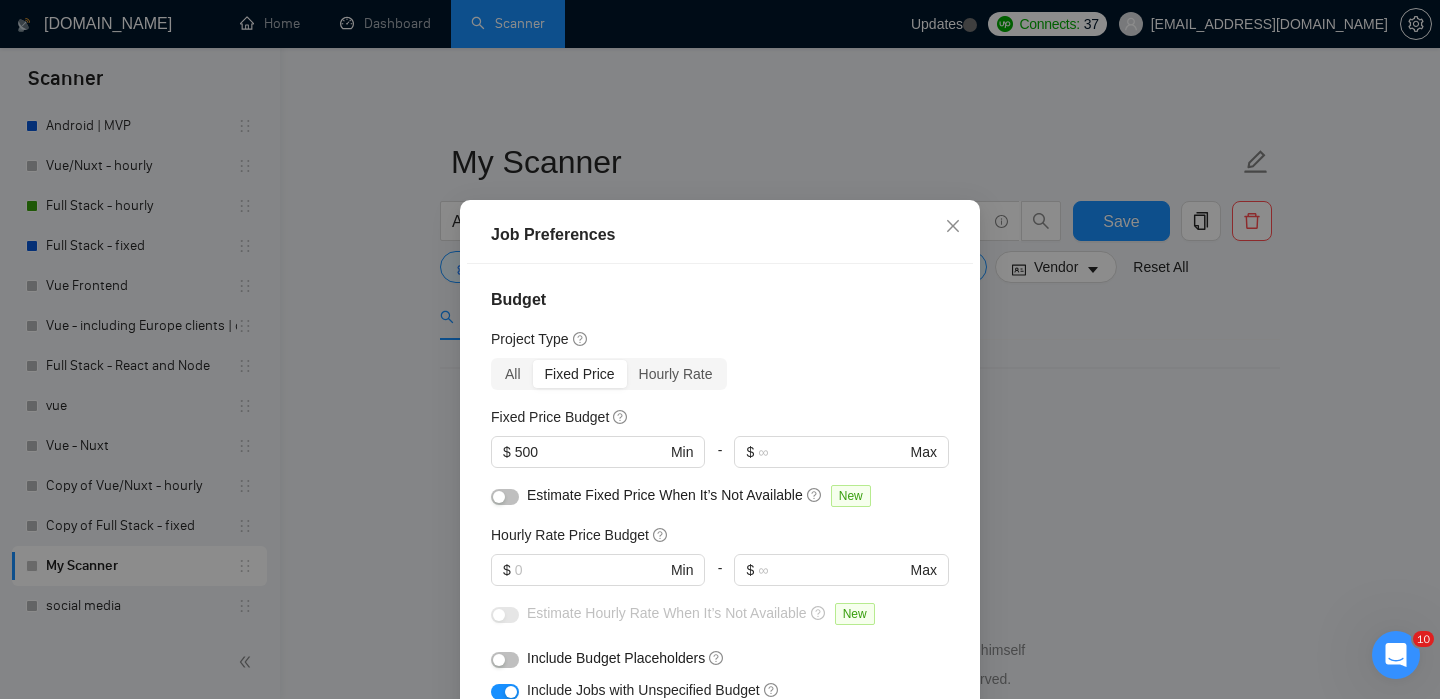 click on "Job Preferences Budget Project Type All Fixed Price Hourly Rate   Fixed Price Budget $ 500 Min - $ Max Estimate Fixed Price When It’s Not Available New   Hourly Rate Price Budget $ Min - $ Max Estimate Hourly Rate When It’s Not Available New Include Budget Placeholders Include Jobs with Unspecified Budget   Connects Price New Min - Max Project Duration   Unspecified Less than 1 month 1 to 3 months 3 to 6 months More than 6 months Hourly Workload   Unspecified <30 hrs/week >30 hrs/week Hours TBD Unsure Job Posting Questions New   Any posting questions Description Preferences Description Size New   Any description size Reset OK" at bounding box center [720, 349] 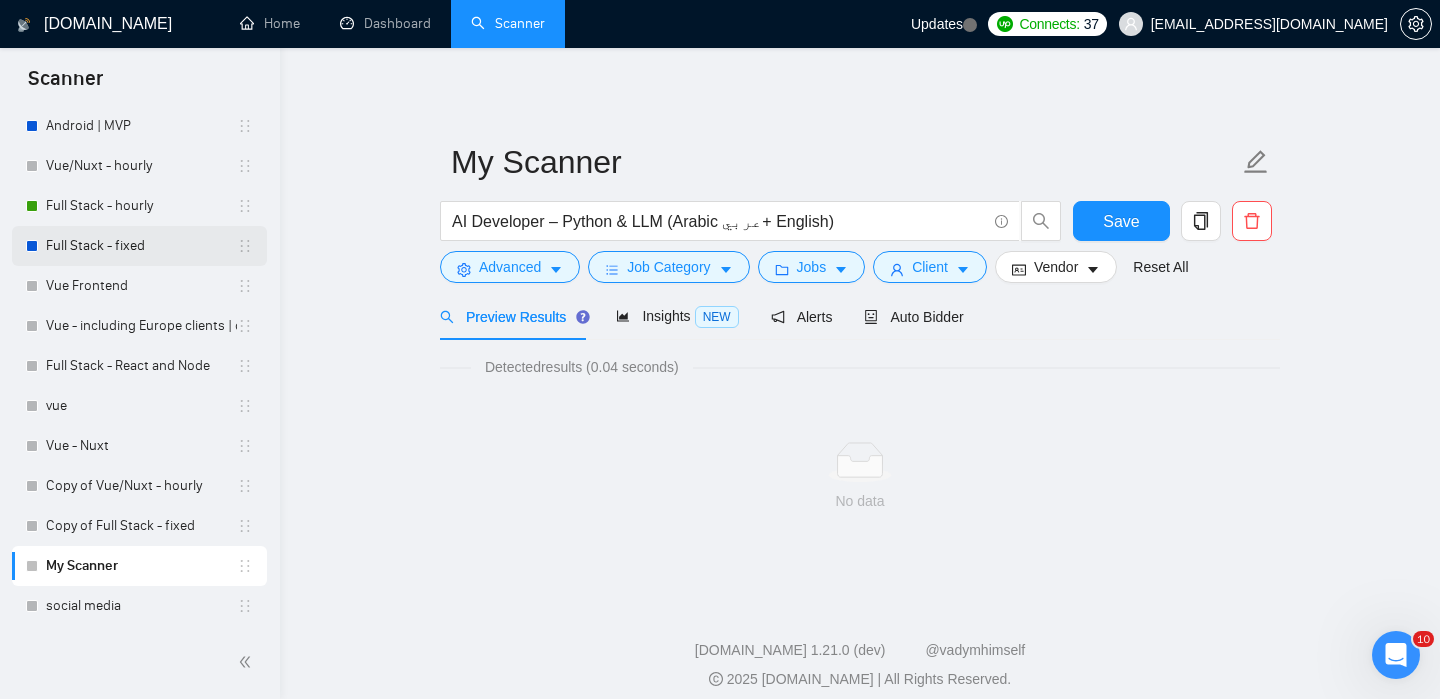 click on "Full Stack - fixed" at bounding box center [141, 246] 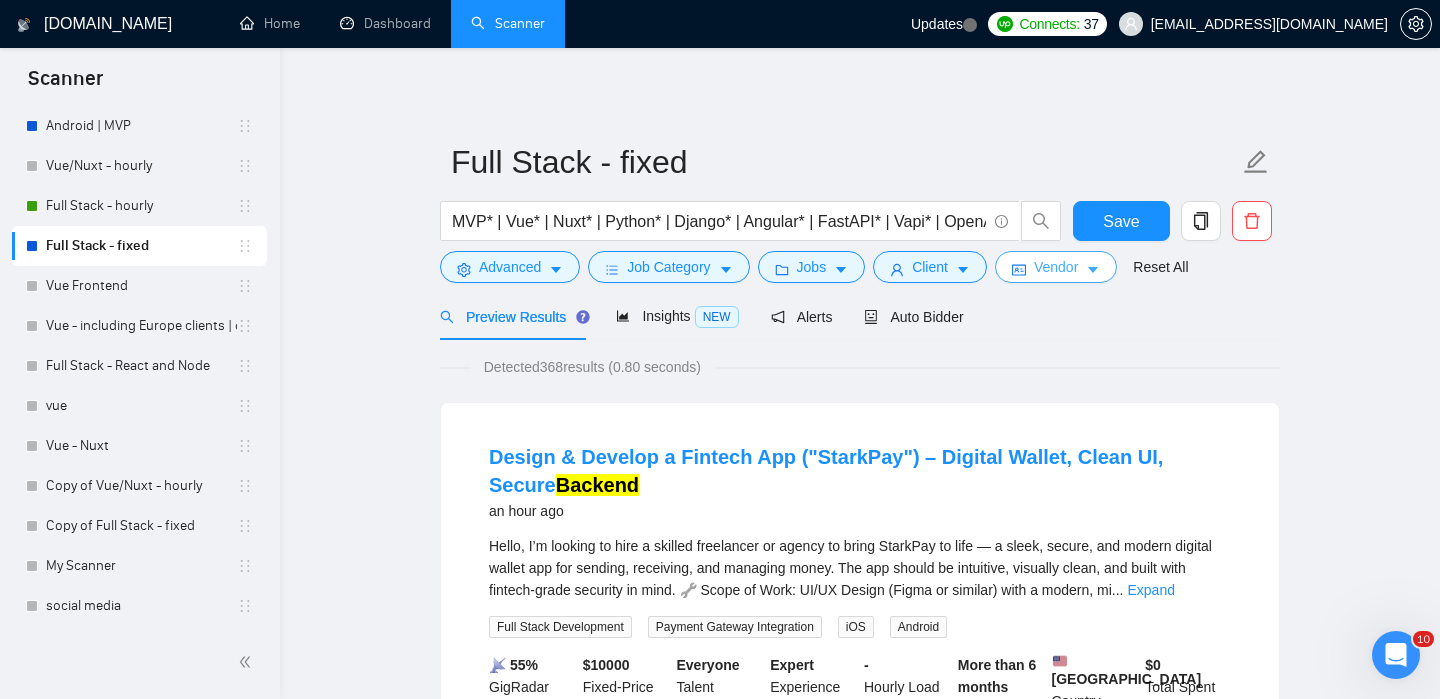 click on "Vendor" at bounding box center [1056, 267] 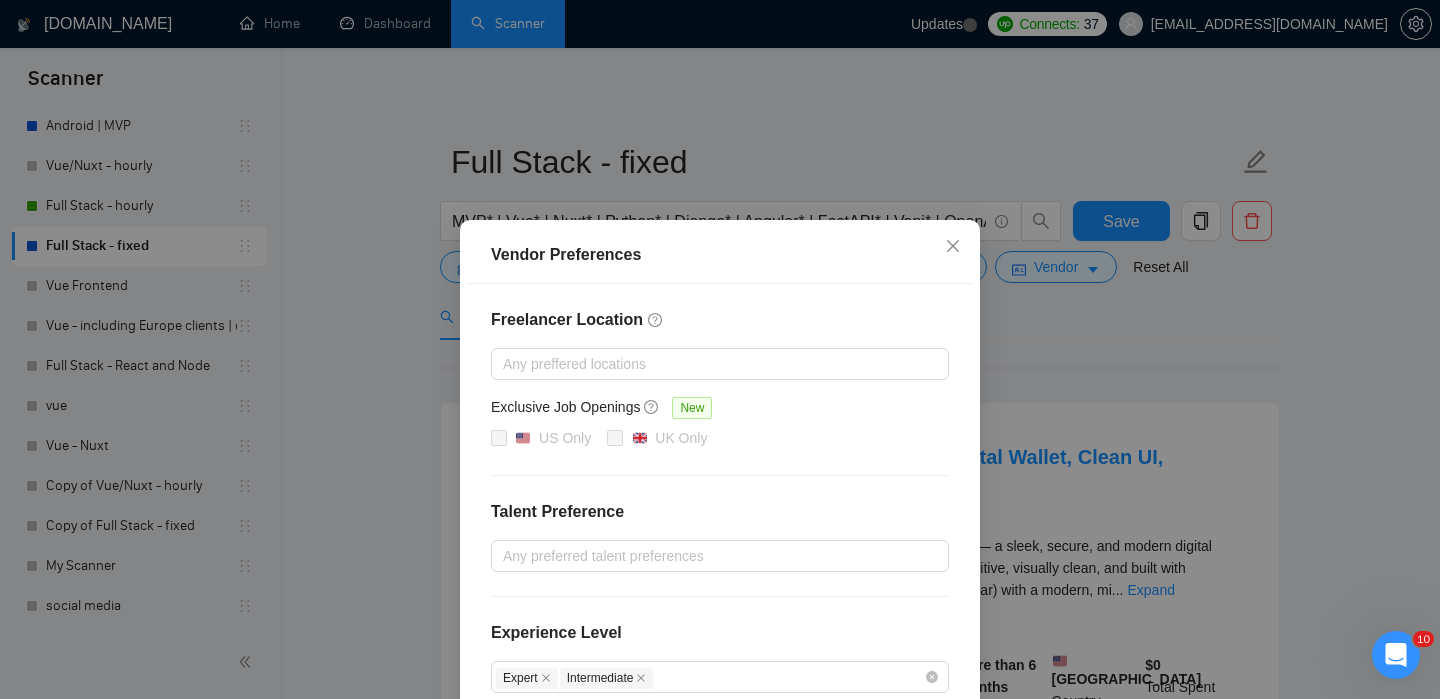 click on "Vendor Preferences Freelancer Location     Any preffered locations Exclusive Job Openings New US Only UK Only Talent Preference   Any preferred talent preferences Experience Level Expert Intermediate   Freelancer's Spoken Languages New   Any preffered languages Reset OK" at bounding box center (720, 349) 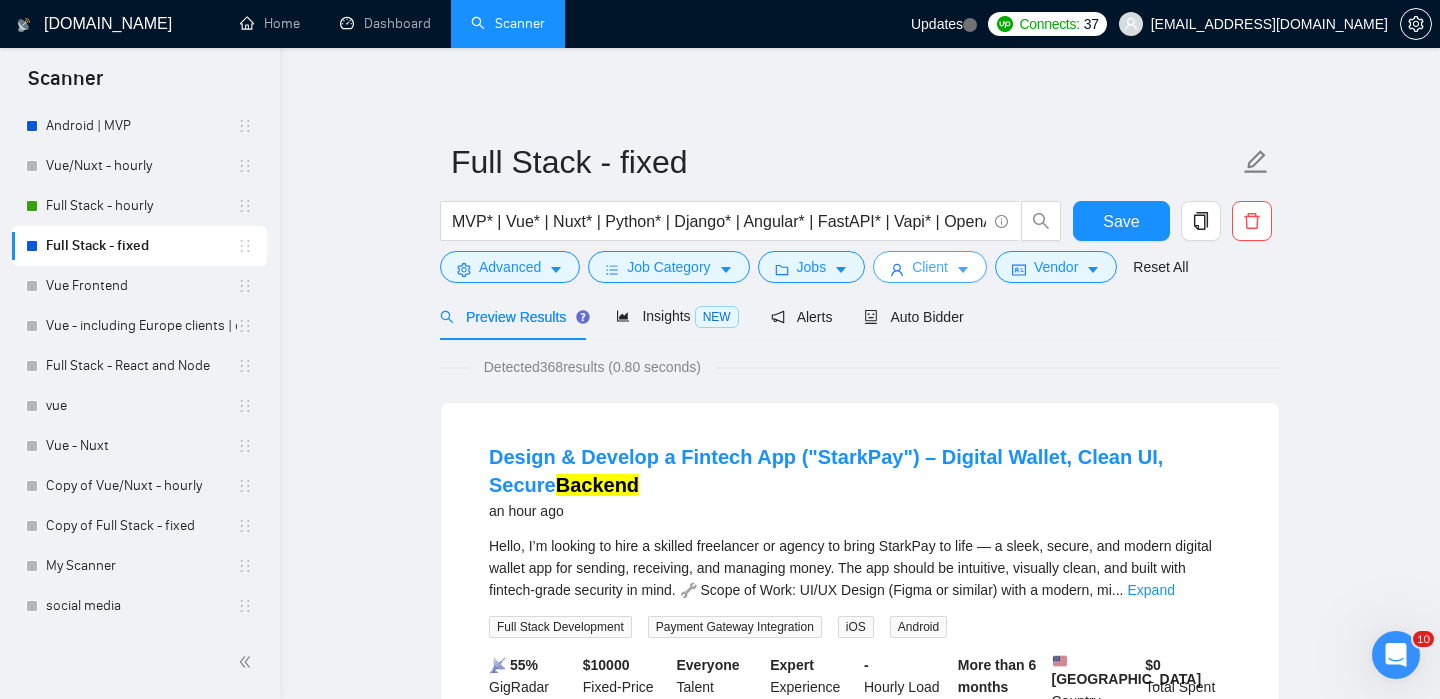click 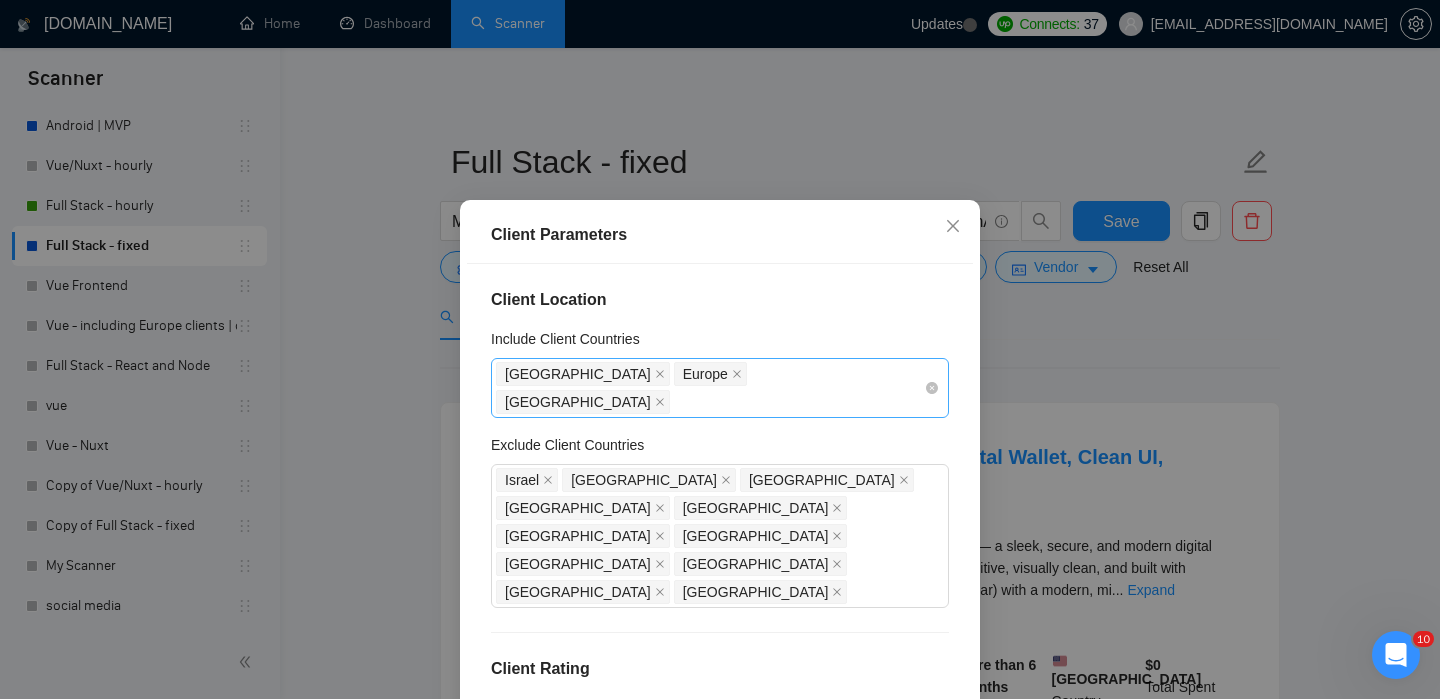 click on "United States Europe Canada" at bounding box center [710, 388] 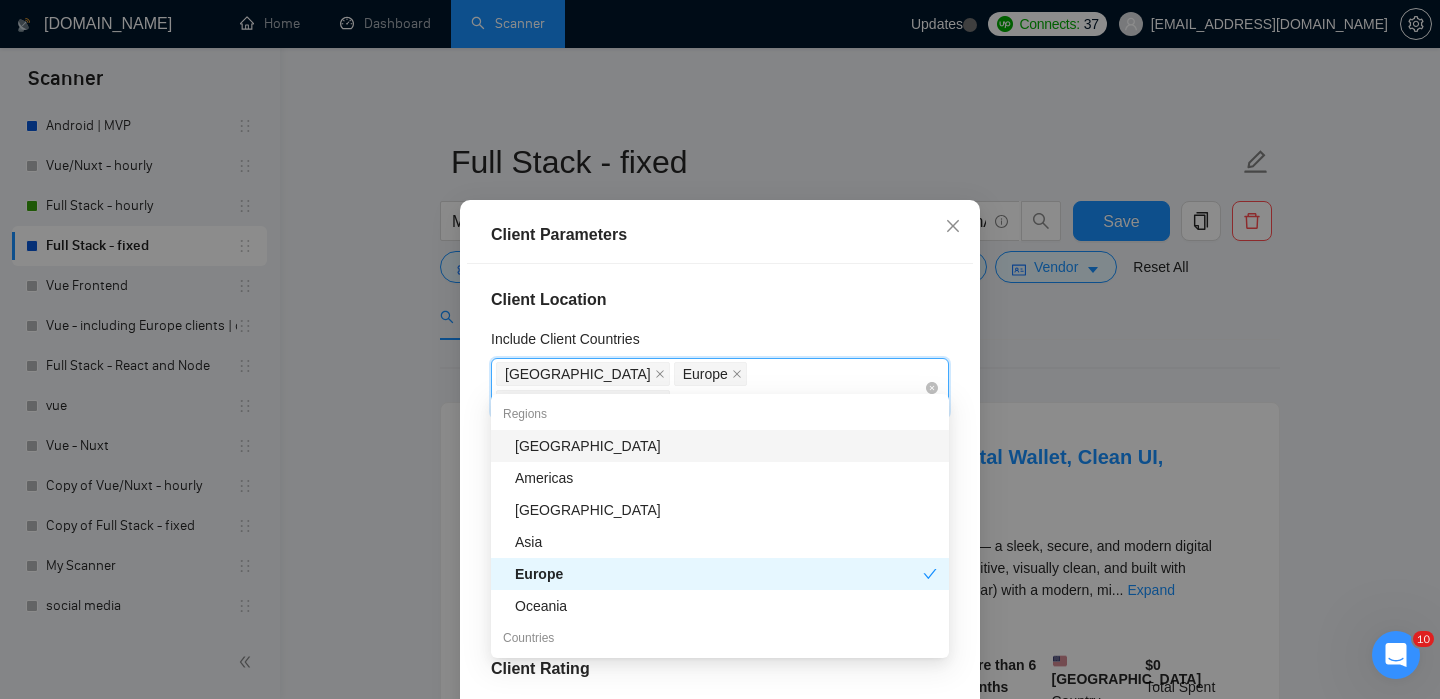 type on "sa" 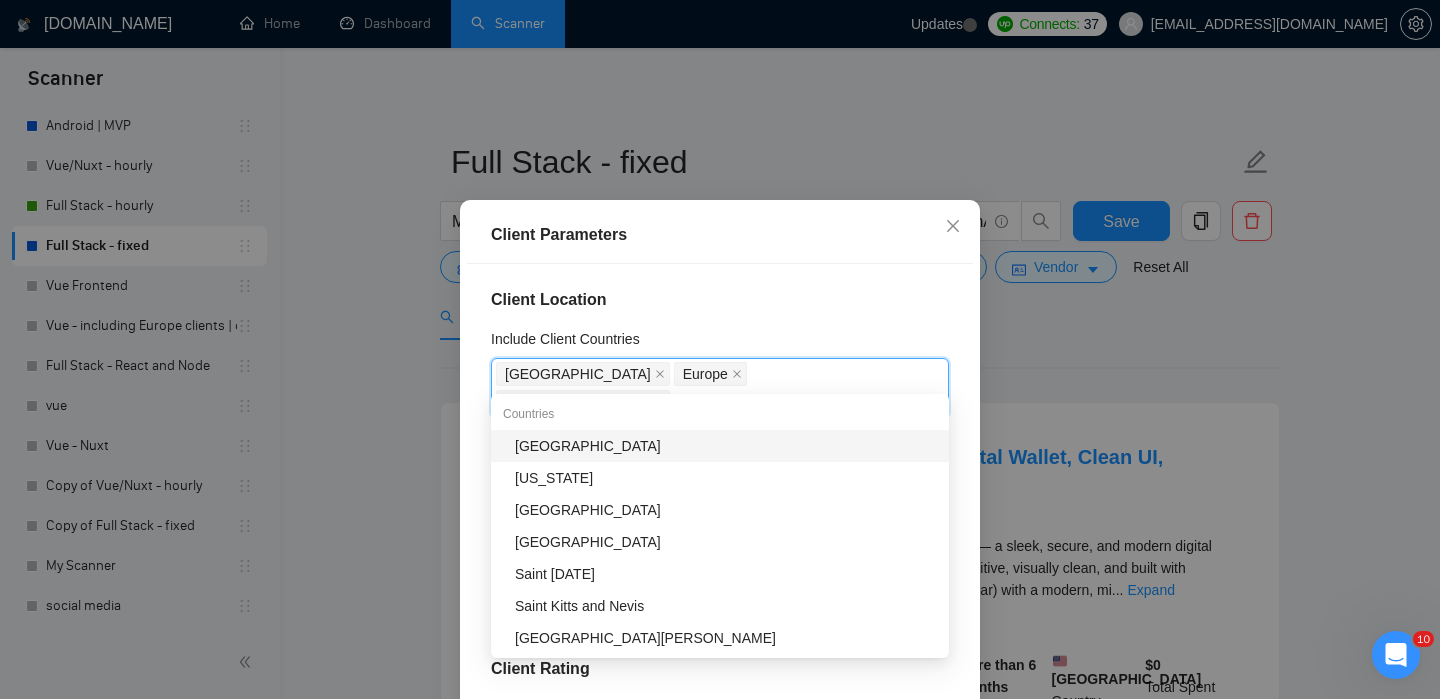 click on "Saudi Arabia" at bounding box center (726, 446) 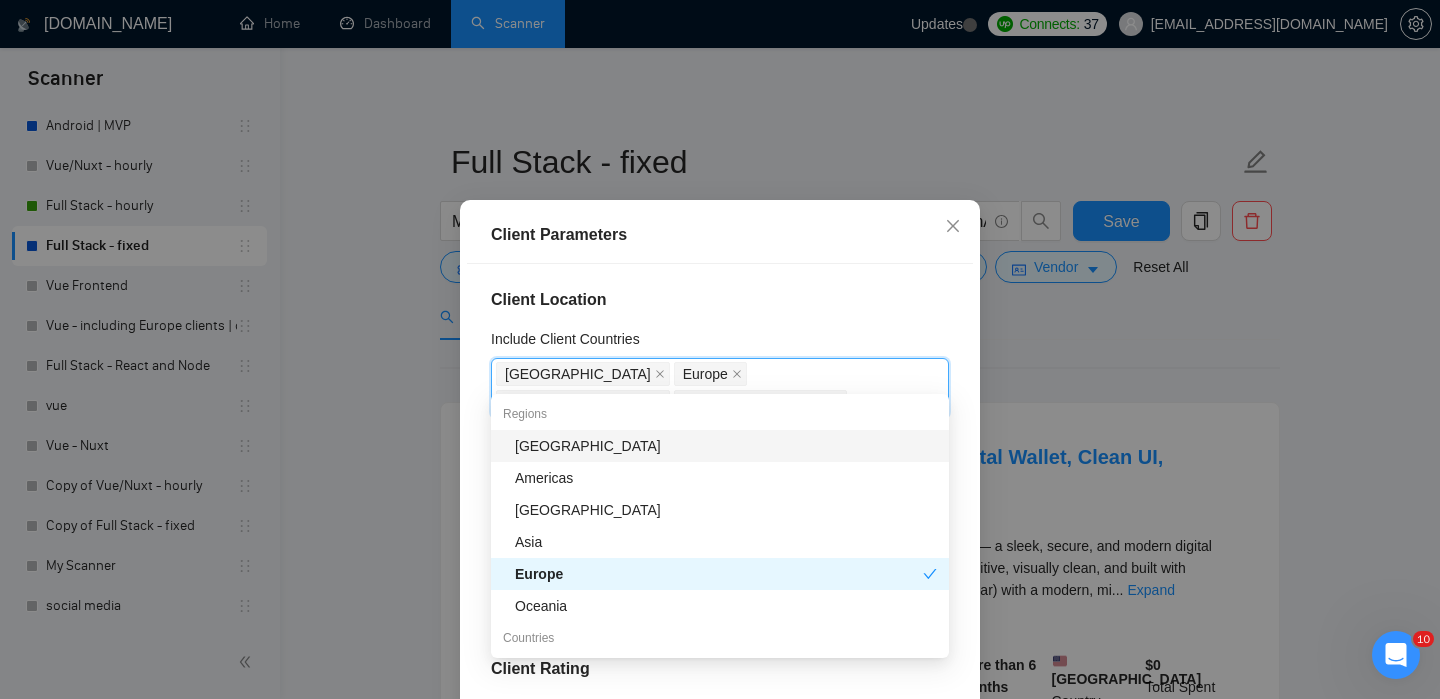 click on "Client Parameters Client Location Include Client Countries United States Europe Canada Saudi Arabia   Exclude Client Countries Israel France Ukraine Ireland Turkey Estonia Romania Poland Lithuania Bulgaria United Kingdom   Client Rating Client Min Average Feedback Include clients with no feedback Client Payment Details Payment Verified Hire Rate Stats   Client Total Spent $ Min - $ Max Client Hire Rate New High Rates Max Rates     Avg Hourly Rate Paid New $ Min - $ Max Include Clients without Sufficient History Client Profile Client Industry New   Any industry Client Company Size   Any company size Enterprise Clients New   Any clients Reset OK" at bounding box center [720, 349] 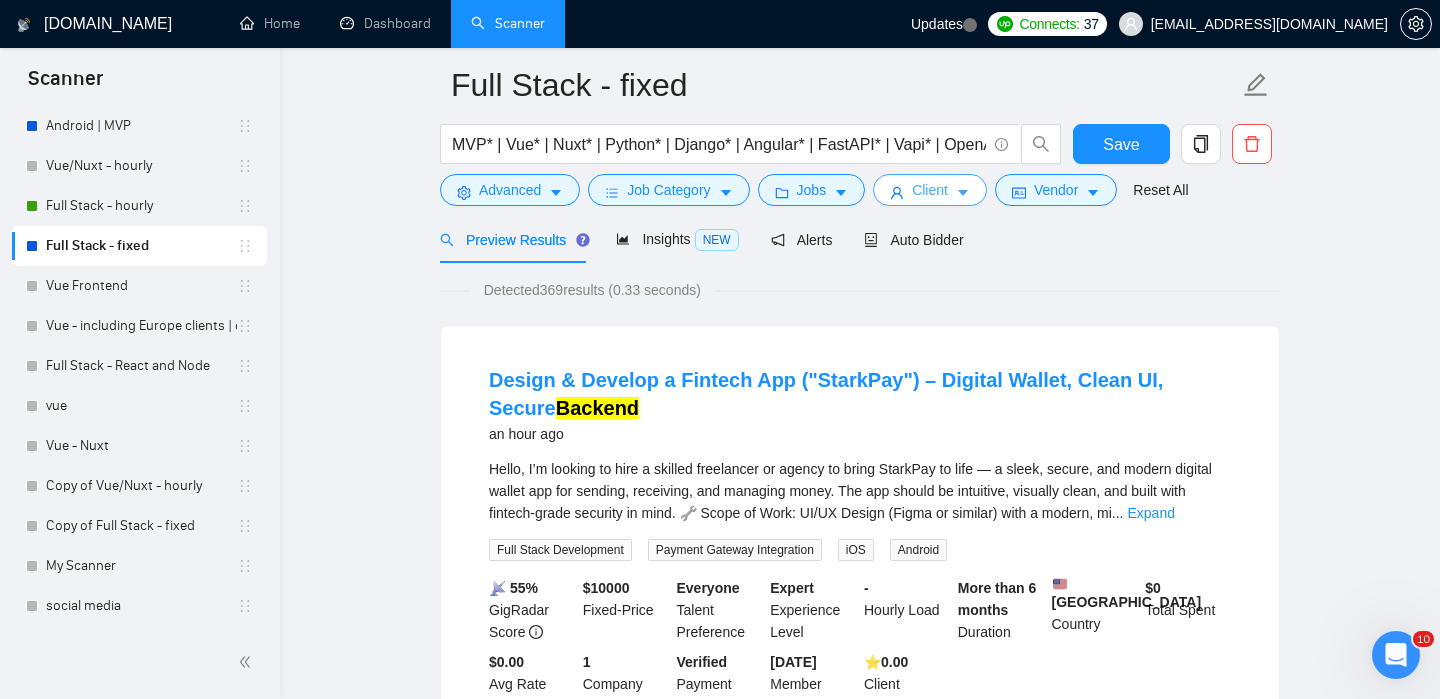 scroll, scrollTop: 0, scrollLeft: 0, axis: both 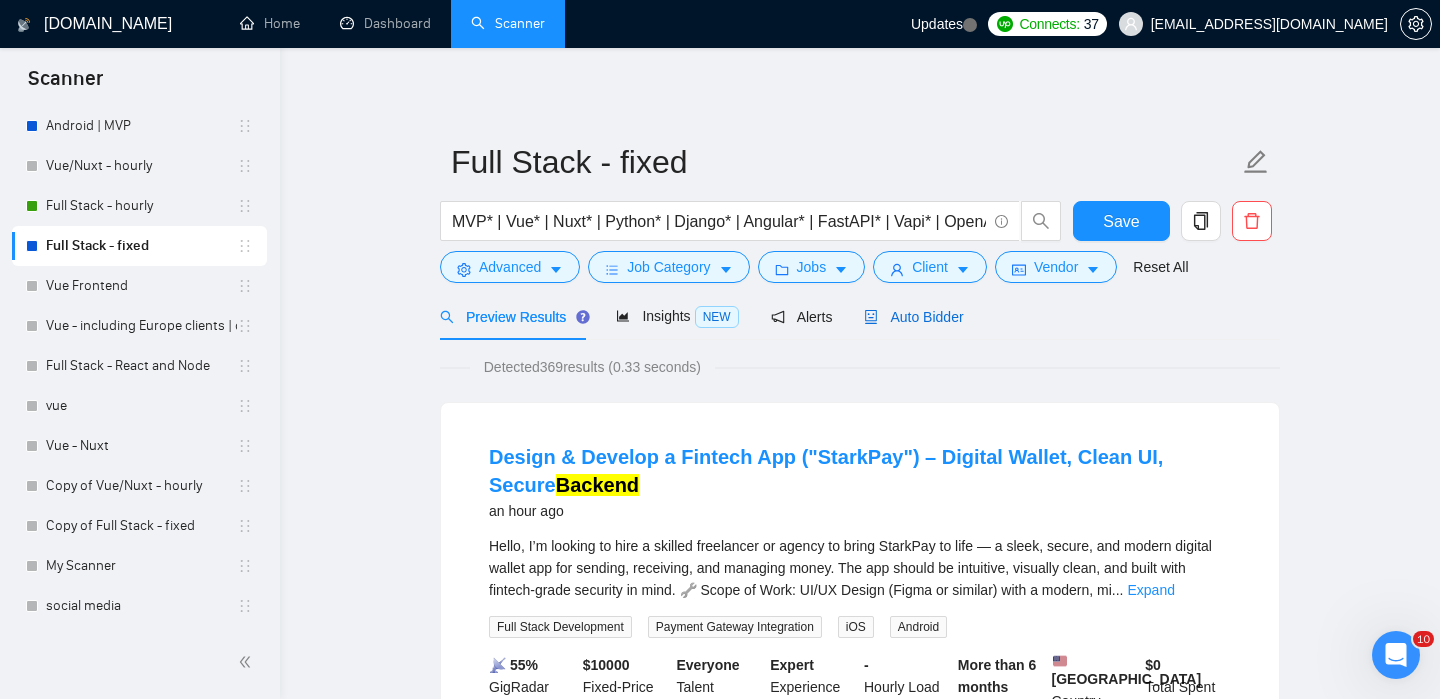 click on "Auto Bidder" at bounding box center (913, 317) 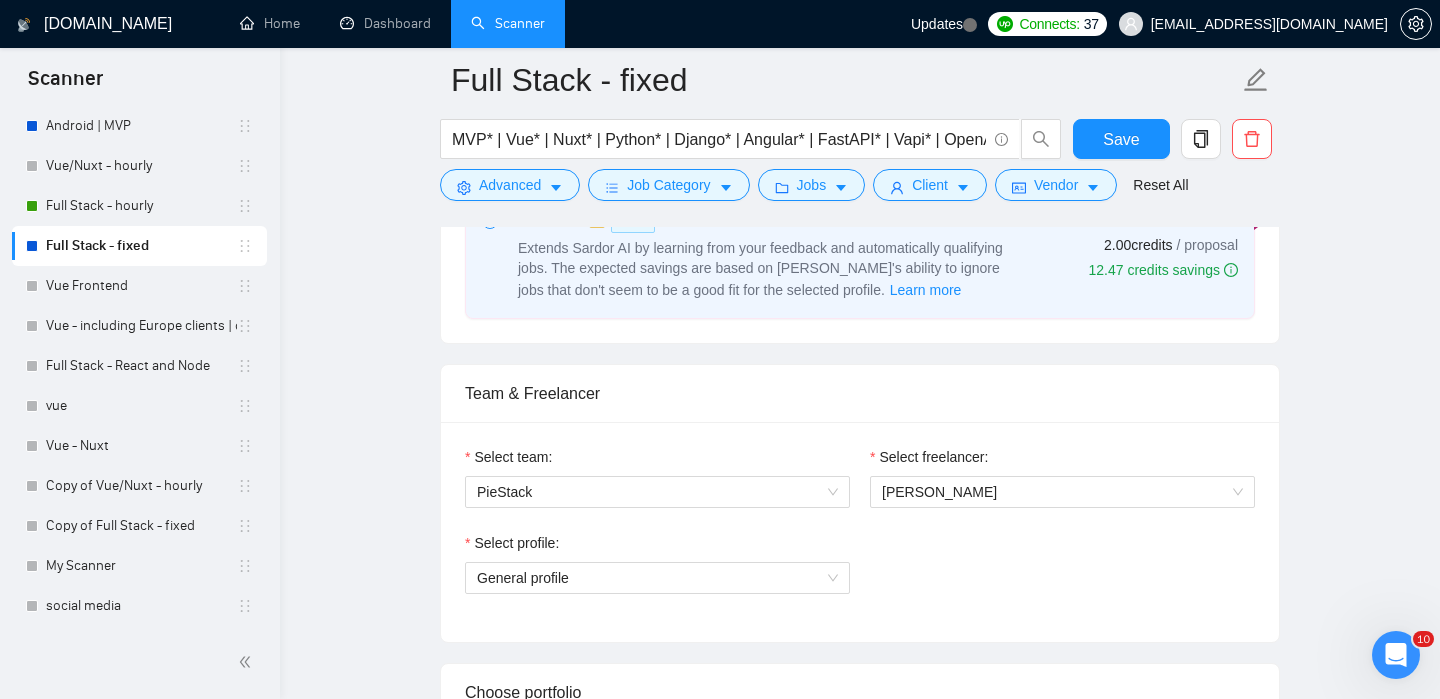 scroll, scrollTop: 1397, scrollLeft: 0, axis: vertical 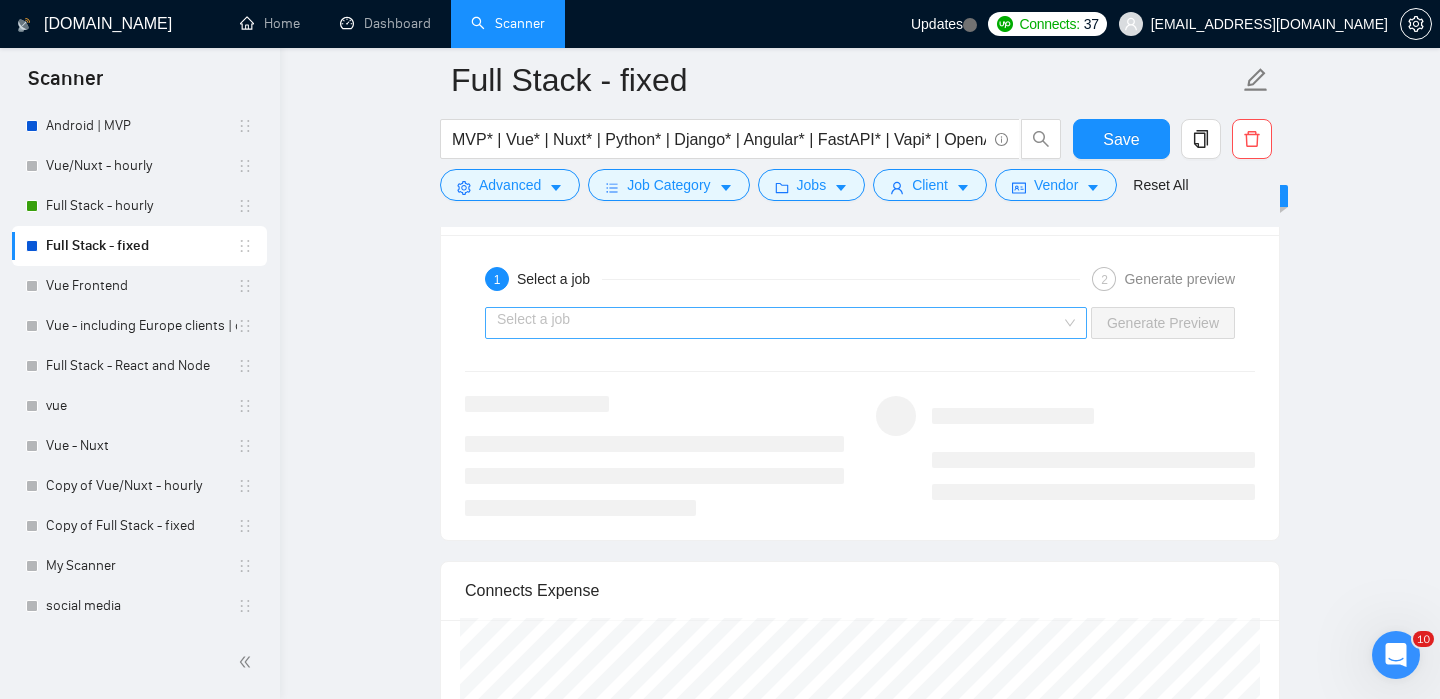 click at bounding box center [779, 323] 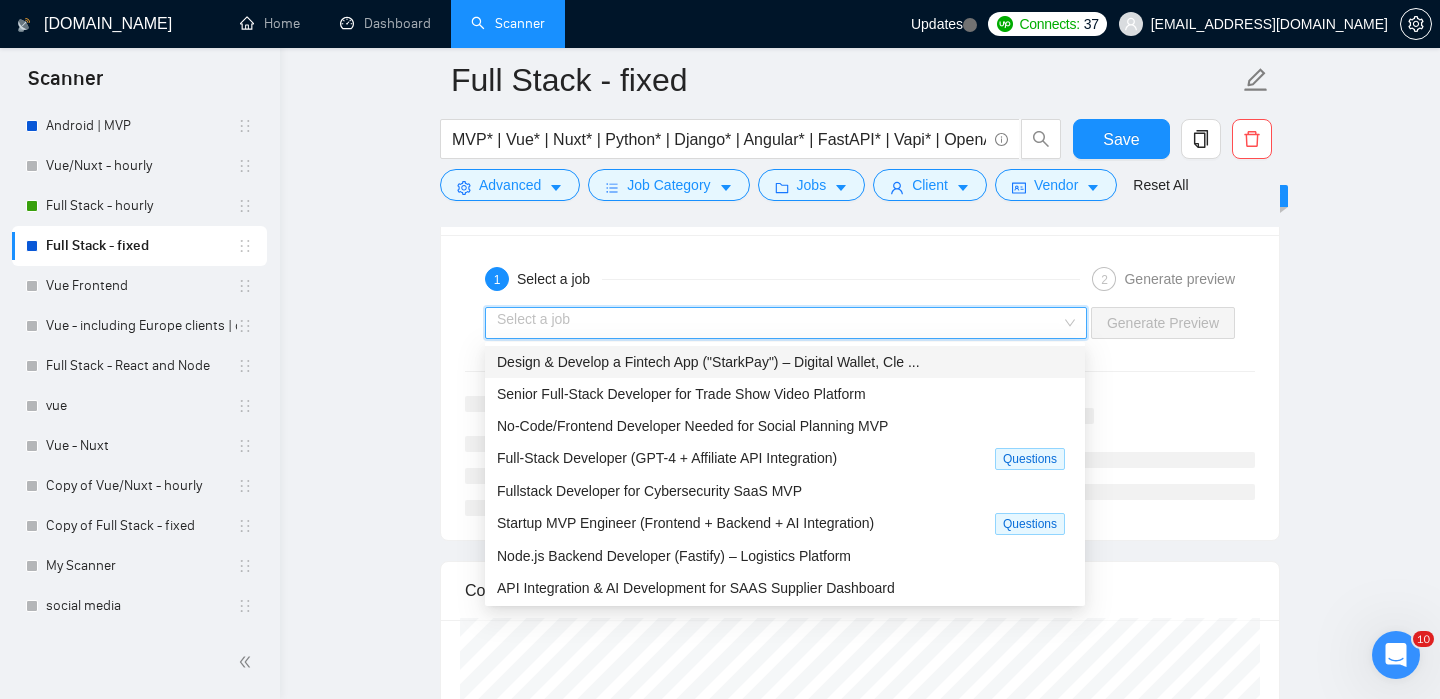 click at bounding box center (779, 323) 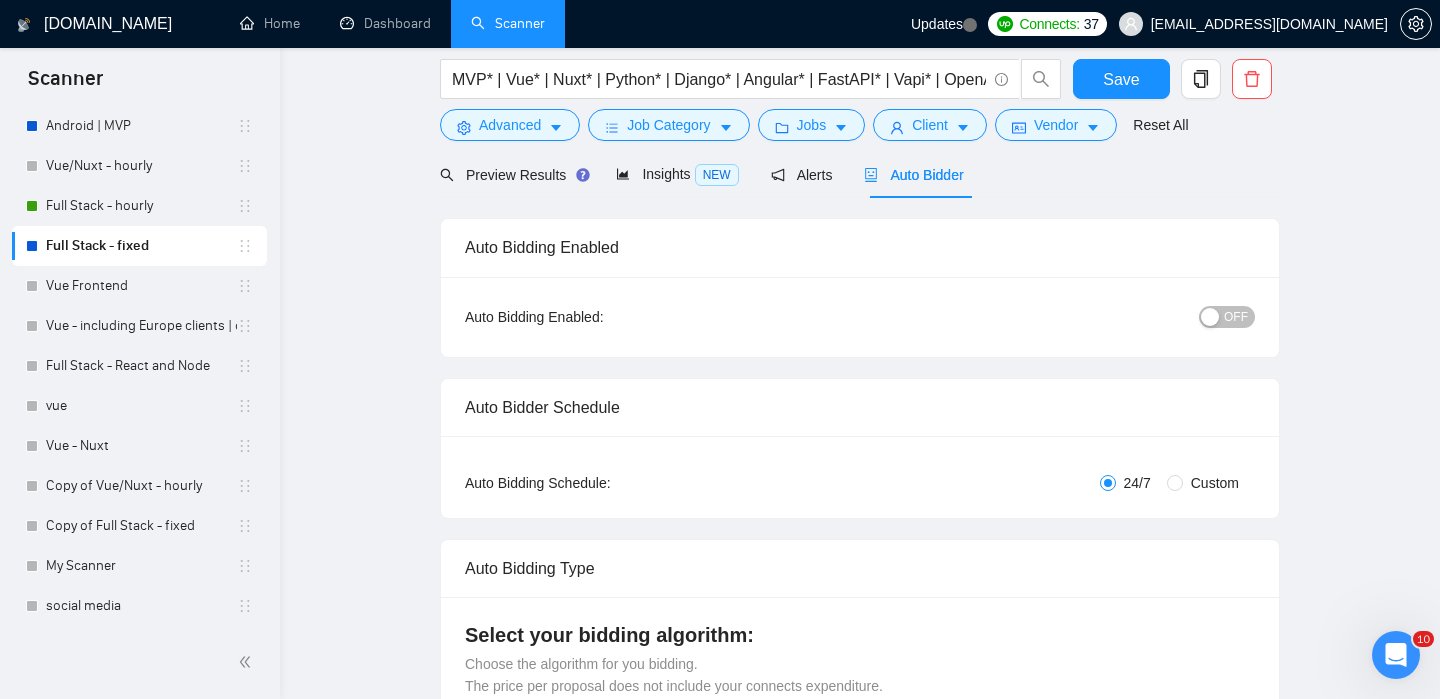 scroll, scrollTop: 0, scrollLeft: 0, axis: both 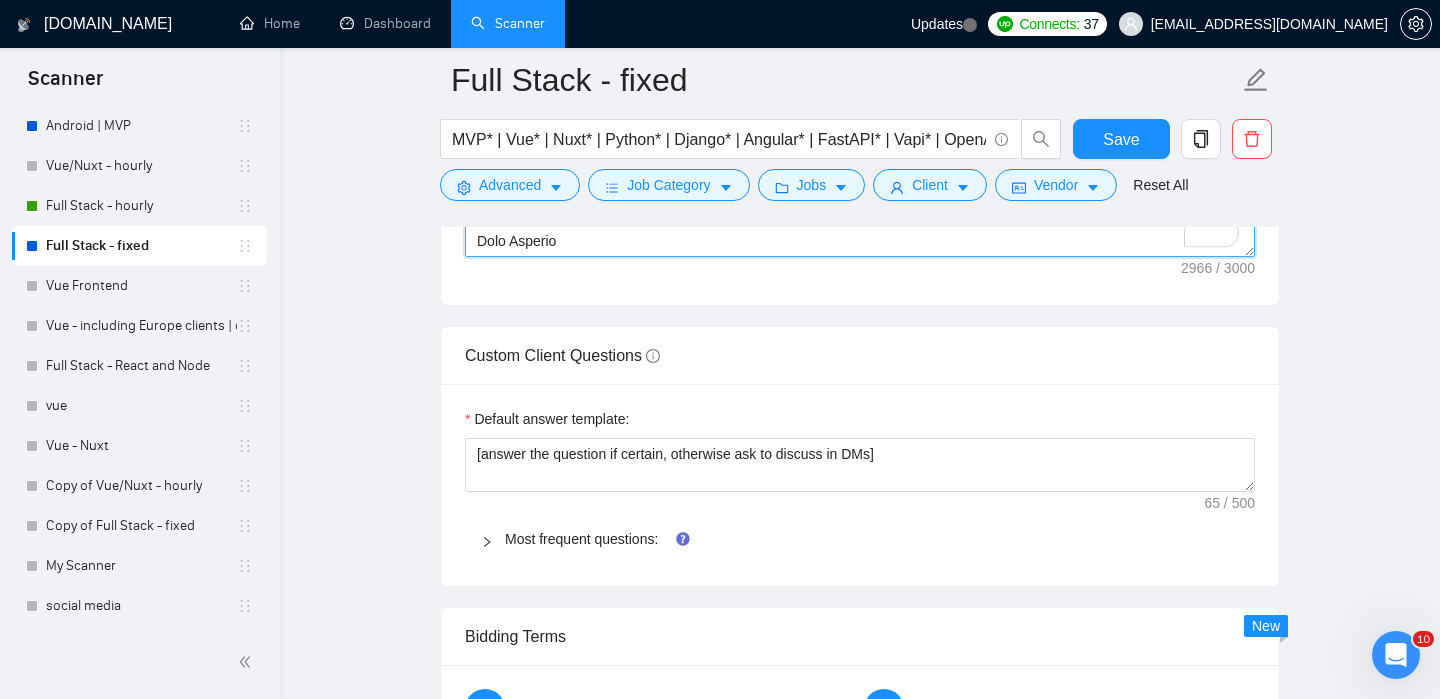 drag, startPoint x: 471, startPoint y: 301, endPoint x: 613, endPoint y: 246, distance: 152.27934 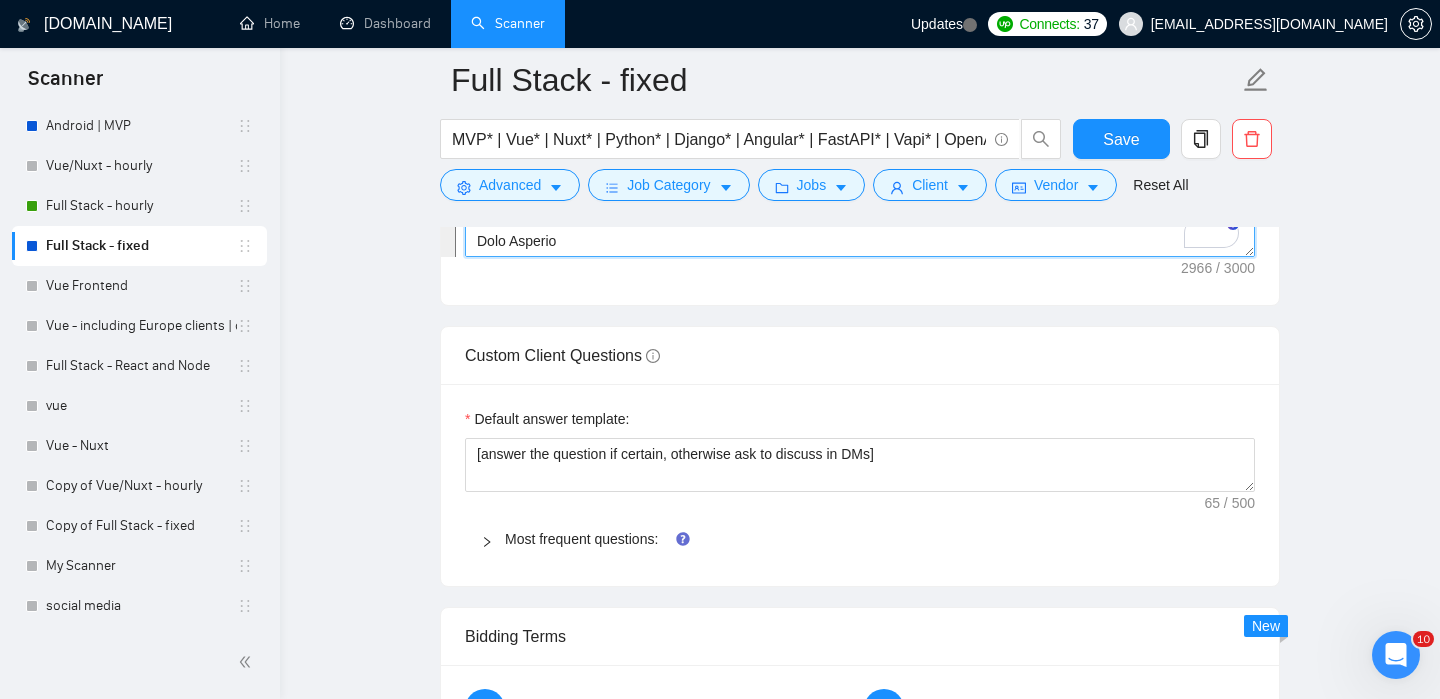 scroll, scrollTop: 748, scrollLeft: 0, axis: vertical 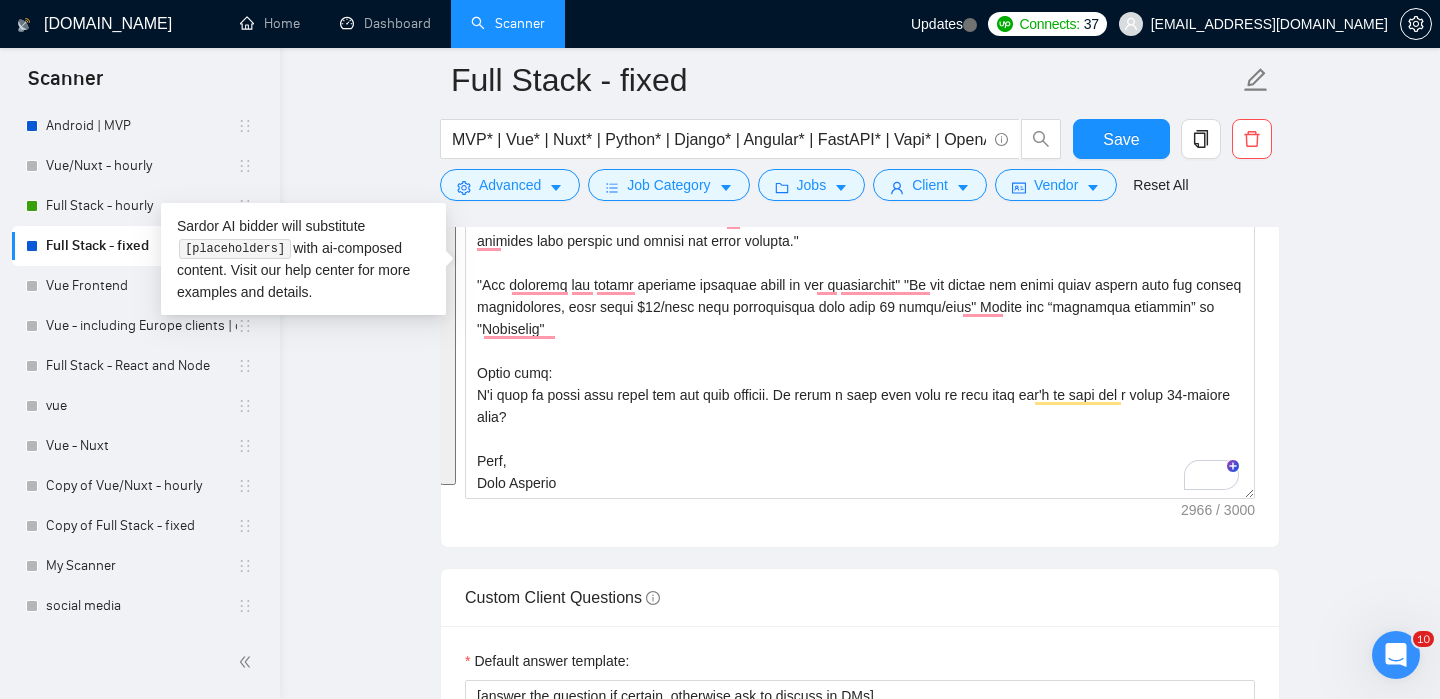 click on "Full Stack - fixed MVP* | Vue* | Nuxt* | Python* | Django* | Angular* | FastAPI* | Vapi* | OpenAI* | Chatbot* | "Chat bot" ("front-end" | frontend* | "front end" | "full-stack" | full-stack* | "full-stack" | Backend* | "Back-end" | "Back - end" | "Back end") Save Advanced   Job Category   Jobs   Client   Vendor   Reset All Preview Results Insights NEW Alerts Auto Bidder Auto Bidding Enabled Auto Bidding Enabled: OFF Auto Bidder Schedule Auto Bidding Type: Automated (recommended) Semi-automated Auto Bidding Schedule: 24/7 Custom Custom Auto Bidder Schedule Repeat every week on Monday Tuesday Wednesday Thursday Friday Saturday Sunday Active Hours ( Europe/Kiev ): From: To: ( 24  hours) Europe/Kiev Auto Bidding Type Select your bidding algorithm: Choose the algorithm for you bidding. The price per proposal does not include your connects expenditure. Template Bidder Works great for narrow segments and short cover letters that don't change. 0.50  credits / proposal Sardor AI 🤖 1.00  credits / proposal 👑" at bounding box center [860, 606] 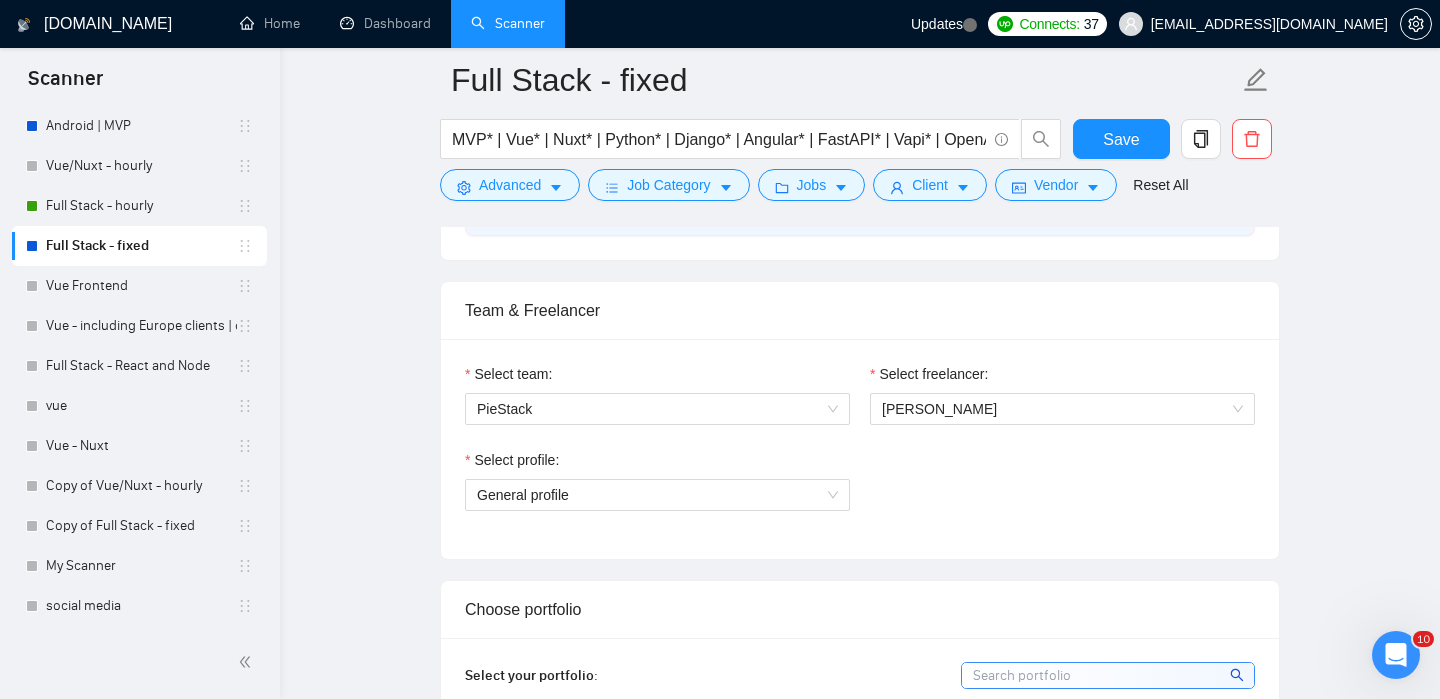 scroll, scrollTop: 0, scrollLeft: 0, axis: both 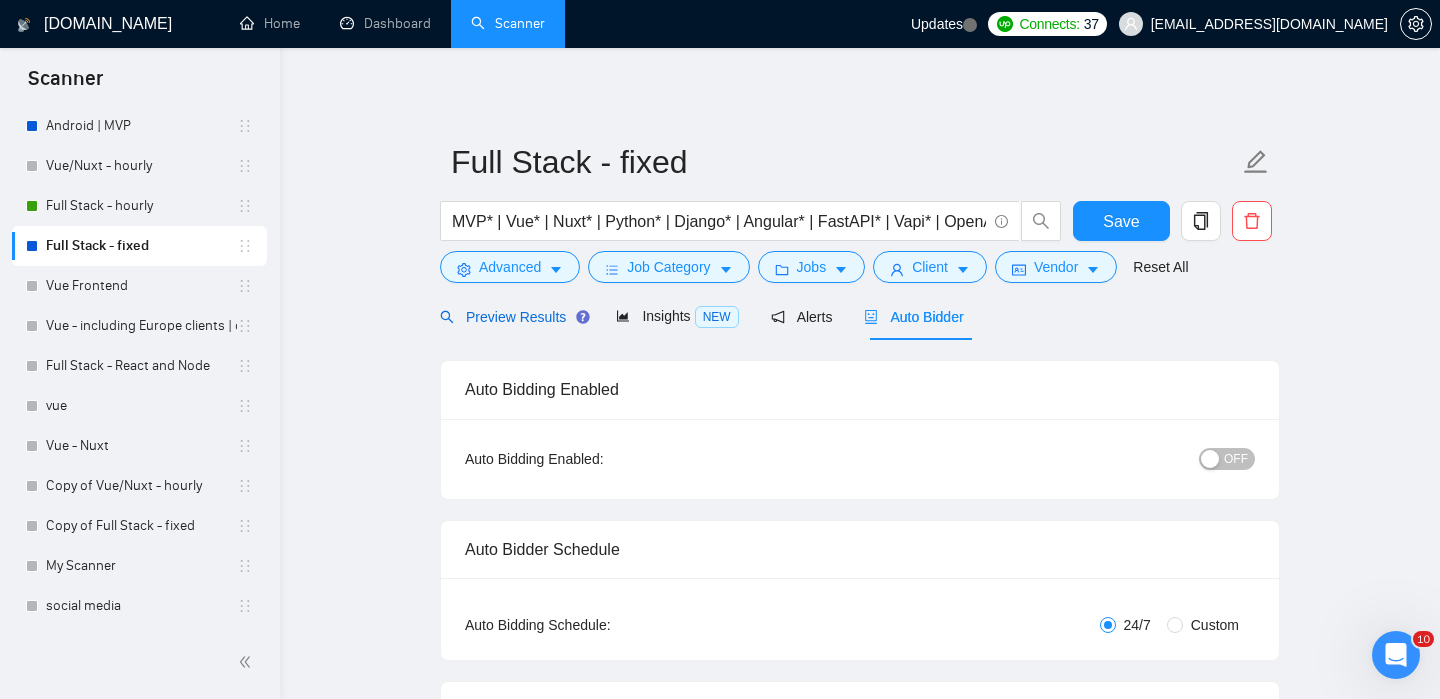 click on "Preview Results" at bounding box center (512, 317) 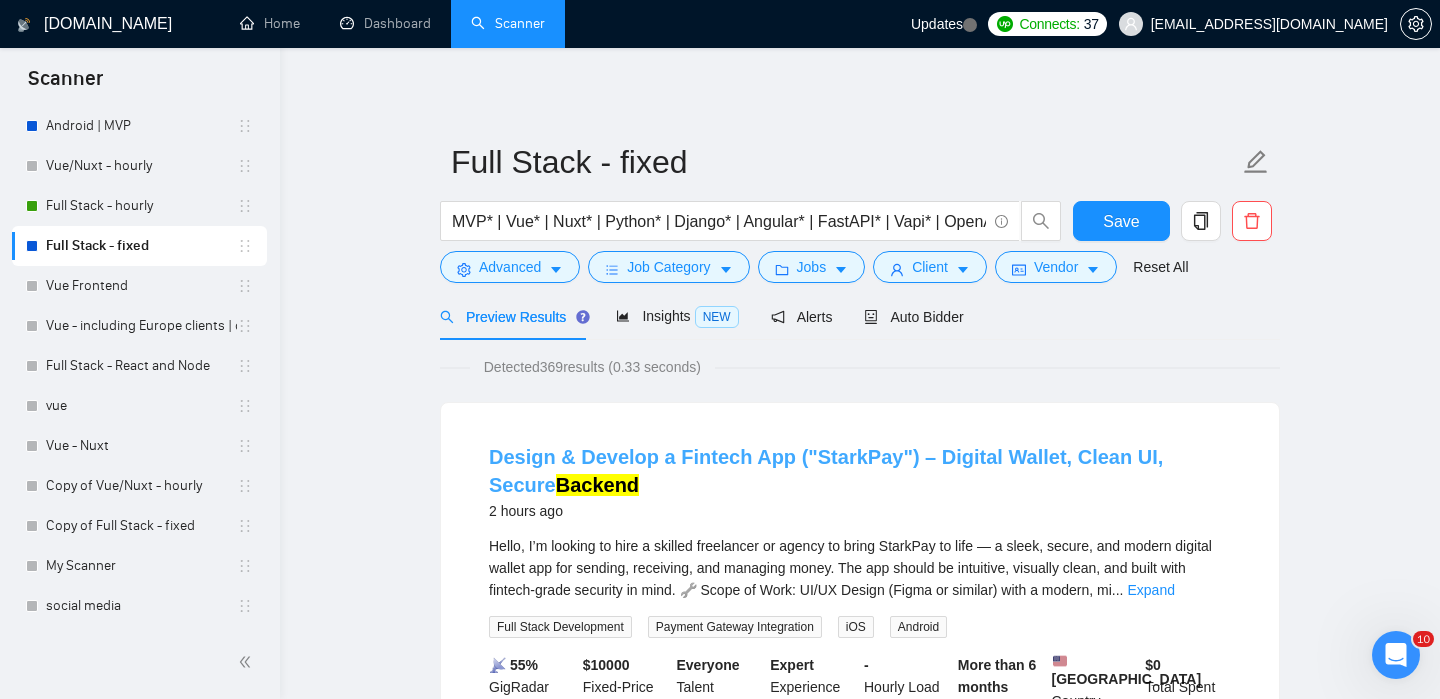 scroll, scrollTop: 17, scrollLeft: 0, axis: vertical 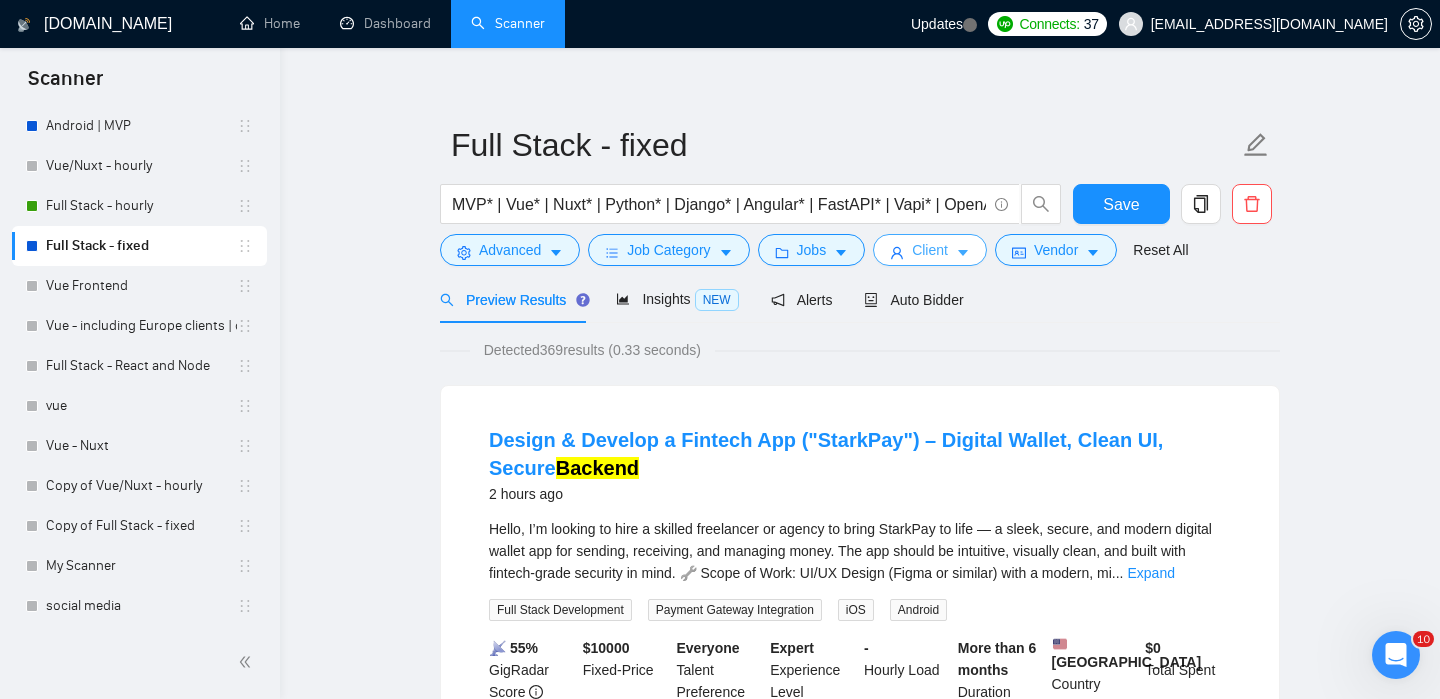 click on "Client" at bounding box center (930, 250) 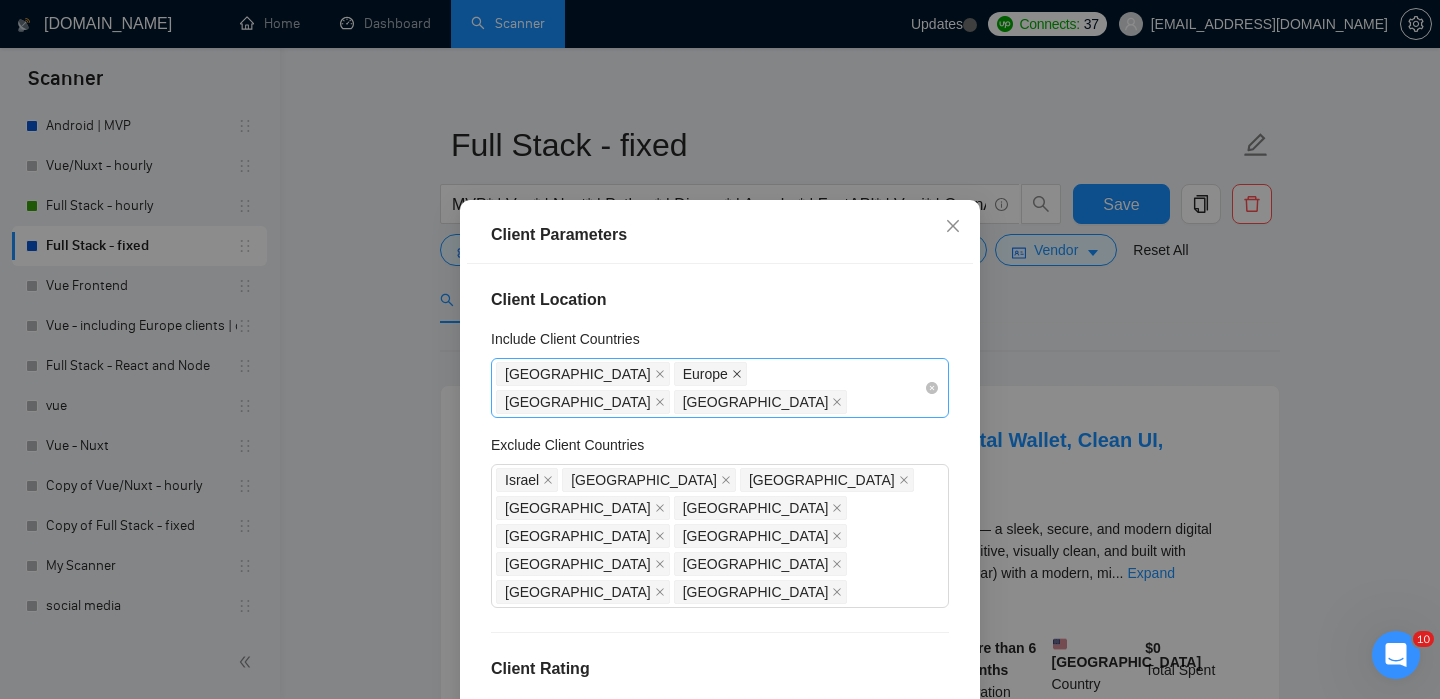 click 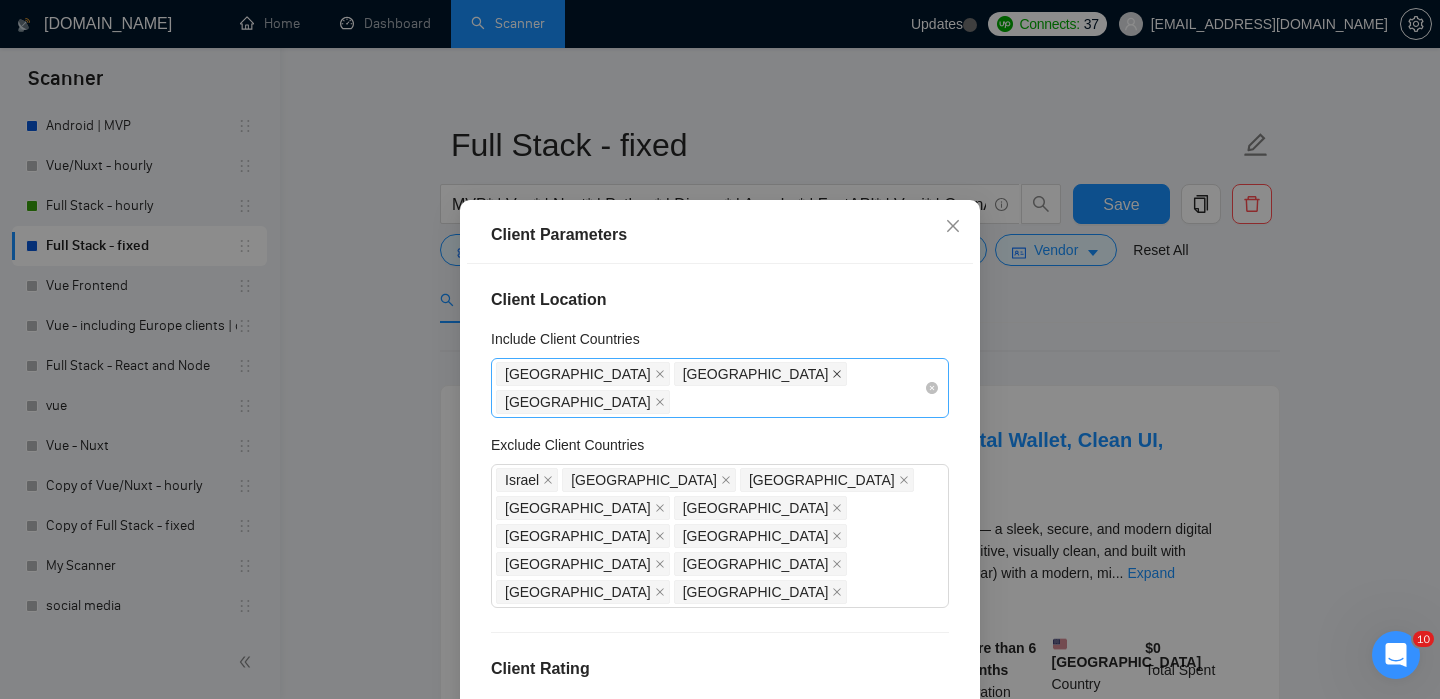click 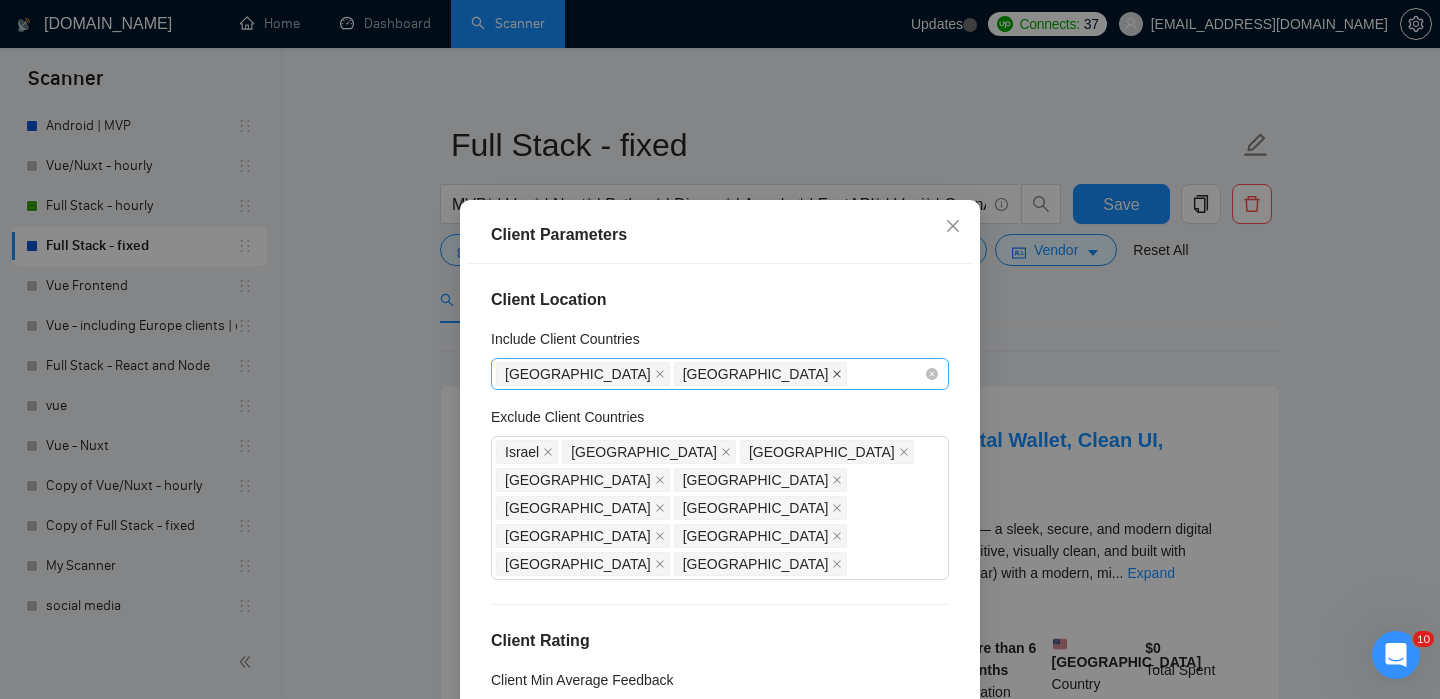 click 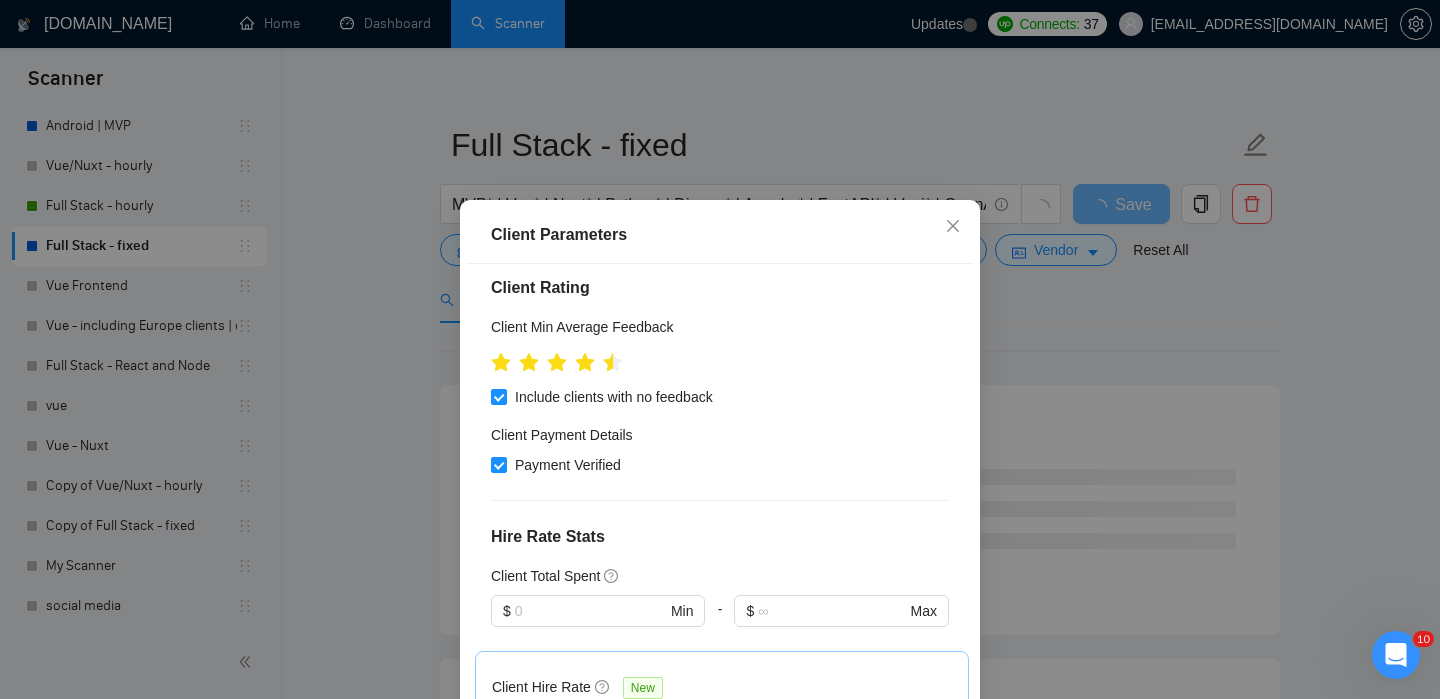 scroll, scrollTop: 358, scrollLeft: 0, axis: vertical 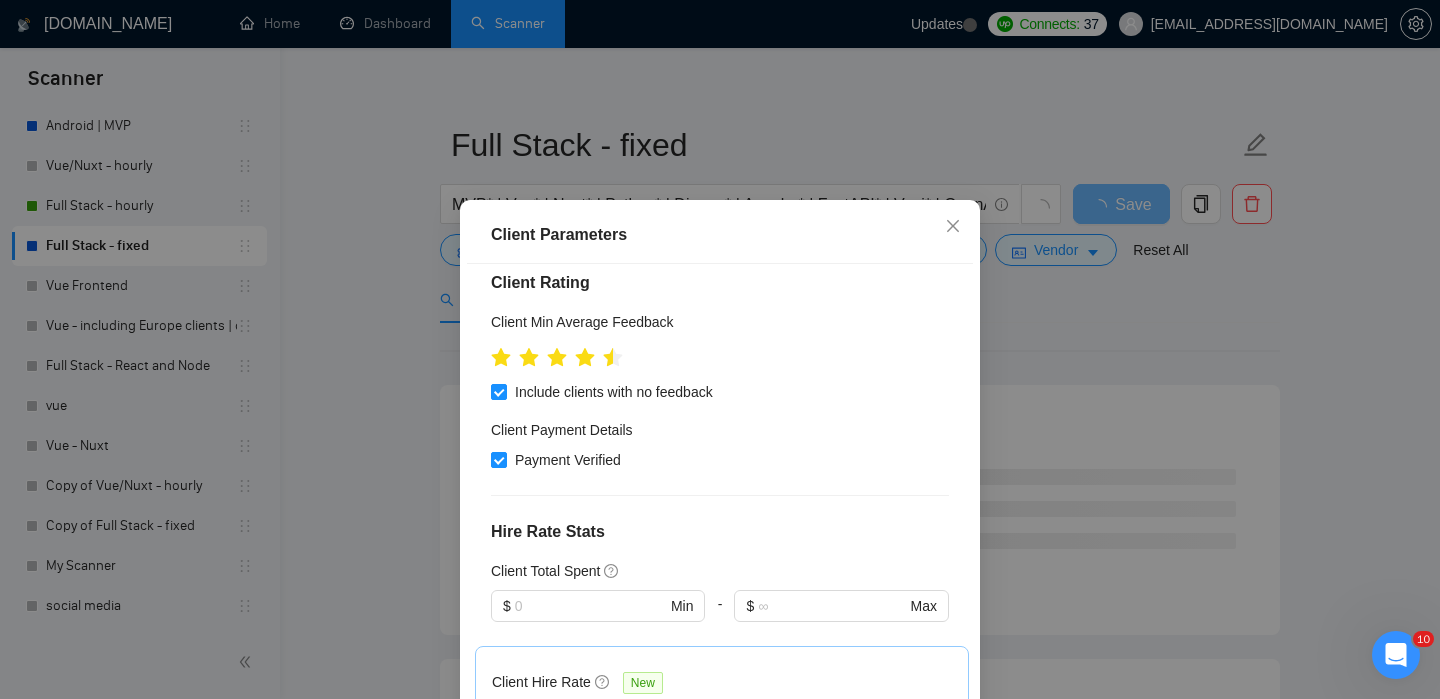 click on "Client Parameters Client Location Include Client Countries United States   Exclude Client Countries Israel France Ukraine Ireland Turkey Estonia Romania Poland Lithuania Bulgaria United Kingdom   Client Rating Client Min Average Feedback Include clients with no feedback Client Payment Details Payment Verified Hire Rate Stats   Client Total Spent $ Min - $ Max Client Hire Rate New High Rates Max Rates     Avg Hourly Rate Paid New $ Min - $ Max Include Clients without Sufficient History Client Profile Client Industry New   Any industry Client Company Size   Any company size Enterprise Clients New   Any clients Reset OK" at bounding box center (720, 349) 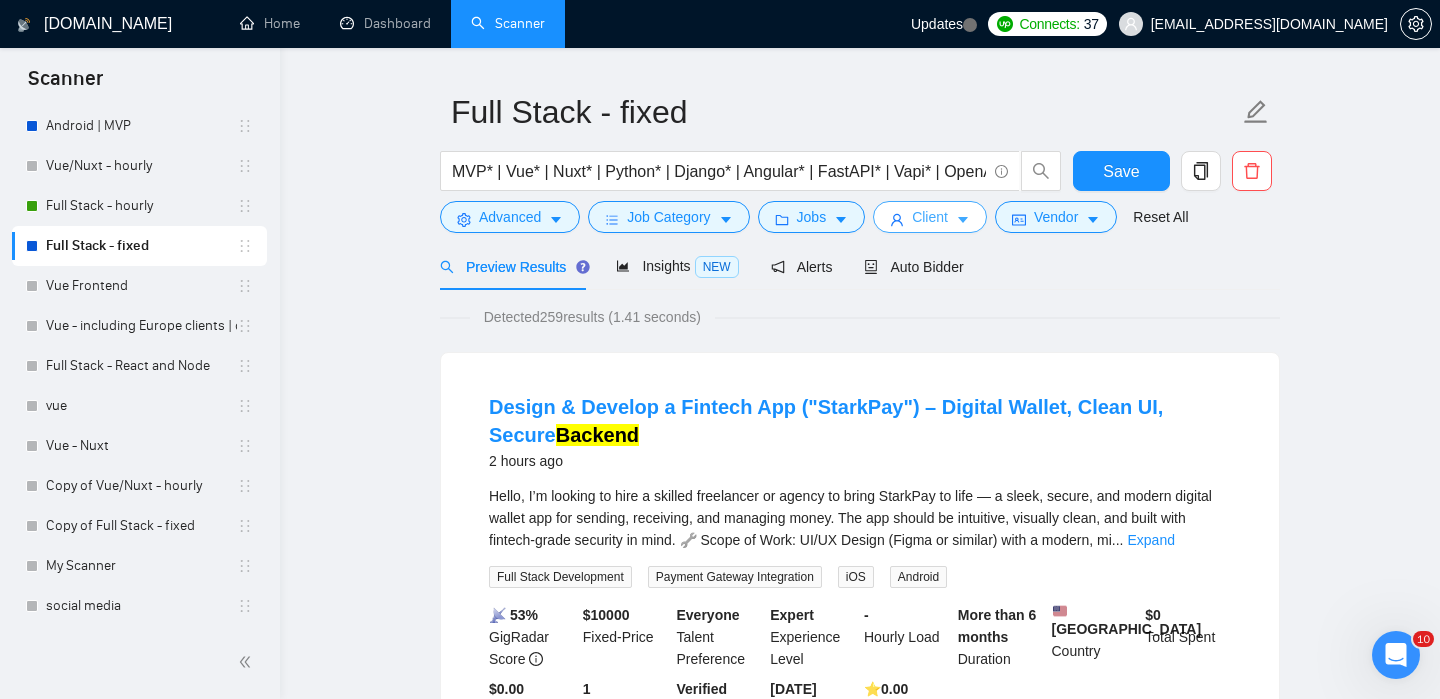 scroll, scrollTop: 52, scrollLeft: 0, axis: vertical 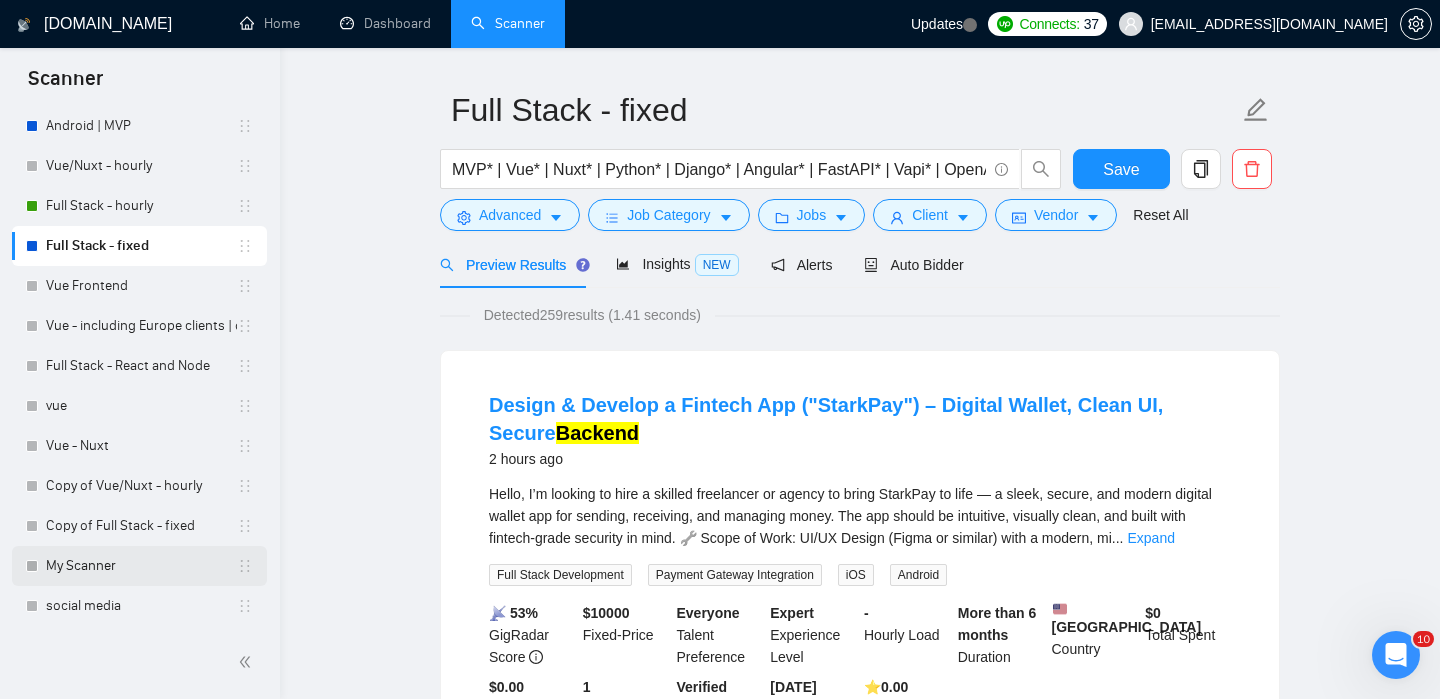 click on "My Scanner" at bounding box center [141, 566] 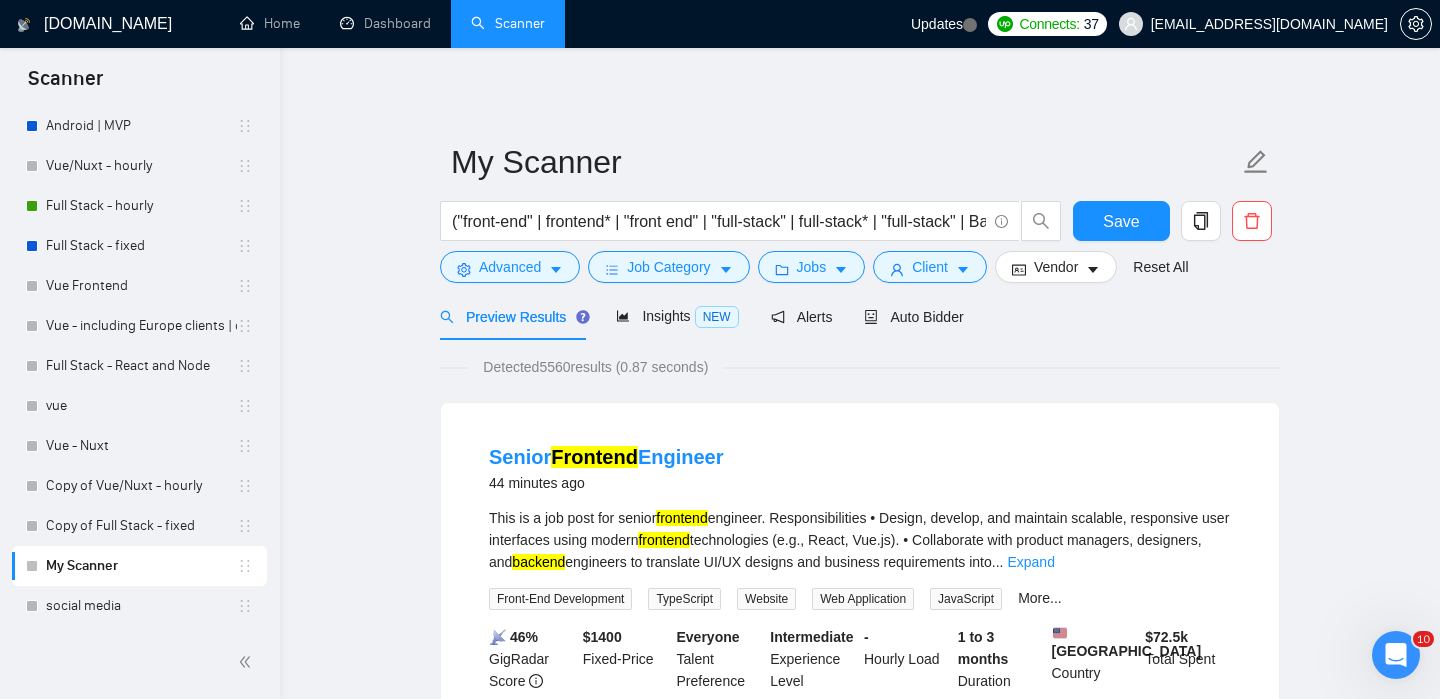 scroll, scrollTop: 1, scrollLeft: 0, axis: vertical 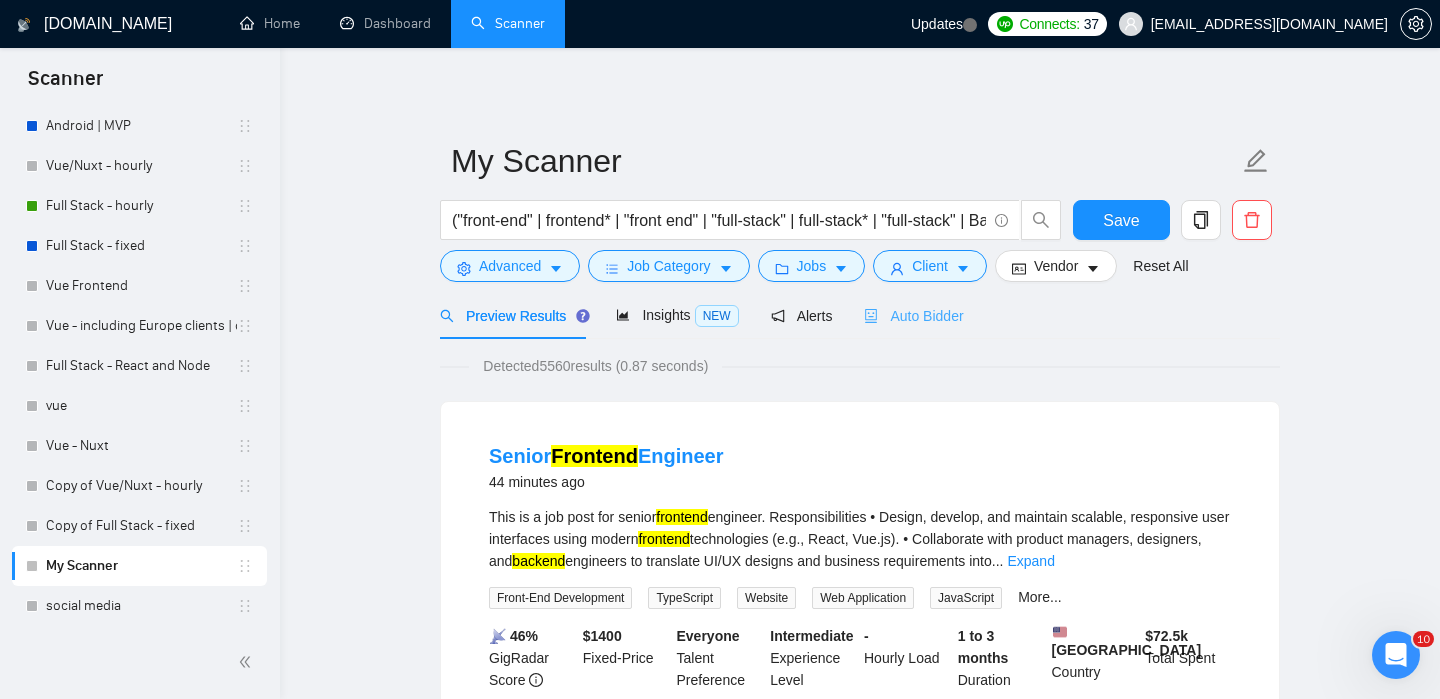 click on "Auto Bidder" at bounding box center (913, 315) 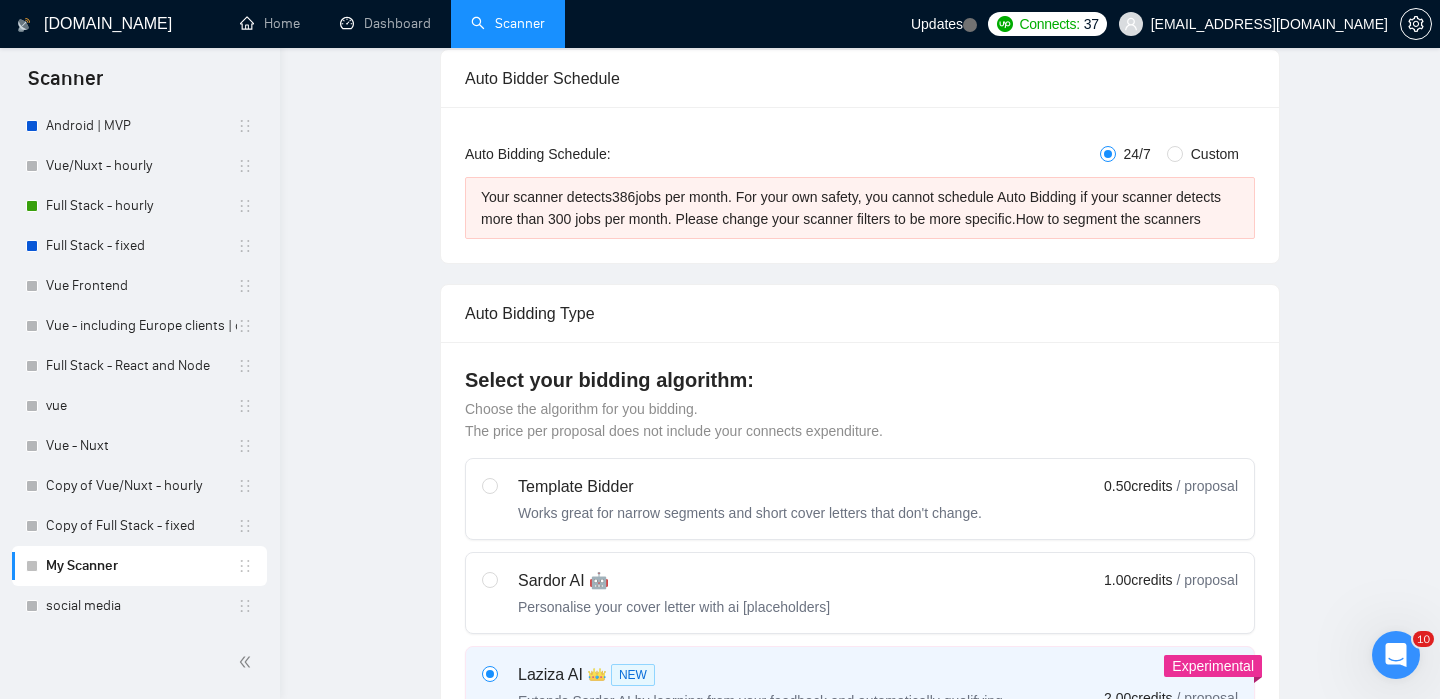 type 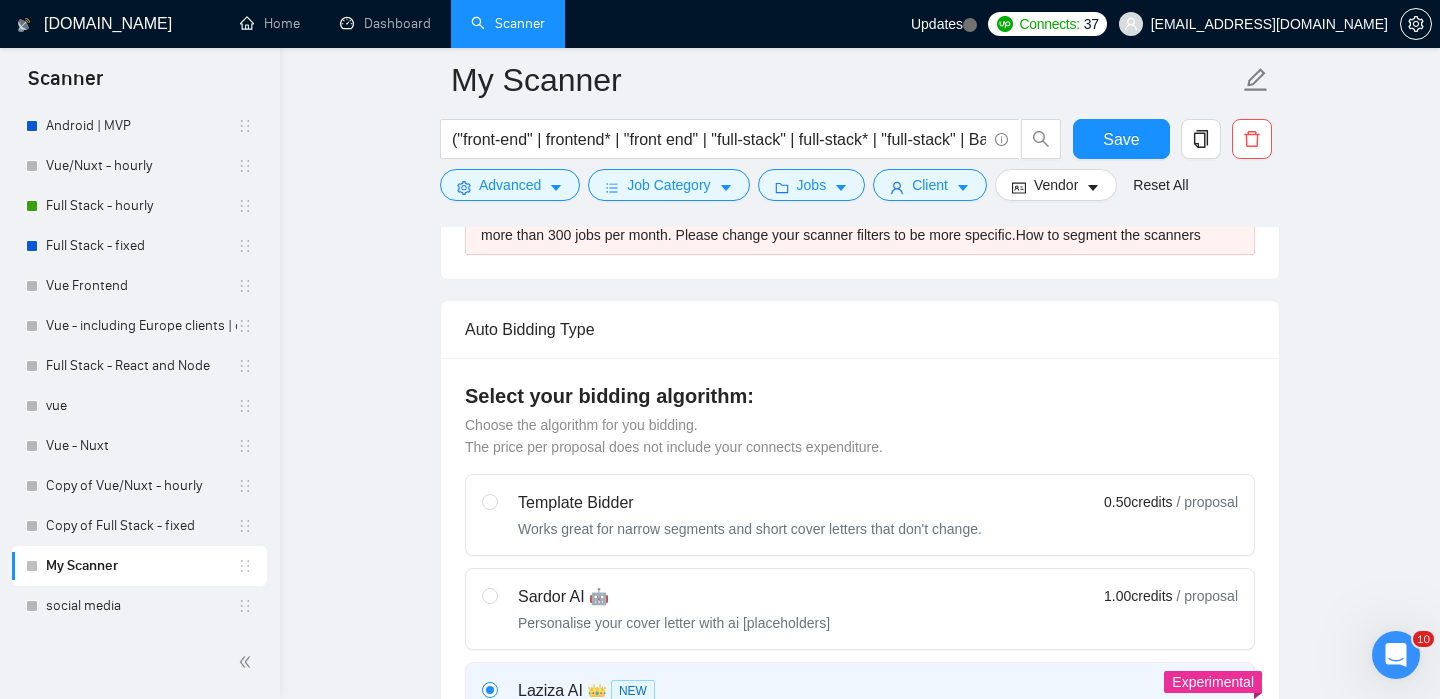 scroll, scrollTop: 1819, scrollLeft: 0, axis: vertical 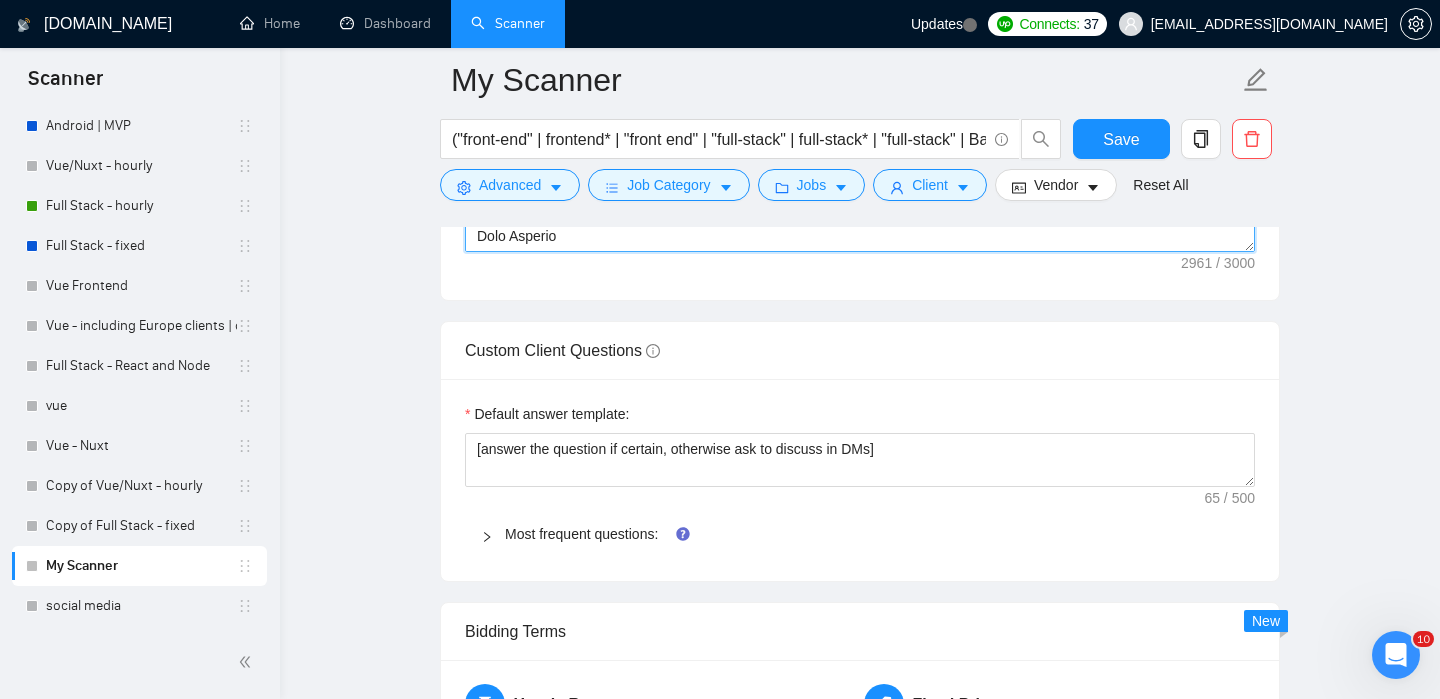 click on "Cover letter template:" at bounding box center [860, 27] 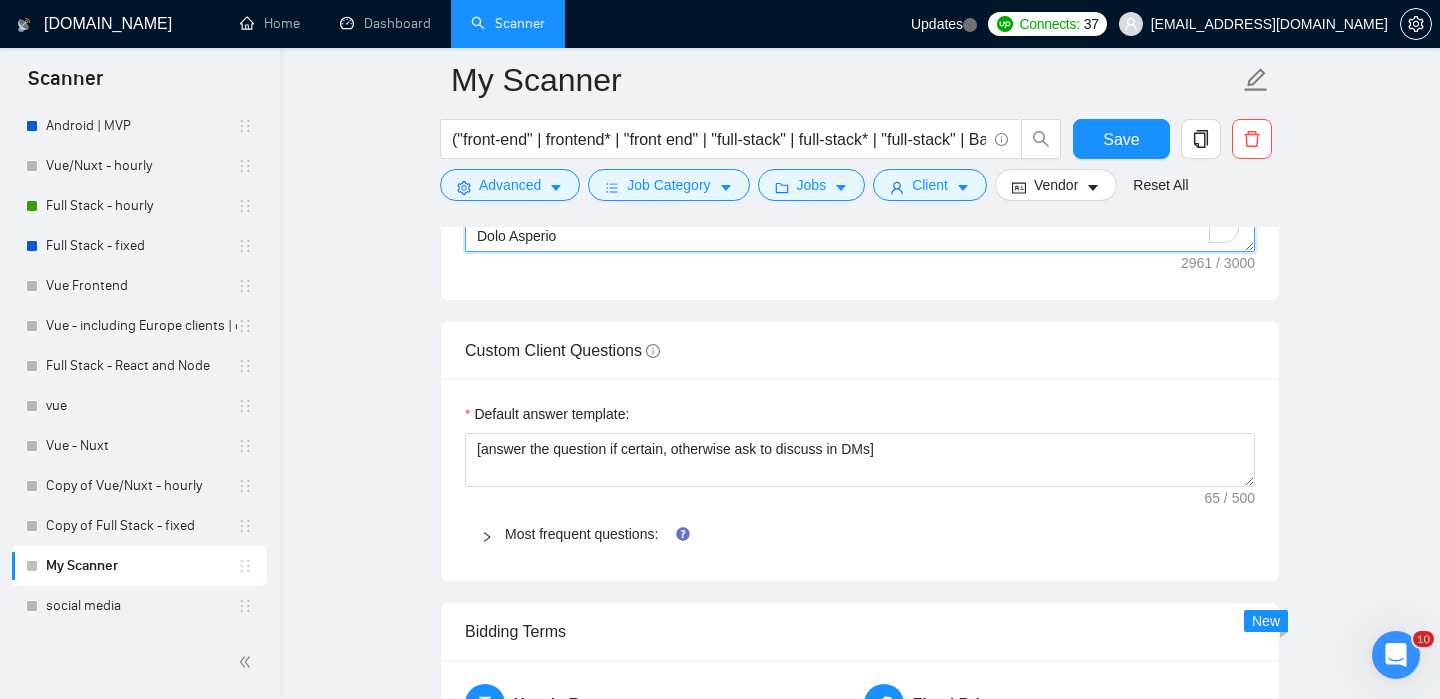 click on "Cover letter template:" at bounding box center [860, 27] 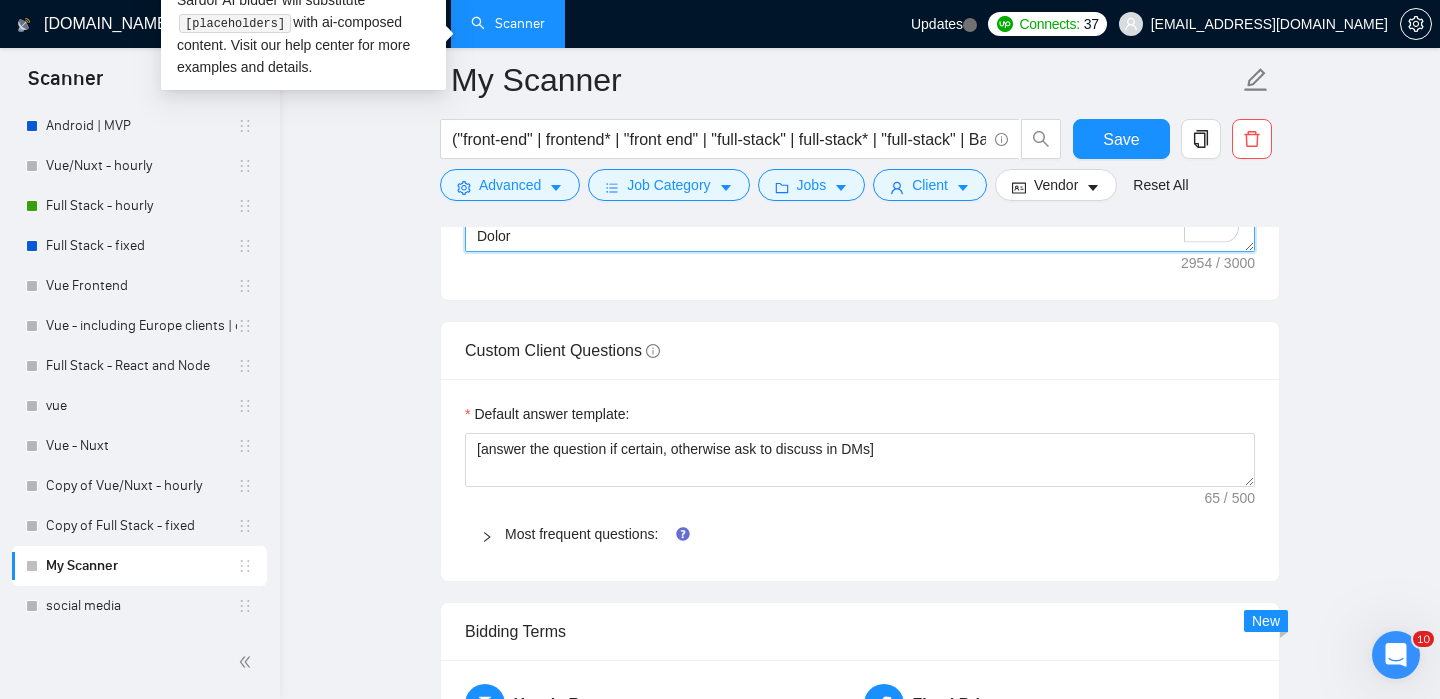 type on "Use simple 6th grader English and avoid complex or overly formal language
If the job post specifies a challenge or painpoint then start with:
Hey, I’ve worked on [Project 1], where I [specific task I performed], and [Project 2], where I [specific task I performed] I understand the project [specific problem or pain point mentioned in the job post]
If the job post is more general and a developer is needed then start with:
Hey, I’ve worked with [specific technology or stack mentioned in the job post in multiple projects], for instance [Project 1], where I [specific task I performed], and [Project 2], where I [specific task I performed]
If the job post includes “How to Apply” , “Next steps” , “To Apply” , “Application Requirements” or “Application Process” , directly answer the instructions without referencing the section. Otherwise, follow the standard cover letter logic.
..." 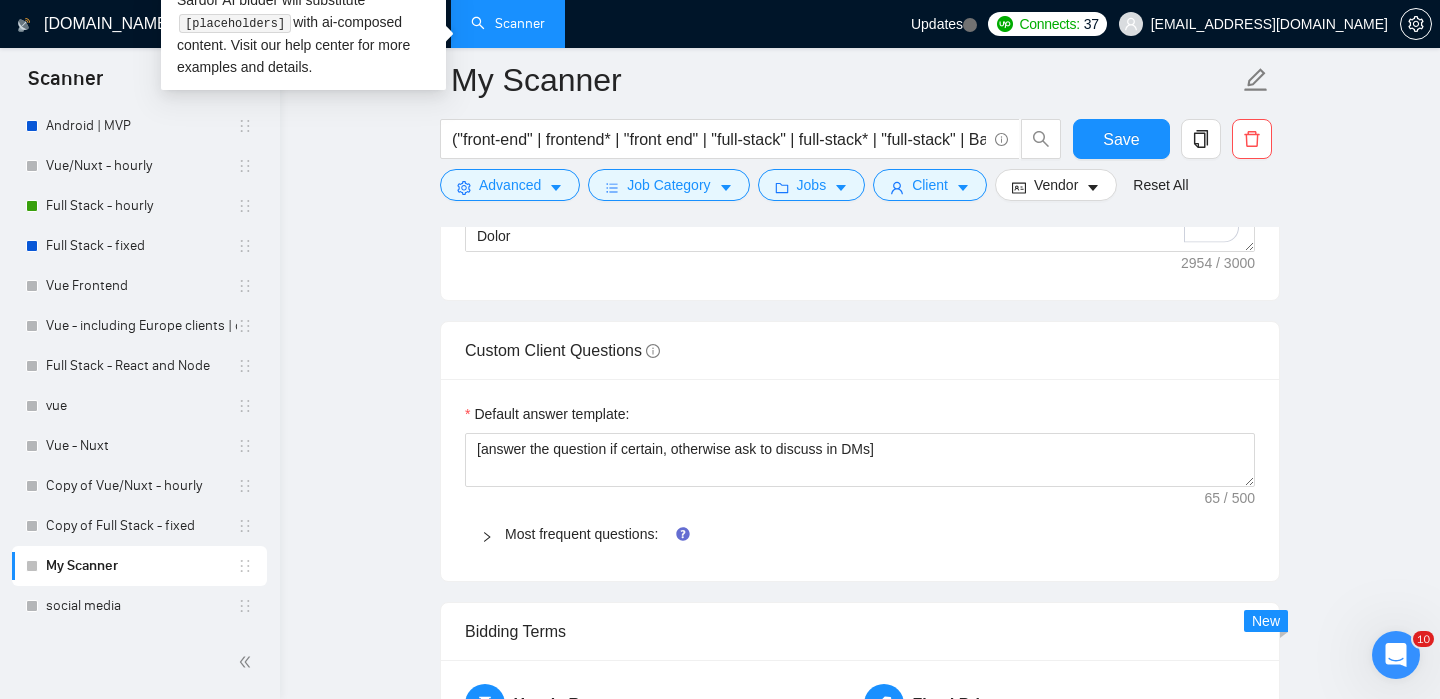 click on "My Scanner ("front-end" | frontend* | "front end" | "full-stack" | full-stack* | "full-stack" | Backend* | "Back-end" | "Back - end" | "Back end") Save Advanced   Job Category   Jobs   Client   Vendor   Reset All Preview Results Insights NEW Alerts Auto Bidder Auto Bidding Enabled Auto Bidding Enabled: OFF Auto Bidder Schedule Auto Bidding Type: Automated (recommended) Semi-automated Auto Bidding Schedule: 24/7 Custom Custom Auto Bidder Schedule Repeat every week on Monday Tuesday Wednesday Thursday Friday Saturday Sunday Active Hours ( Asia/Karachi ): From: To: ( 24  hours) Asia/Karachi Your scanner detects  386  jobs per month. For your own safety, you cannot schedule Auto Bidding if your scanner detects more than 300 jobs per month. Please change your scanner filters to be more specific.  How to segment the scanners Auto Bidding Type Select your bidding algorithm: Choose the algorithm for you bidding. The price per proposal does not include your connects expenditure. Template Bidder 0.50  credits 1.00" at bounding box center [860, 190] 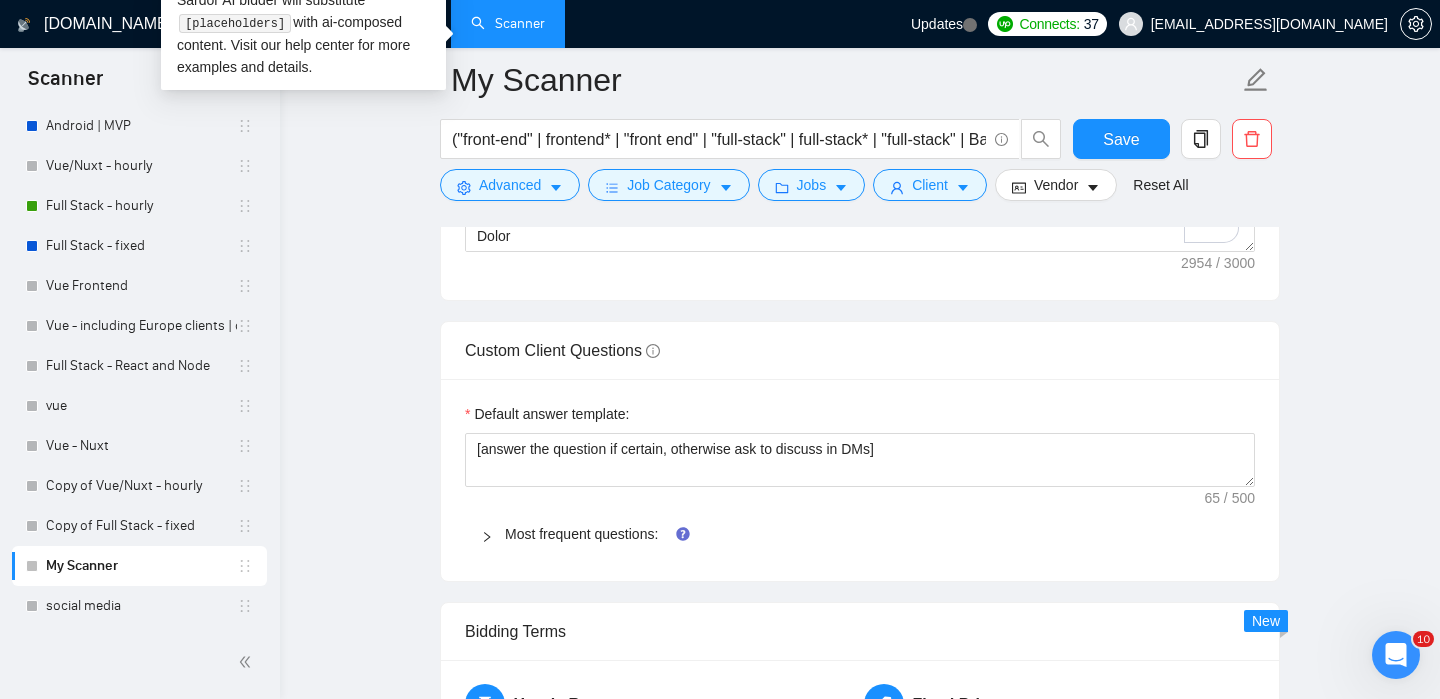 scroll, scrollTop: 748, scrollLeft: 0, axis: vertical 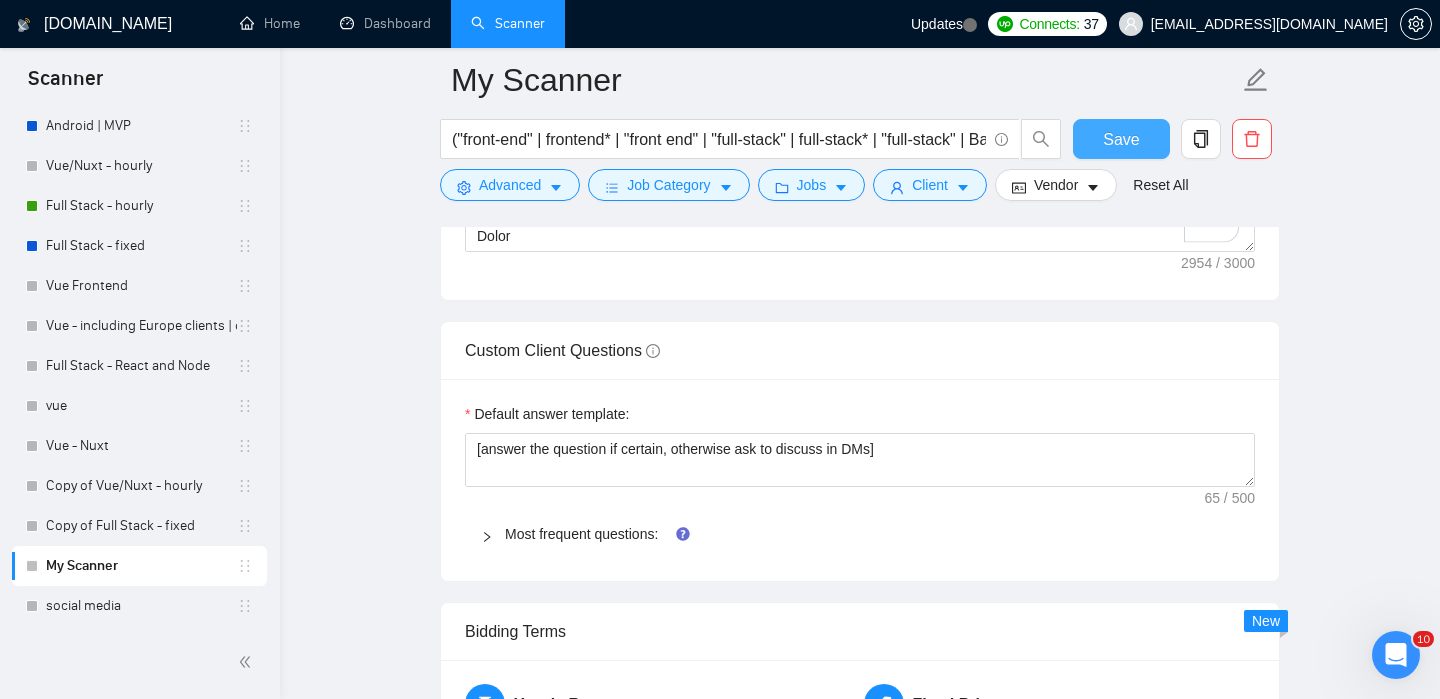 click on "Save" at bounding box center [1121, 139] 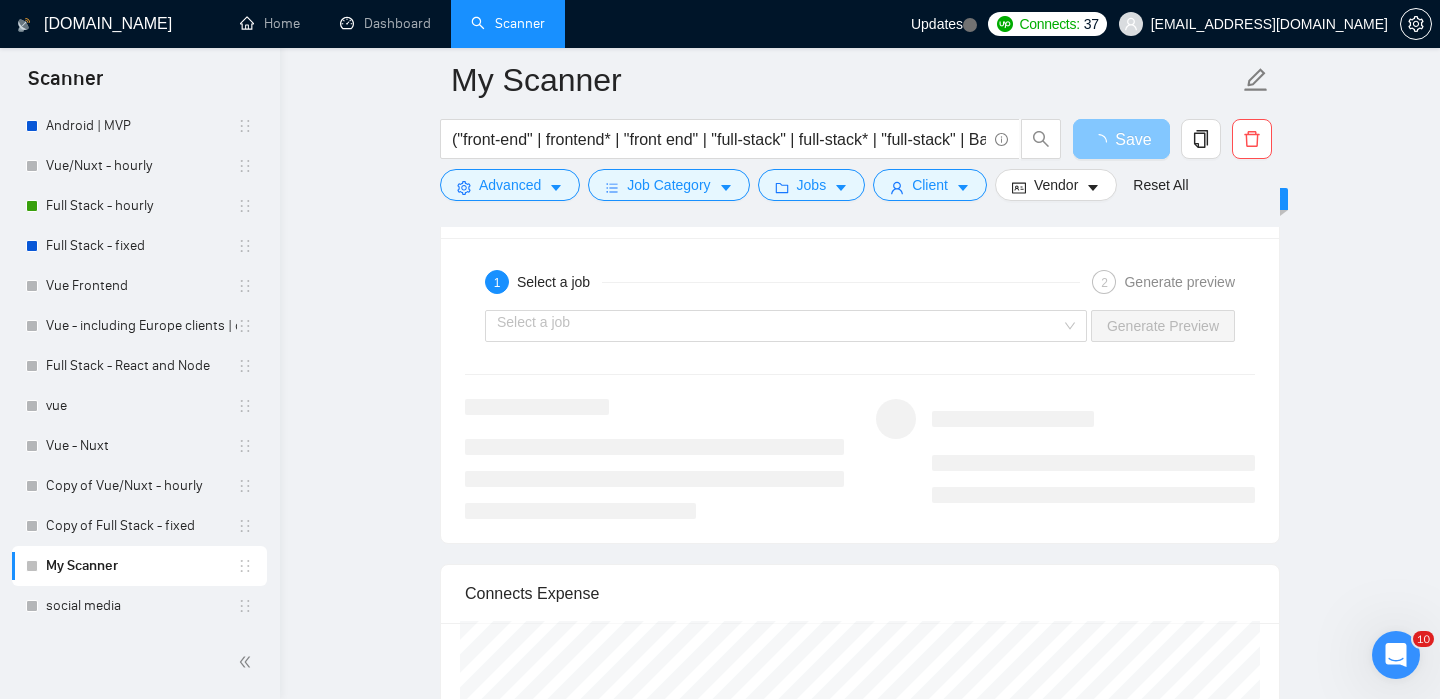 scroll, scrollTop: 3565, scrollLeft: 0, axis: vertical 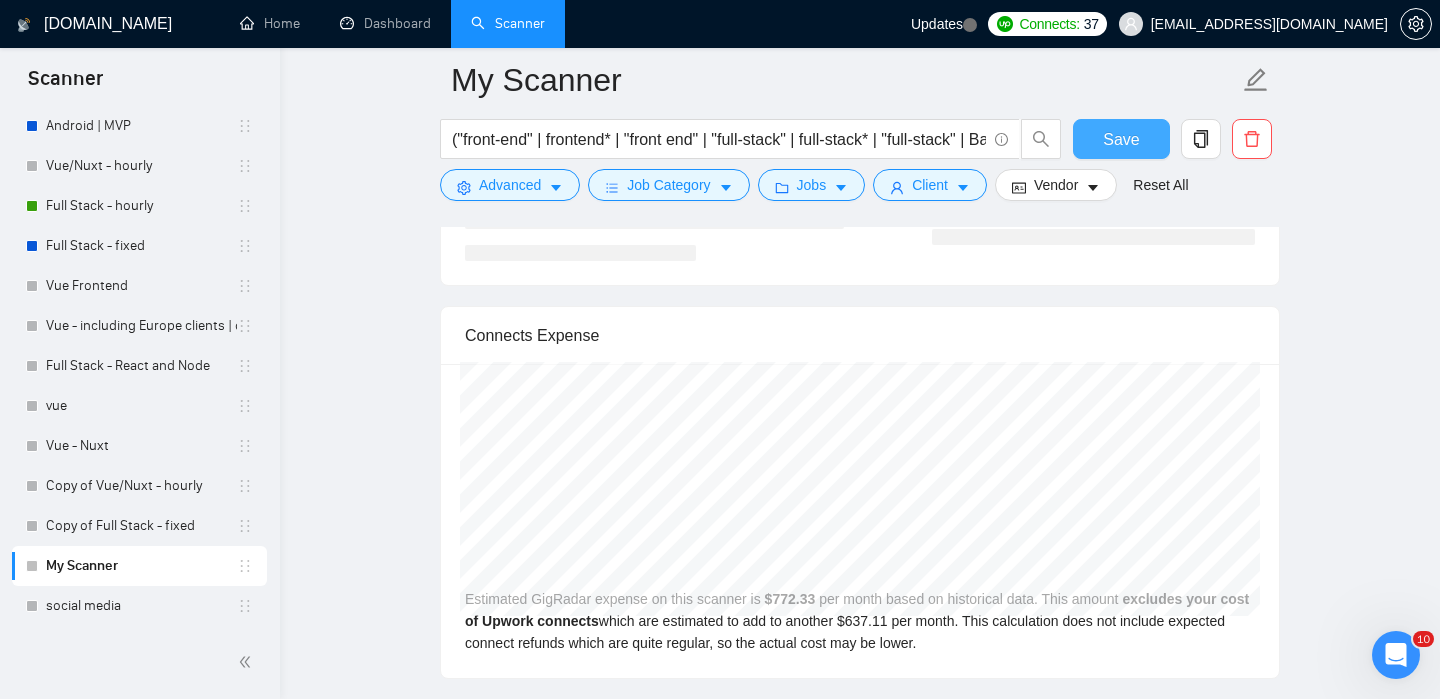 type 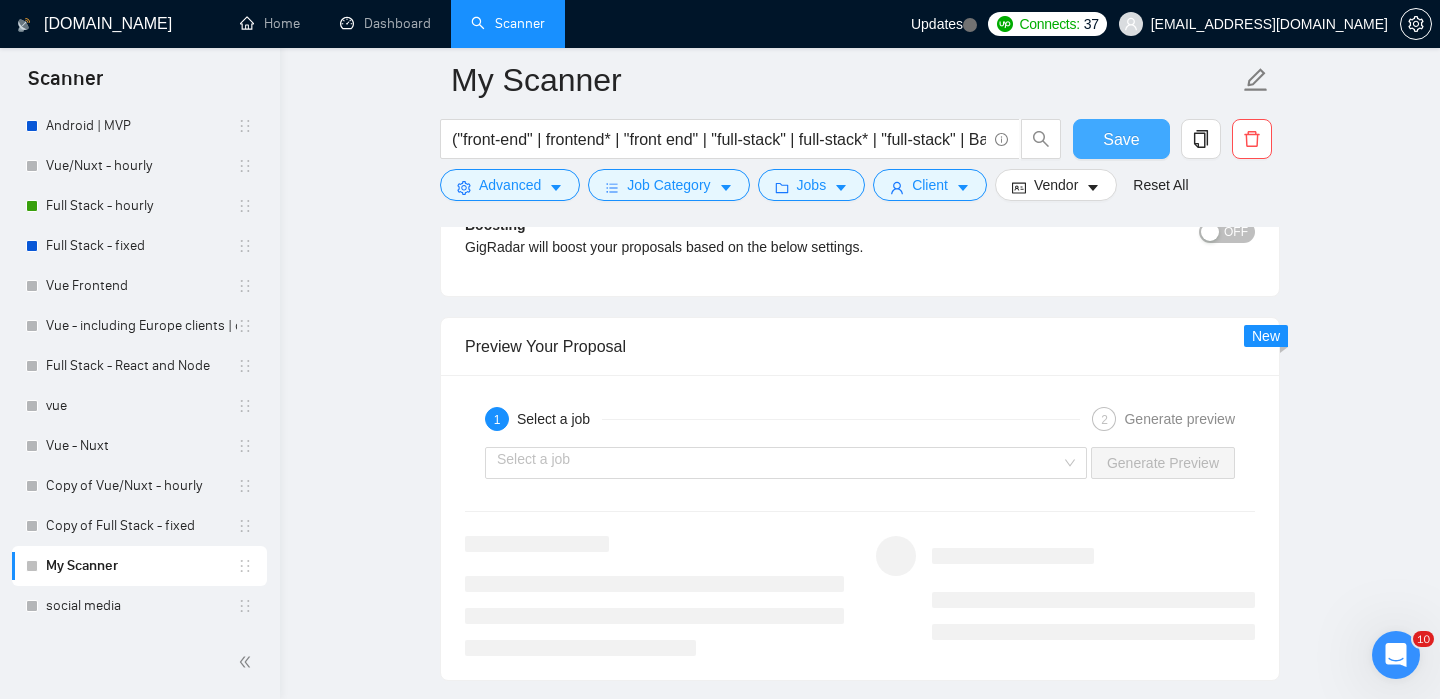 scroll, scrollTop: 3370, scrollLeft: 0, axis: vertical 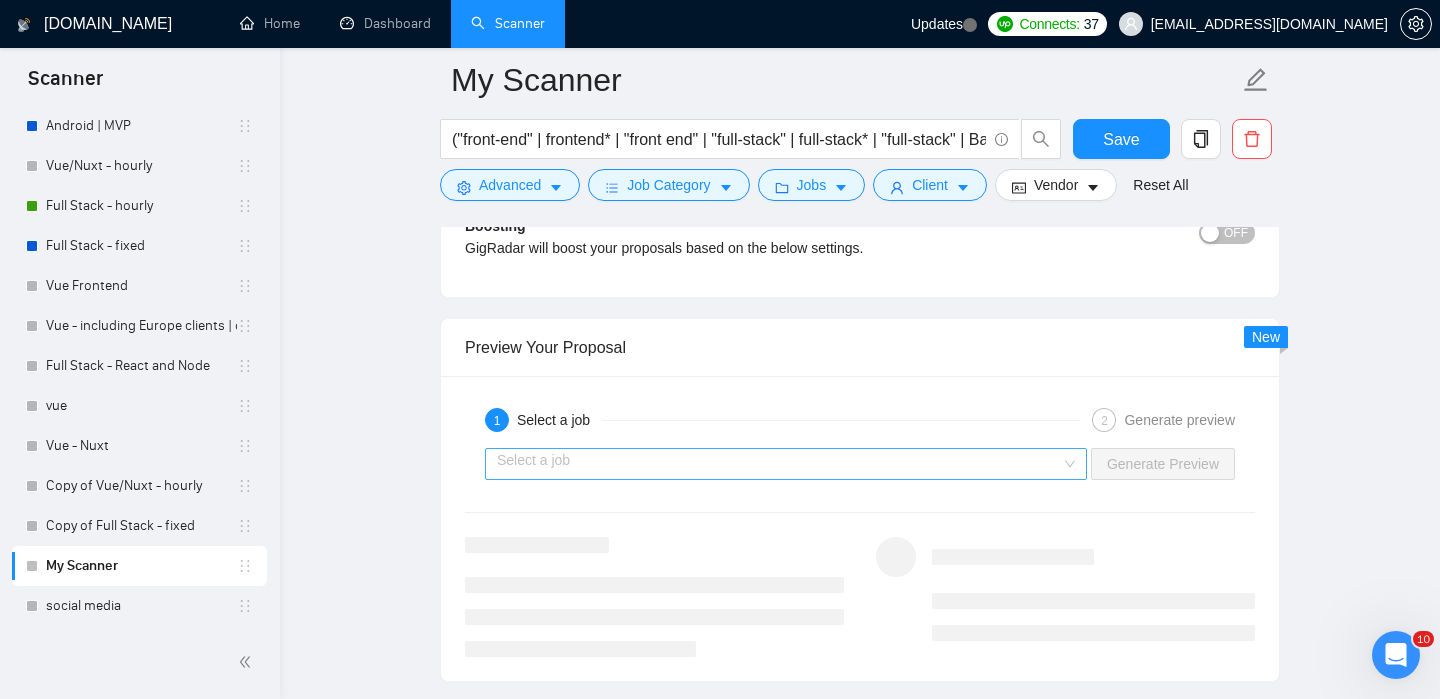 click at bounding box center (779, 464) 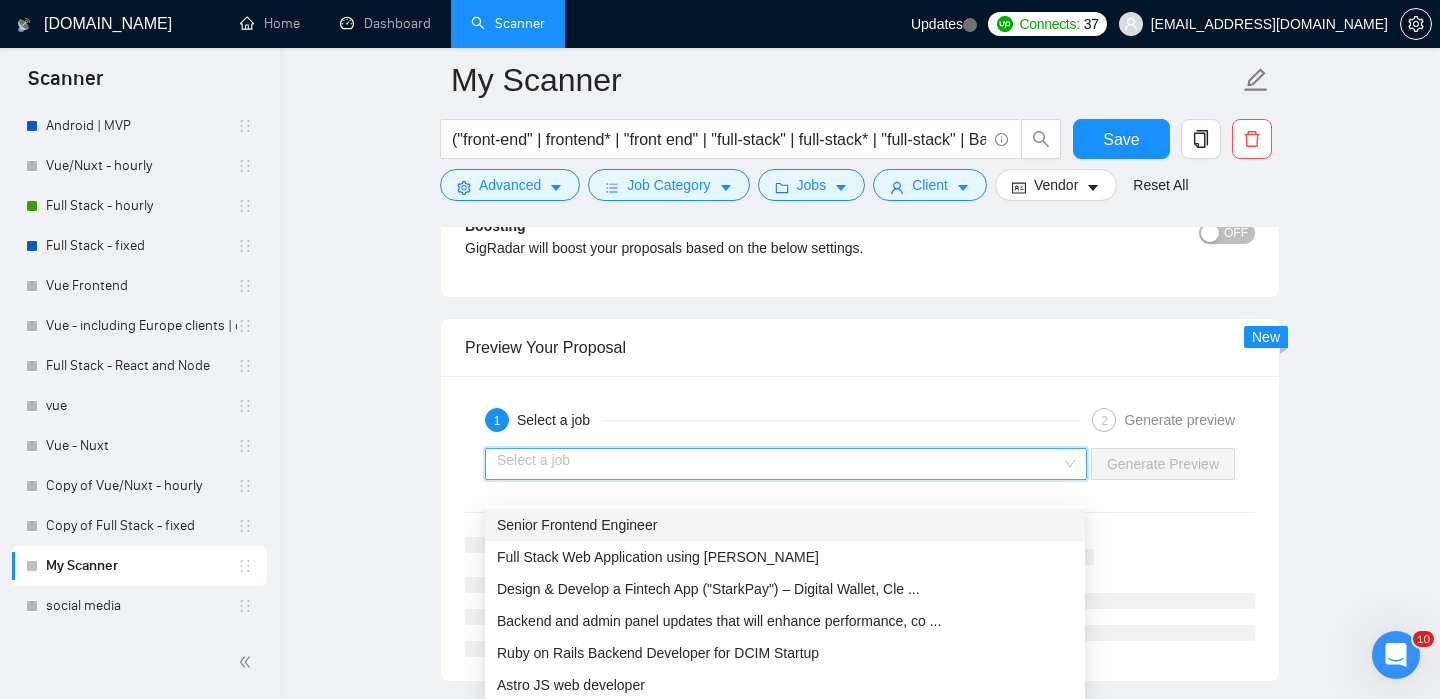 click on "Senior Frontend Engineer" at bounding box center [785, 525] 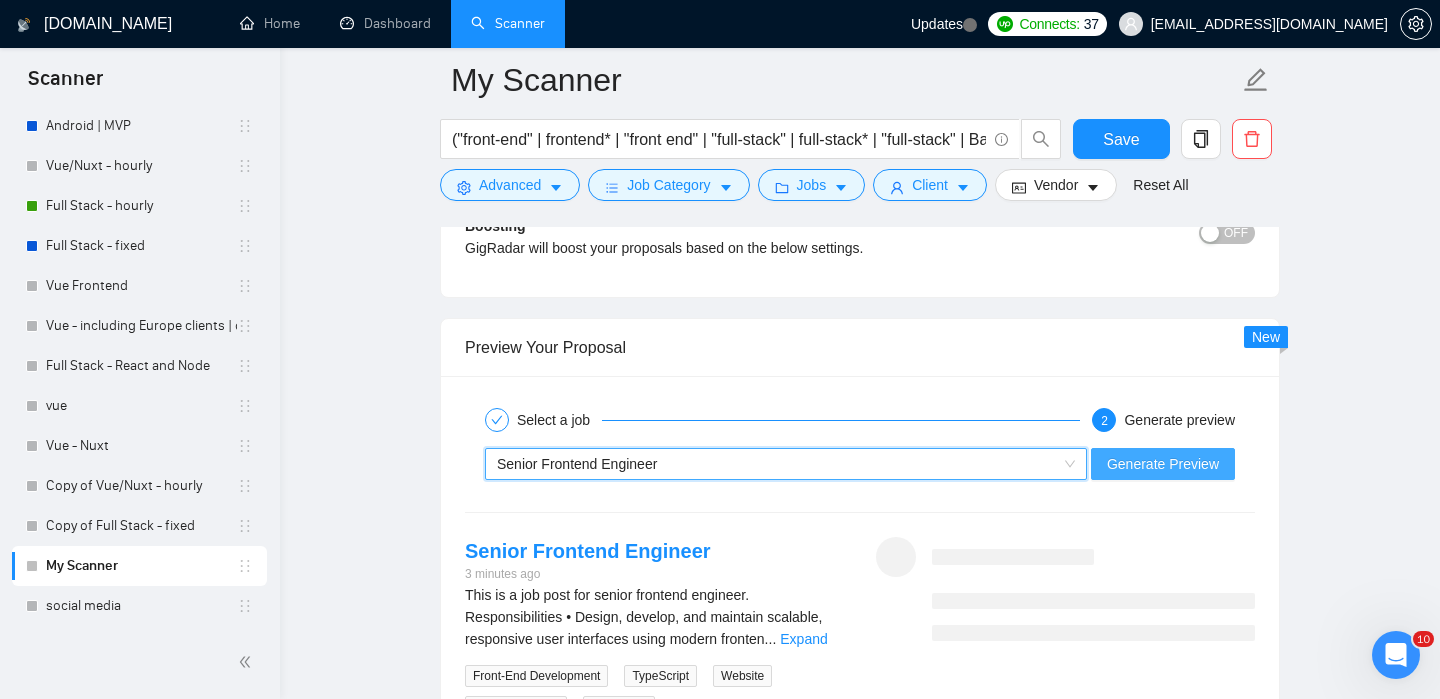 click on "Generate Preview" at bounding box center [1163, 464] 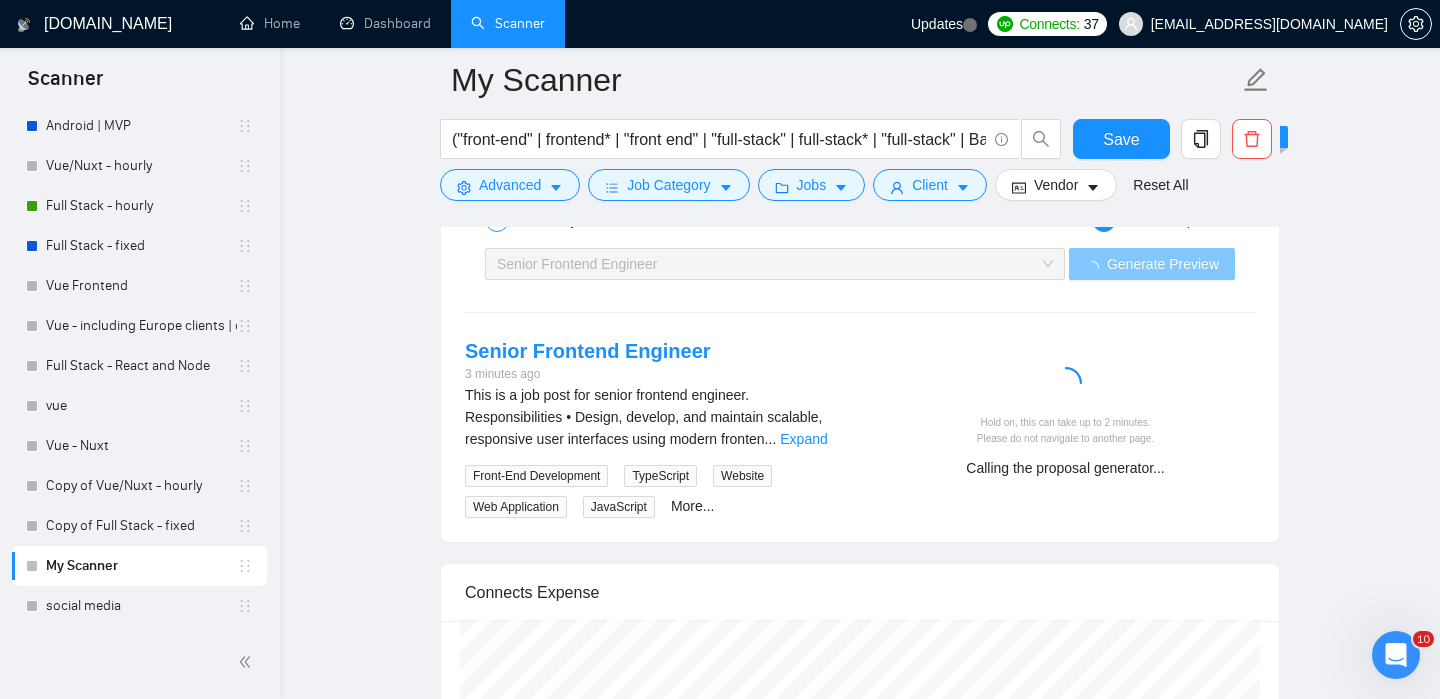 scroll, scrollTop: 3590, scrollLeft: 0, axis: vertical 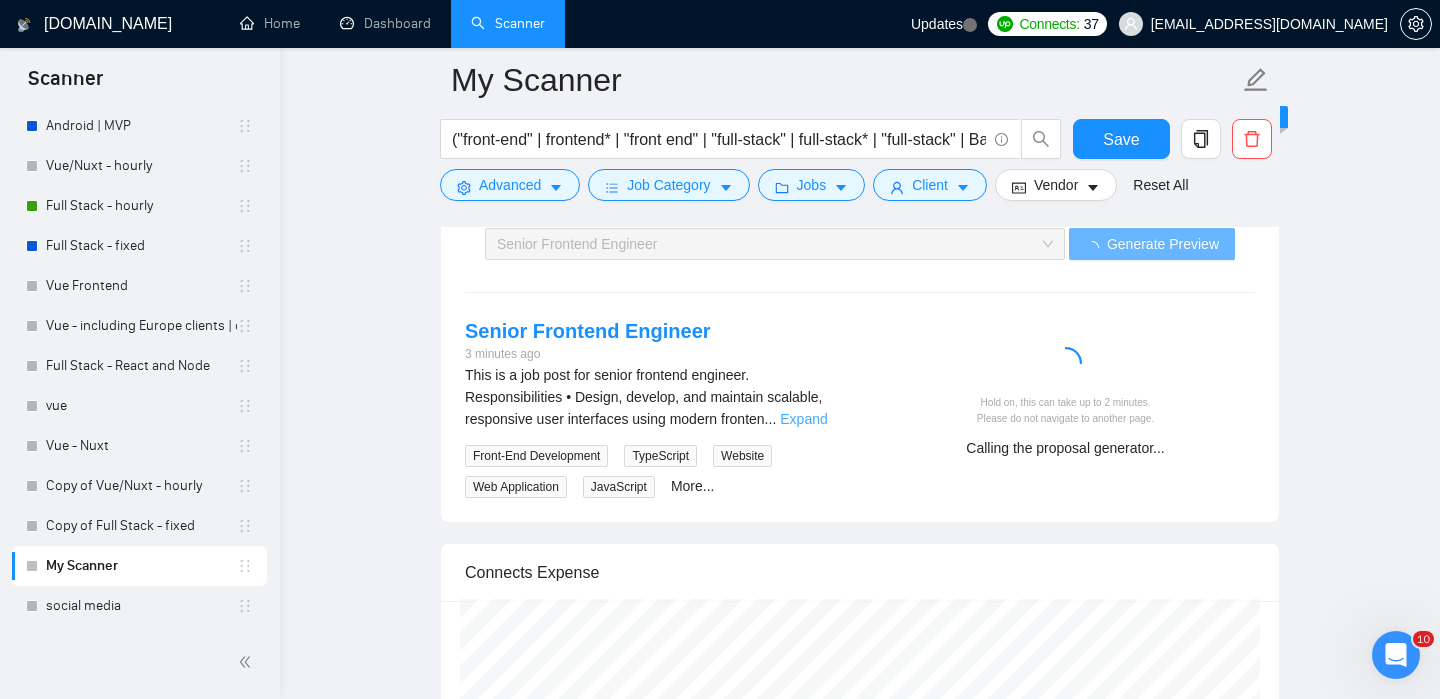 click on "Expand" at bounding box center (803, 419) 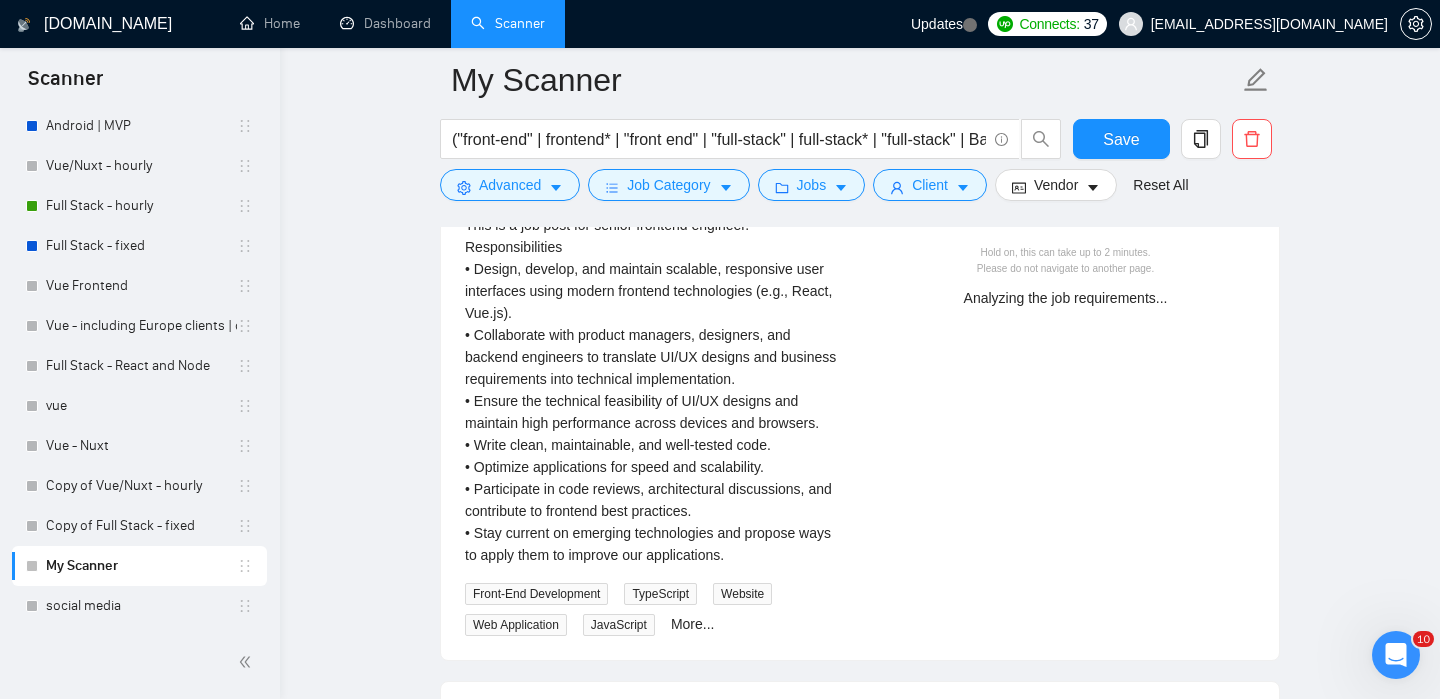 scroll, scrollTop: 3707, scrollLeft: 0, axis: vertical 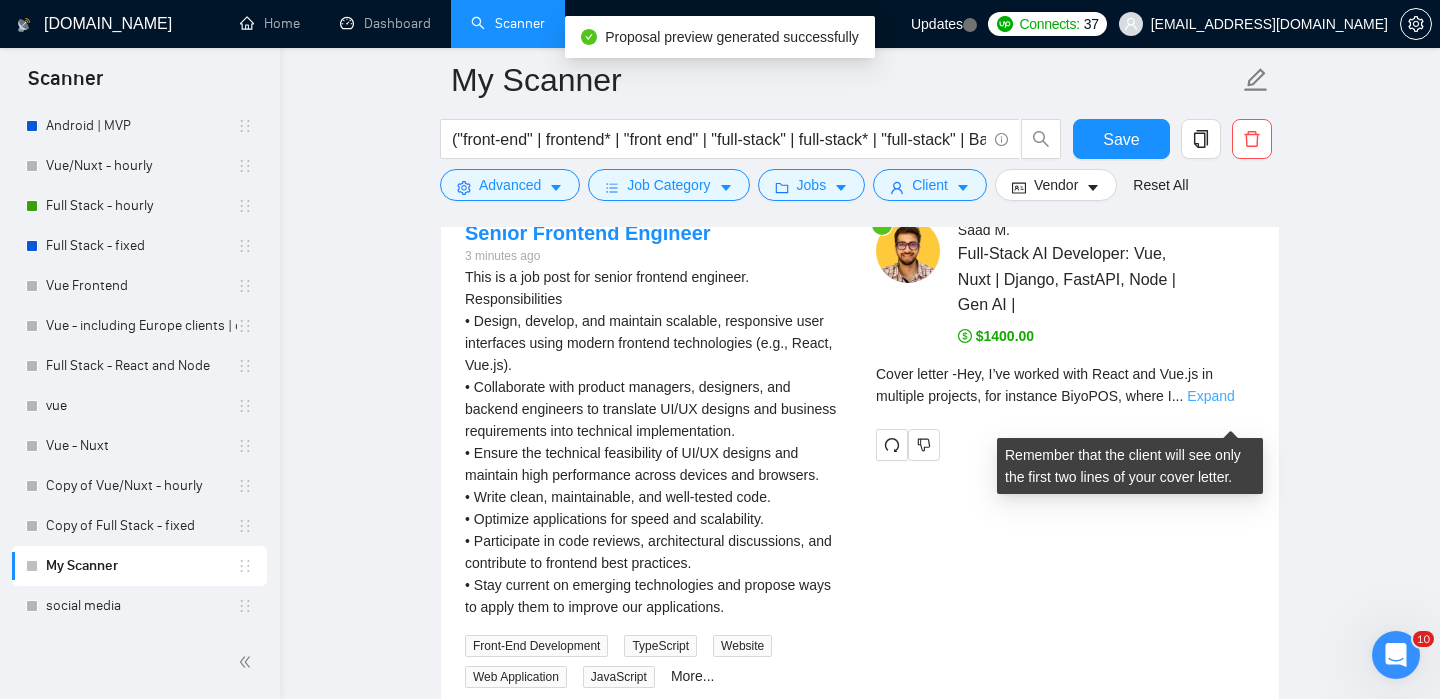 click on "Expand" at bounding box center (1210, 396) 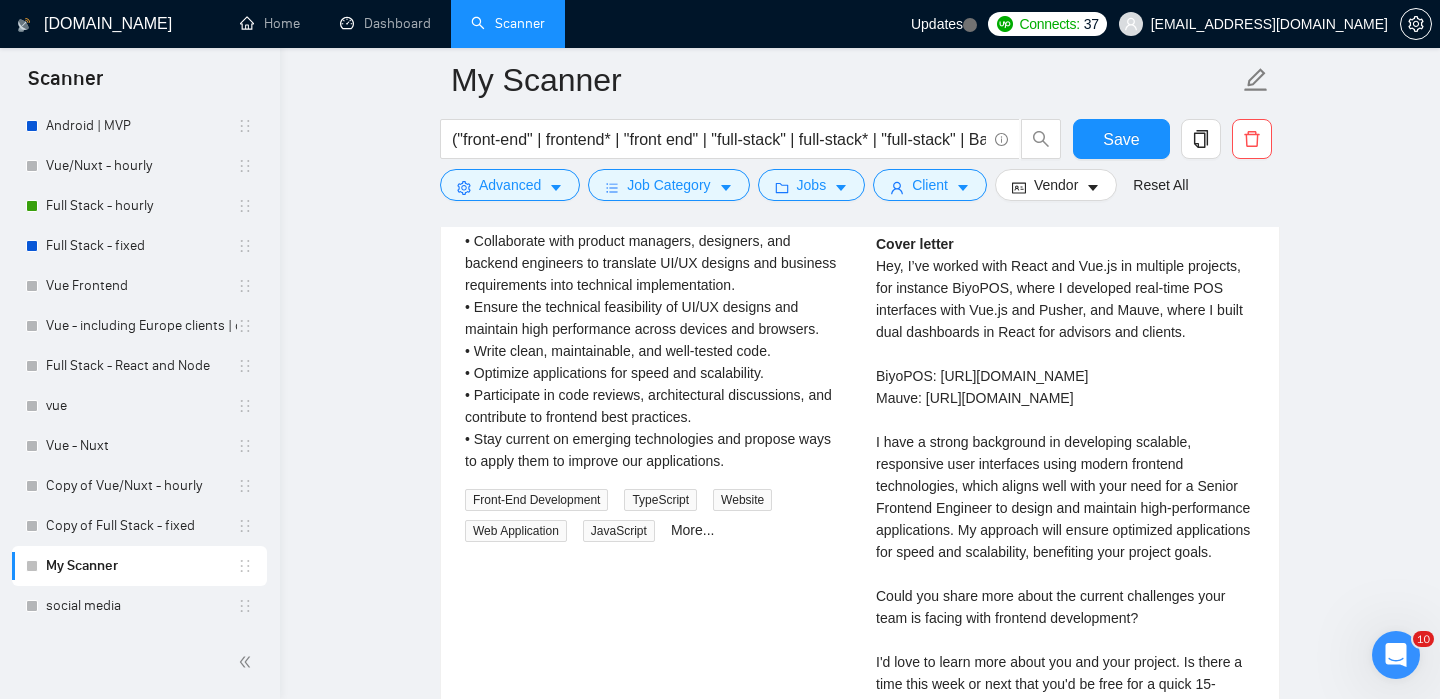 scroll, scrollTop: 3830, scrollLeft: 0, axis: vertical 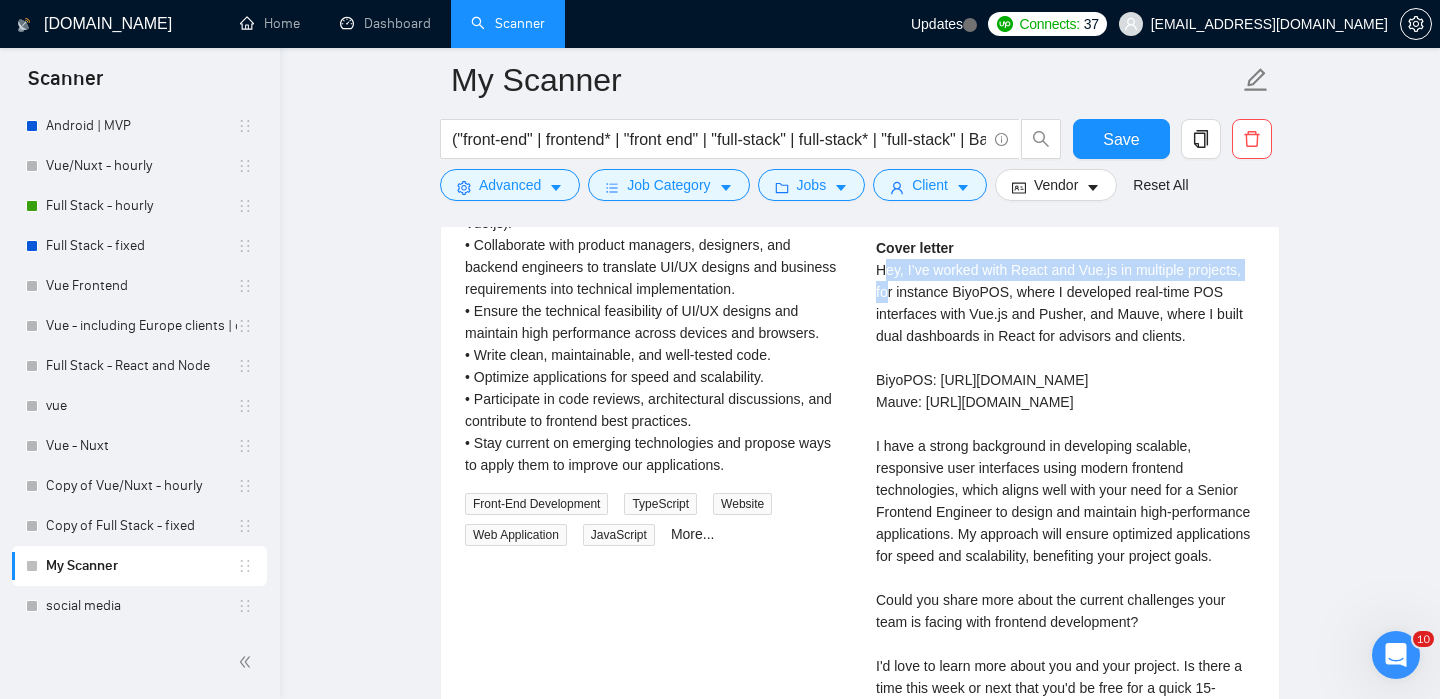 drag, startPoint x: 884, startPoint y: 284, endPoint x: 886, endPoint y: 320, distance: 36.05551 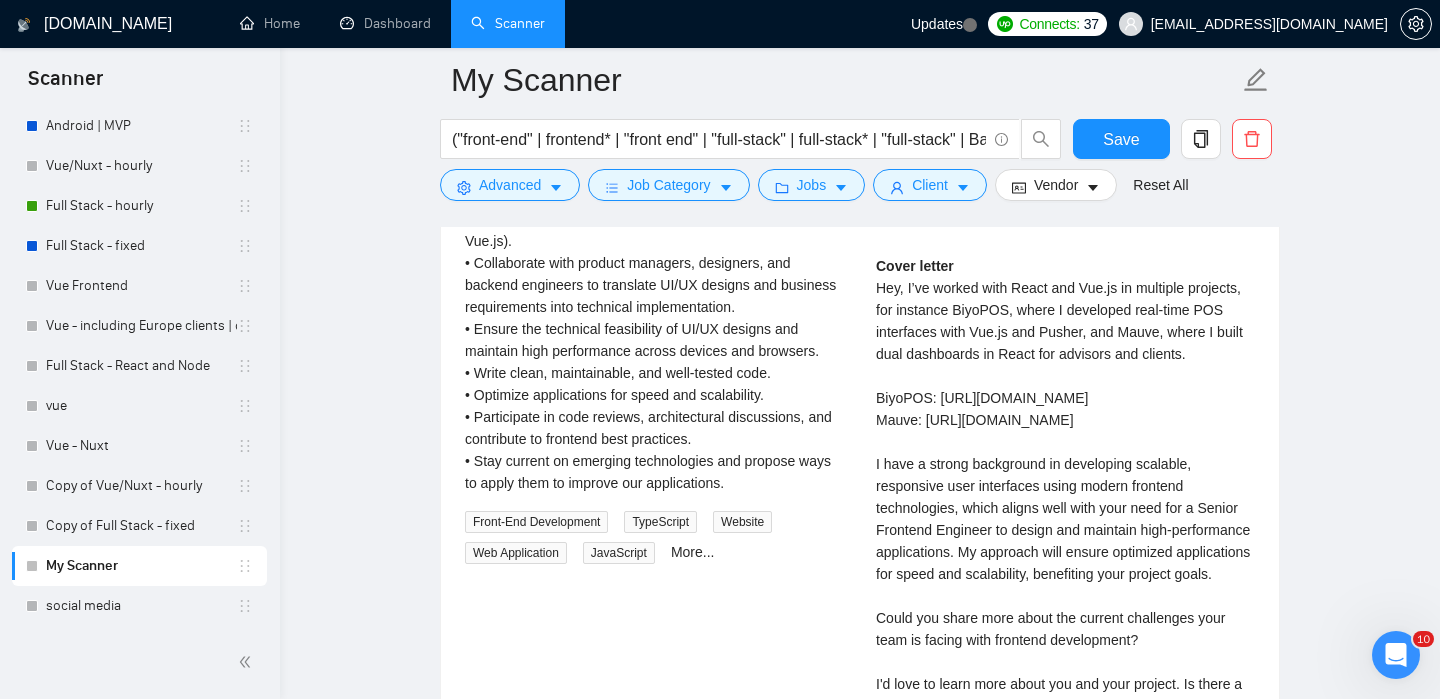 scroll, scrollTop: 3809, scrollLeft: 0, axis: vertical 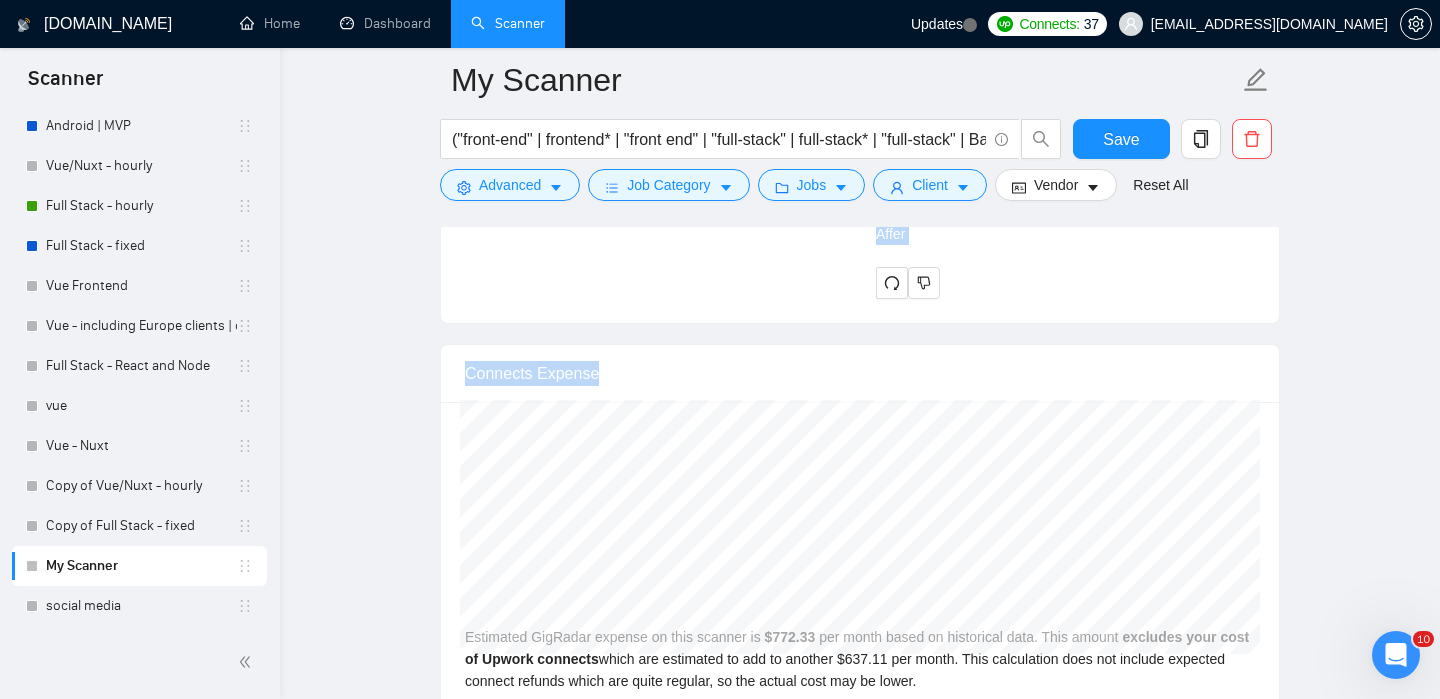 copy on "Hey, I’ve worked with React and Vue.js in multiple projects, for instance BiyoPOS, where I developed real-time POS interfaces with Vue.js and Pusher, and Mauve, where I built dual dashboards in React for advisors and clients.
BiyoPOS: https://www.upwork.com/freelancers/ssaadm?p=1924437195343896576
Mauve: https://www.upwork.com/freelancers/ssaadm?p=1924429955124199424
I have a strong background in developing scalable, responsive user interfaces using modern frontend technologies, which aligns well with your need for a Senior Frontend Engineer to design and maintain high-performance applications. My approach will ensure optimized applications for speed and scalability, benefiting your project goals.
Could you share more about the current challenges your team is facing with frontend development?
I'd love to learn more about you and your project. Is there a time this week or next that you'd be free for a quick 15-minute call?
Best,
Affer" 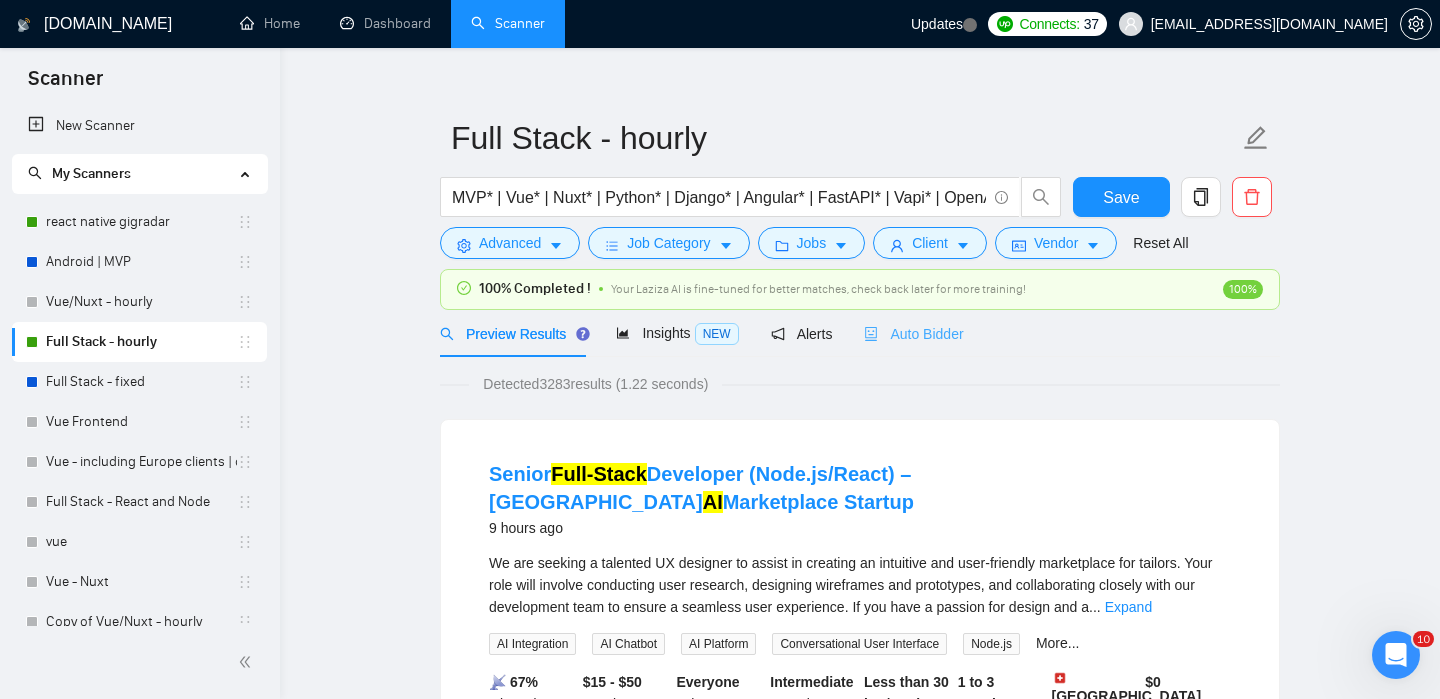 scroll, scrollTop: 0, scrollLeft: 0, axis: both 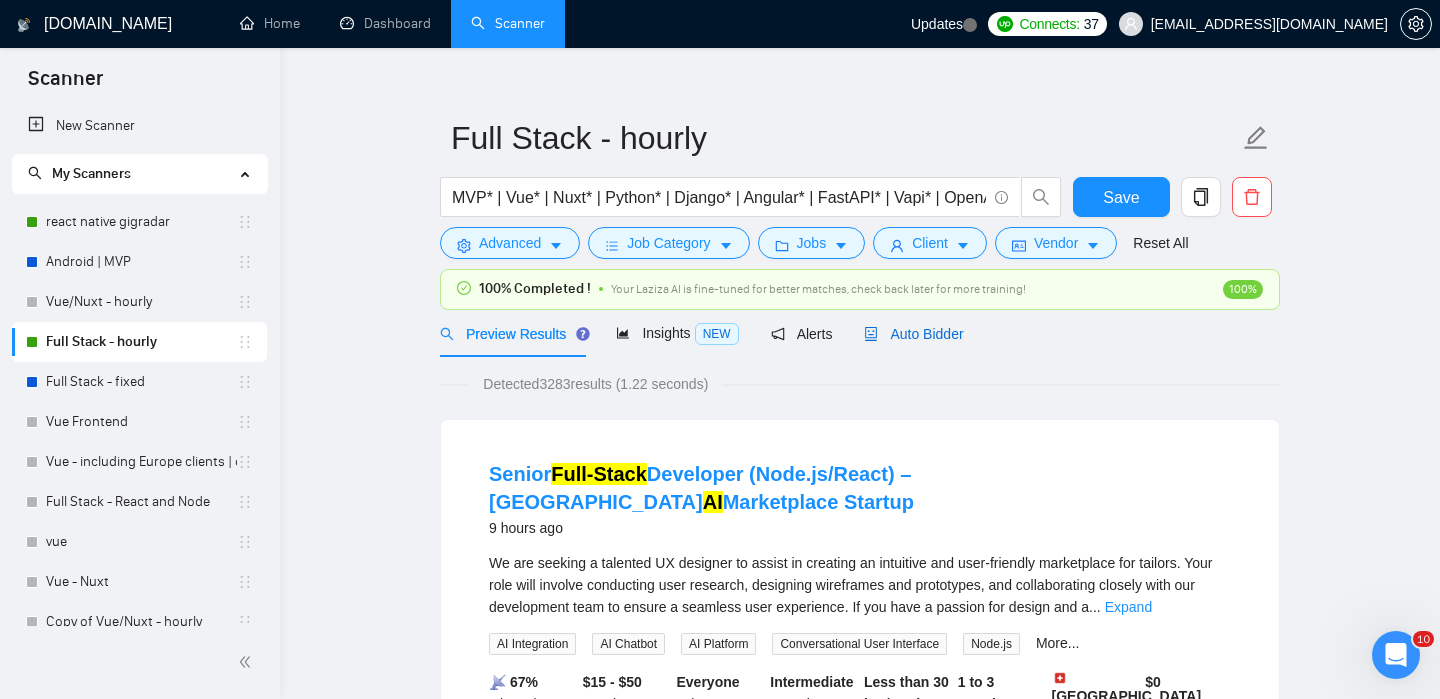 click on "Auto Bidder" at bounding box center (913, 334) 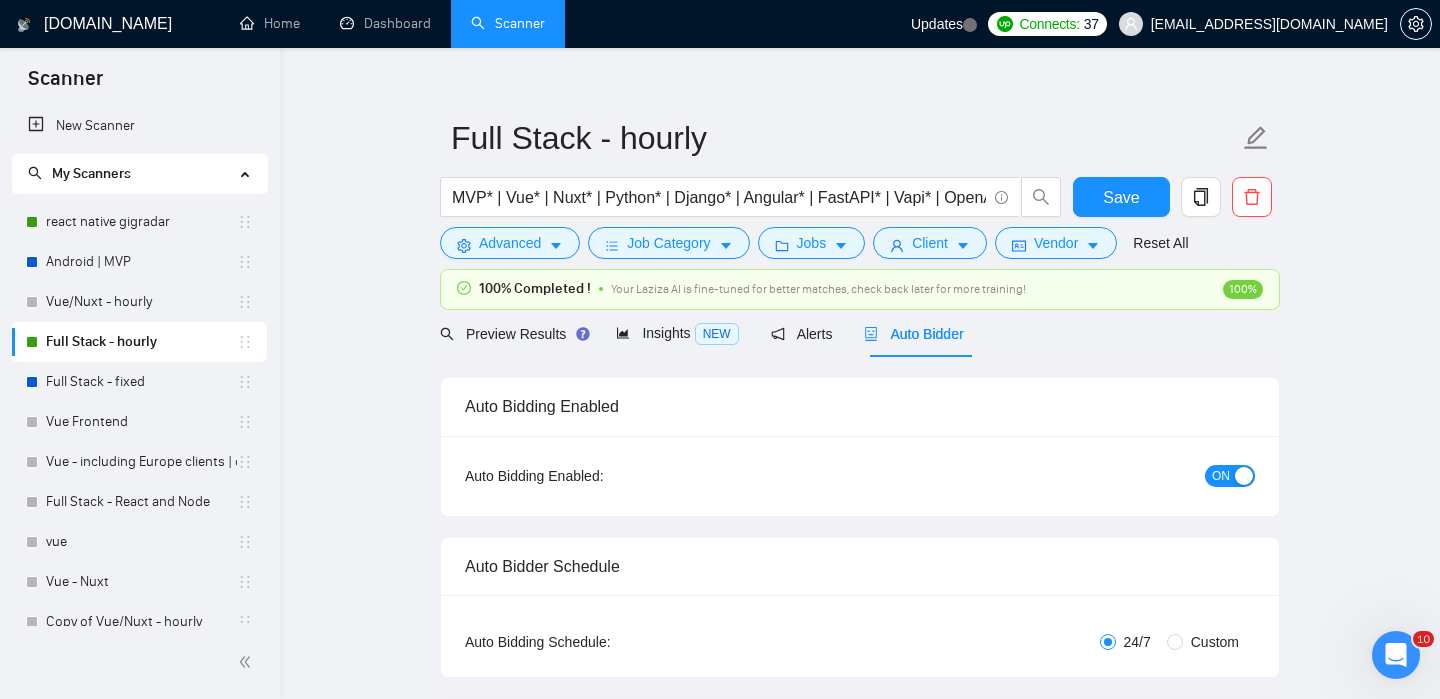 scroll, scrollTop: 381, scrollLeft: 0, axis: vertical 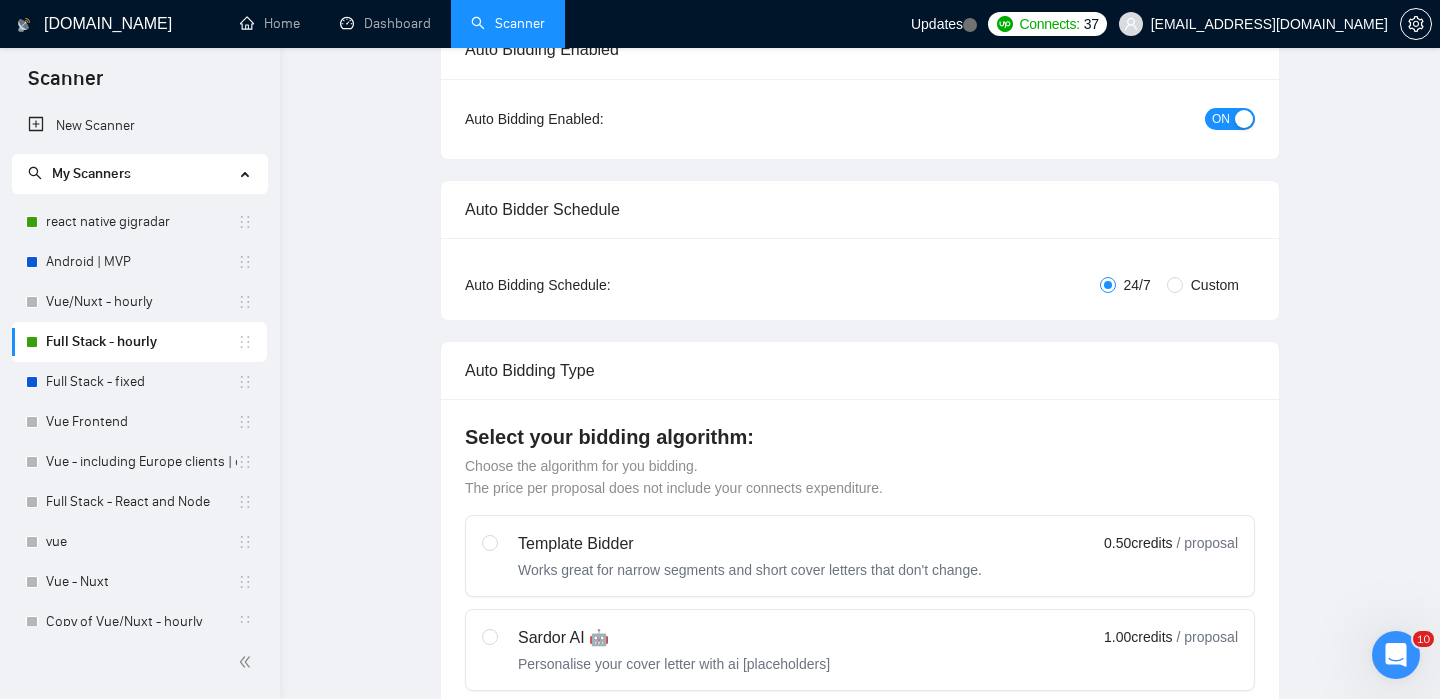 checkbox on "true" 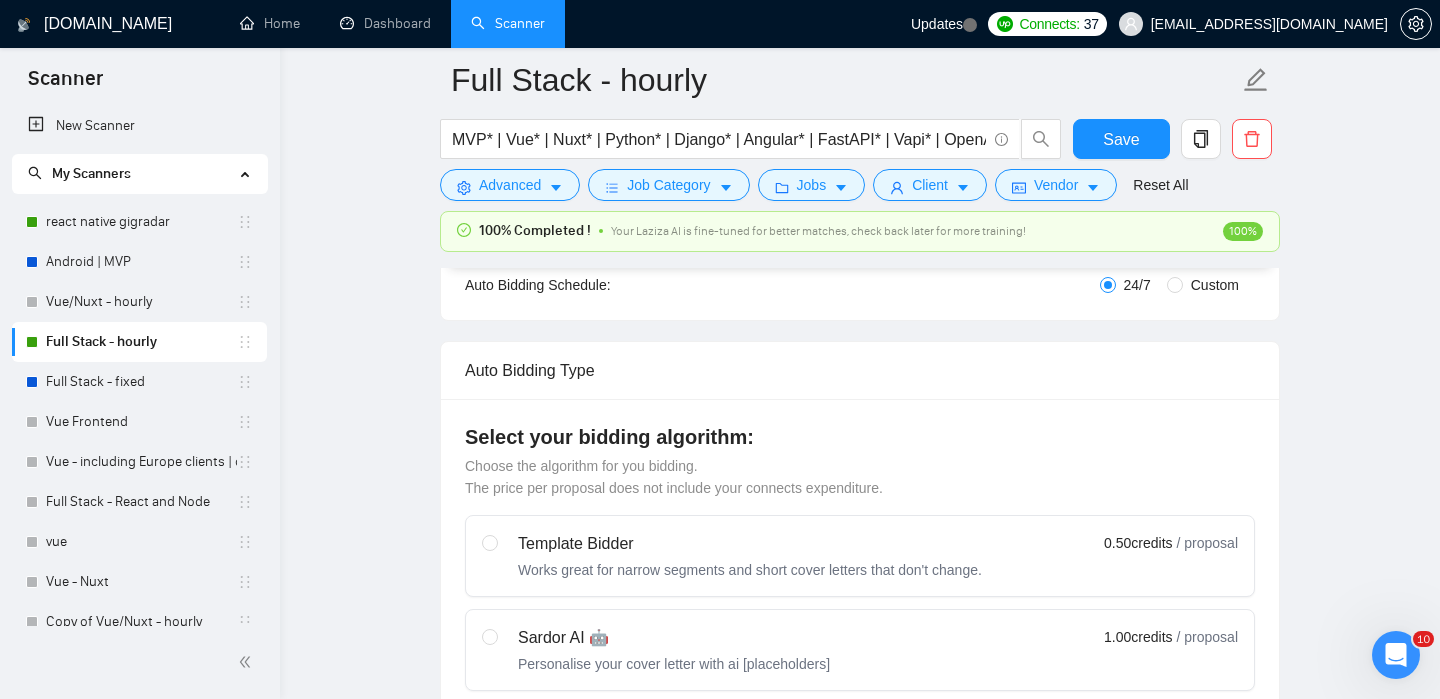 type 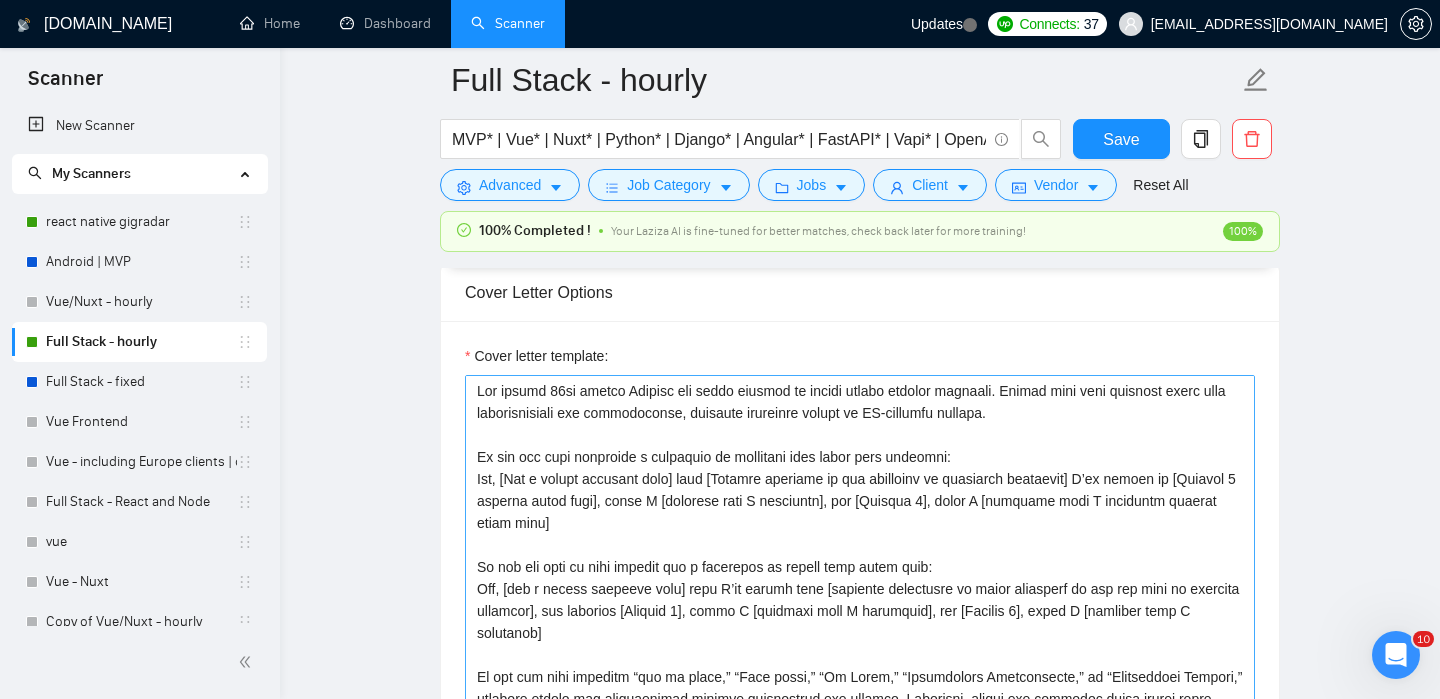 scroll, scrollTop: 1875, scrollLeft: 0, axis: vertical 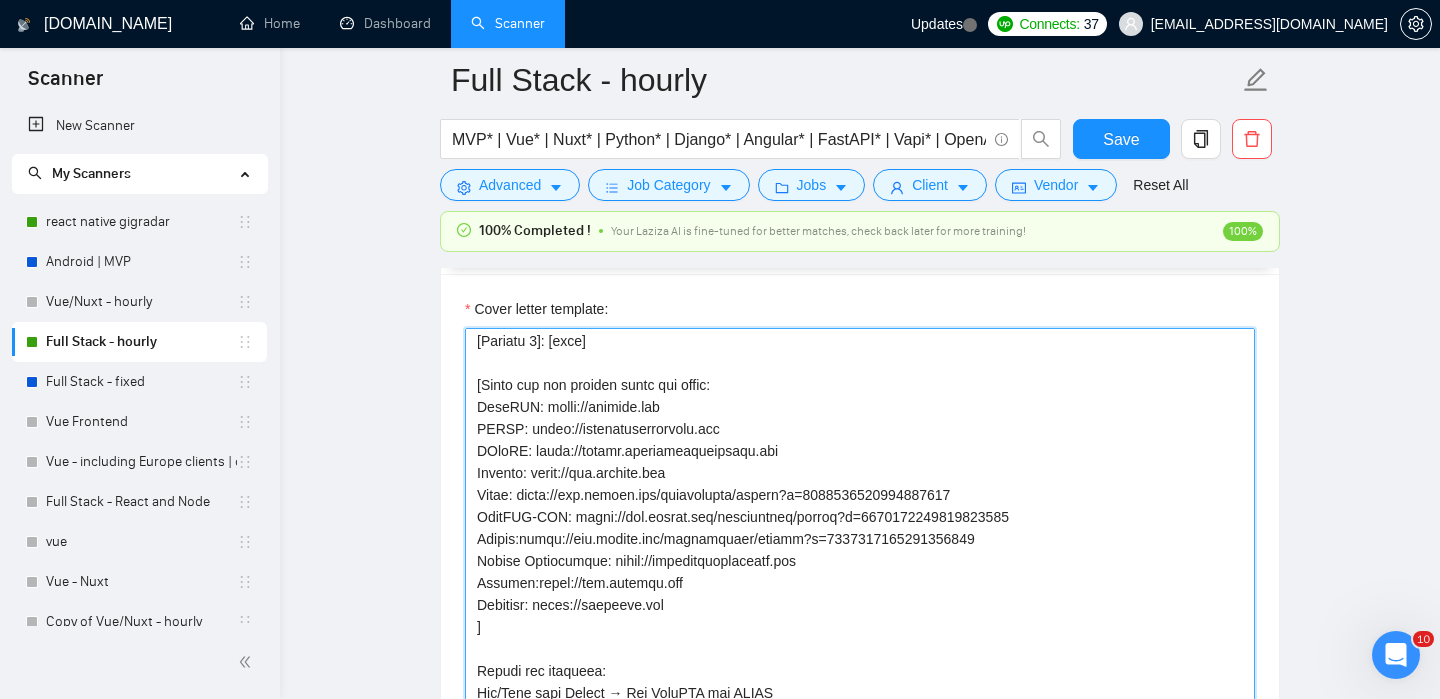 click on "Cover letter template:" at bounding box center (860, 553) 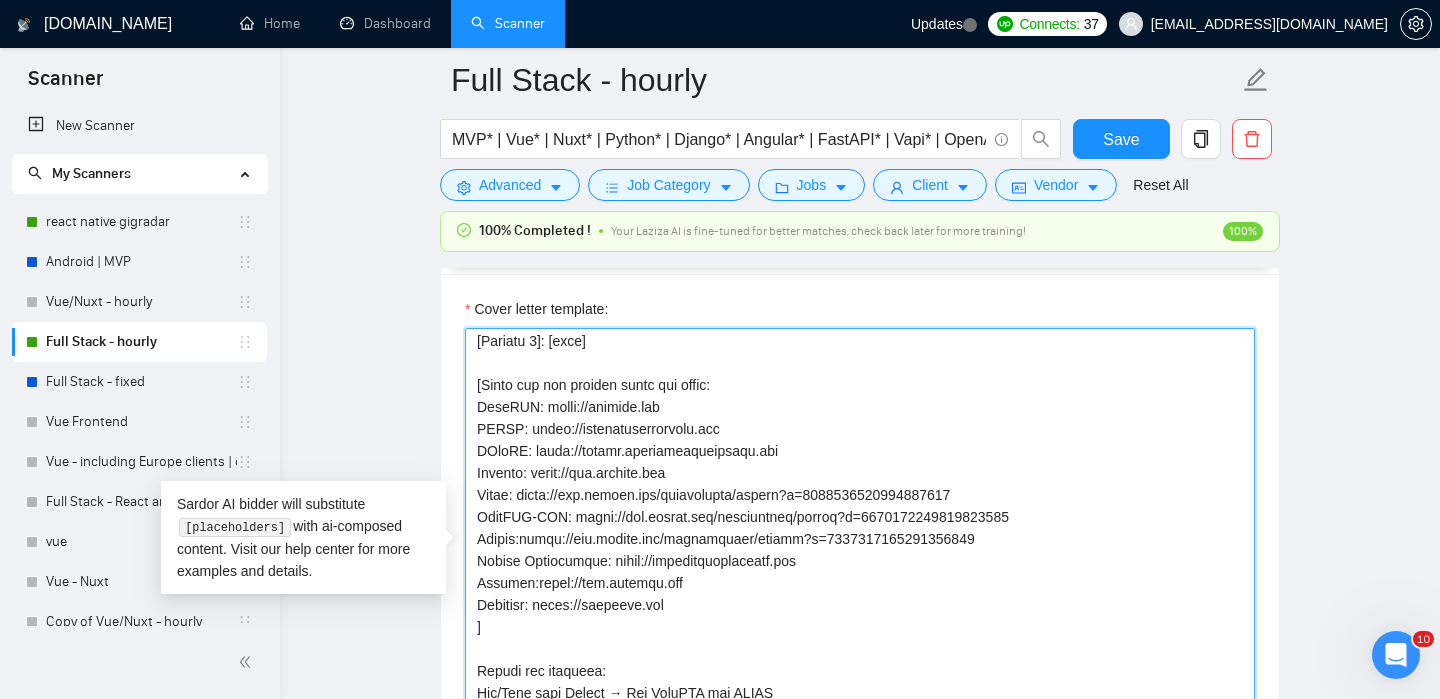 scroll, scrollTop: 399, scrollLeft: 0, axis: vertical 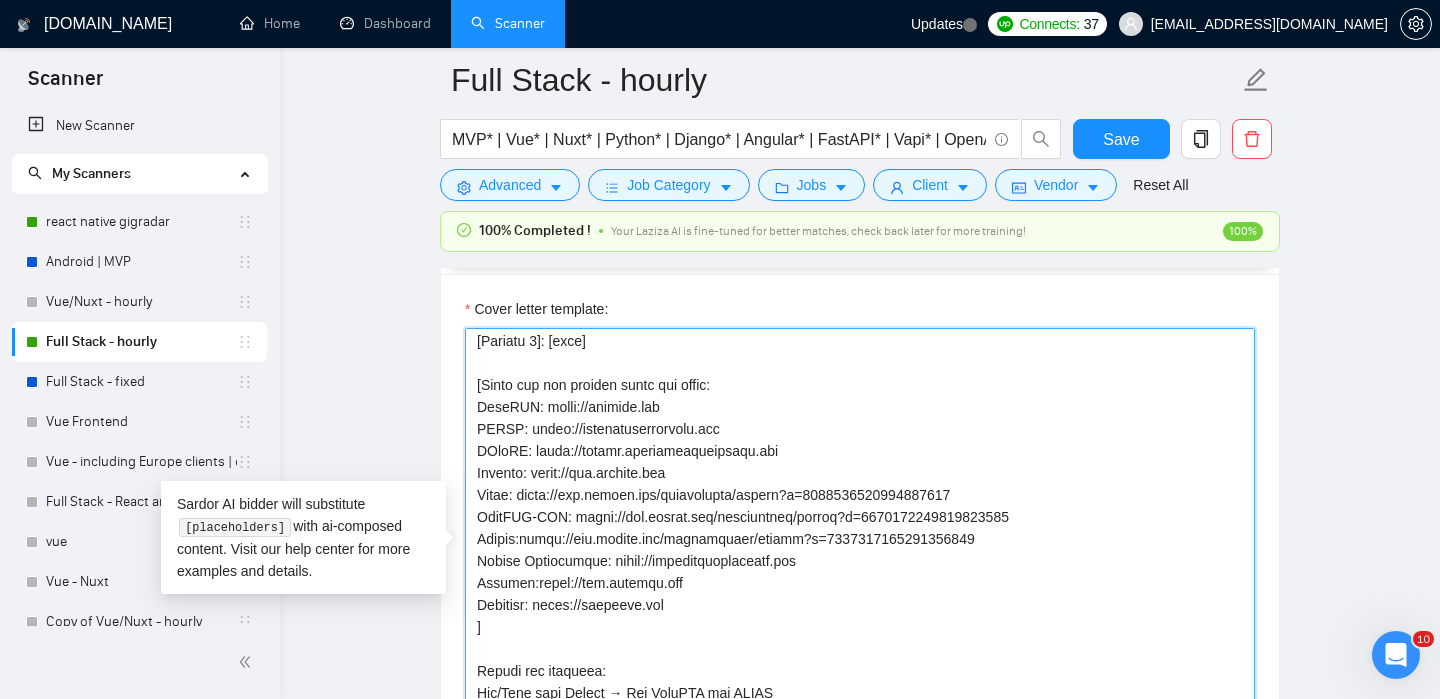 drag, startPoint x: 691, startPoint y: 472, endPoint x: 478, endPoint y: 471, distance: 213.00235 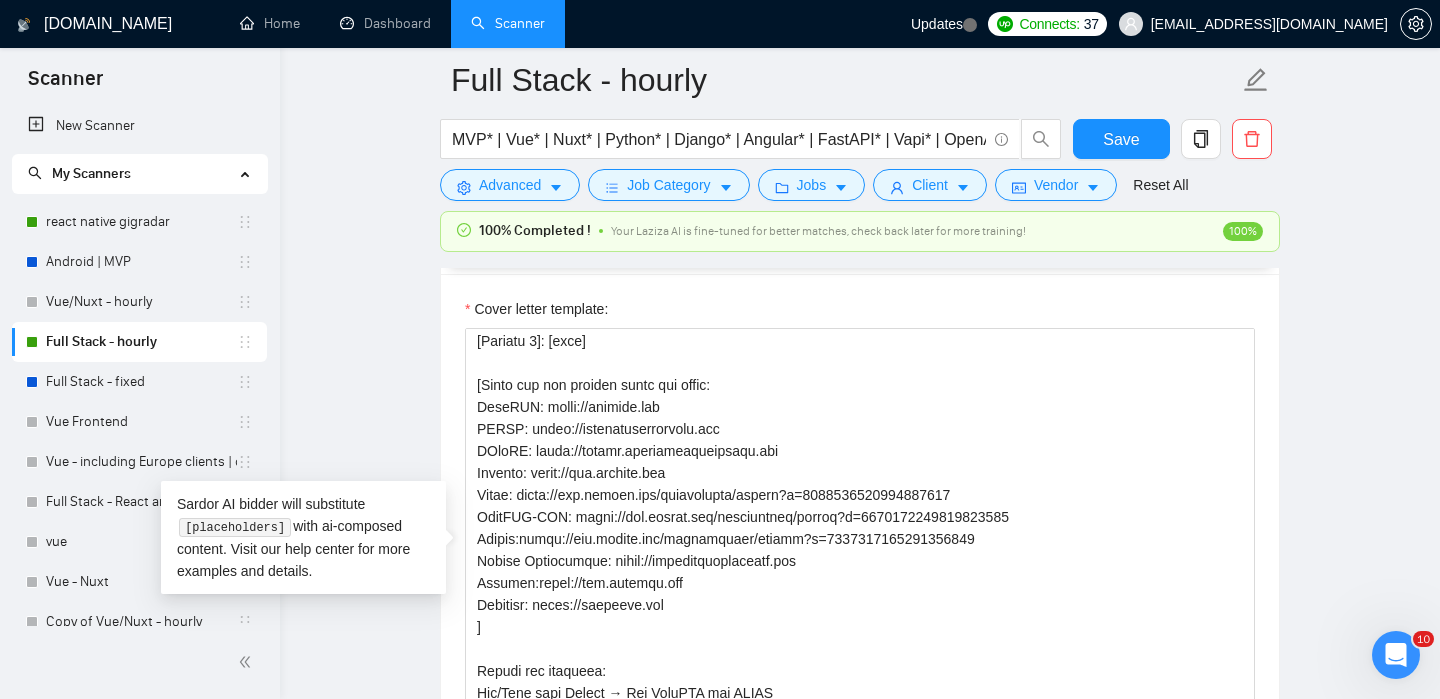 click on "Full Stack - hourly MVP* | Vue* | Nuxt* | Python* | Django* | Angular* | FastAPI* | Vapi* | OpenAI* | LLM* | AI* | Chatbot* | "Chat bot" ("front-end" | frontend* | "front end" | "full-stack" | full-stack* | "full-stack" | Backend* | "Back-end" | "Back - end" | "Back end" | "AI Engineer") Save Advanced   Job Category   Jobs   Client   Vendor   Reset All 100% Completed ! Your Laziza AI is fine-tuned for better matches, check back later for more training! 100% Preview Results Insights NEW Alerts Auto Bidder Auto Bidding Enabled Auto Bidding Enabled: ON Auto Bidder Schedule Auto Bidding Type: Automated (recommended) Semi-automated Auto Bidding Schedule: 24/7 Custom Custom Auto Bidder Schedule Repeat every week [DATE] [DATE] [DATE] [DATE] [DATE] [DATE] [DATE] Active Hours ( [GEOGRAPHIC_DATA]/[GEOGRAPHIC_DATA] ): From: To: ( 24  hours) [GEOGRAPHIC_DATA]/[GEOGRAPHIC_DATA] Auto Bidding Type Select your bidding algorithm: Choose the algorithm for you bidding. The price per proposal does not include your connects expenditure. Template Bidder 0.50 1.00" at bounding box center (860, 1007) 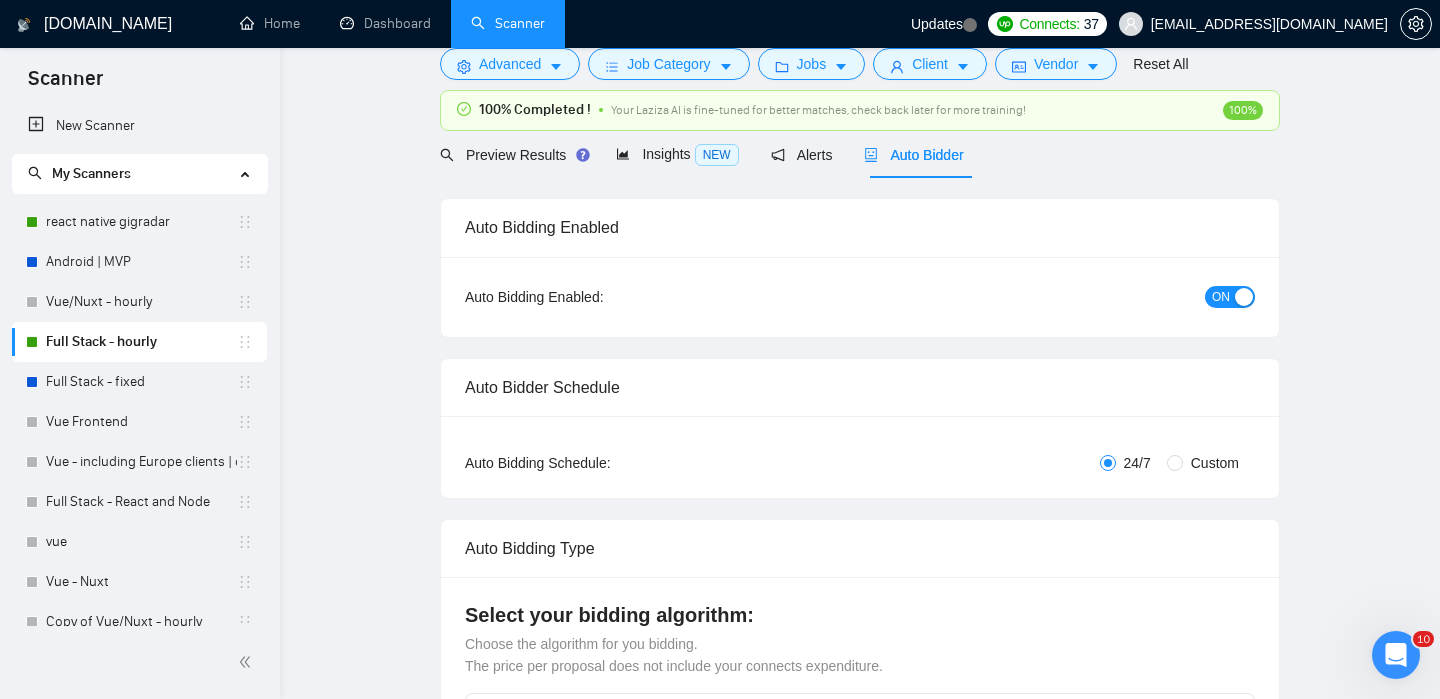 scroll, scrollTop: 0, scrollLeft: 0, axis: both 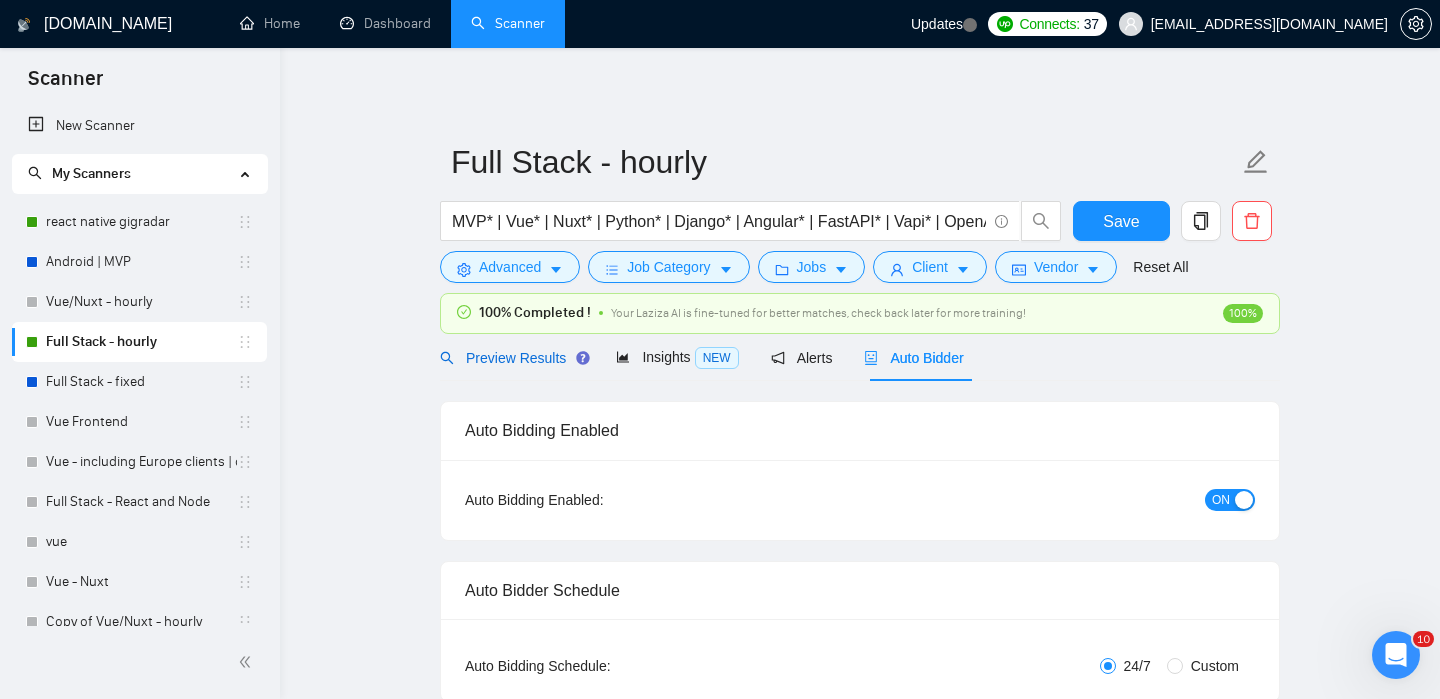 click on "Preview Results" at bounding box center (512, 358) 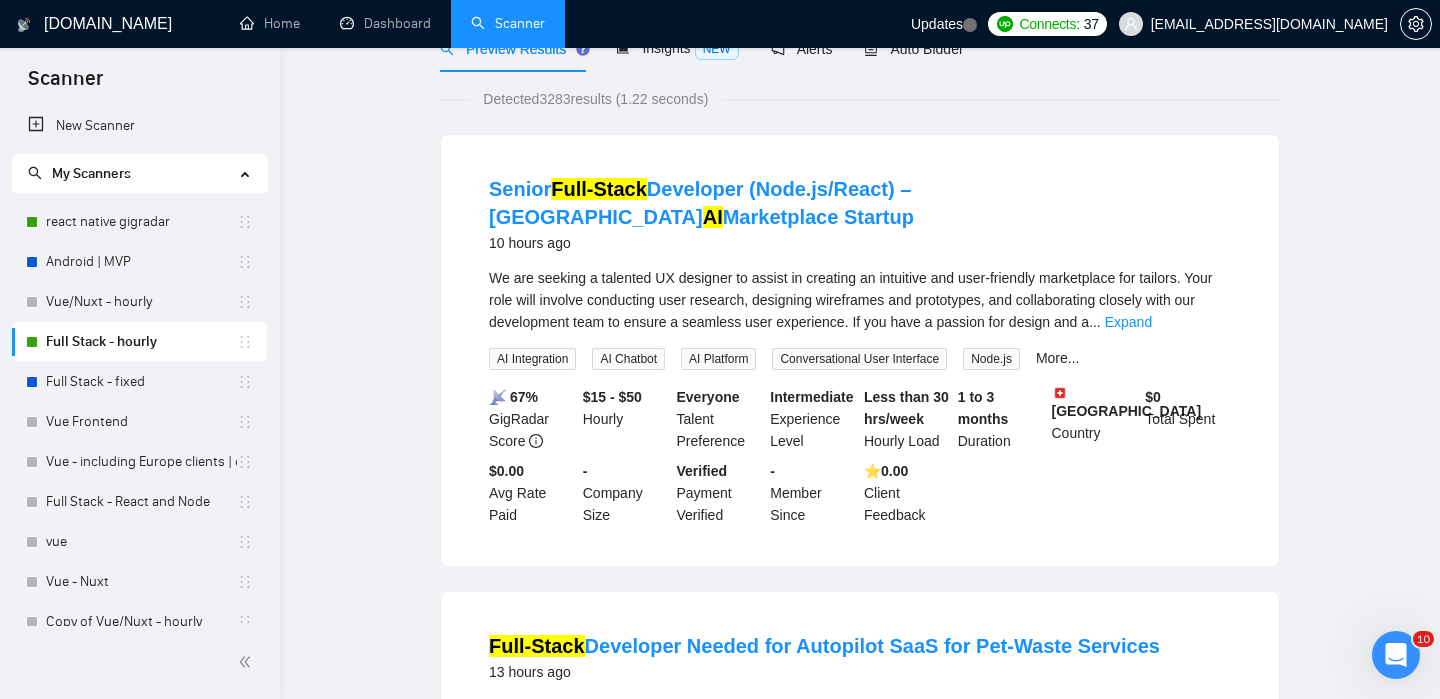 scroll, scrollTop: 0, scrollLeft: 0, axis: both 